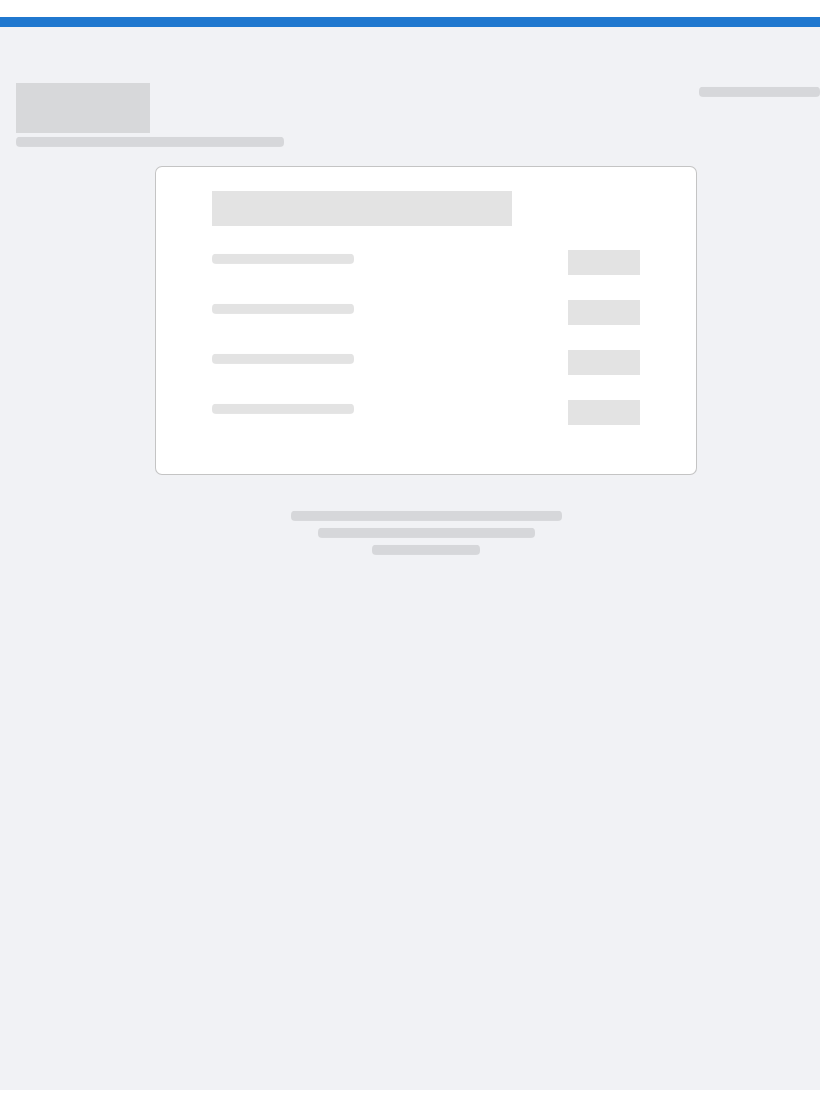 scroll, scrollTop: 0, scrollLeft: 0, axis: both 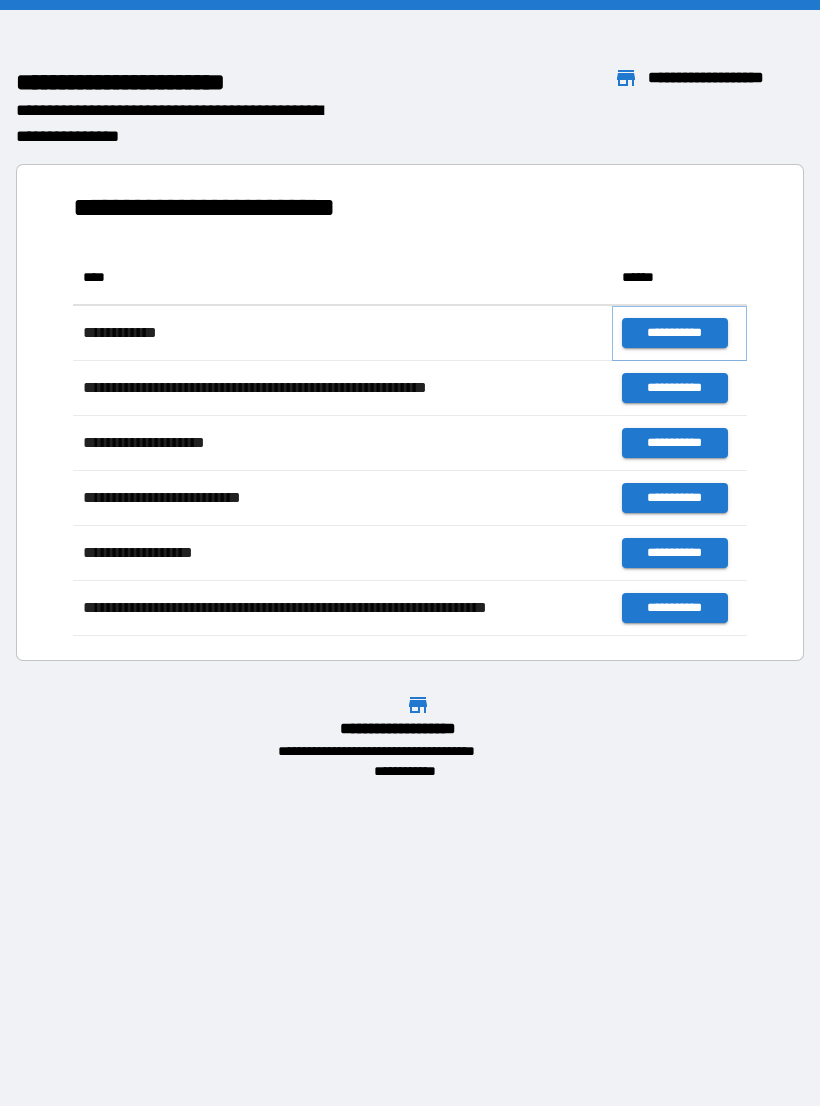 click on "**********" at bounding box center (674, 333) 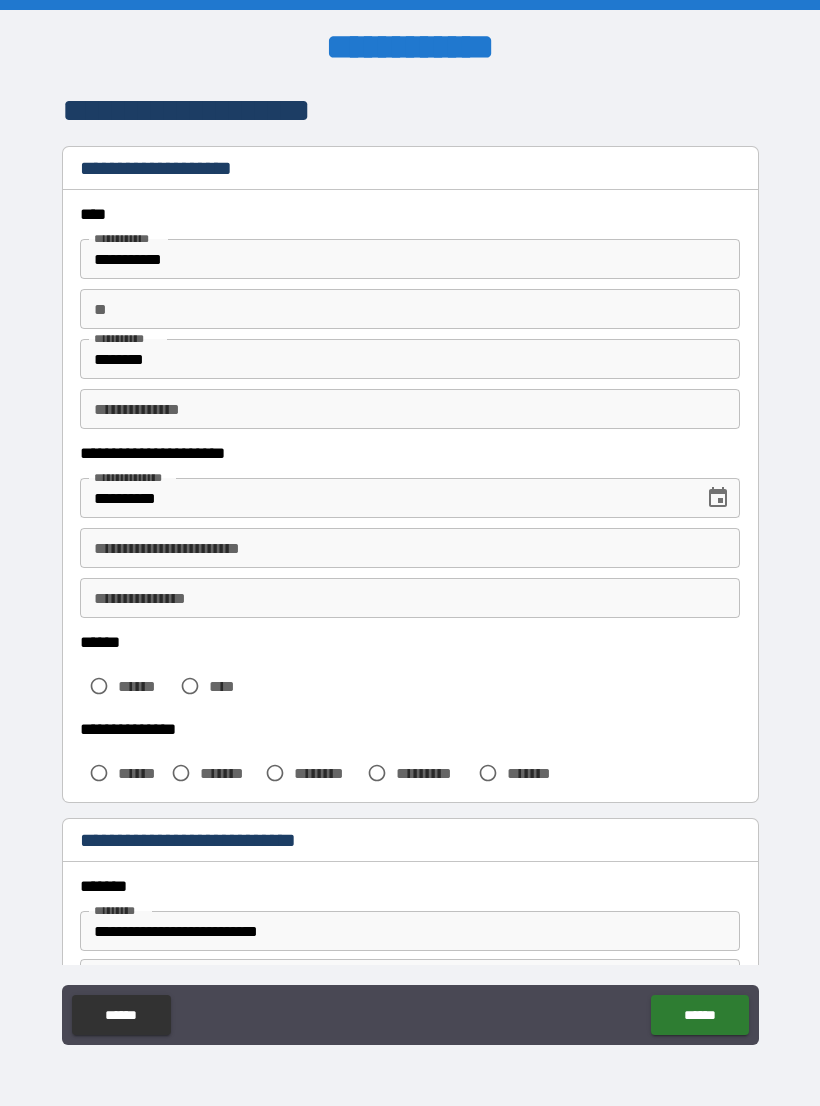 click on "**********" at bounding box center (410, 409) 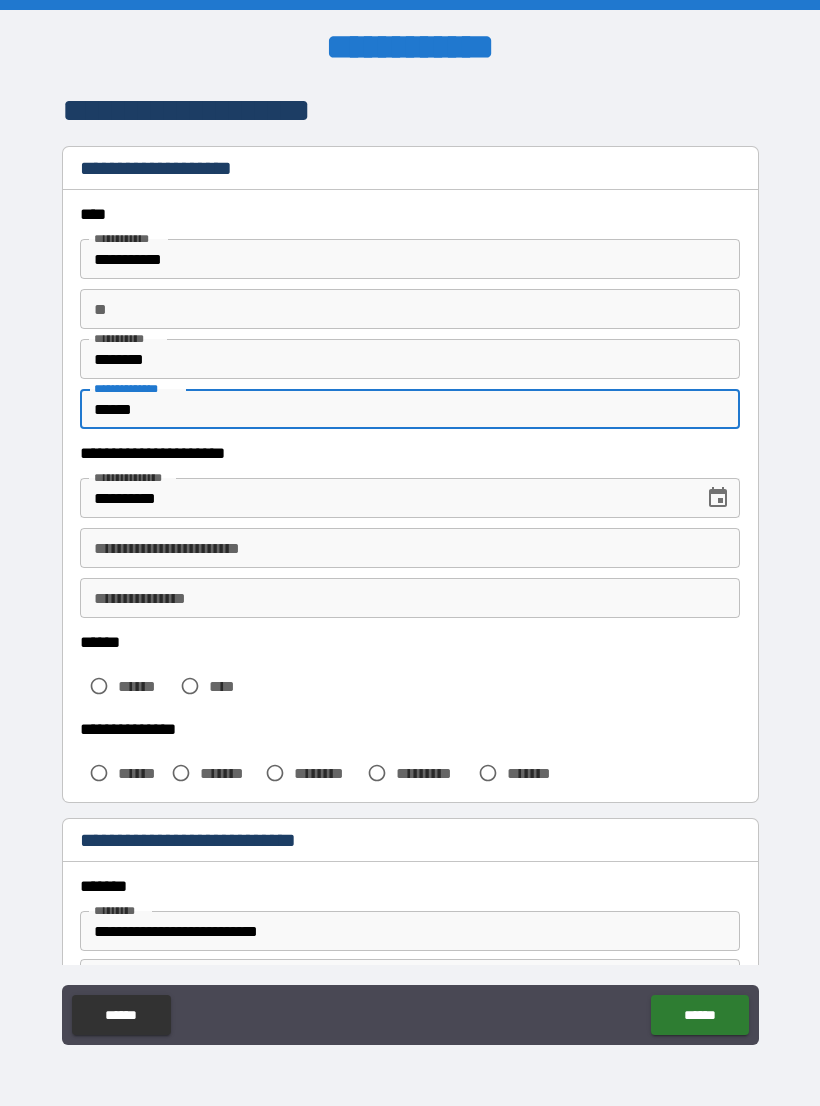 type on "******" 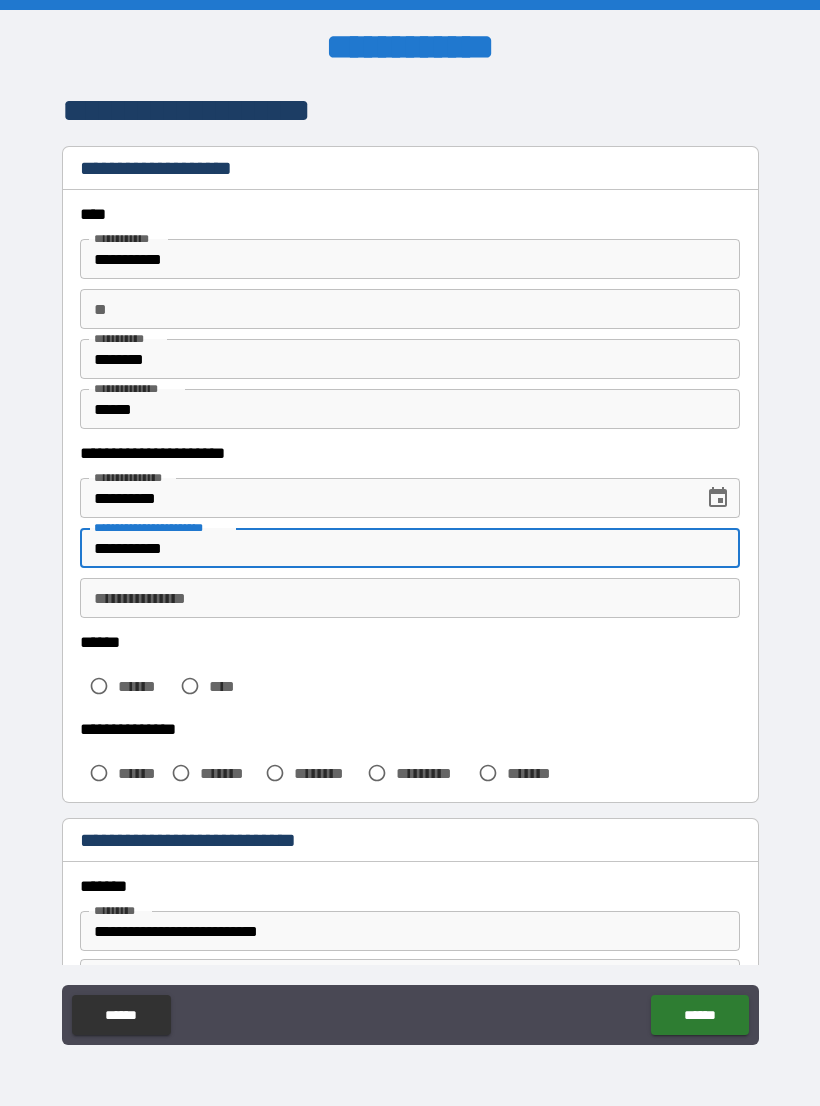 type on "**********" 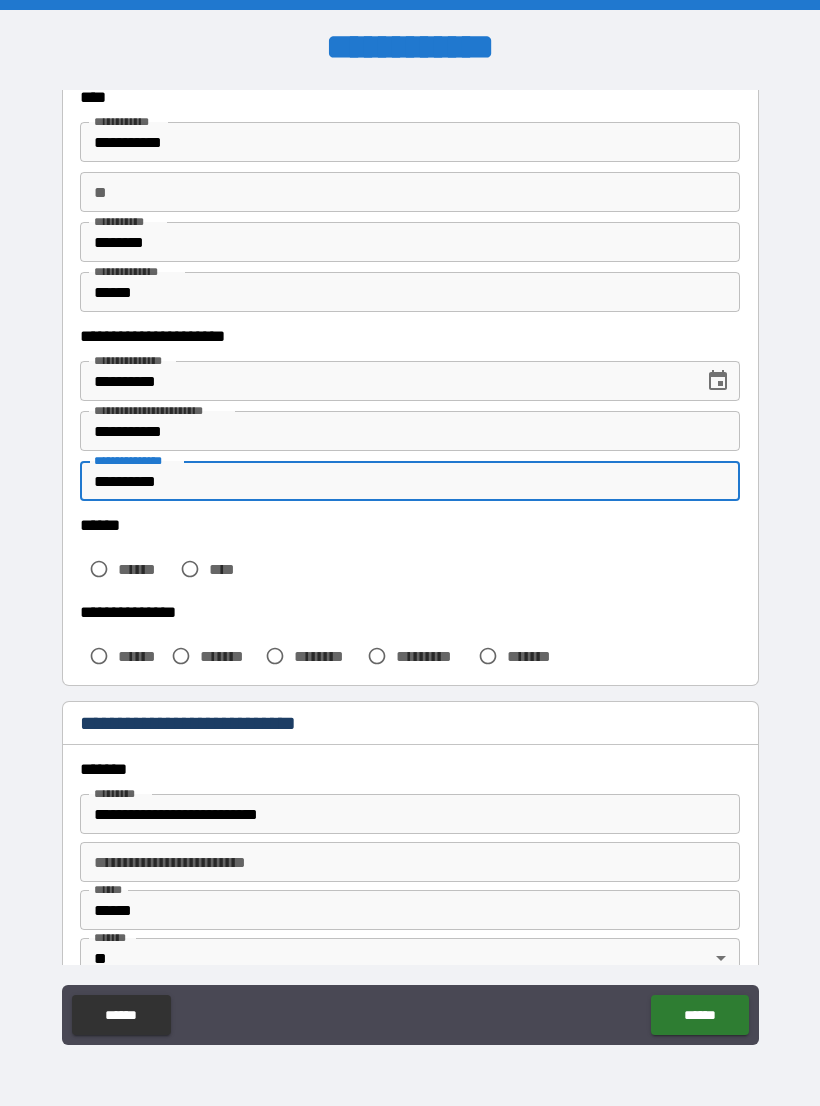 scroll, scrollTop: 119, scrollLeft: 0, axis: vertical 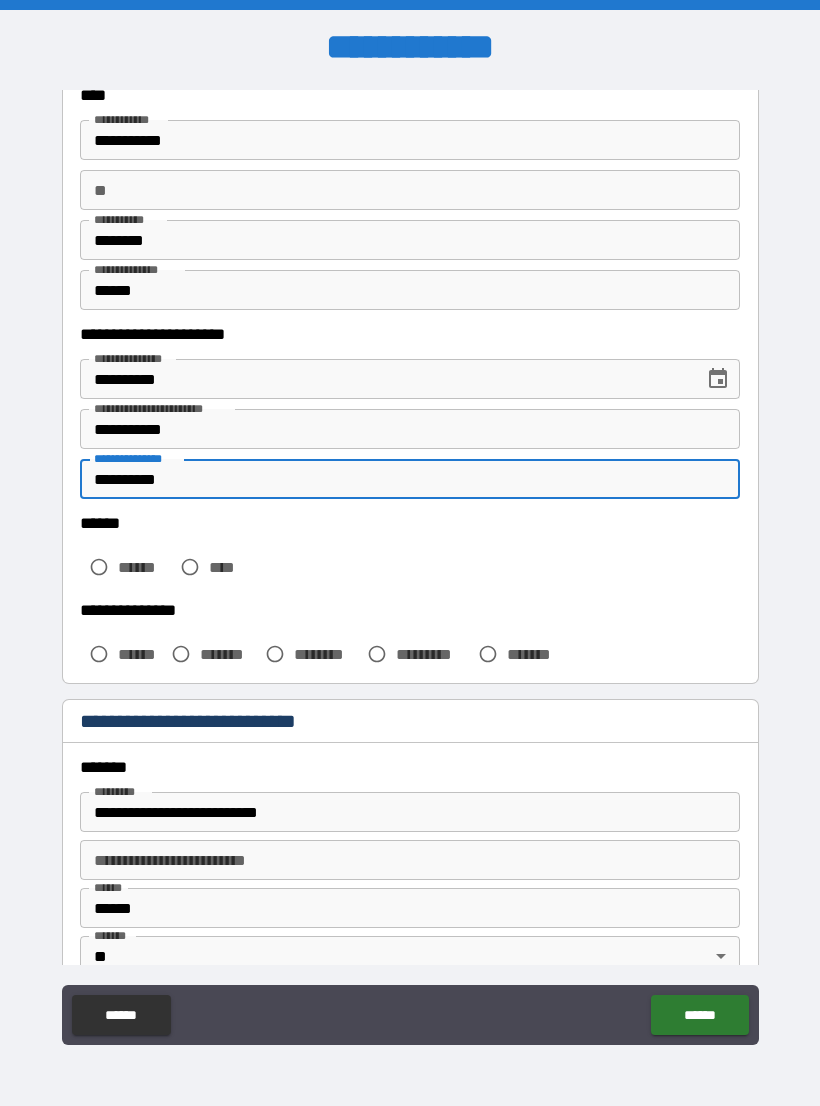 type on "**********" 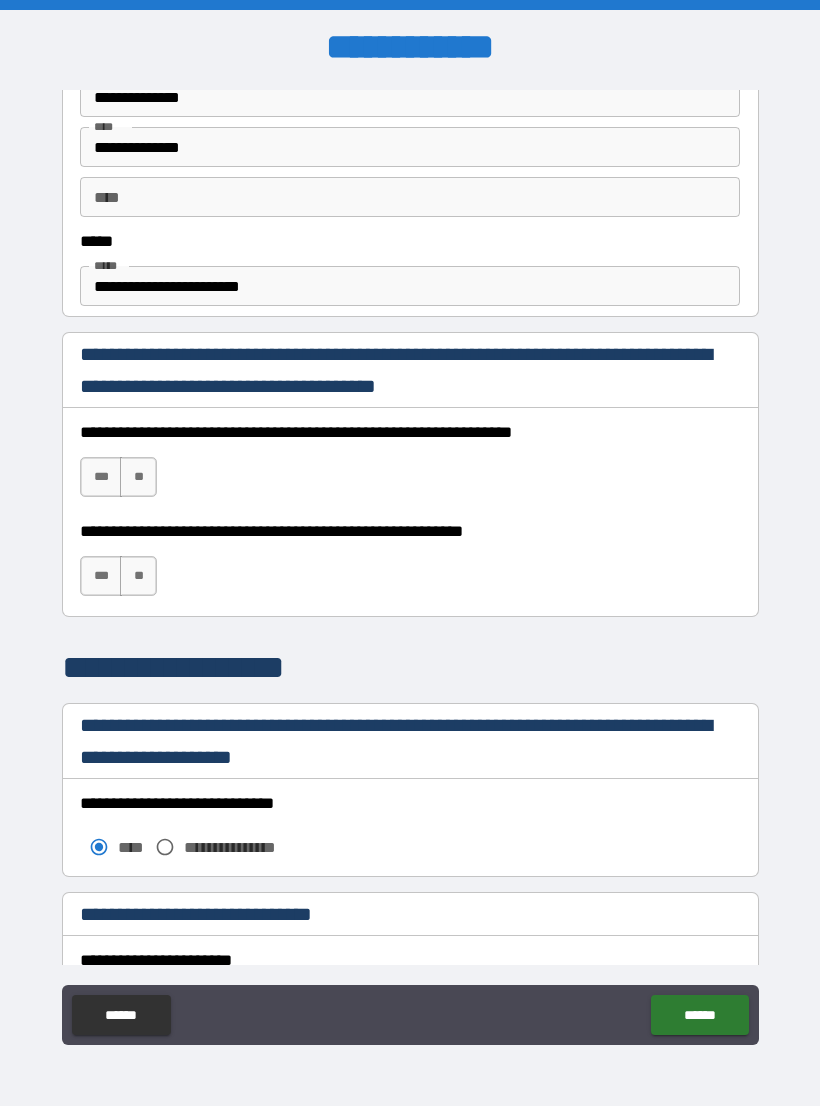 scroll, scrollTop: 1123, scrollLeft: 0, axis: vertical 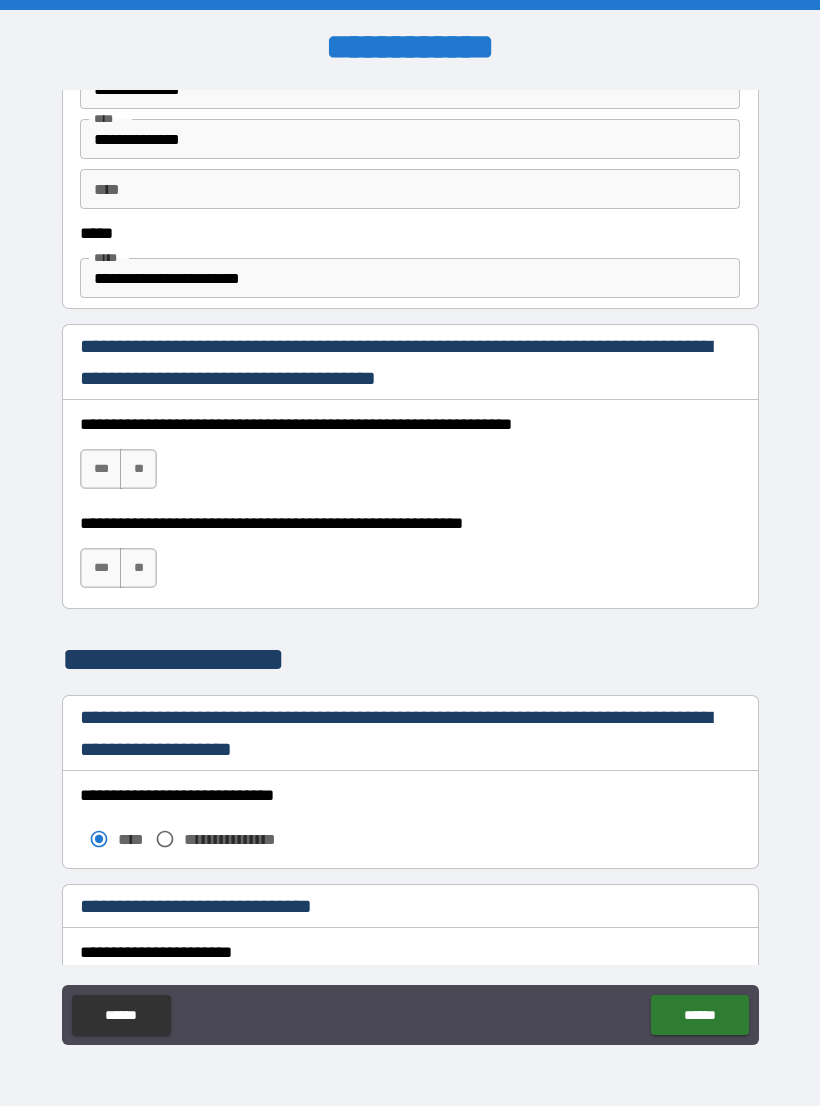 click on "***" at bounding box center (101, 469) 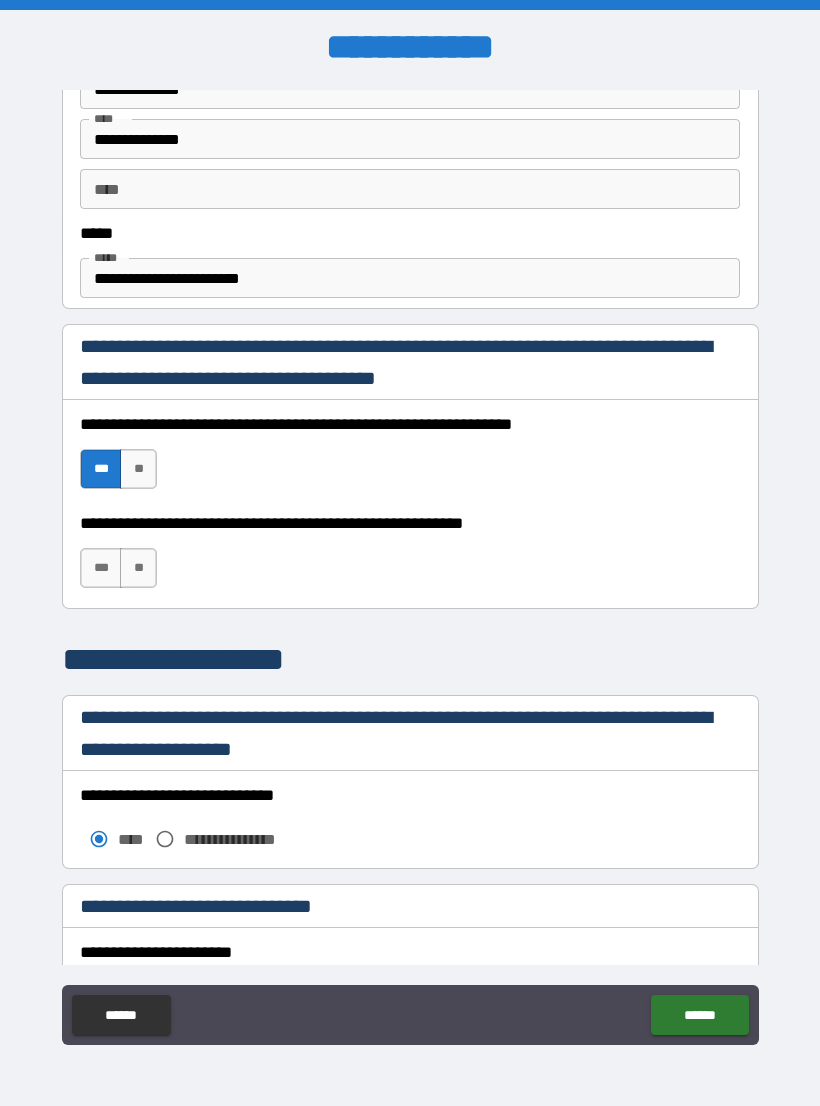 click on "***" at bounding box center [101, 568] 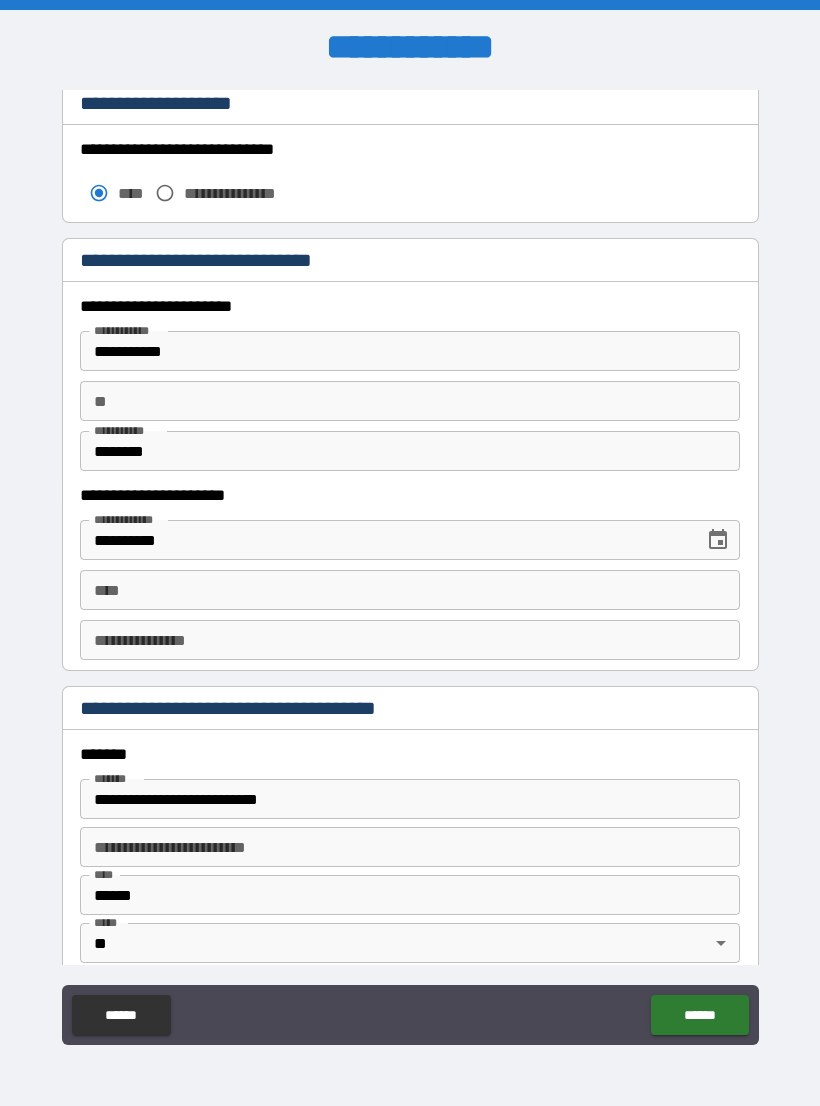 scroll, scrollTop: 1770, scrollLeft: 0, axis: vertical 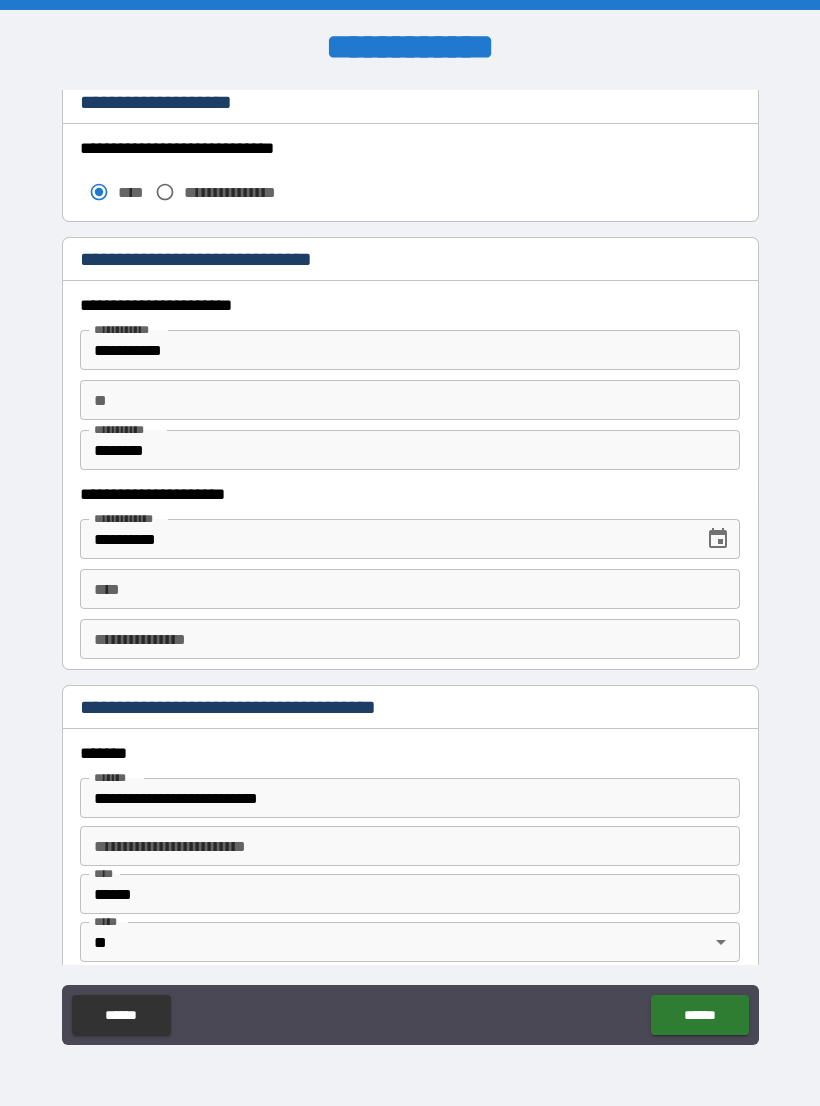 click on "****" at bounding box center [410, 589] 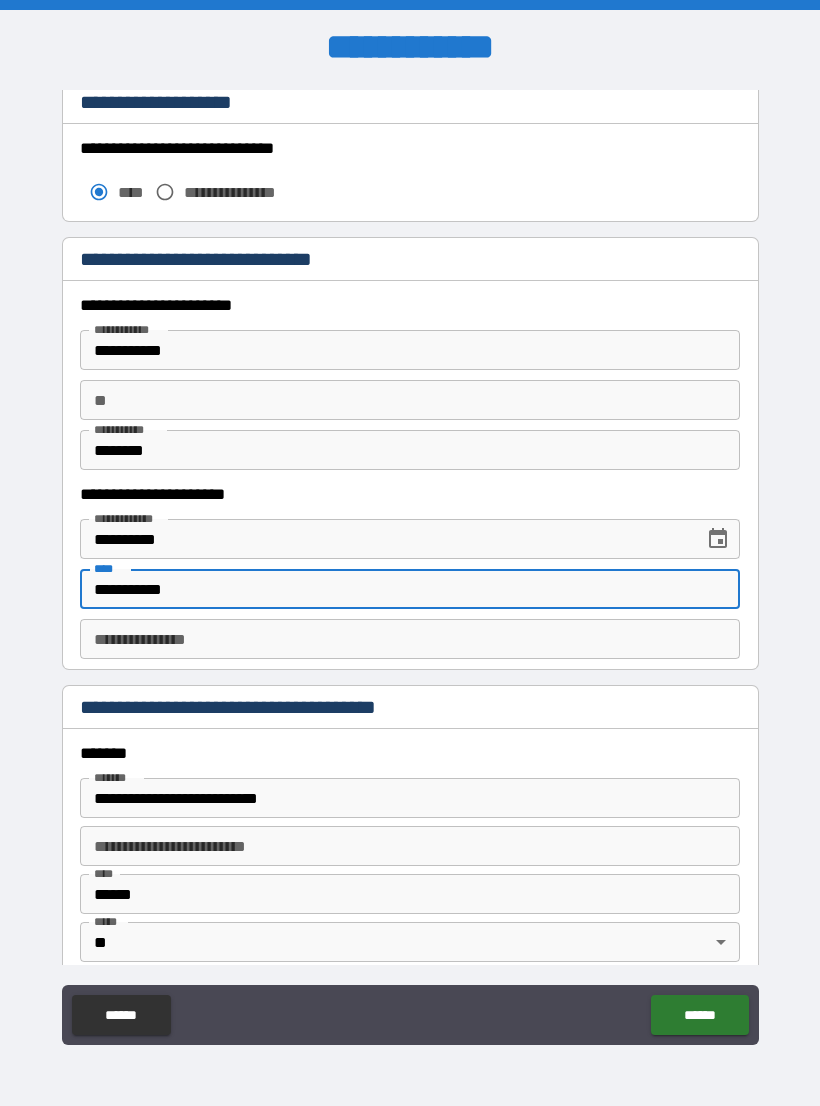 type on "**********" 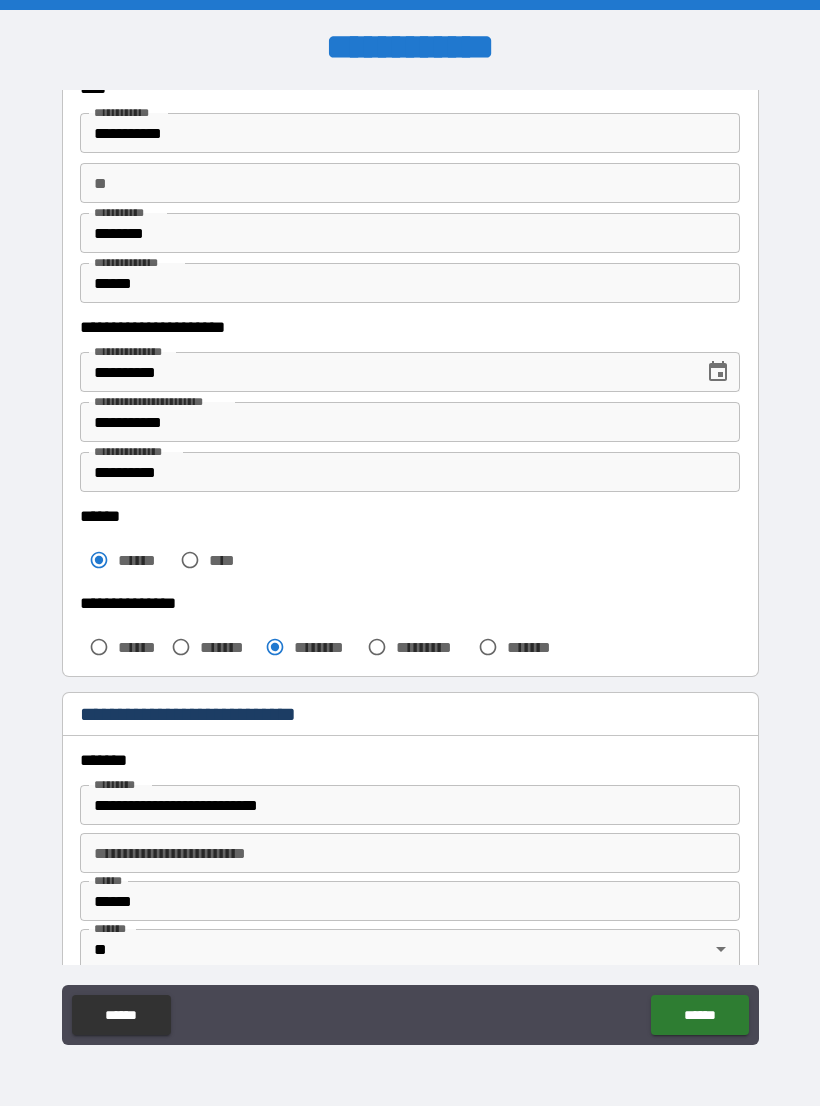 scroll, scrollTop: 123, scrollLeft: 0, axis: vertical 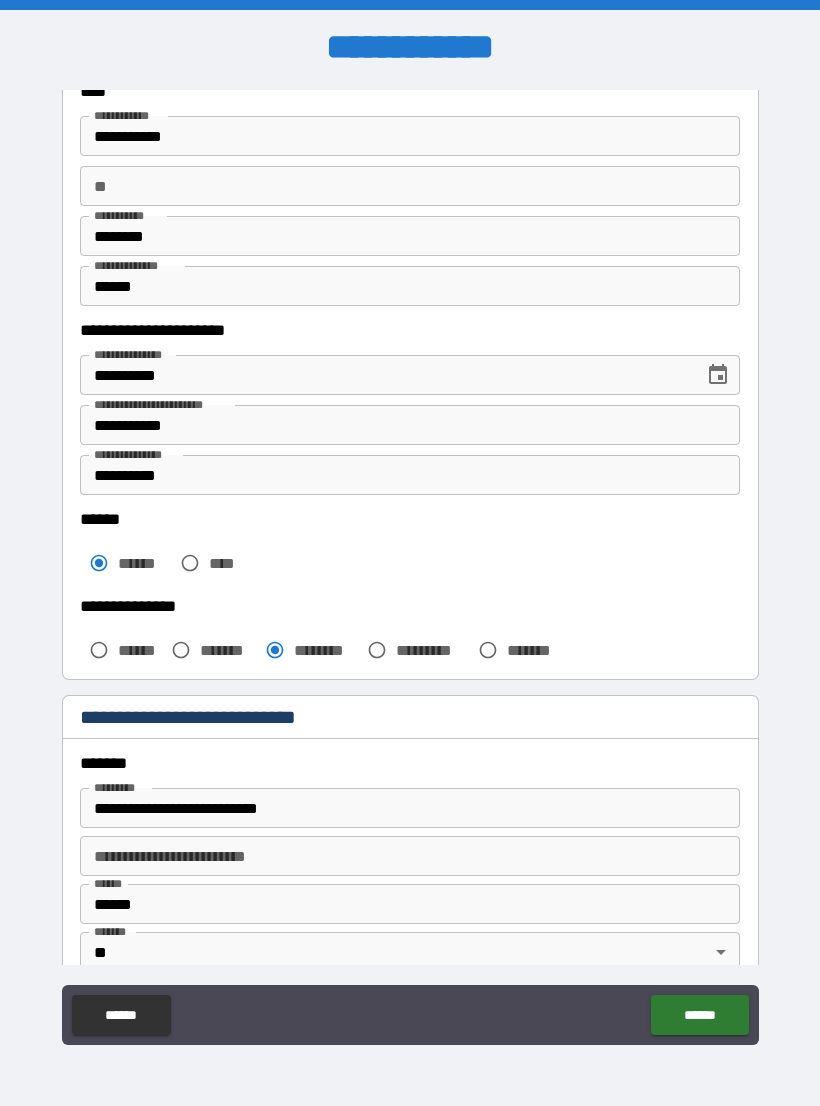 click on "**********" at bounding box center (410, 475) 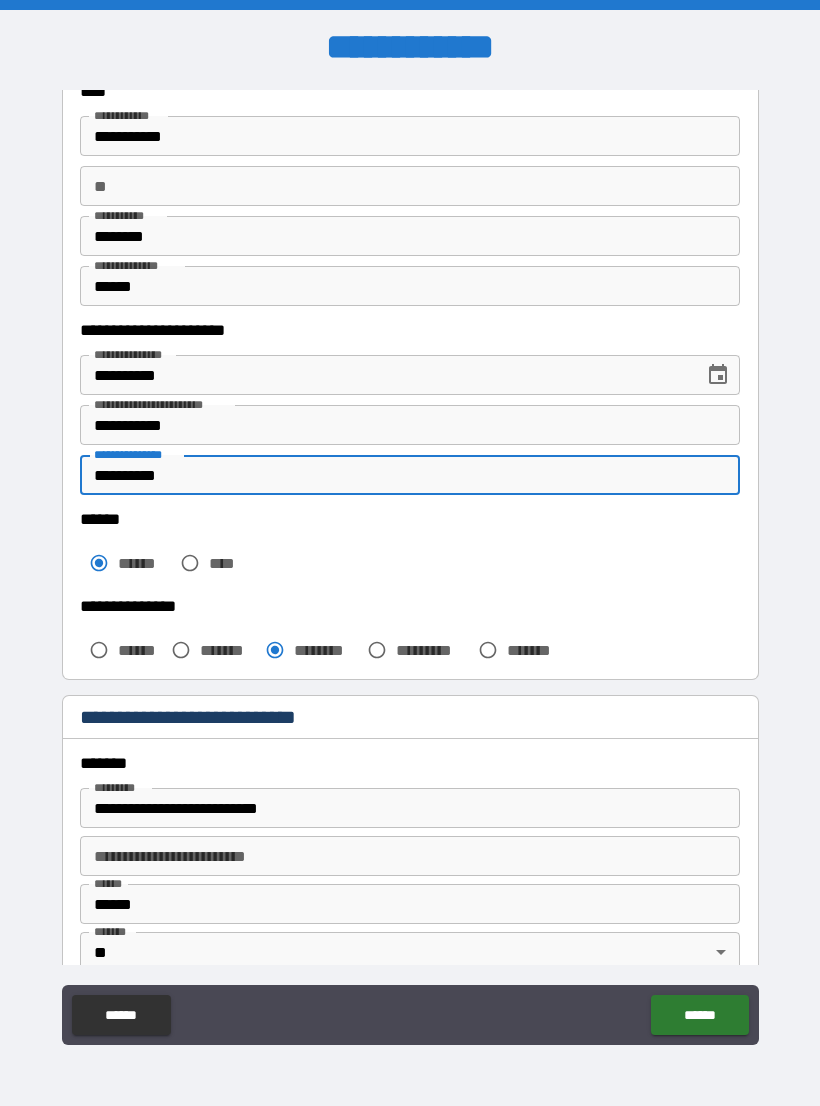 click on "[FIRST] [LAST] [PHONE]" at bounding box center (410, 548) 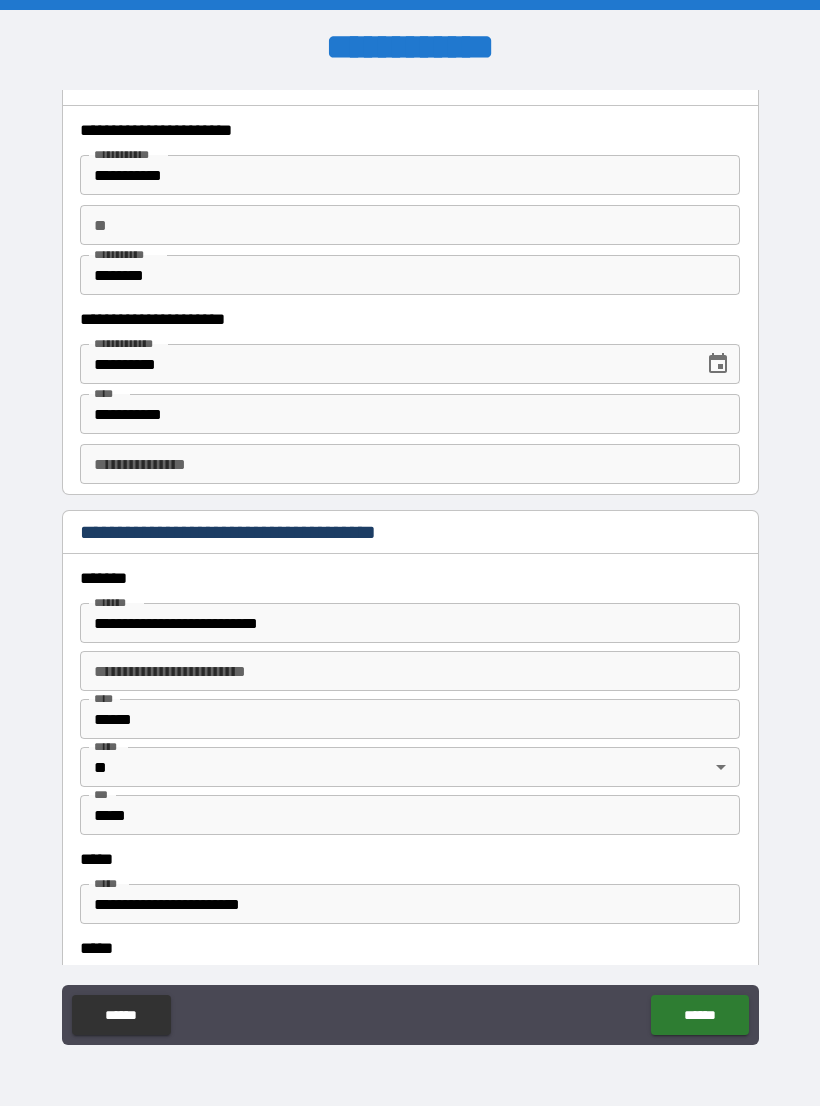 scroll, scrollTop: 1946, scrollLeft: 0, axis: vertical 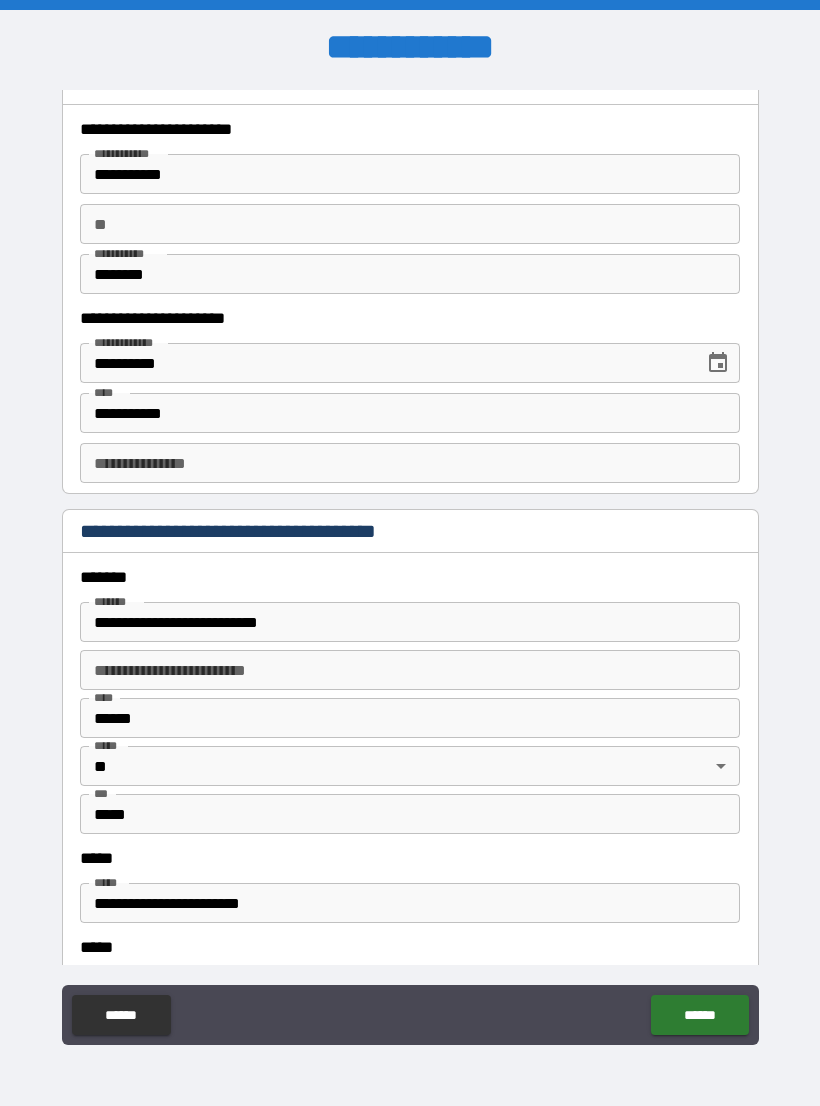 click on "[FIRST] [LAST]" at bounding box center [410, 463] 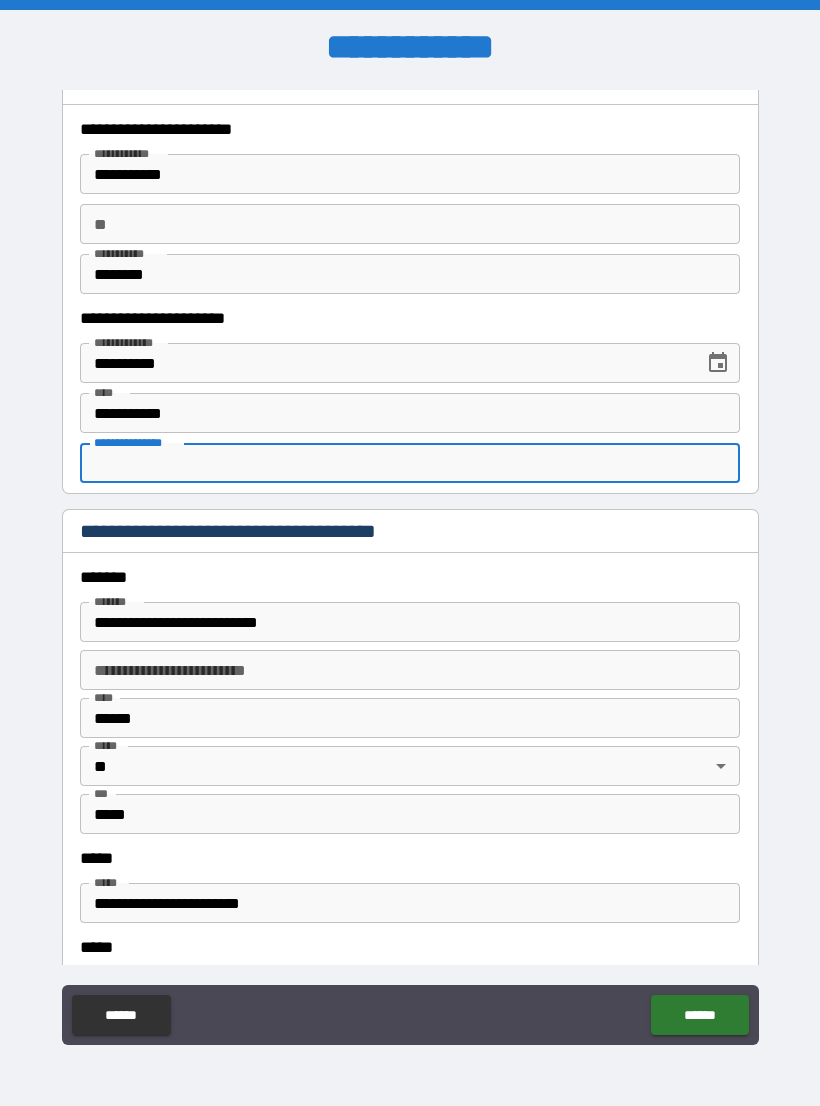 paste on "**********" 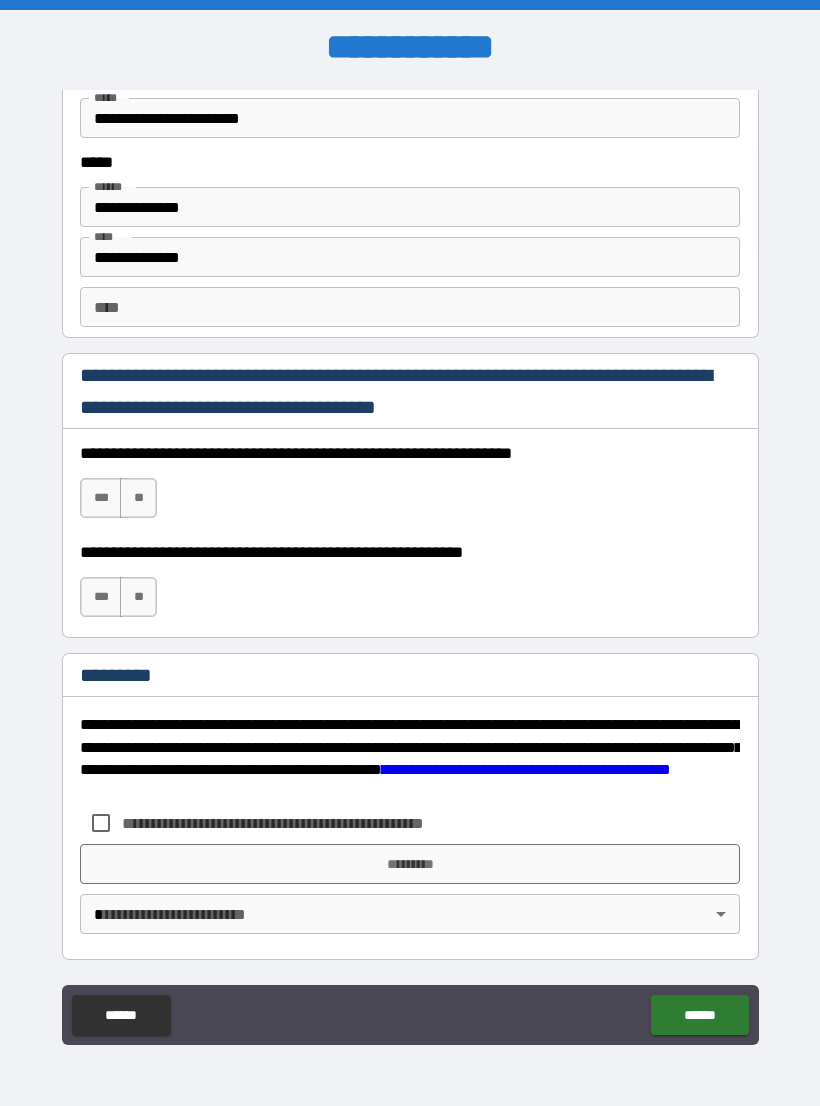 scroll, scrollTop: 2731, scrollLeft: 0, axis: vertical 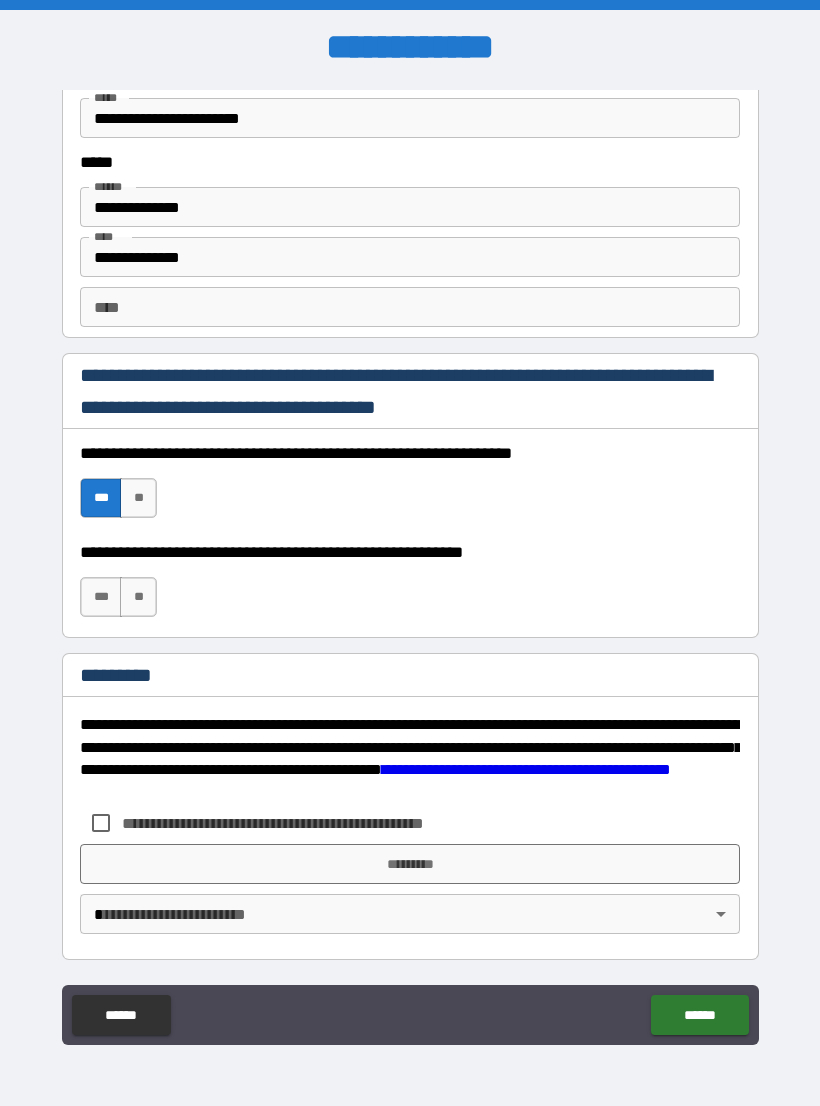 click on "***" at bounding box center [101, 597] 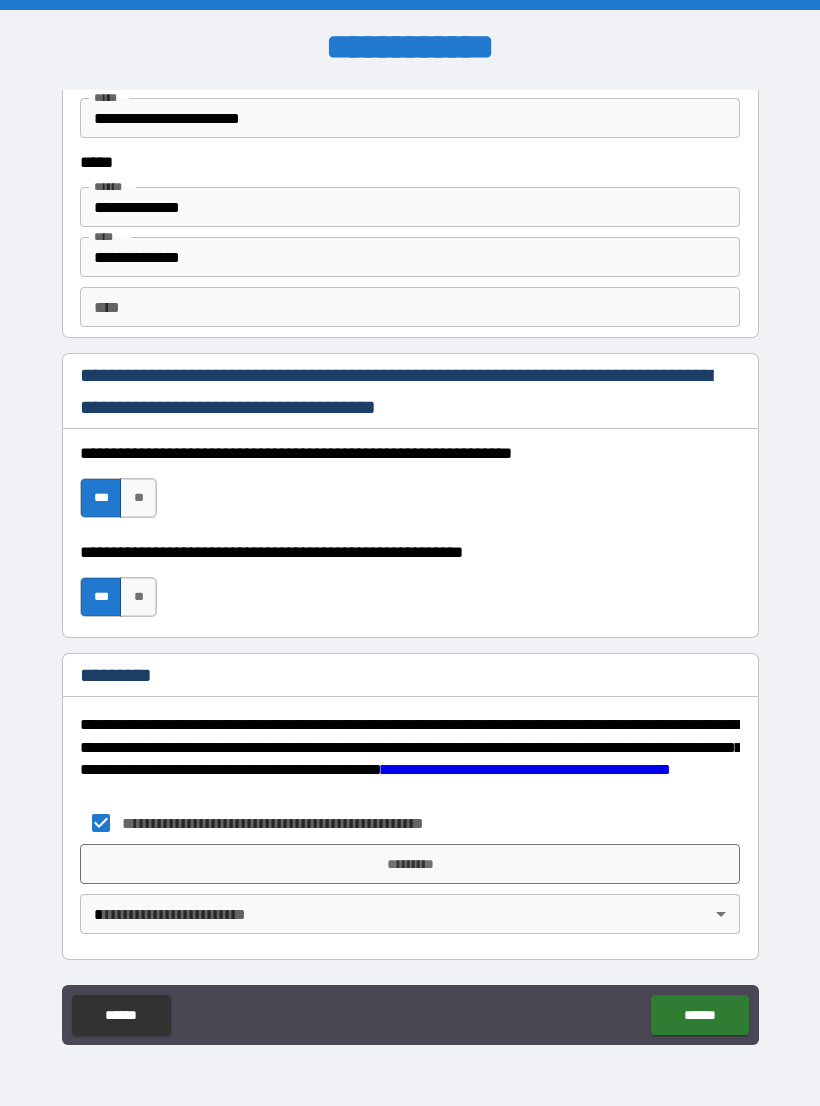 click on "*********" at bounding box center (410, 864) 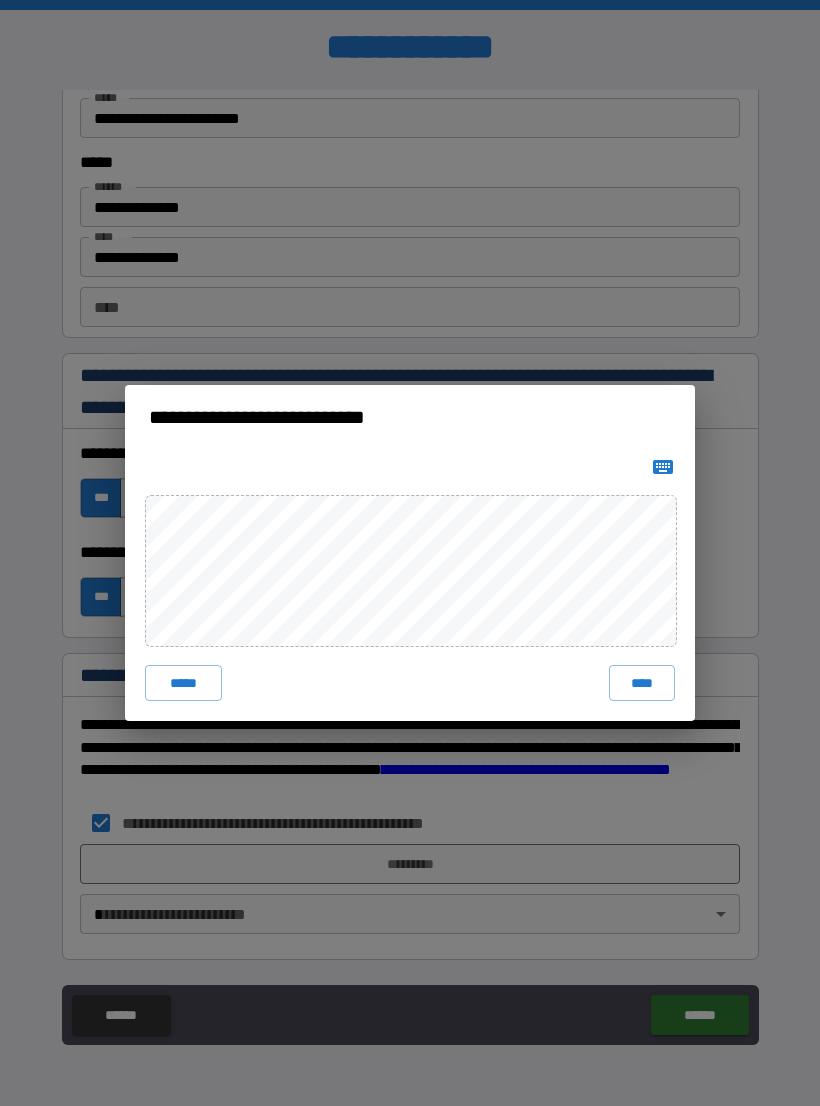 click on "****" at bounding box center (642, 683) 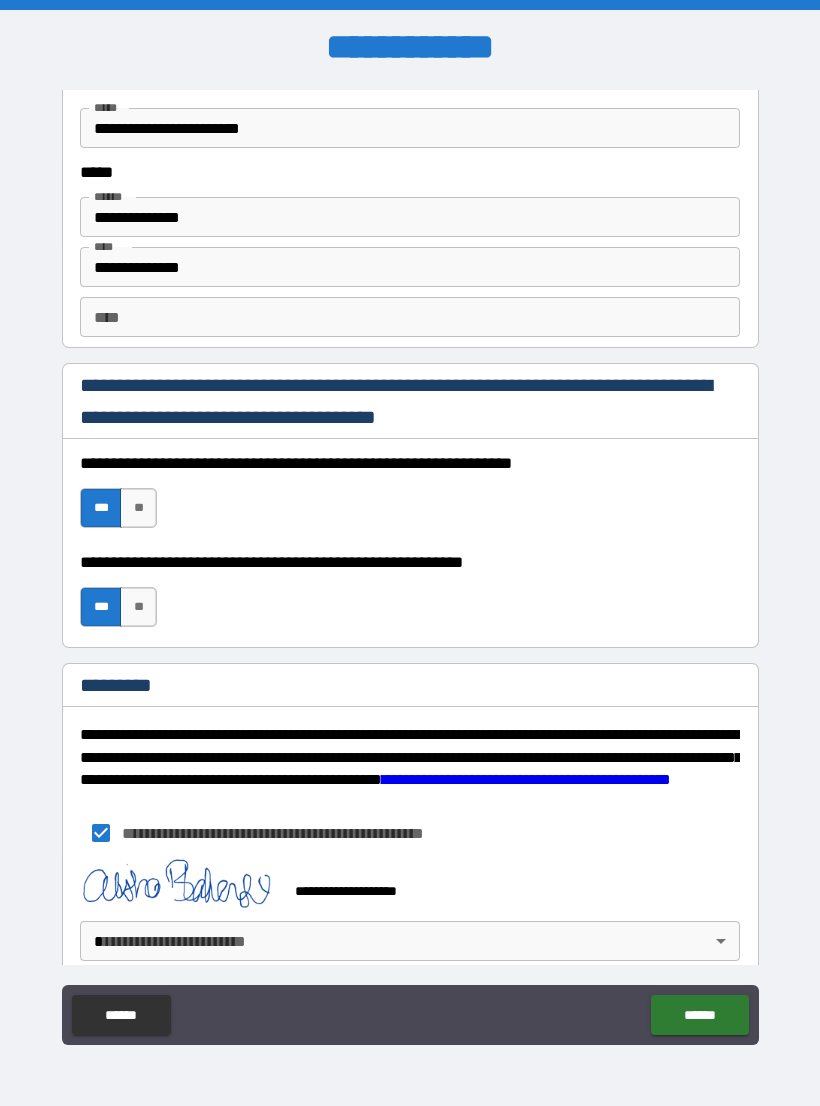 click on "[FIRST] [LAST] [CITY] [STATE] [ZIP] [STREET] [NUMBER] [APT] [COUNTRY] [PHONE] [EMAIL]" at bounding box center (410, 568) 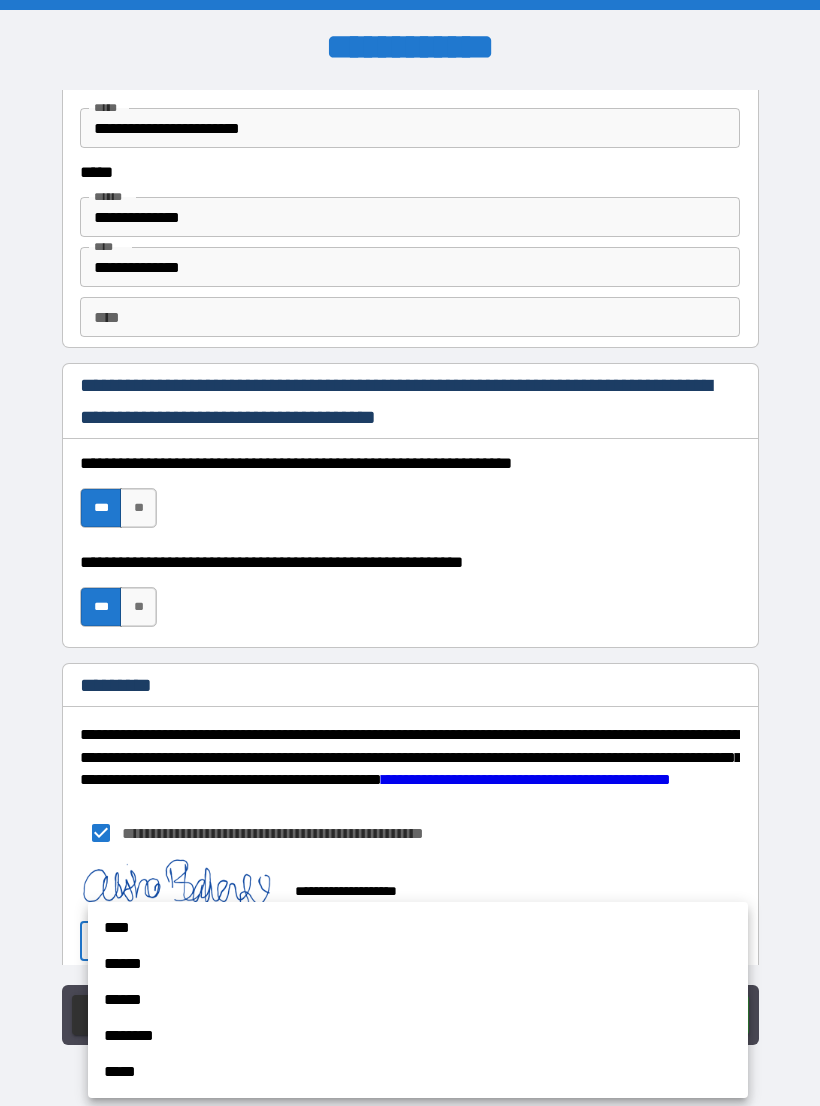 click on "****" at bounding box center [418, 928] 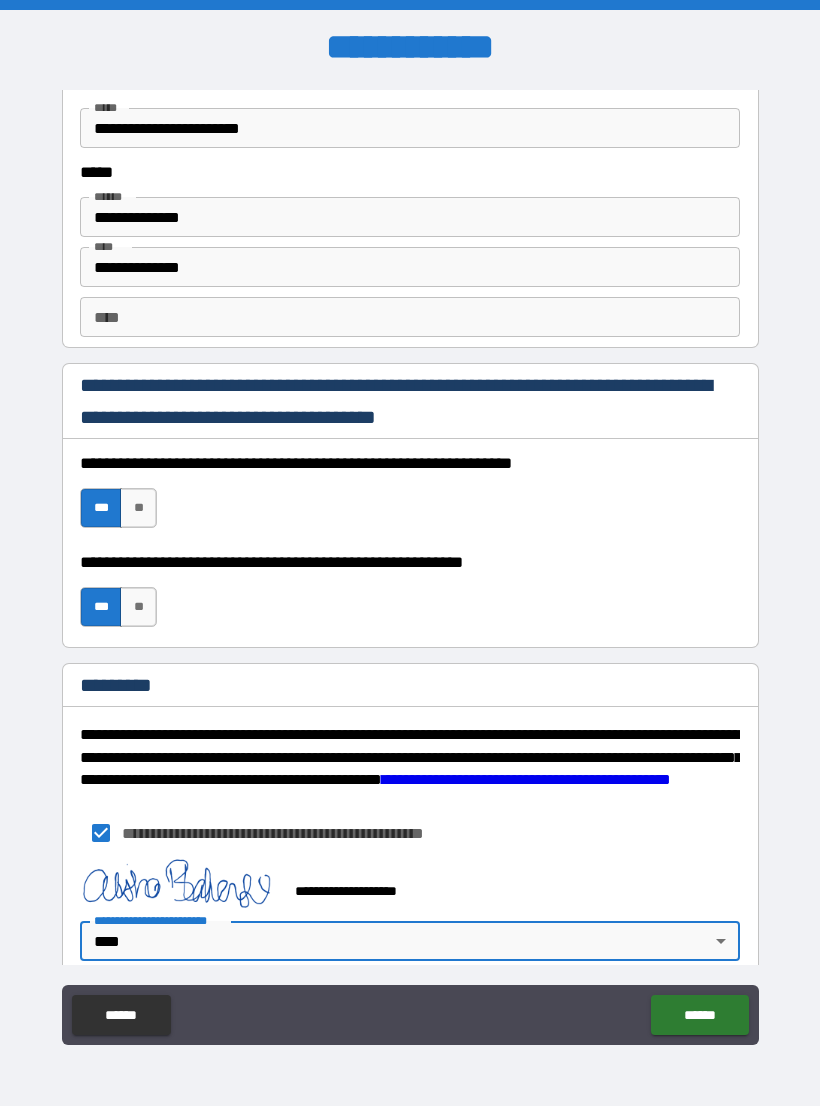 type on "*" 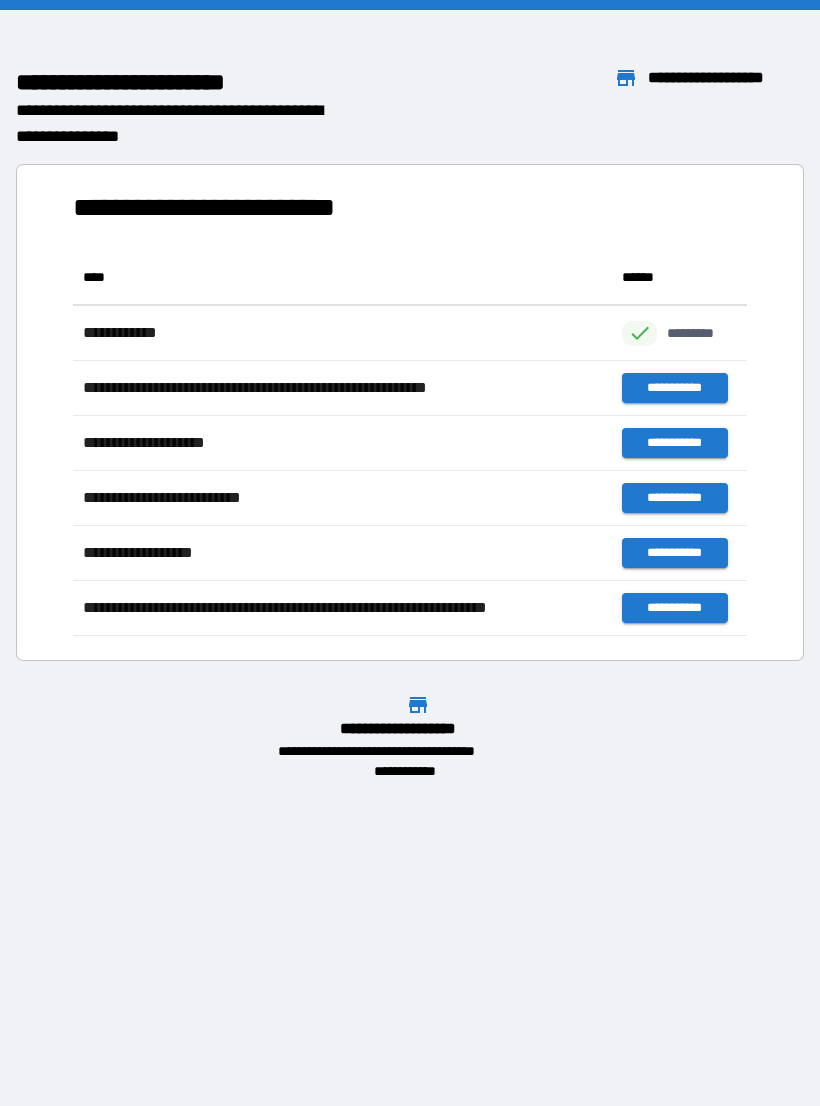 scroll, scrollTop: 386, scrollLeft: 674, axis: both 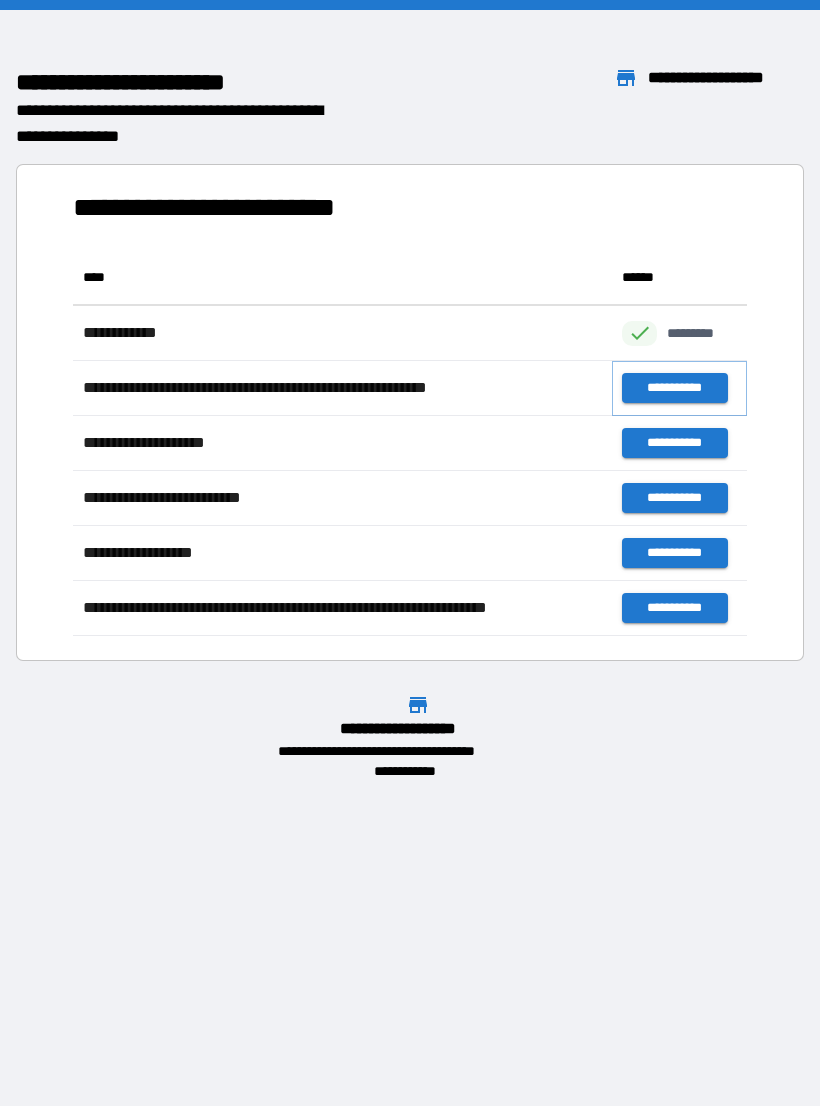 click on "**********" at bounding box center [674, 388] 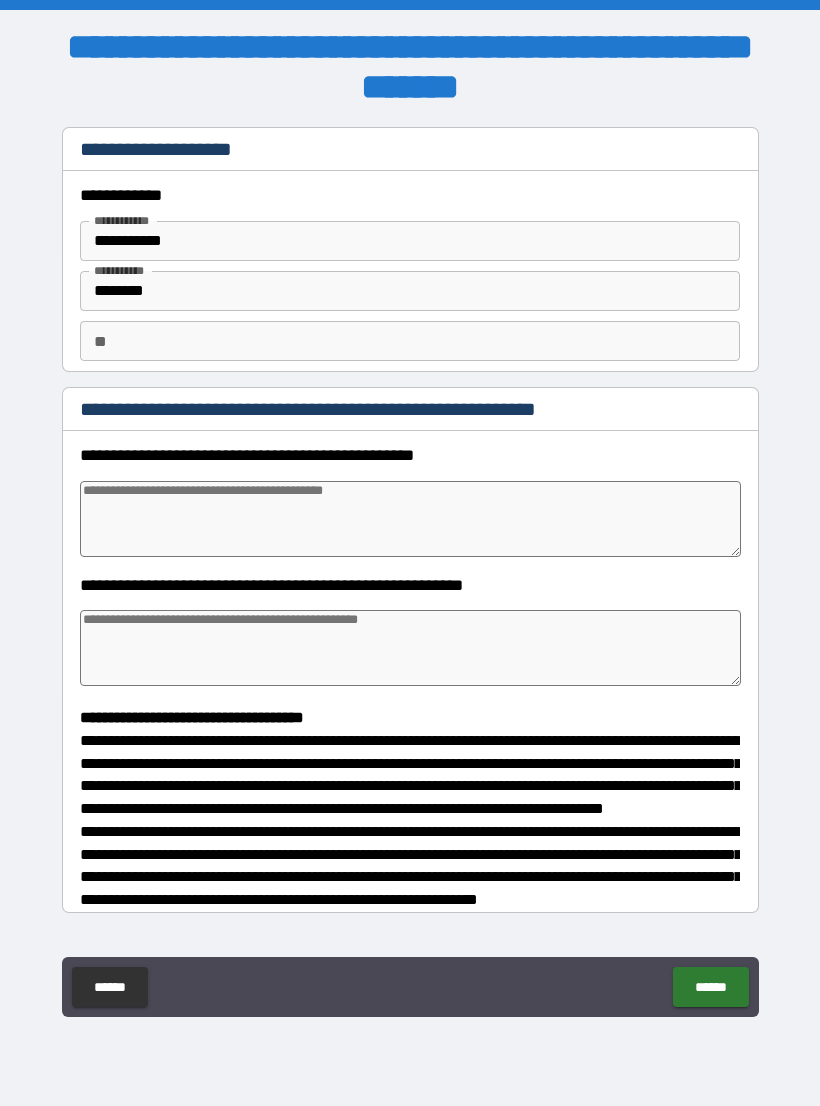 type on "*" 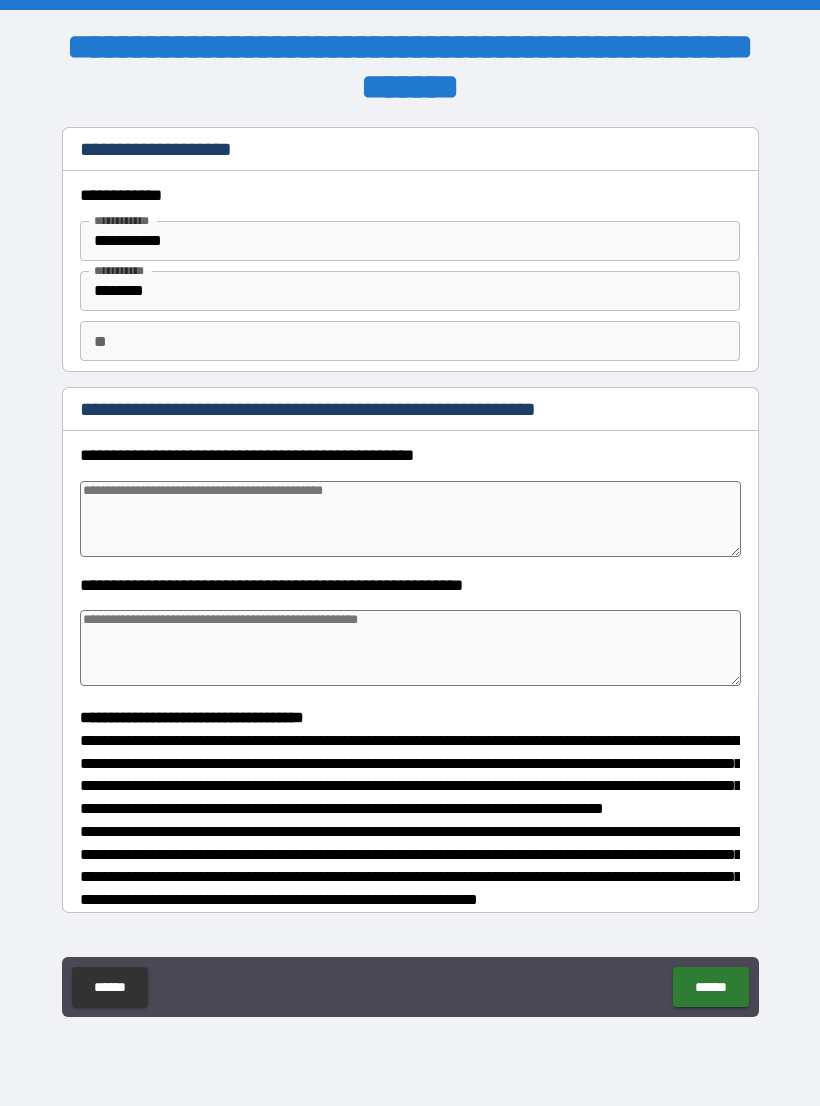 type on "*" 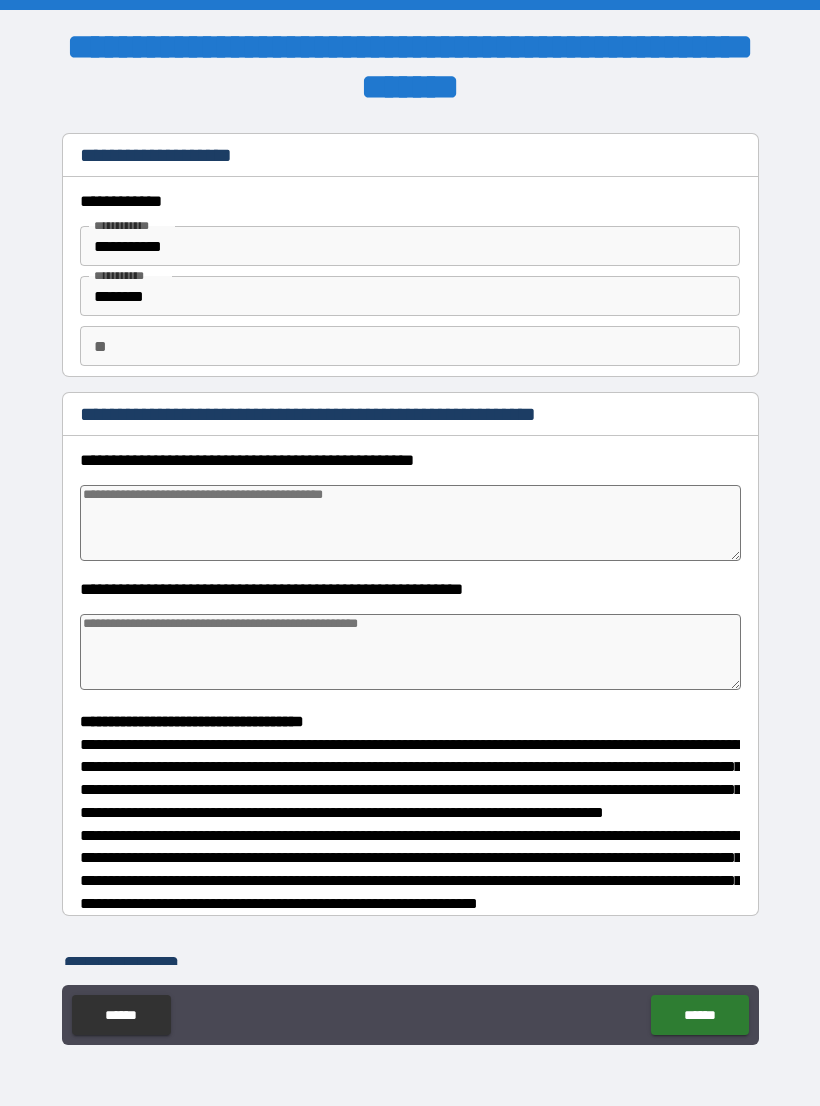 click at bounding box center (410, 523) 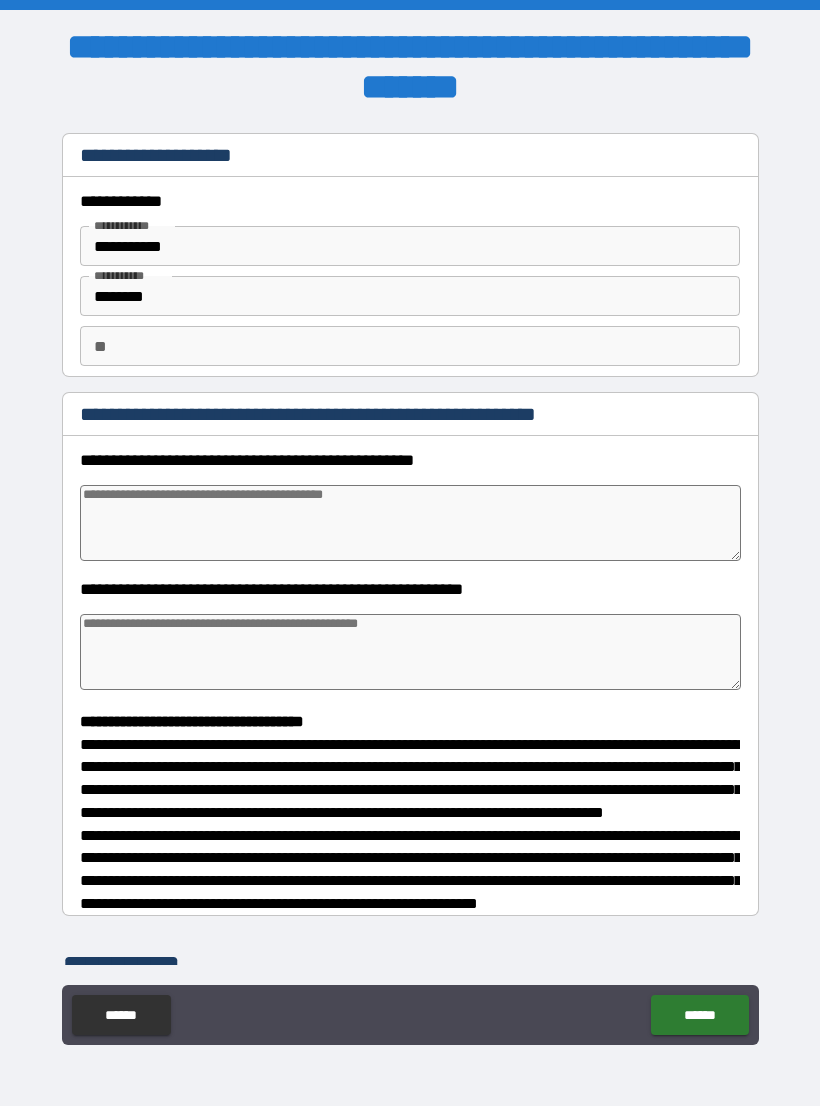 type on "*" 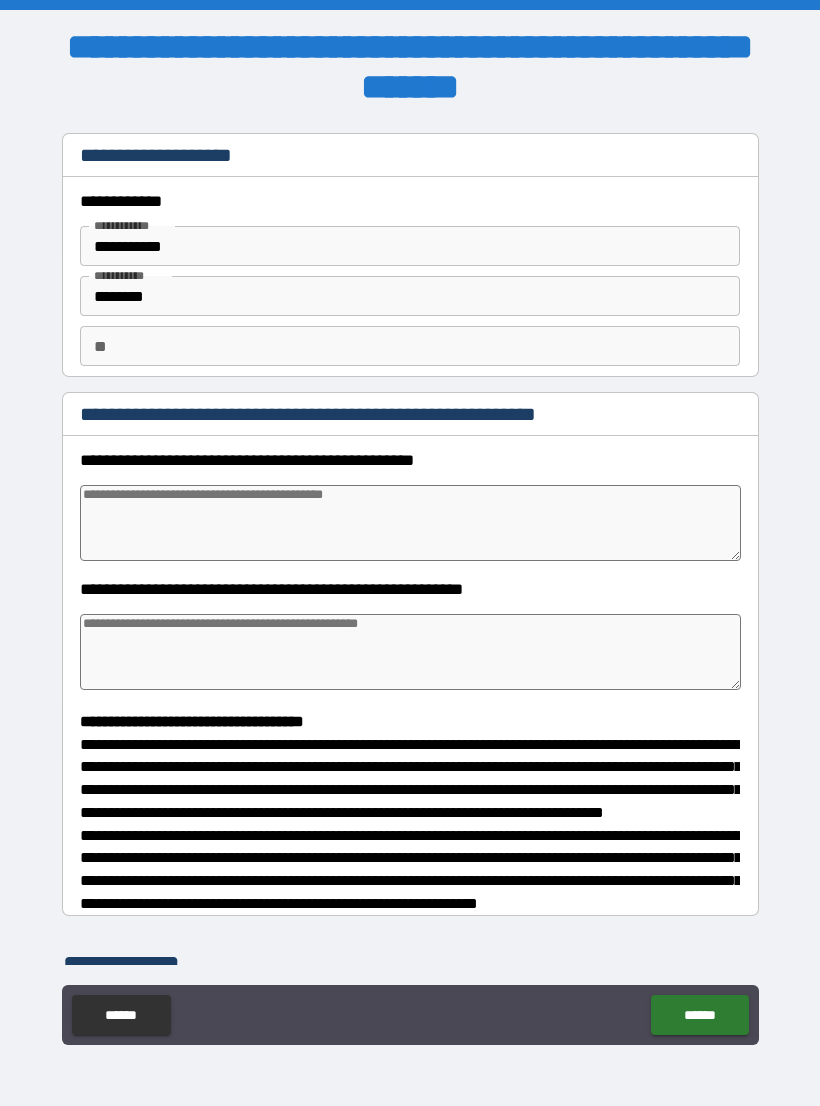 type on "*" 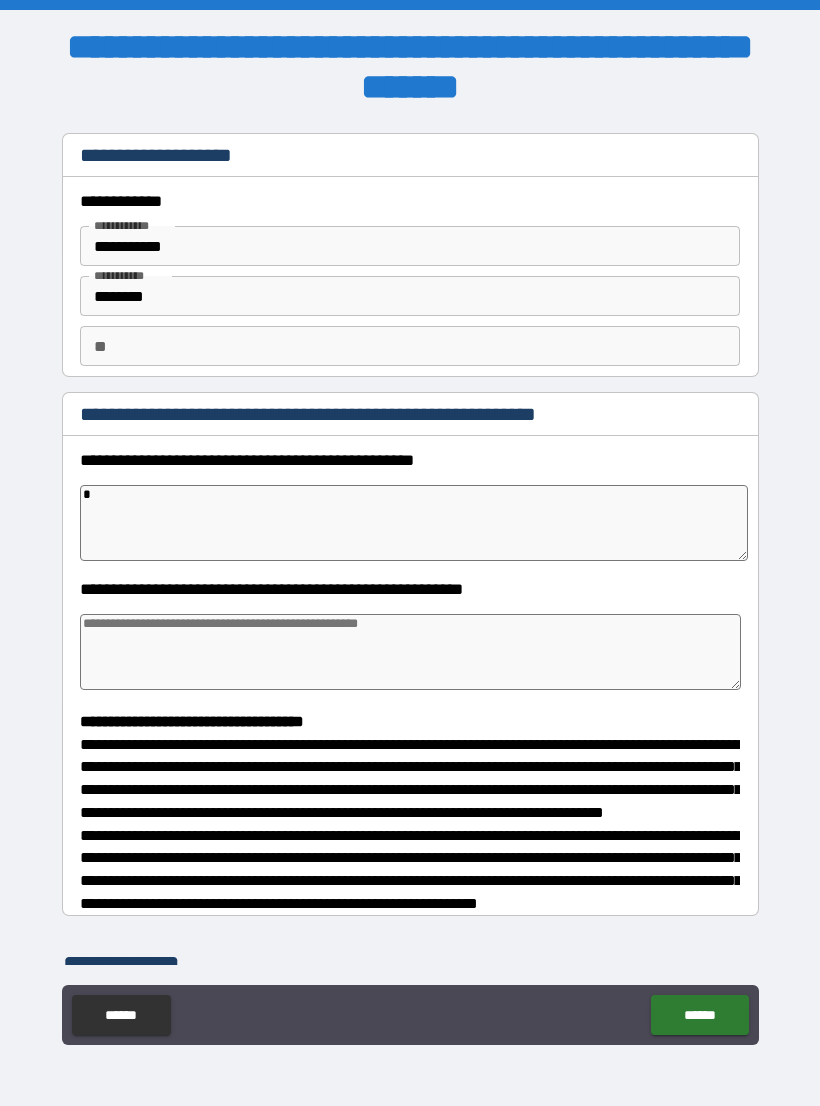 type on "*" 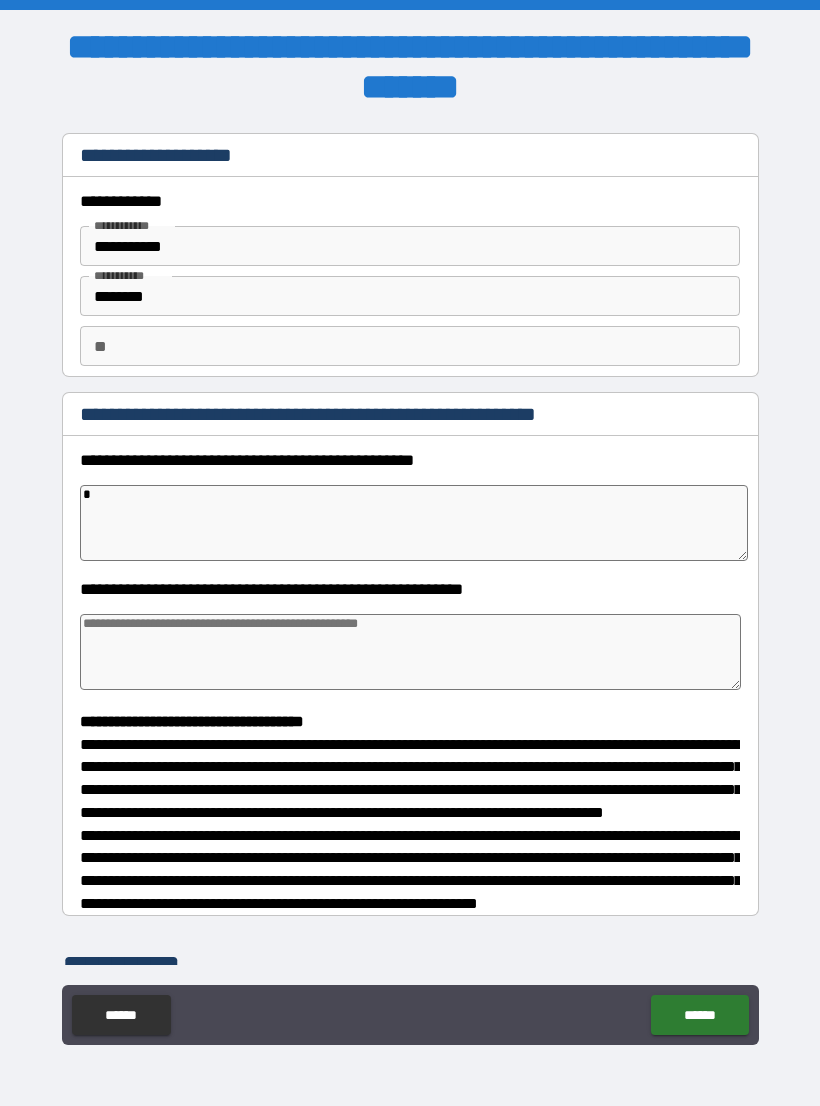 type on "*" 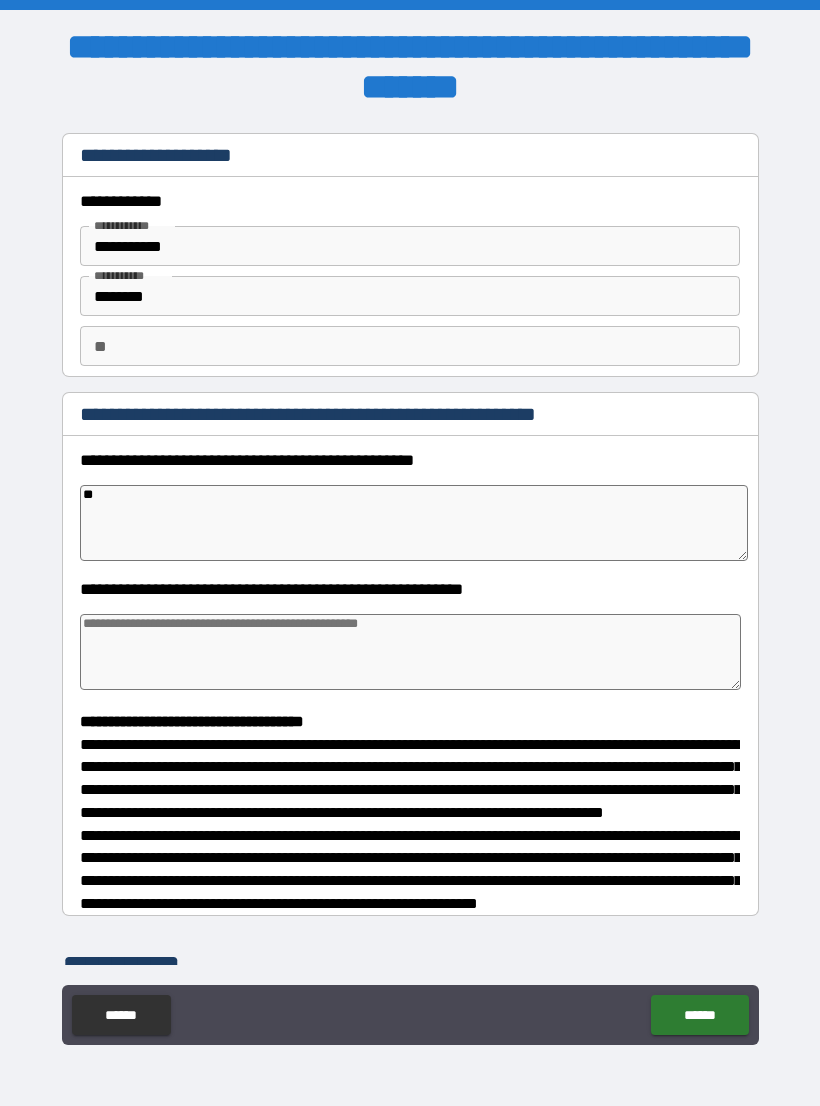 type on "*" 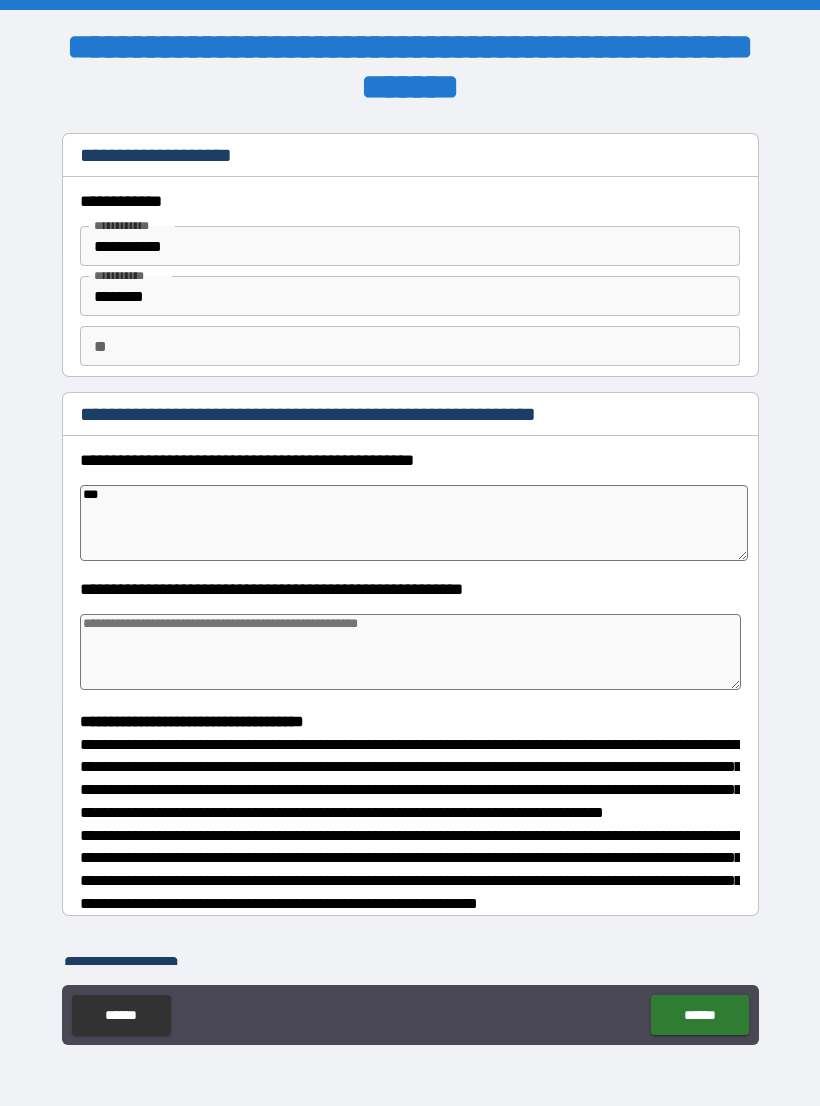 type on "*" 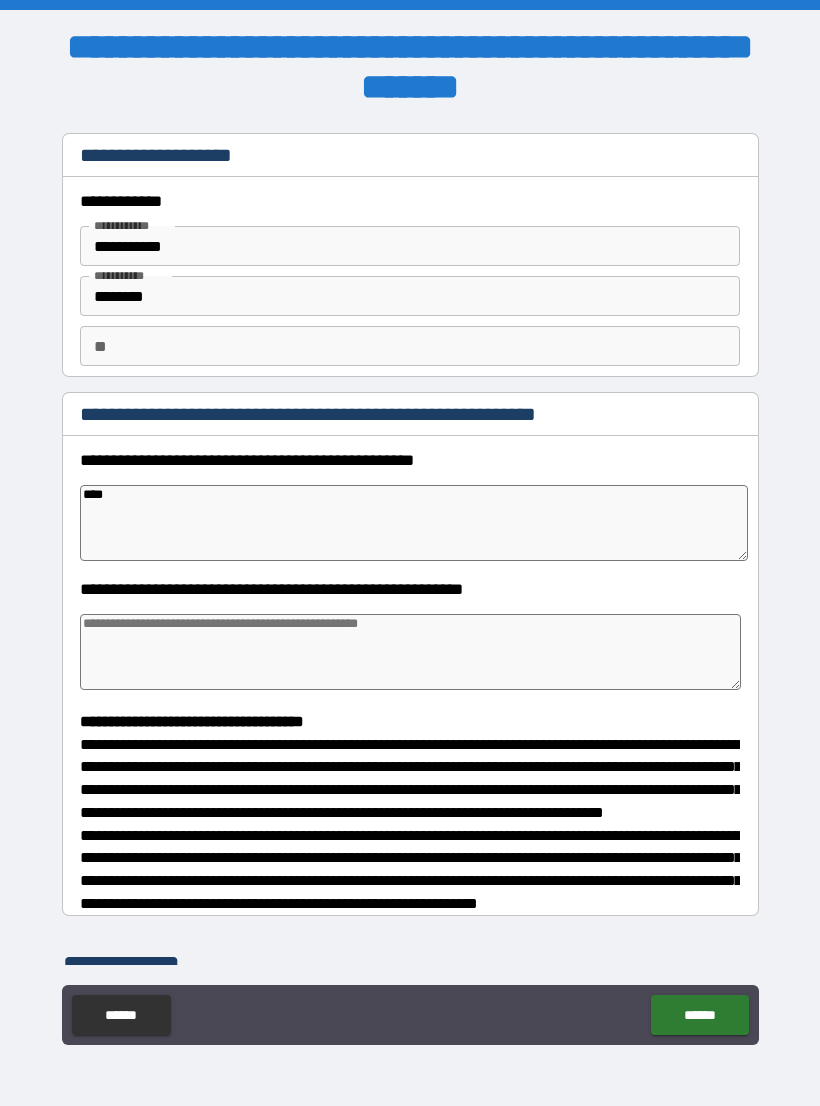 type on "*" 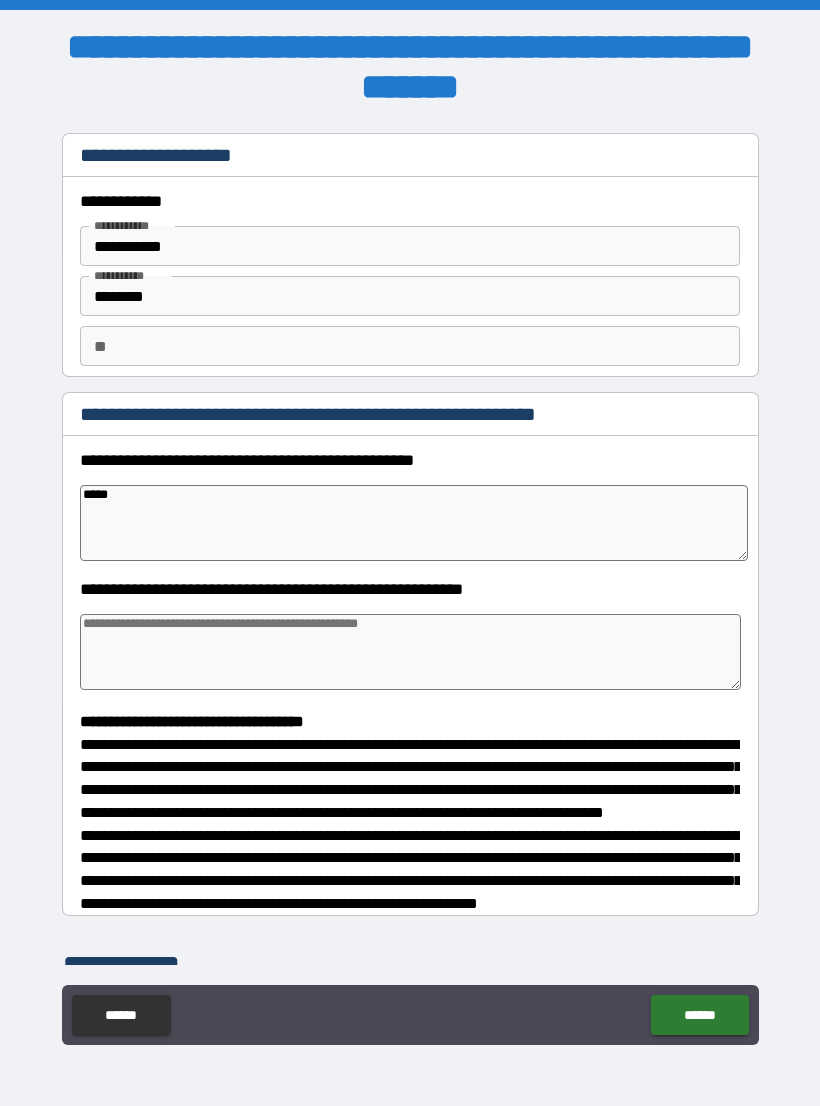 type on "*" 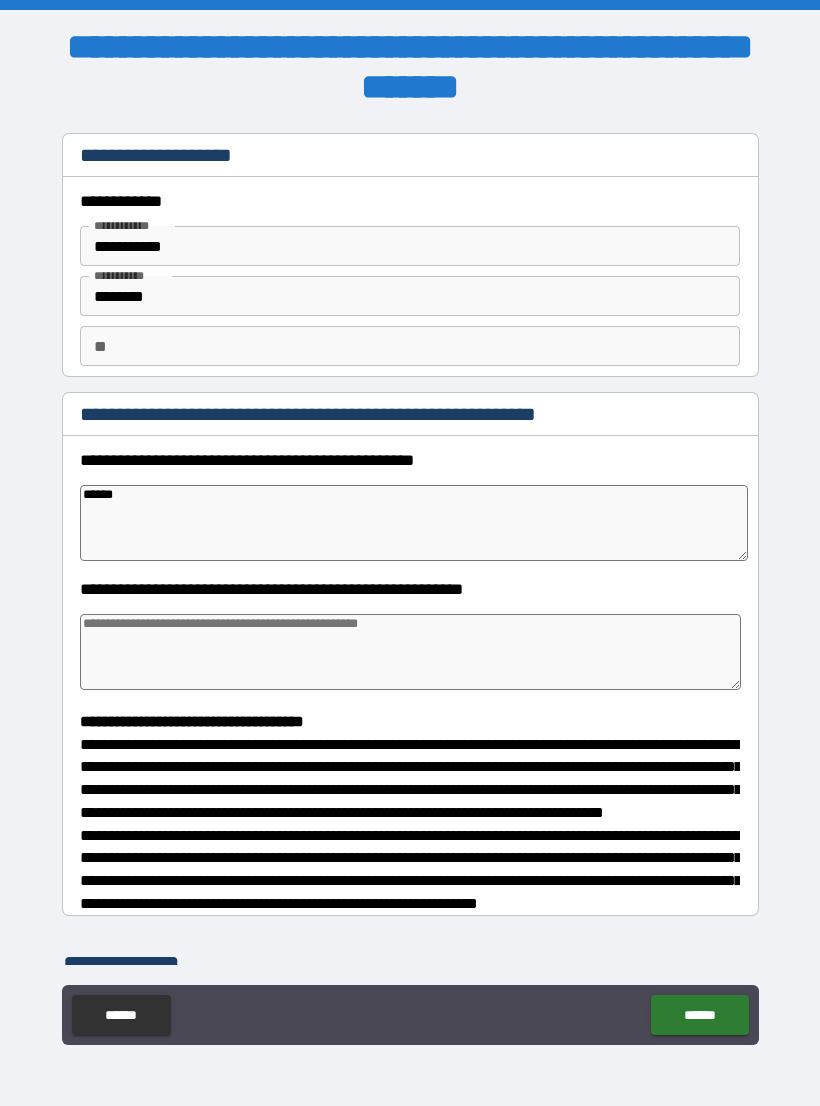 type on "*" 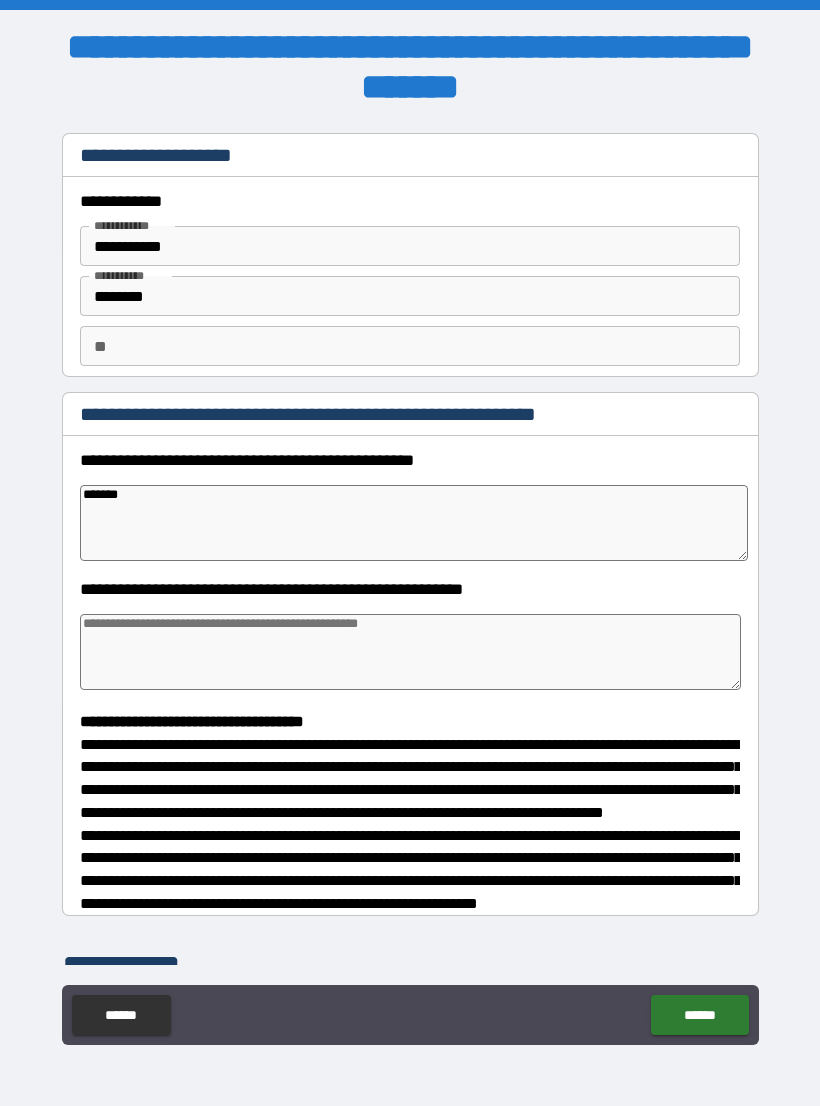 type on "*" 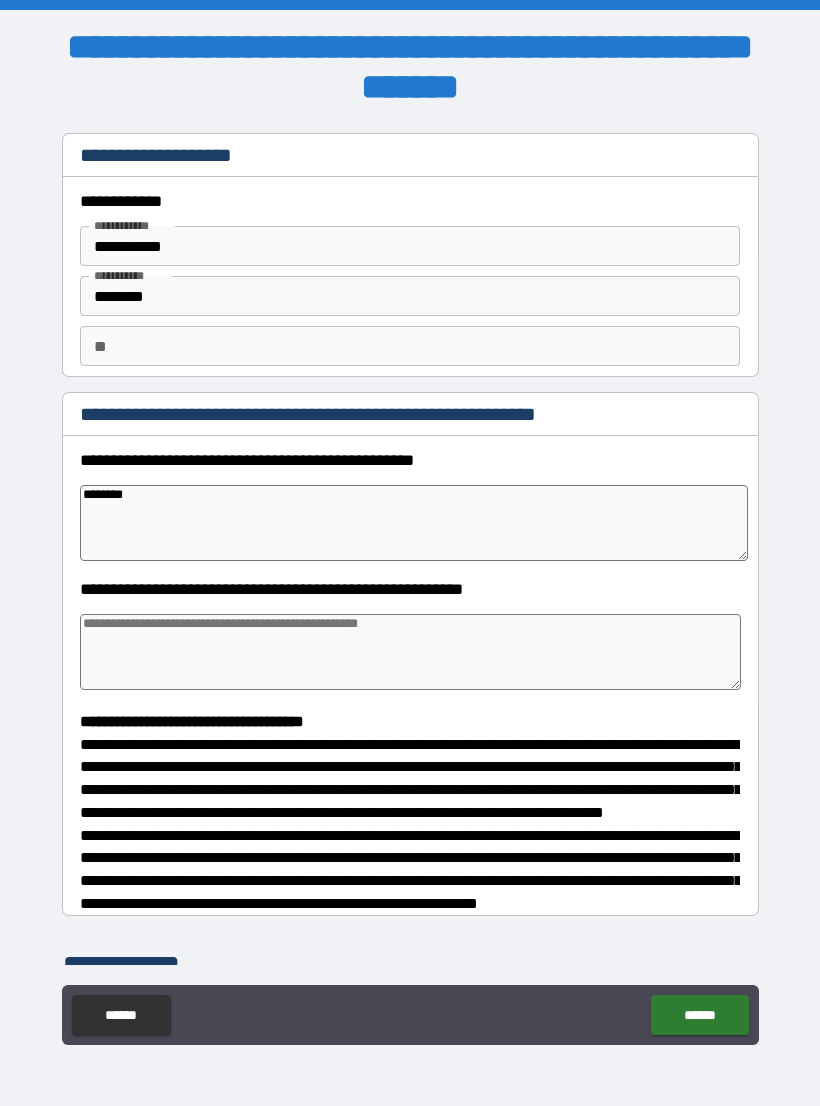 type on "*" 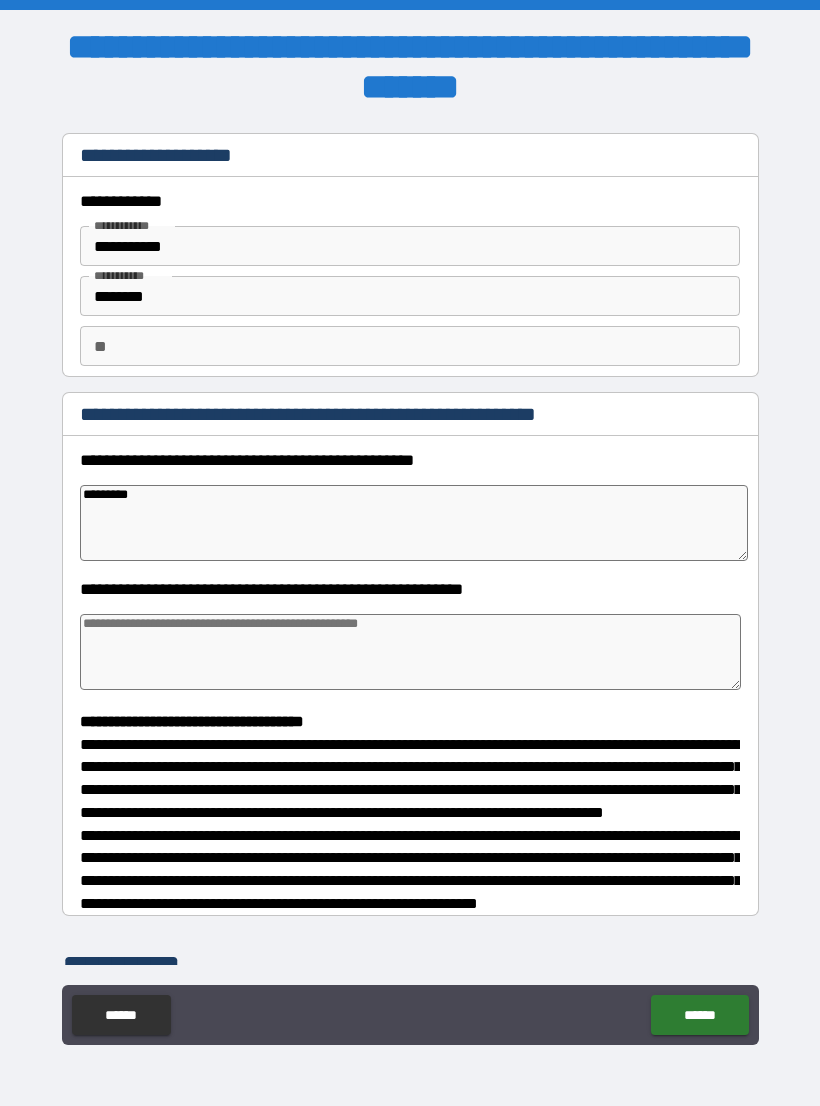 type on "*" 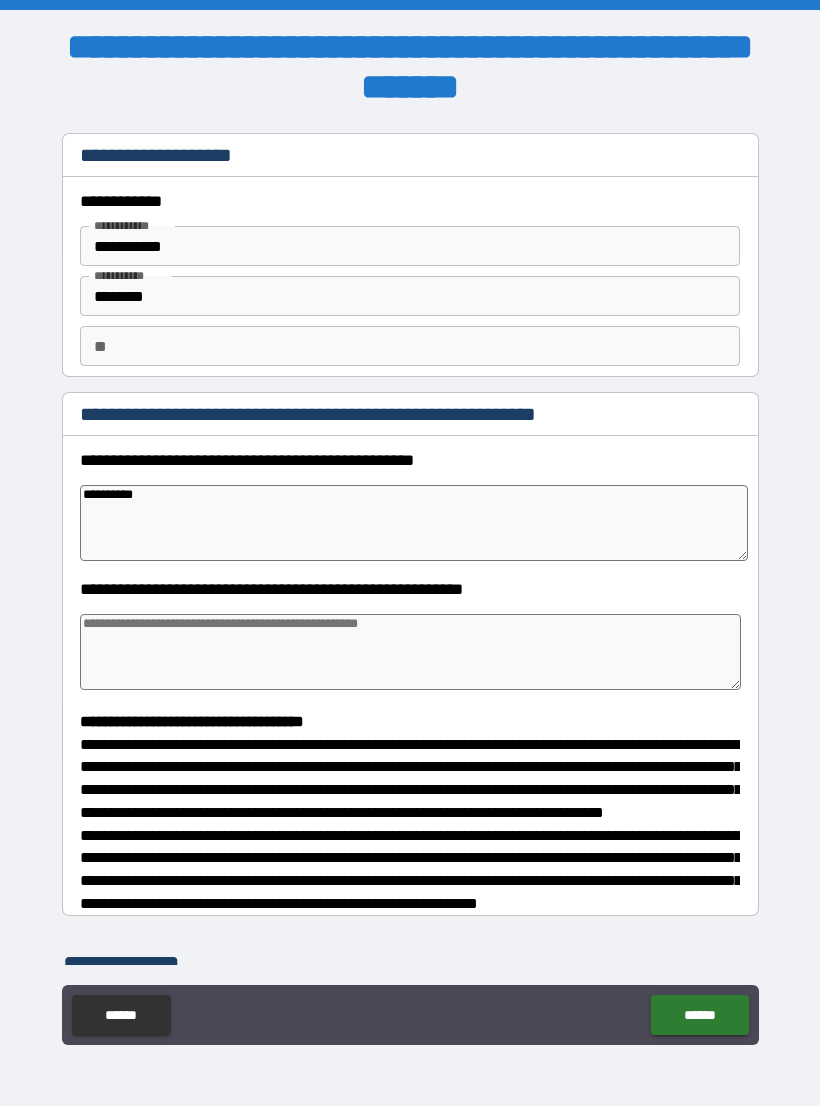 type on "*" 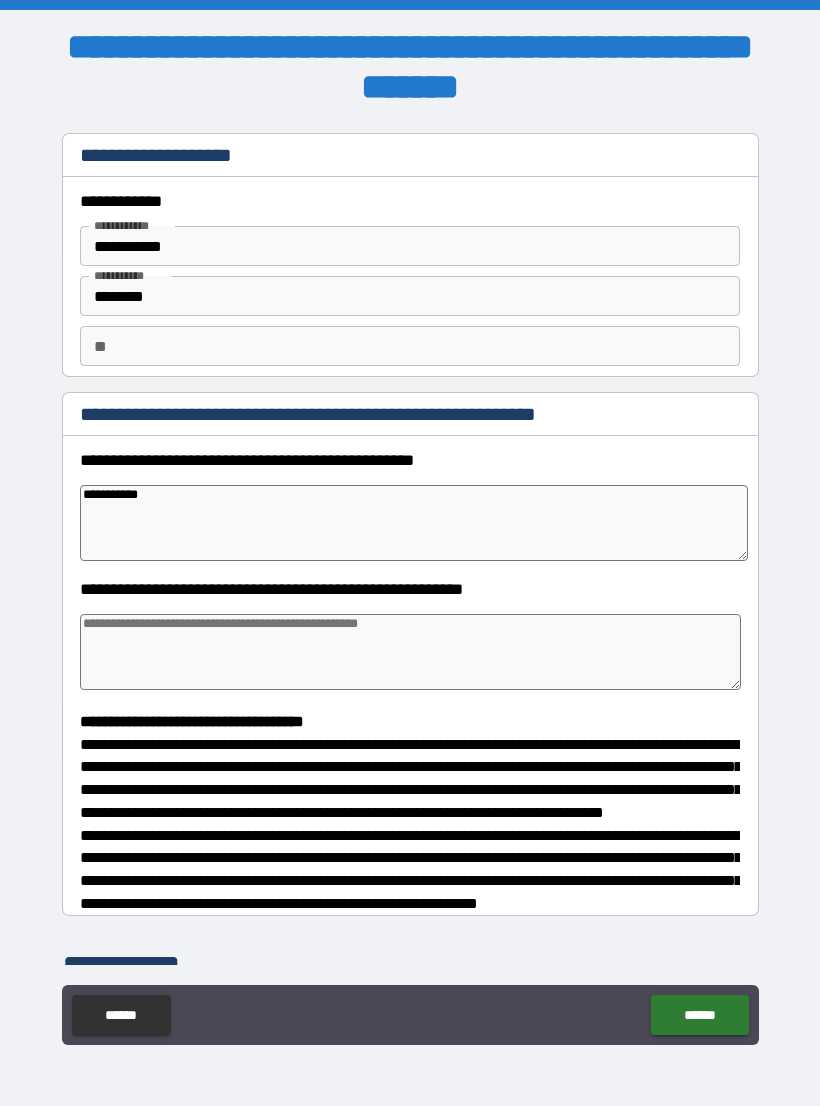 type on "*" 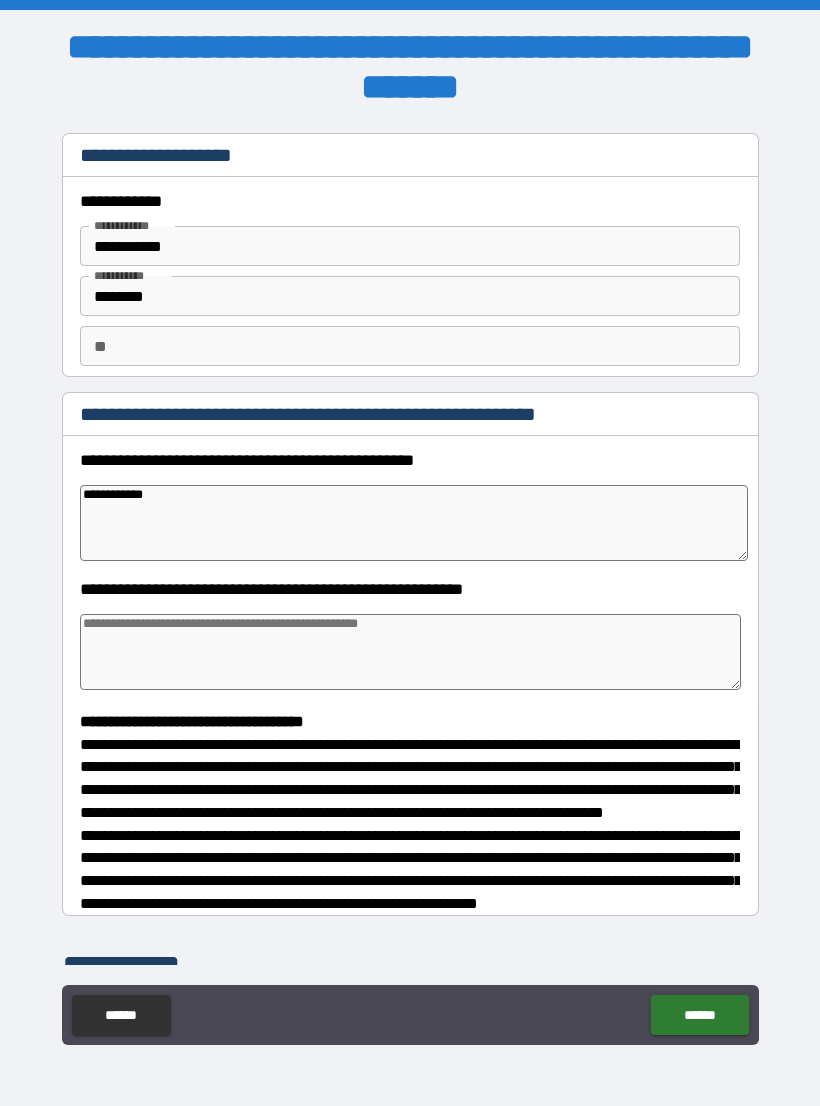 type on "*" 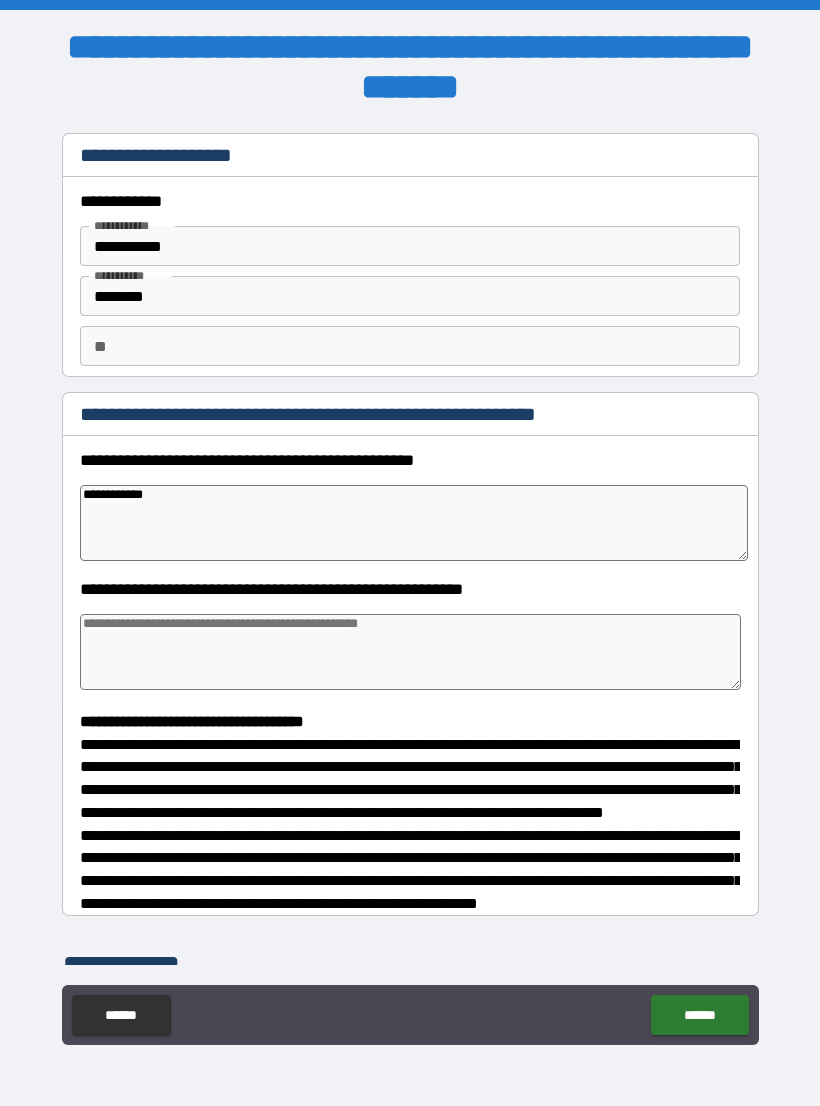type on "**********" 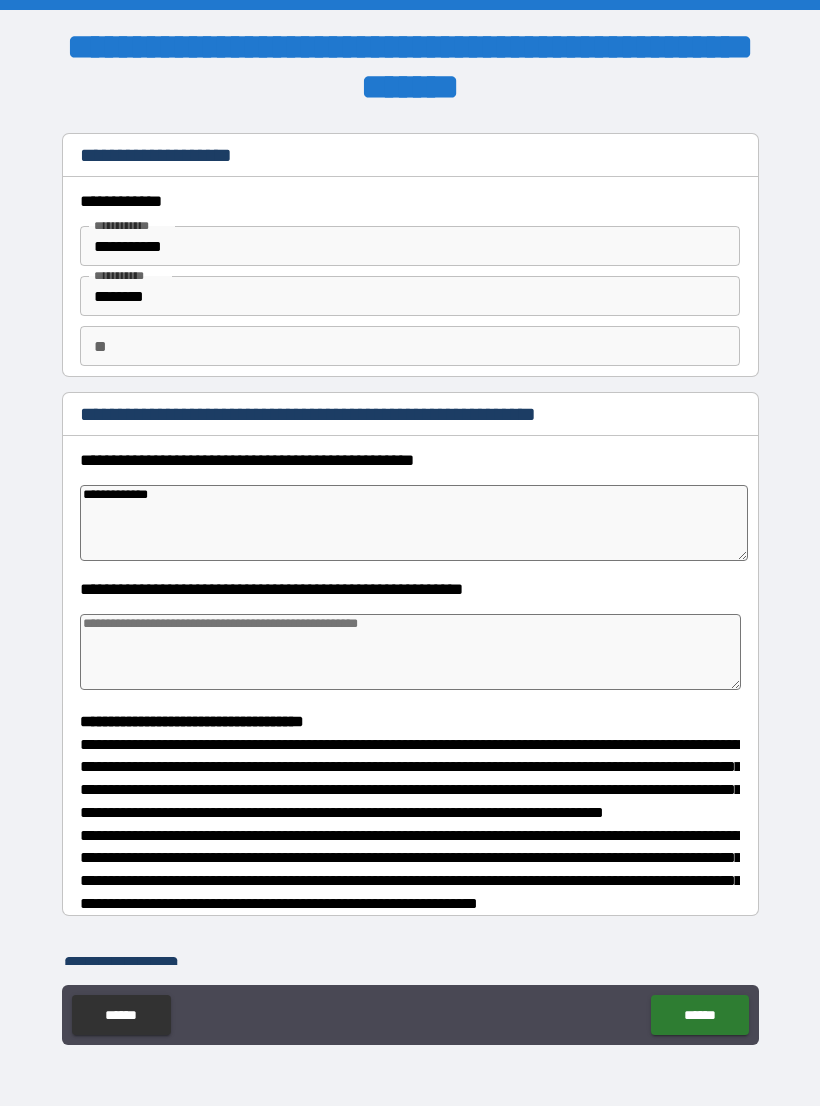 type on "*" 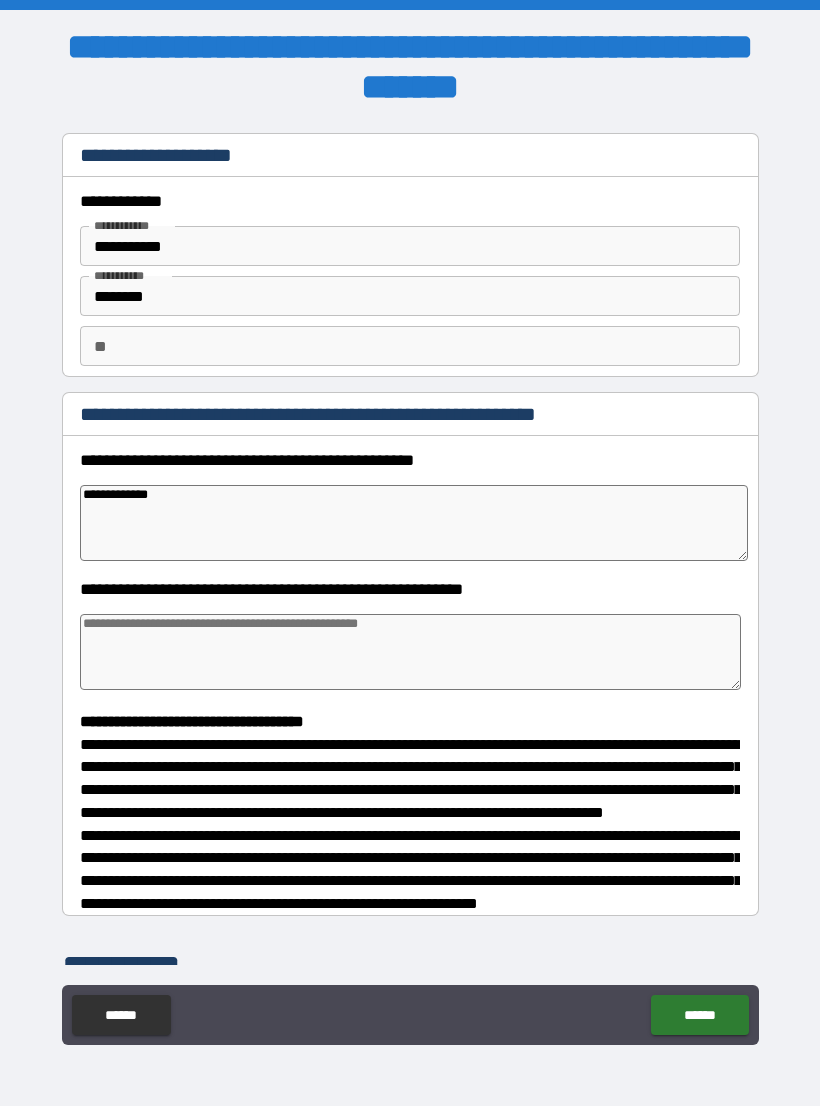 type on "**********" 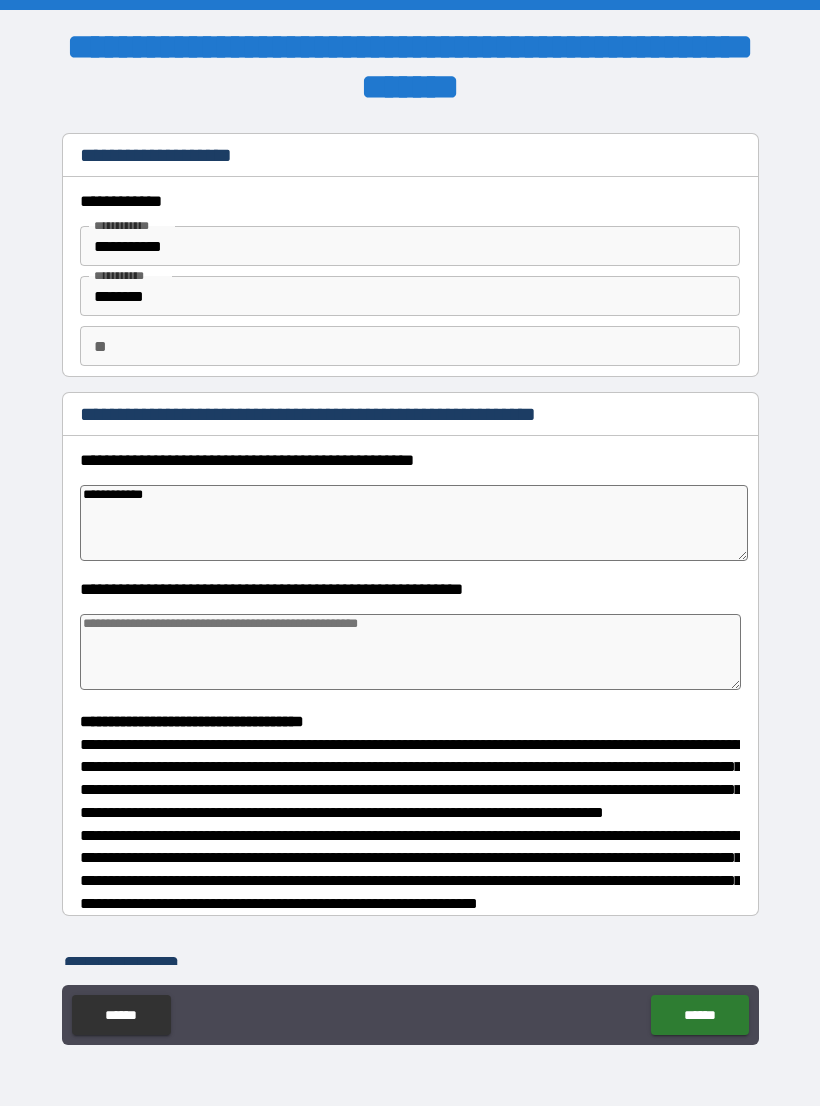 type on "*" 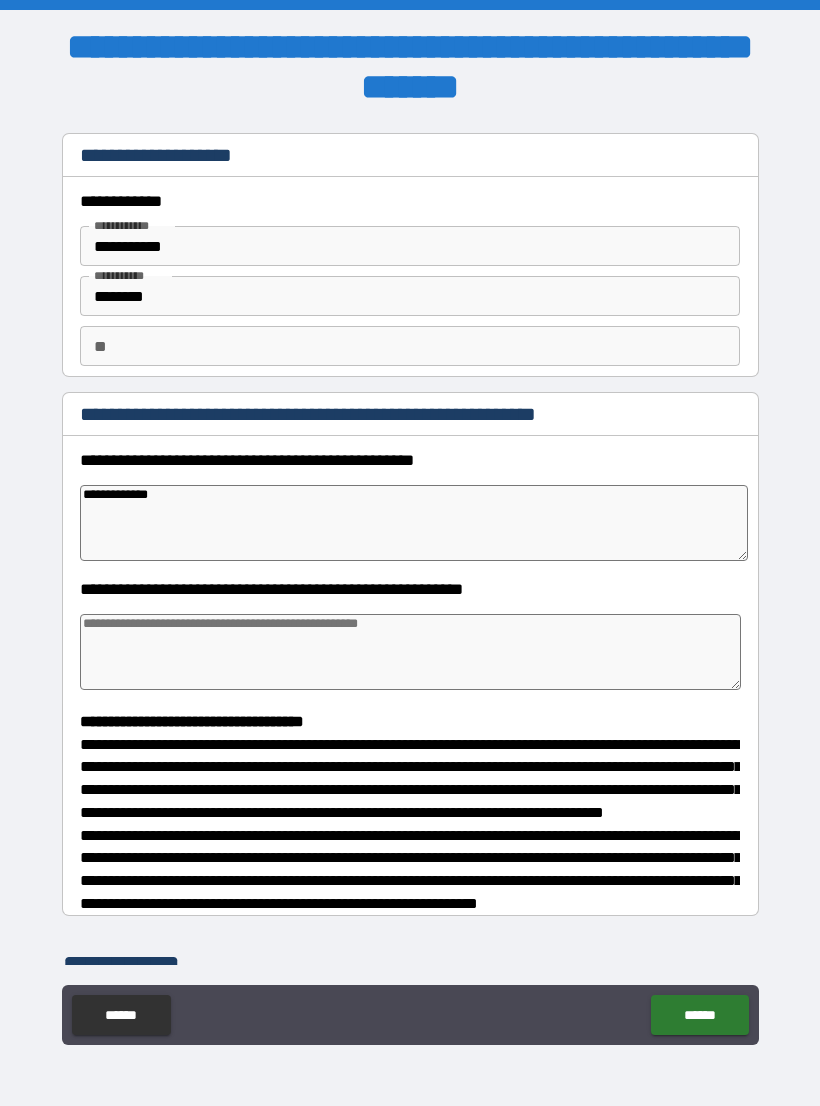 type on "*" 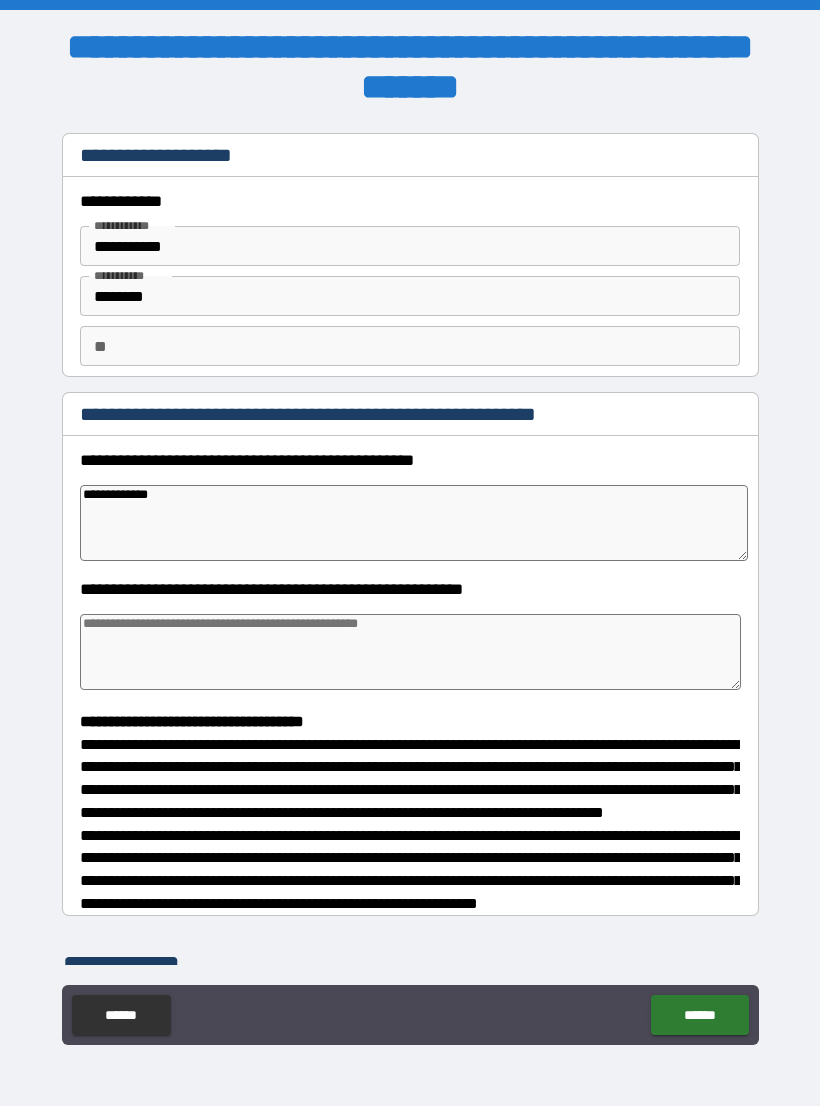 type on "**********" 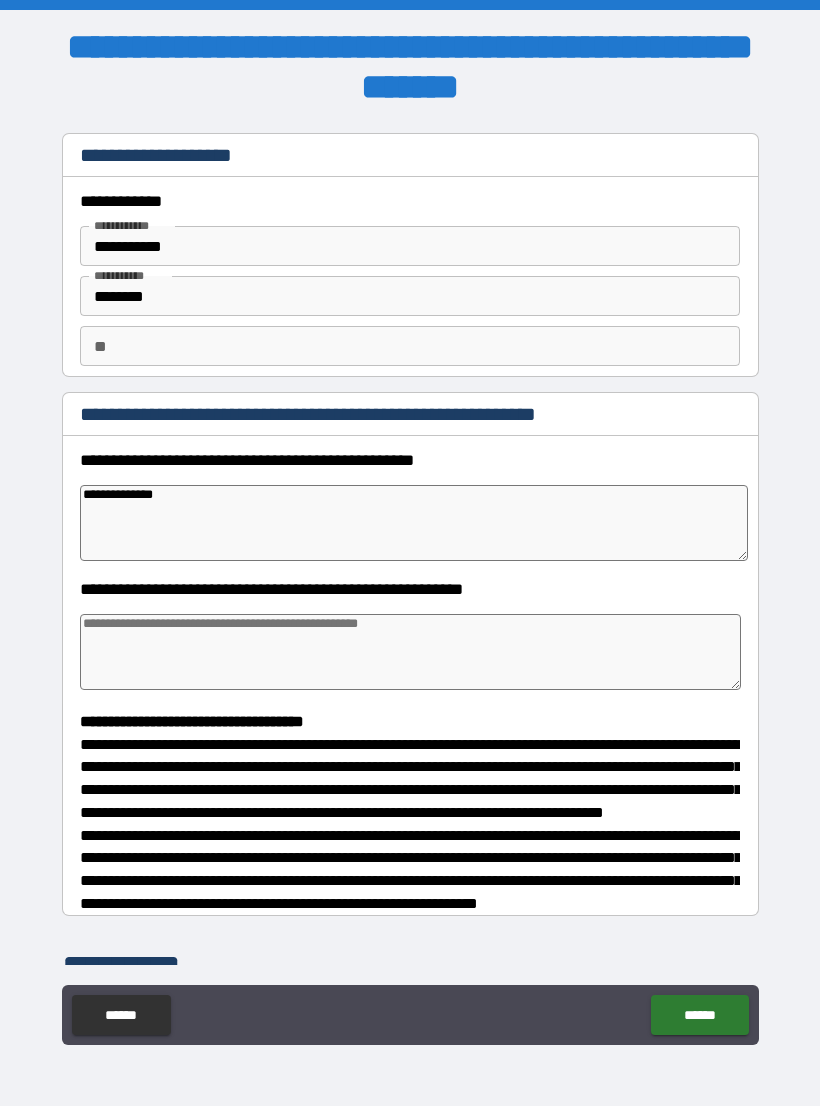 type on "*" 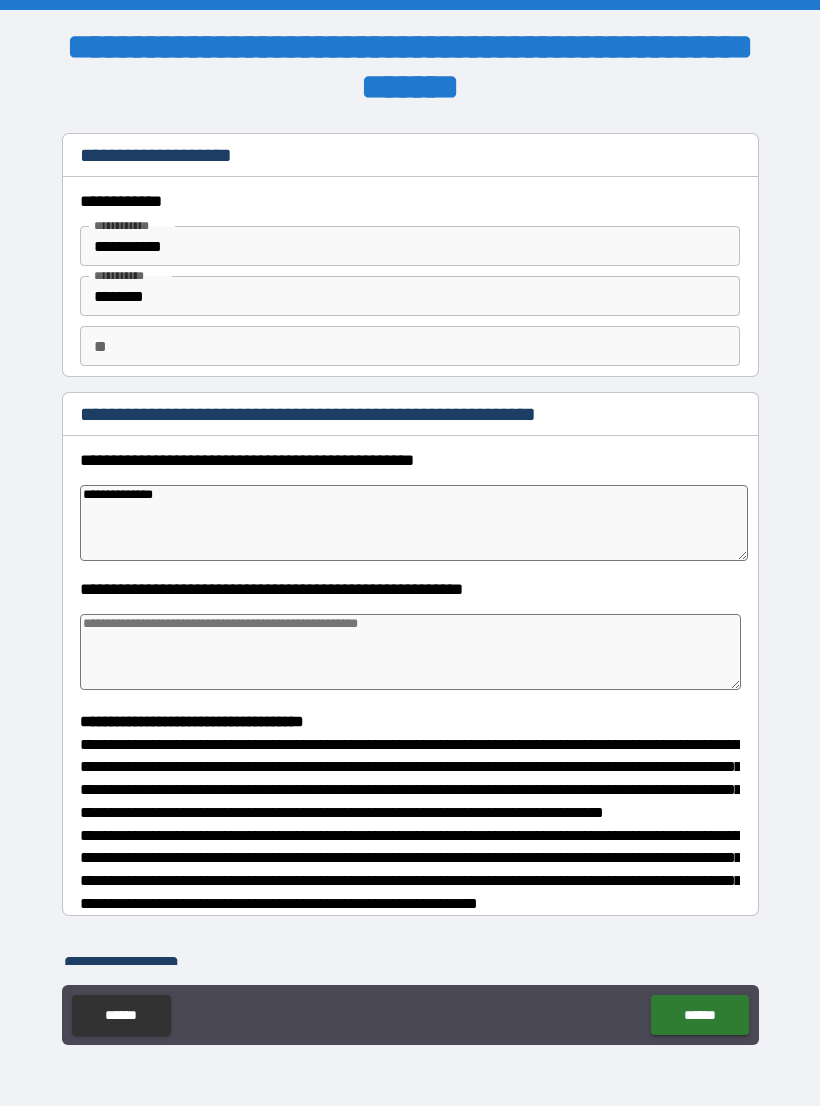 type on "**********" 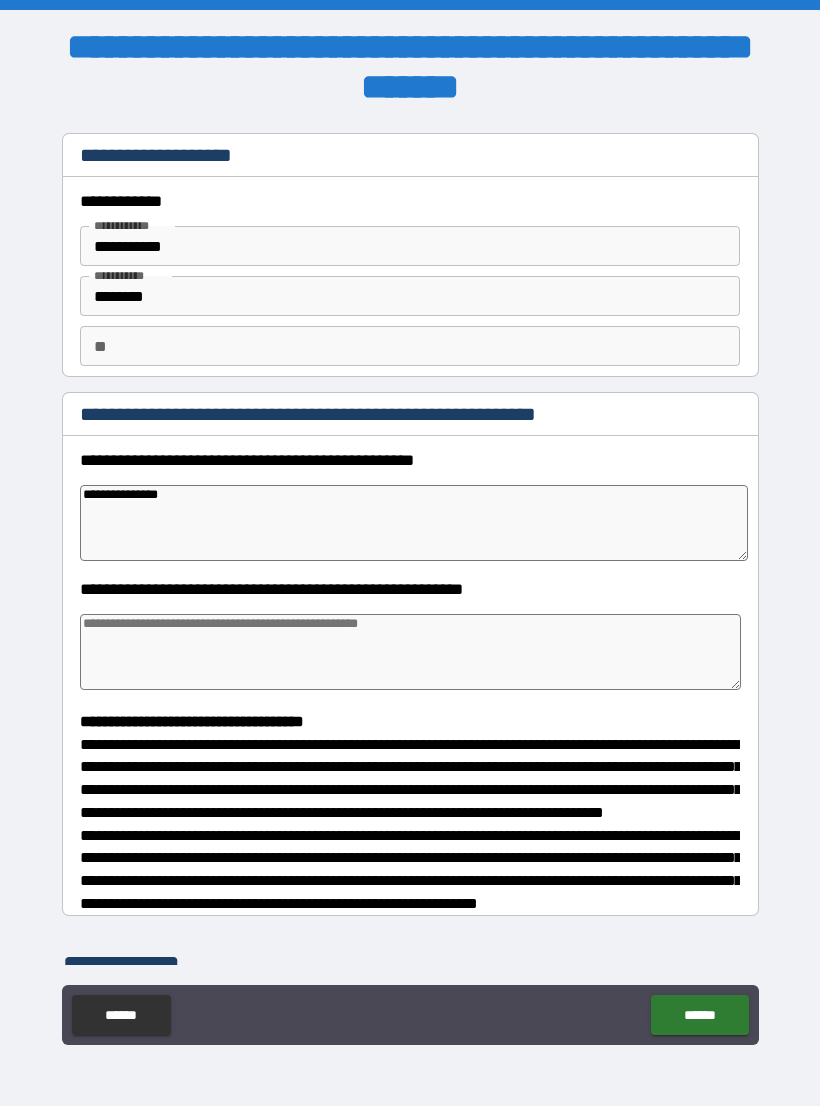 type on "*" 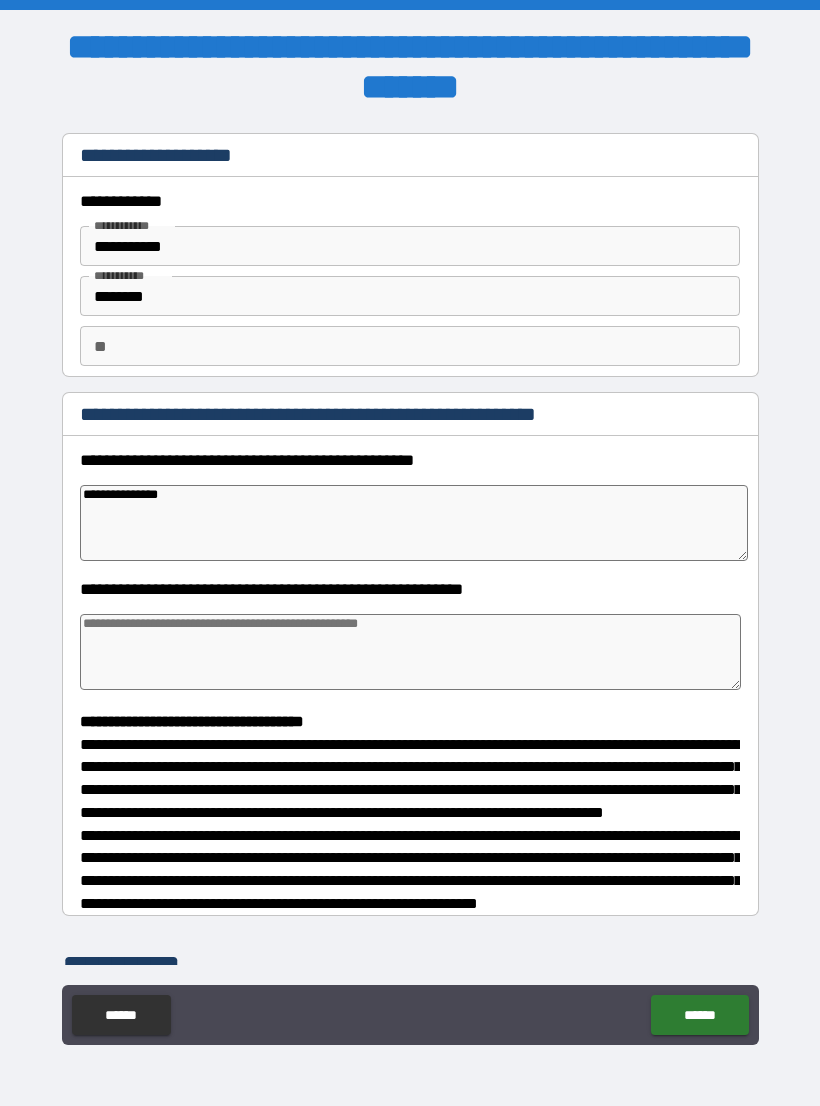 type on "**********" 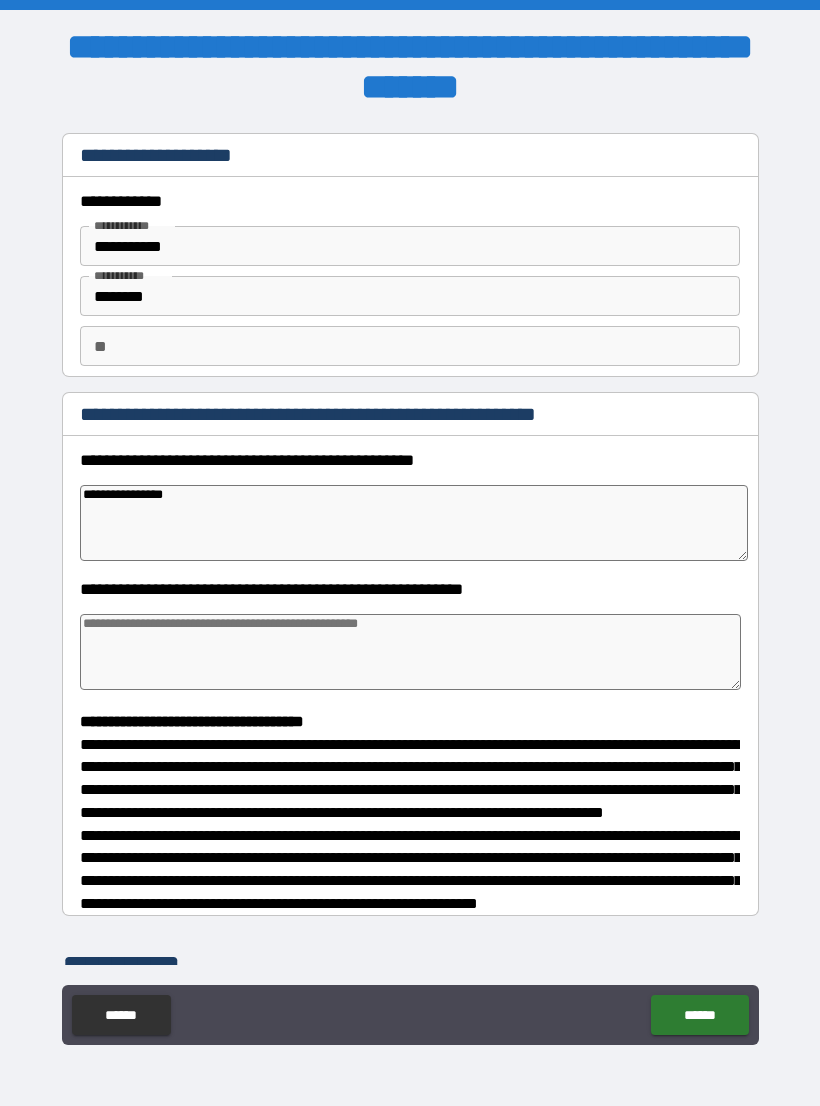 type on "*" 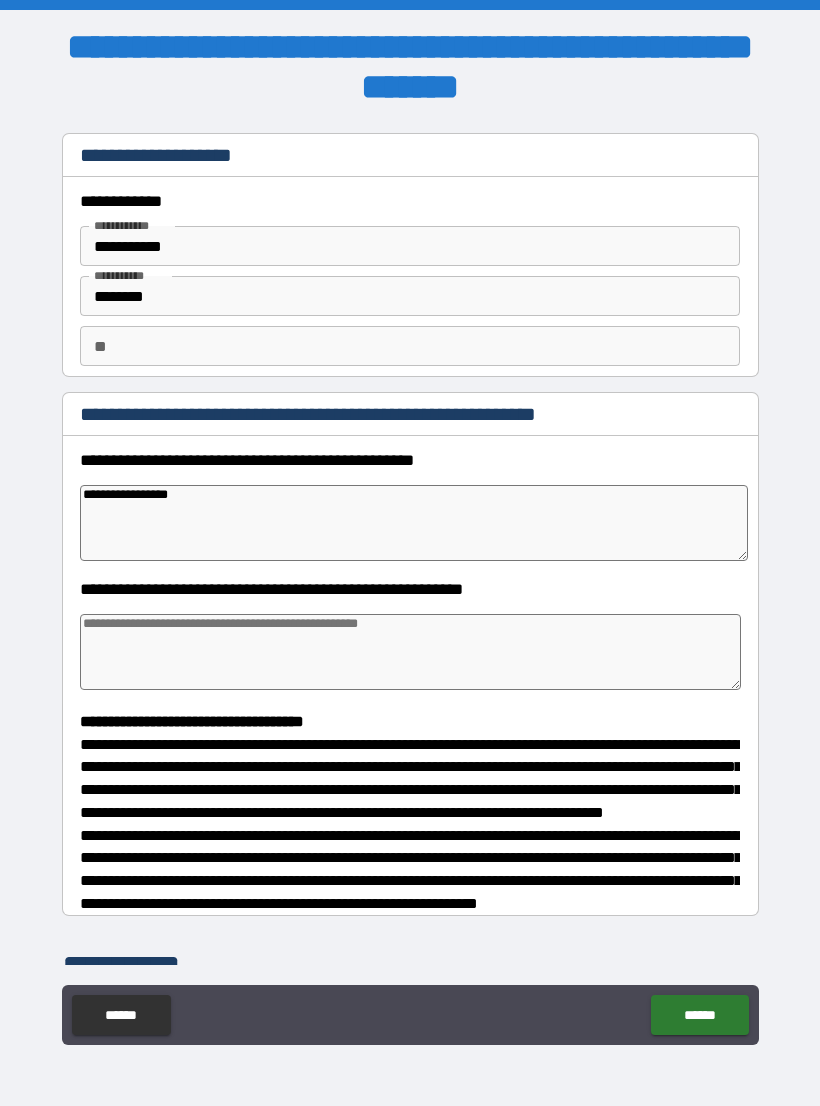 type on "*" 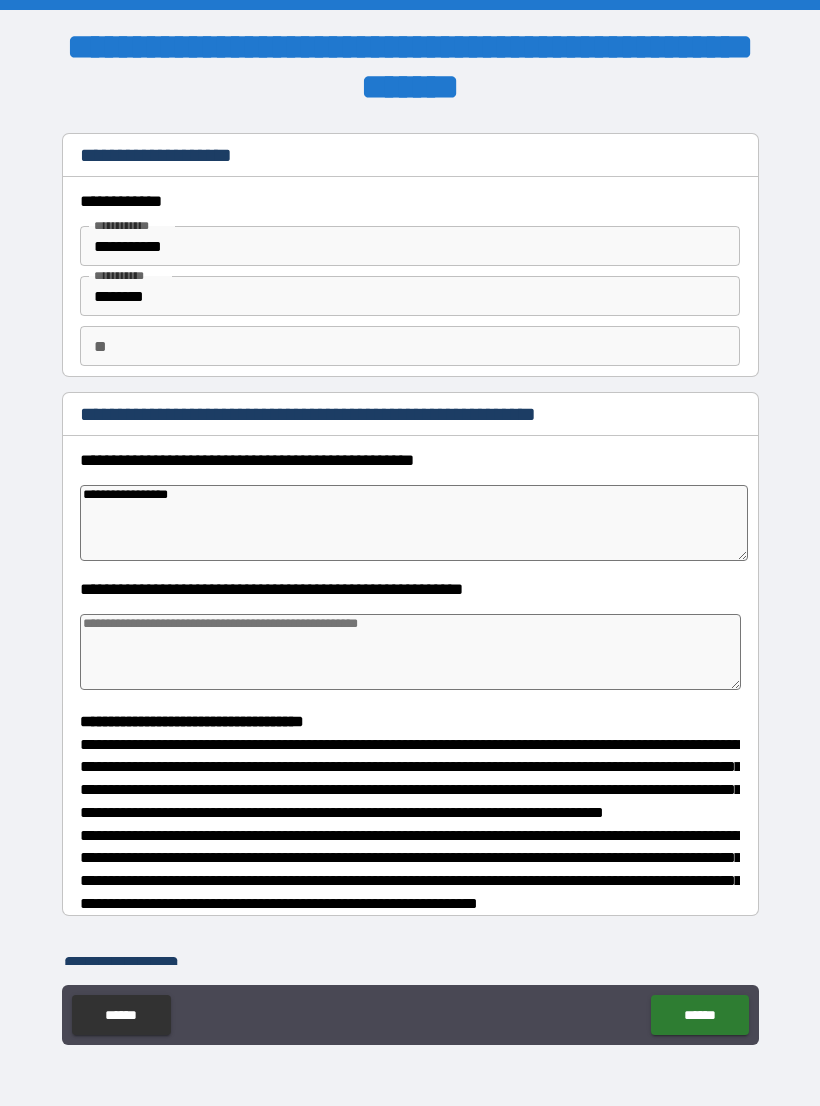 type on "**********" 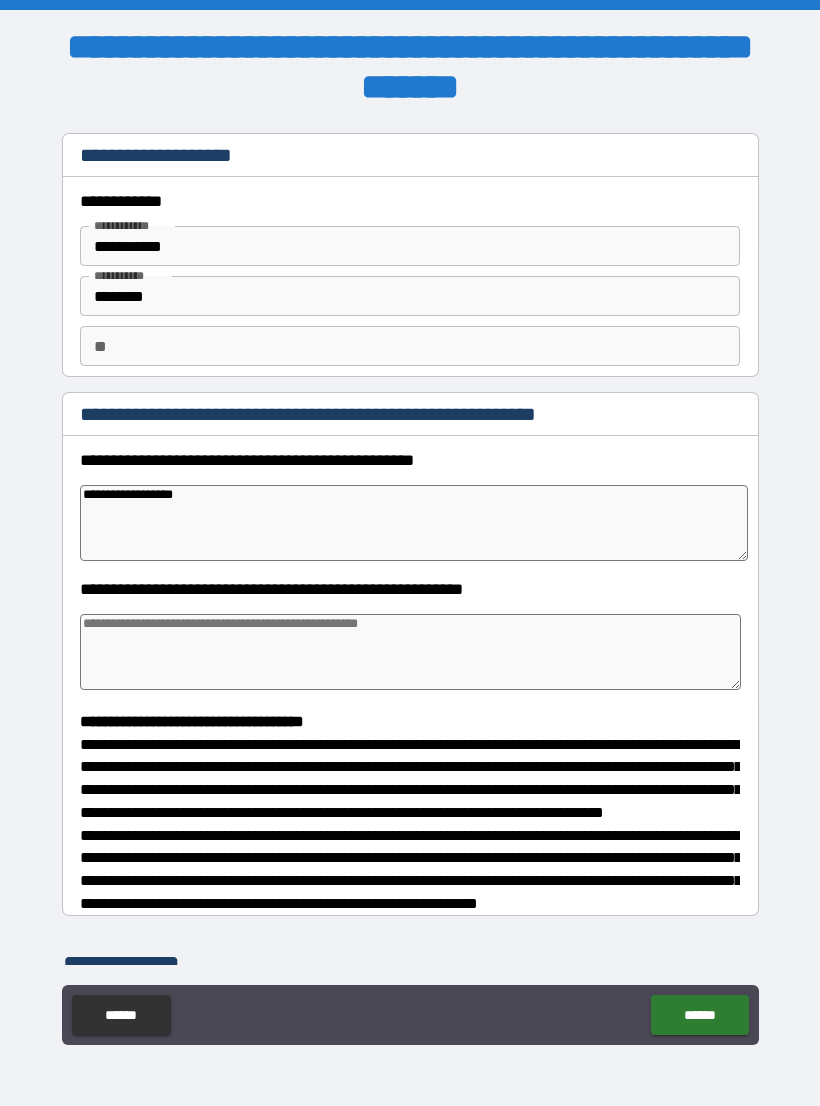type on "*" 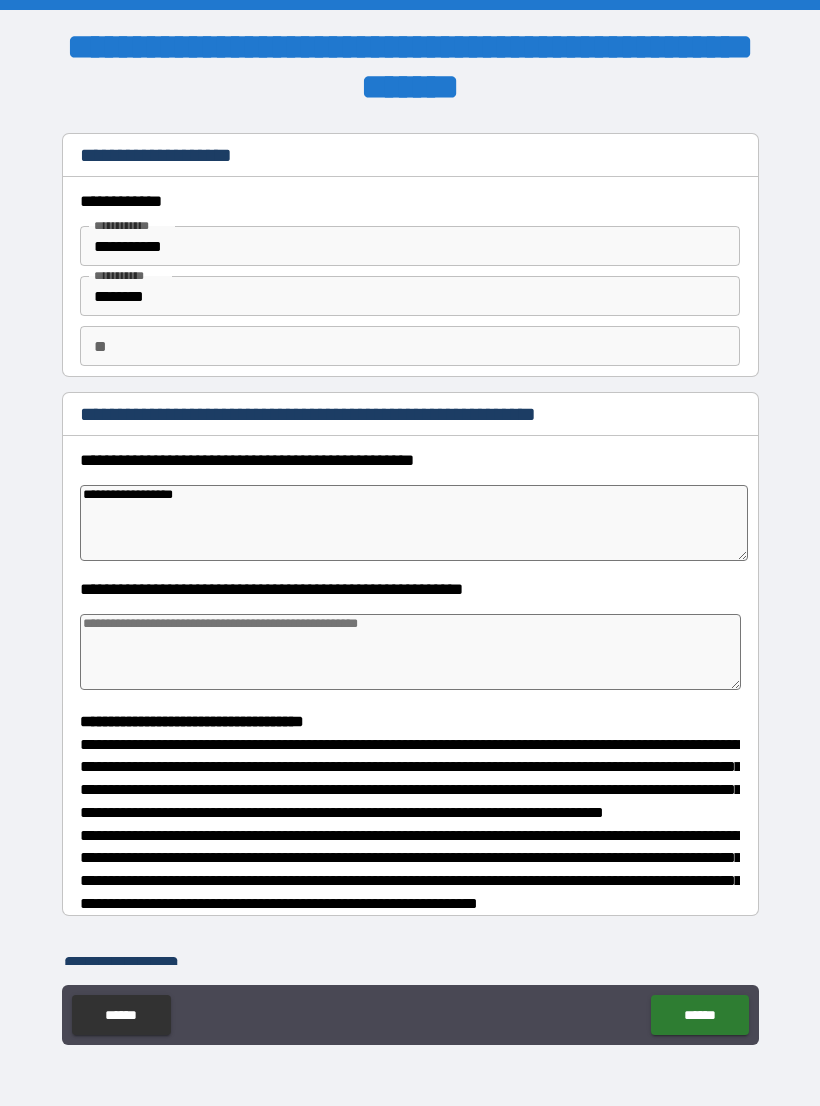 type on "**********" 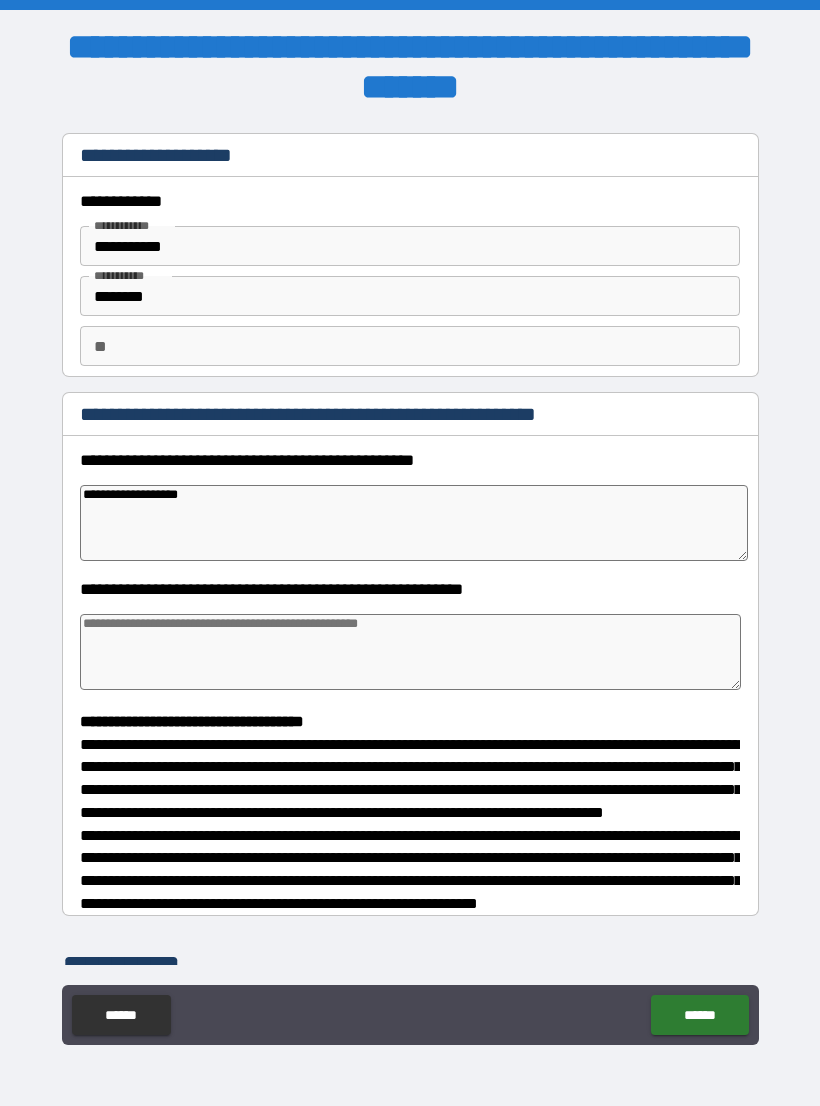 type on "*" 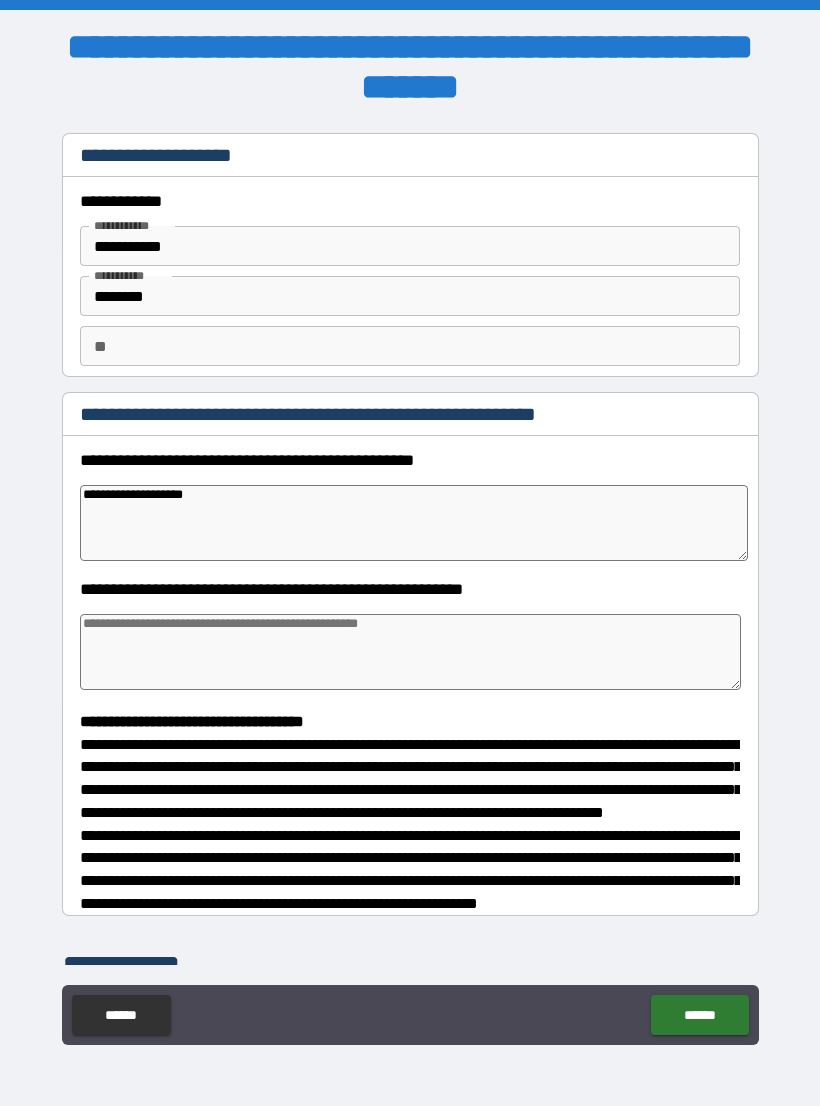 type on "*" 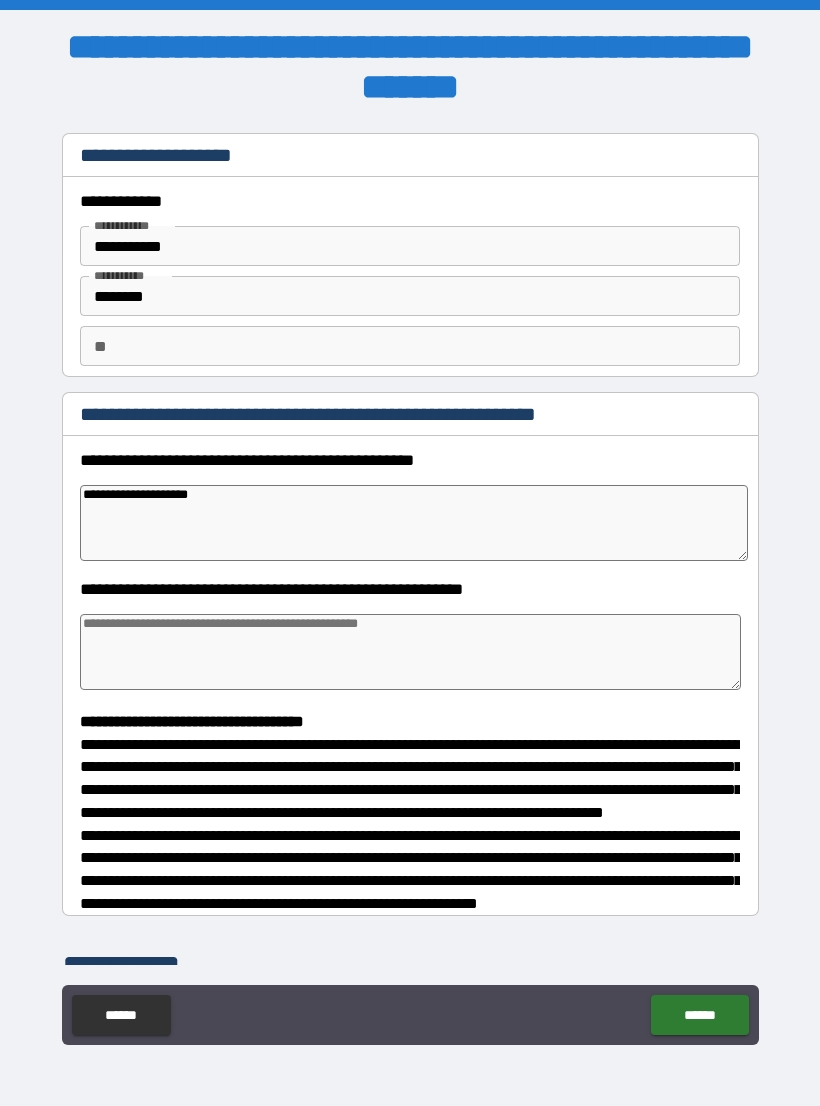 type on "*" 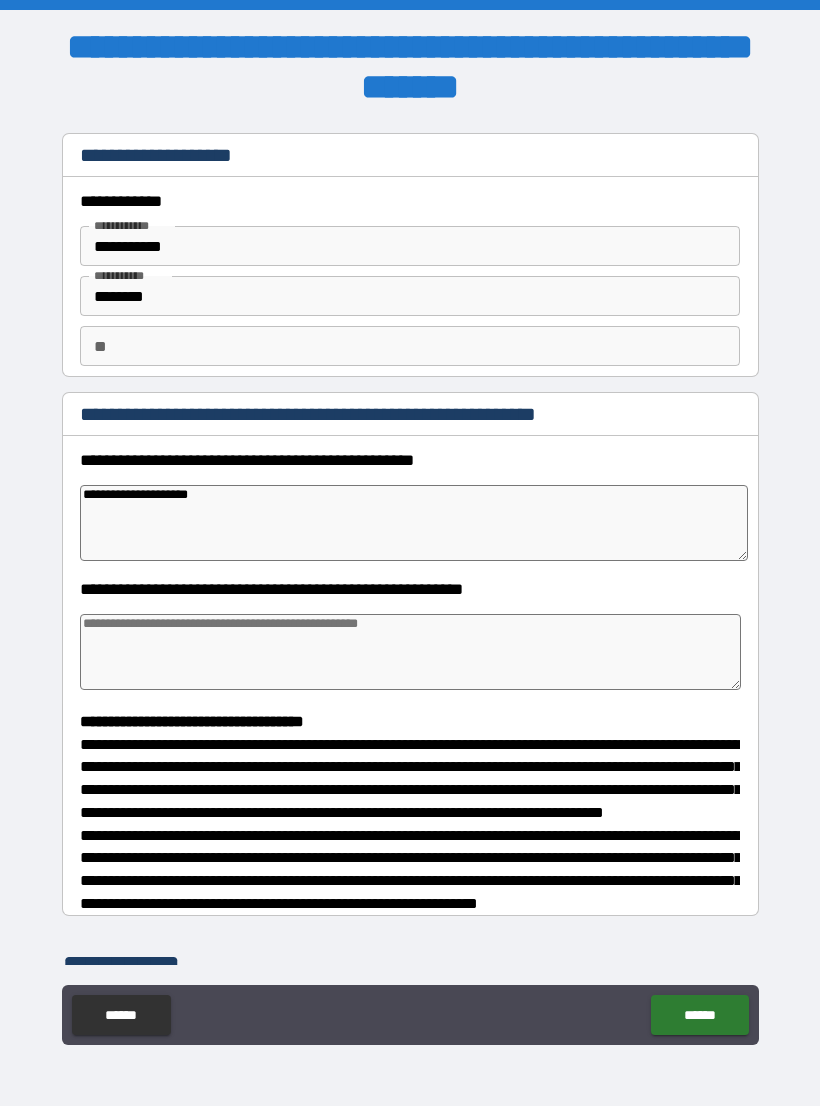 type on "**********" 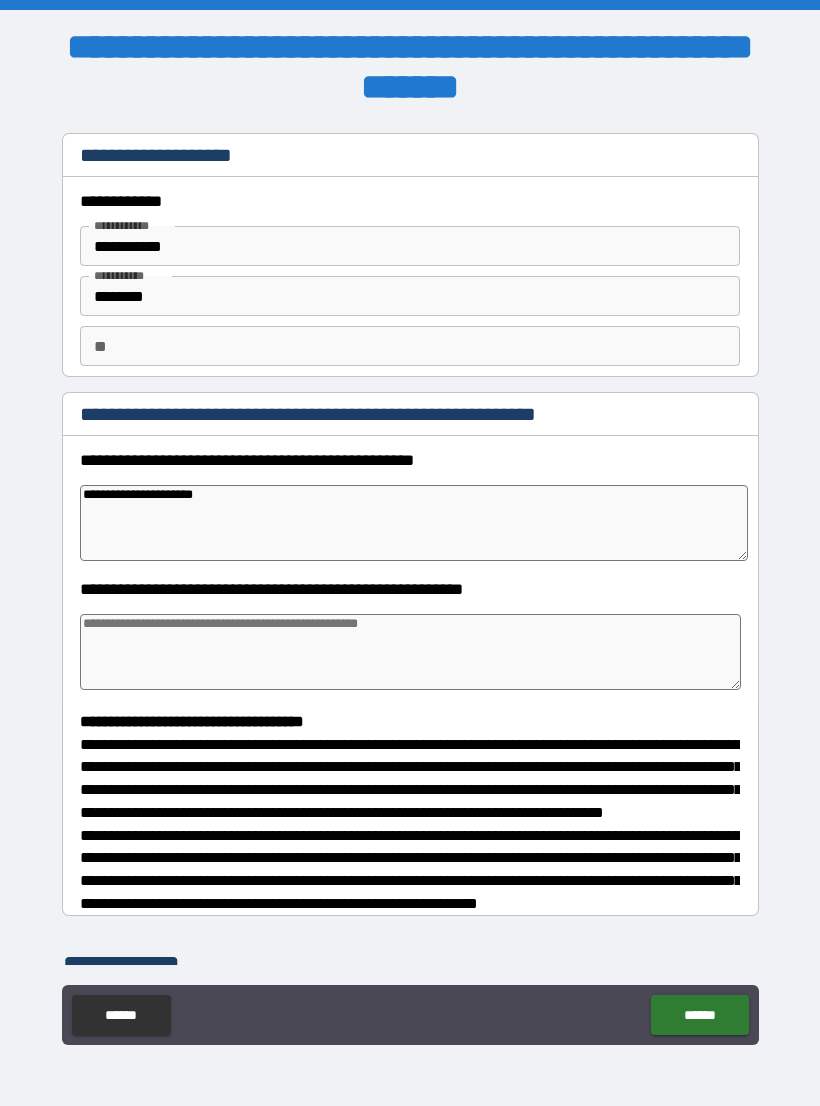 type on "*" 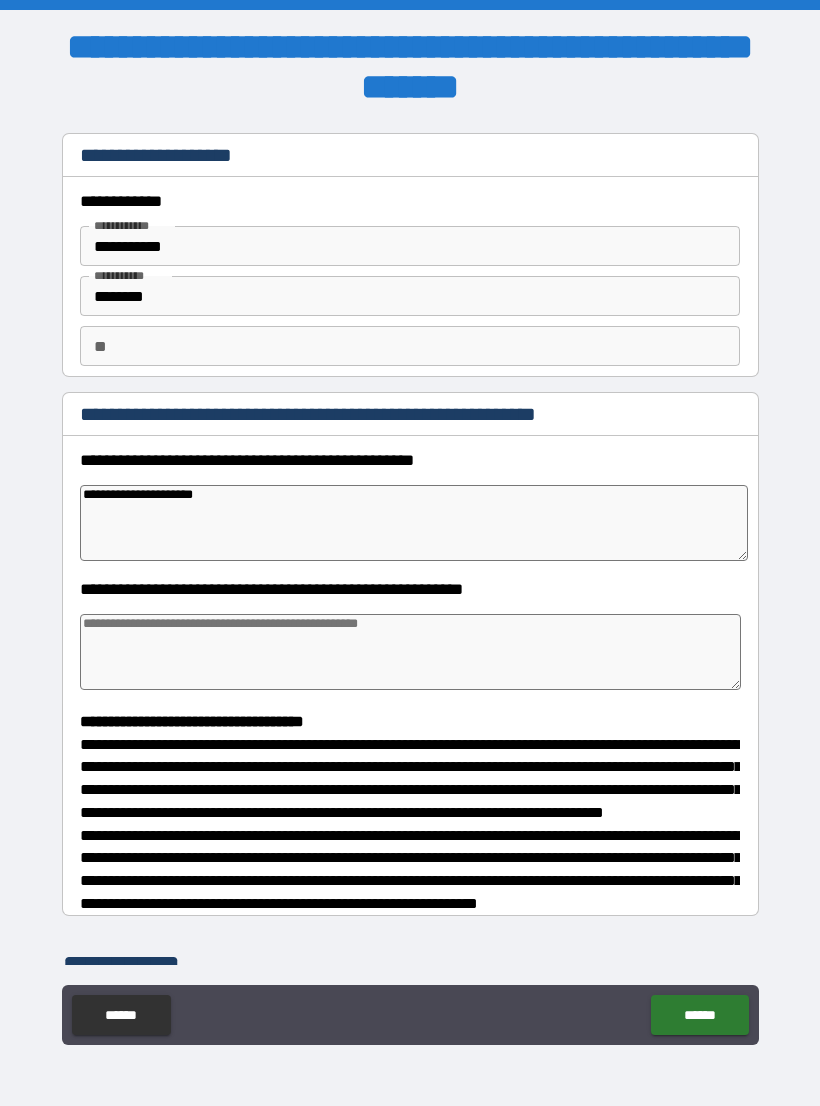 type on "**********" 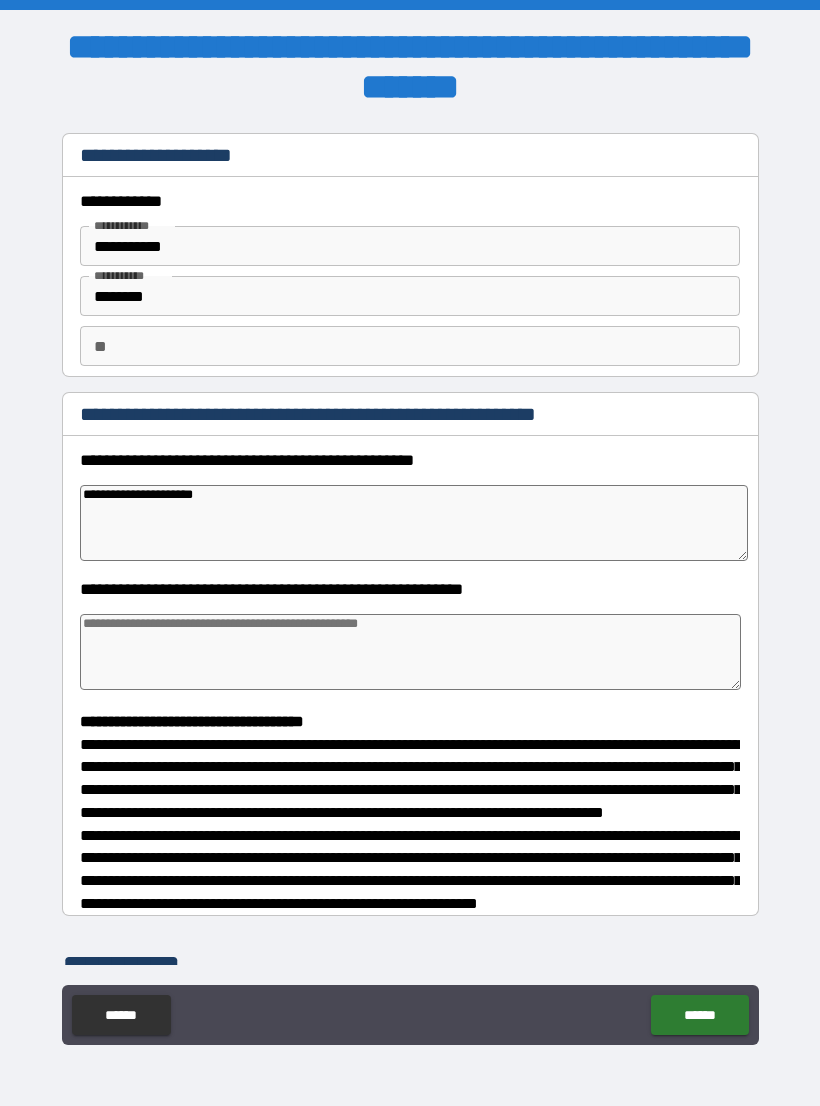 type on "*" 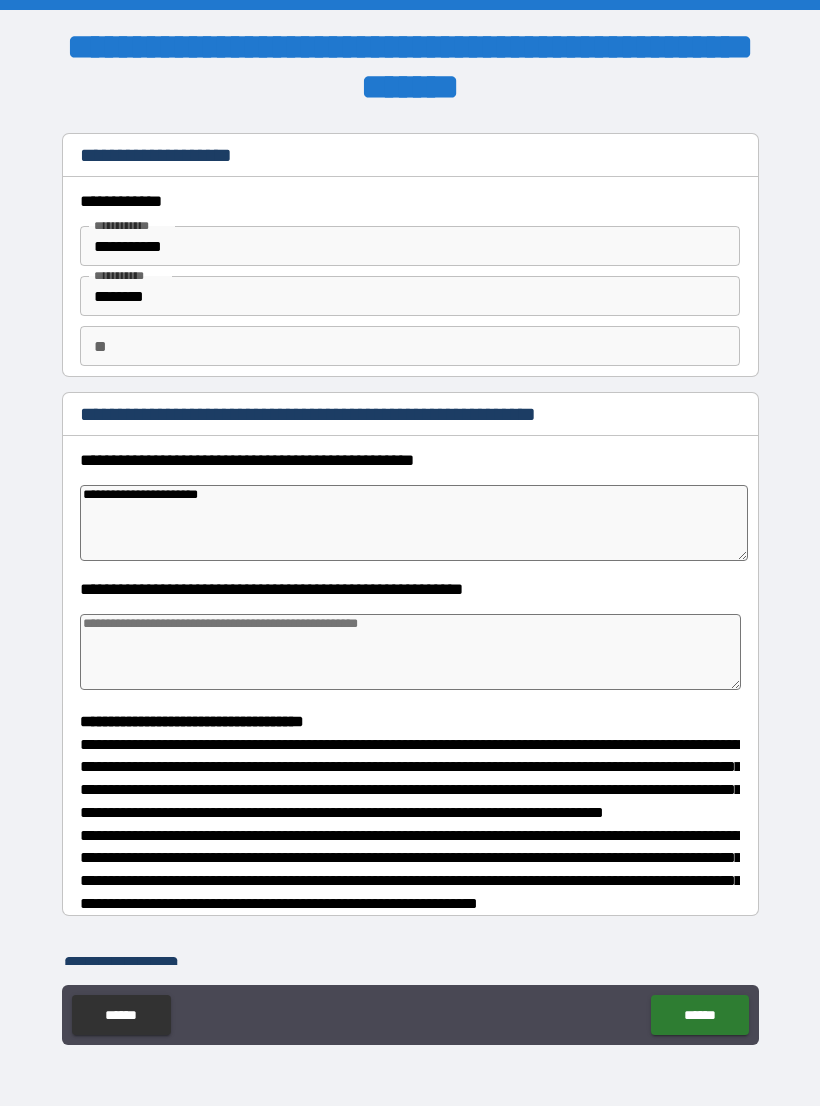 type on "*" 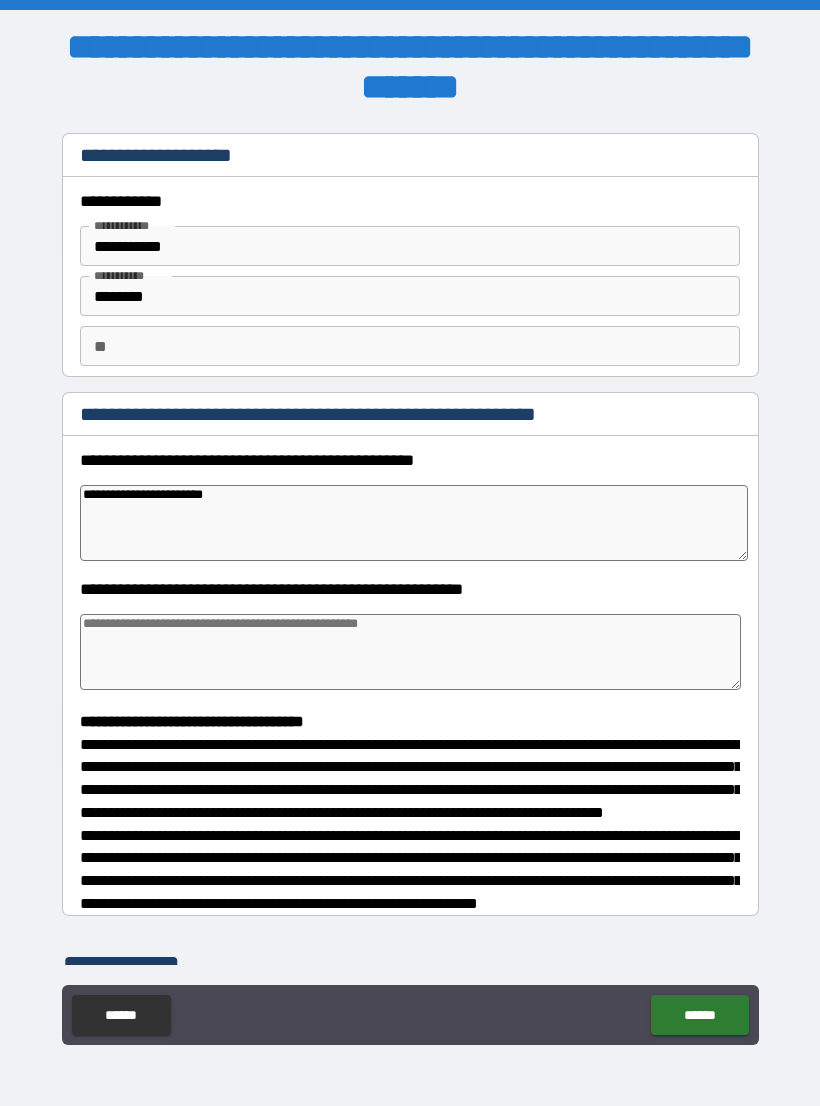 type on "*" 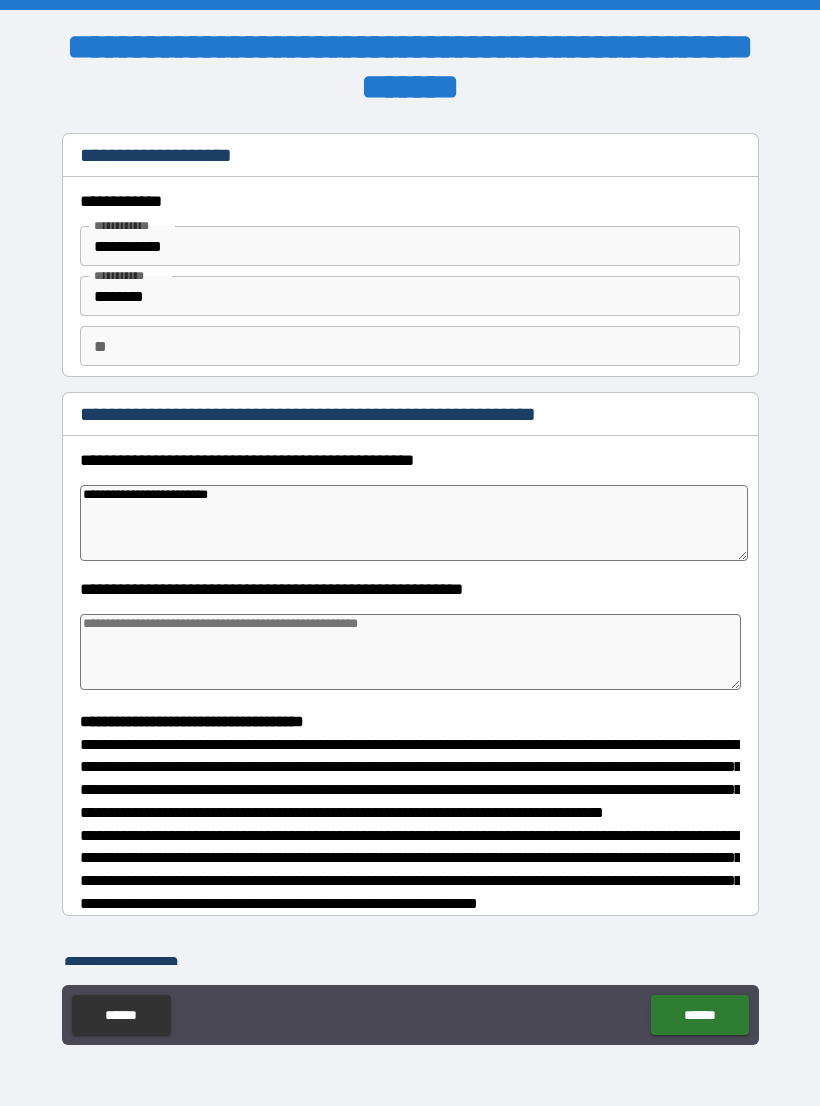 type on "*" 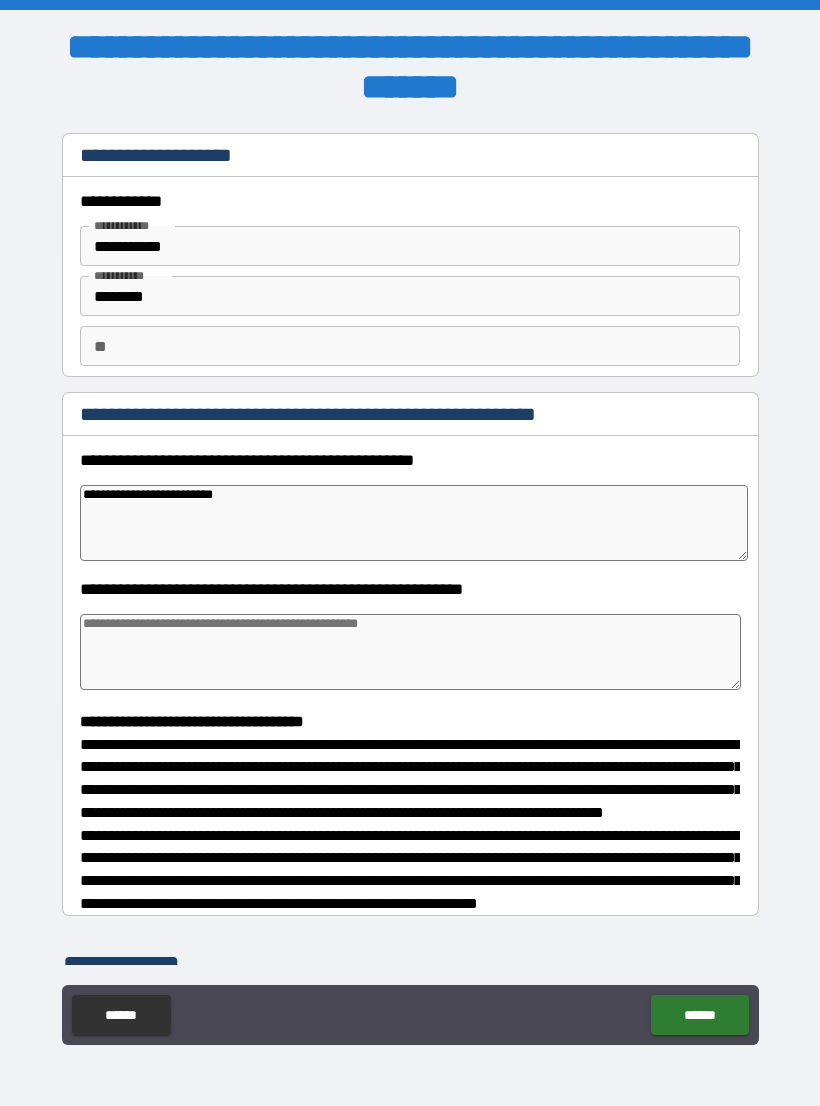type on "*" 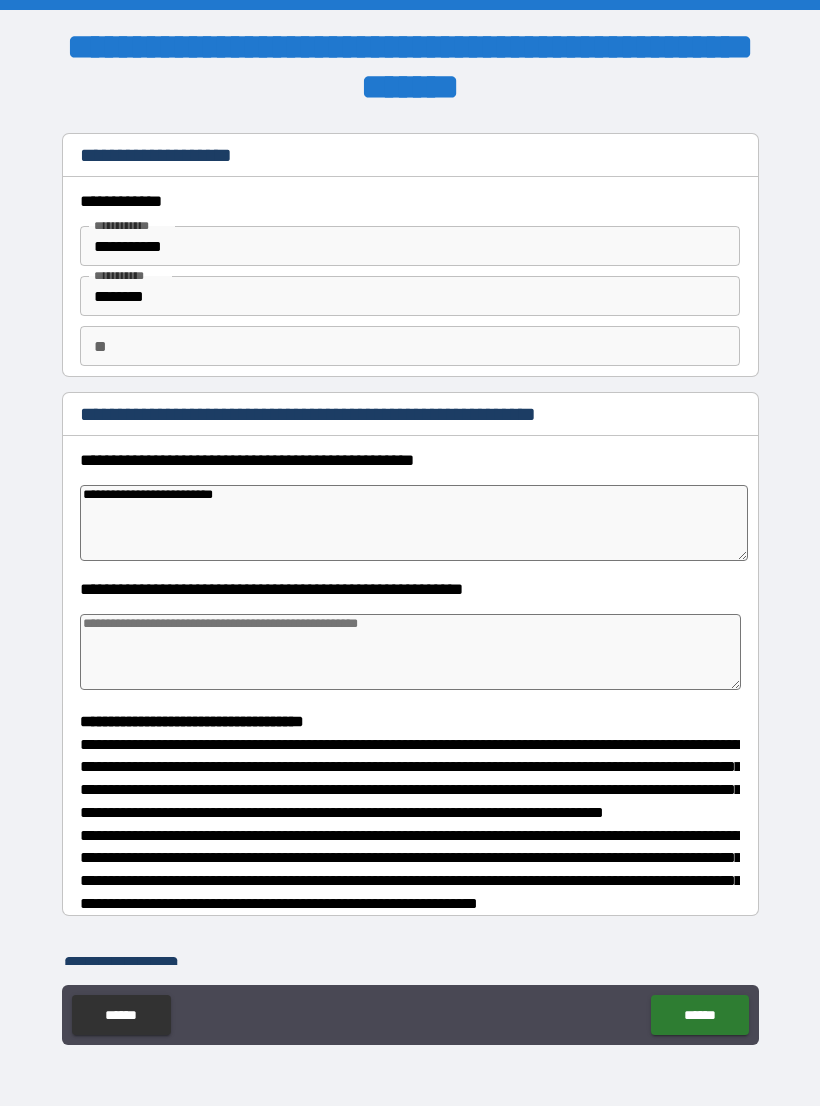 type on "**********" 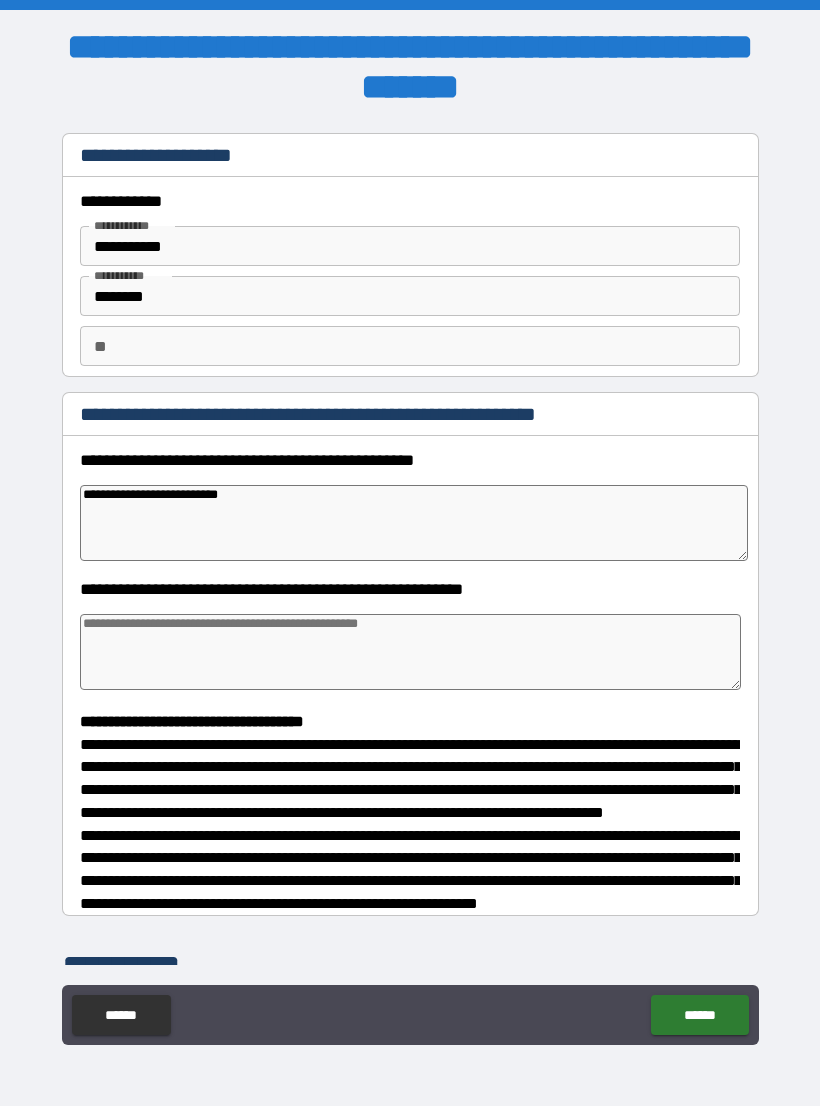 type on "*" 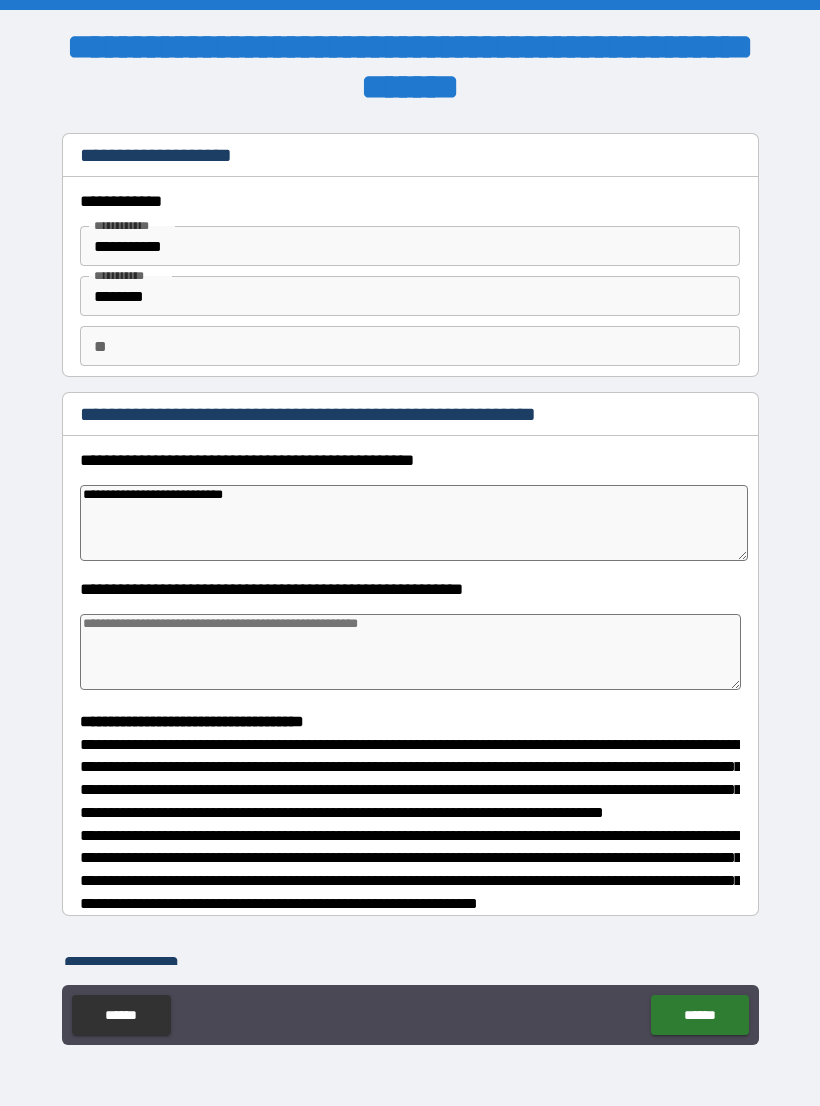 type on "*" 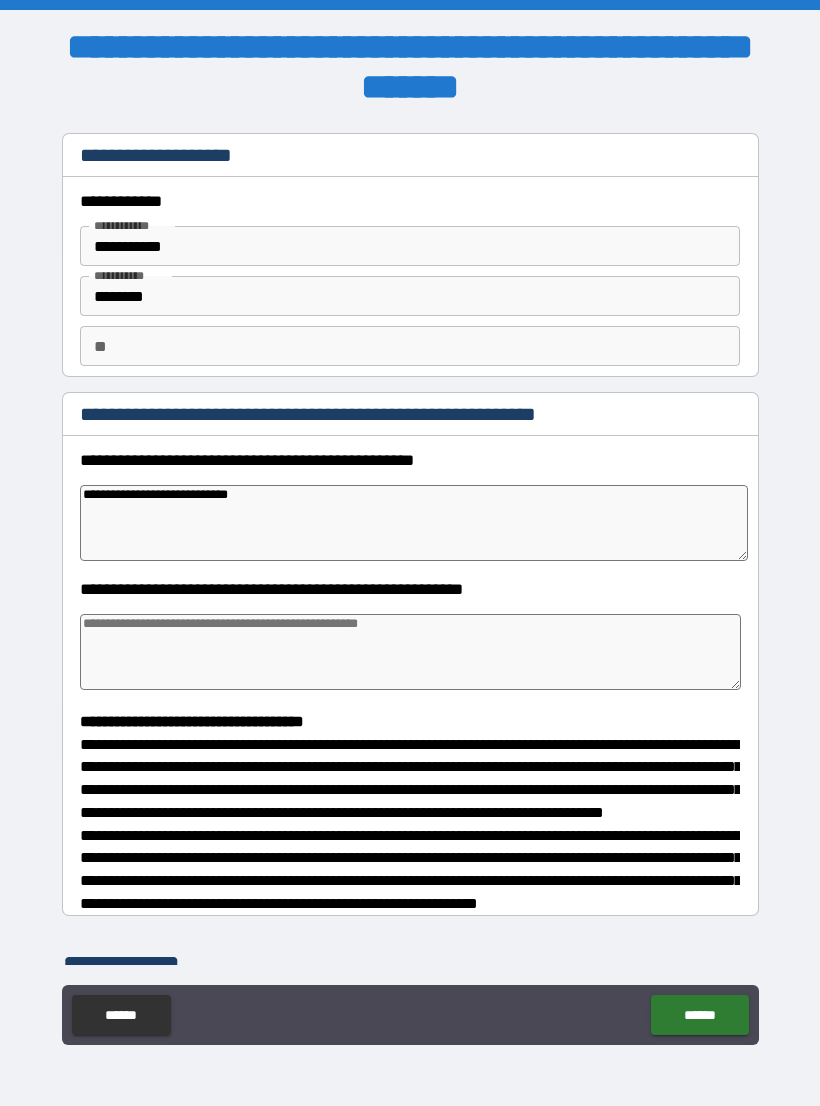 type on "*" 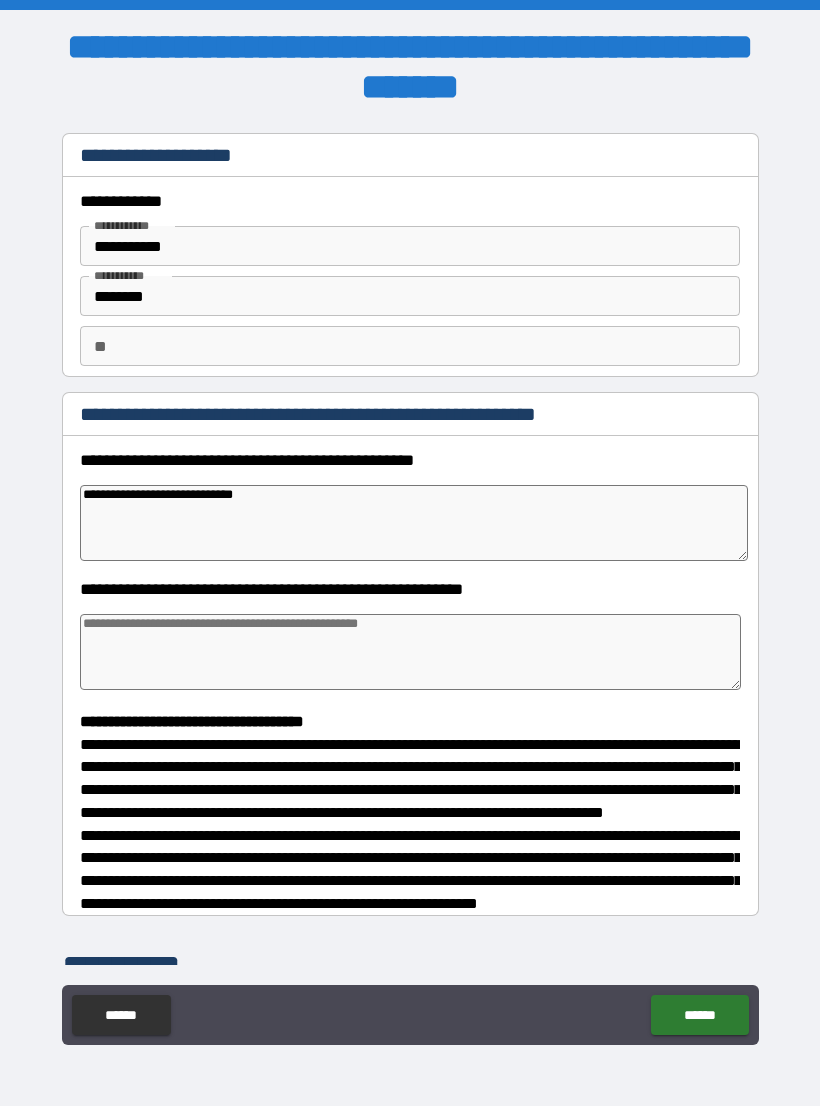 type on "*" 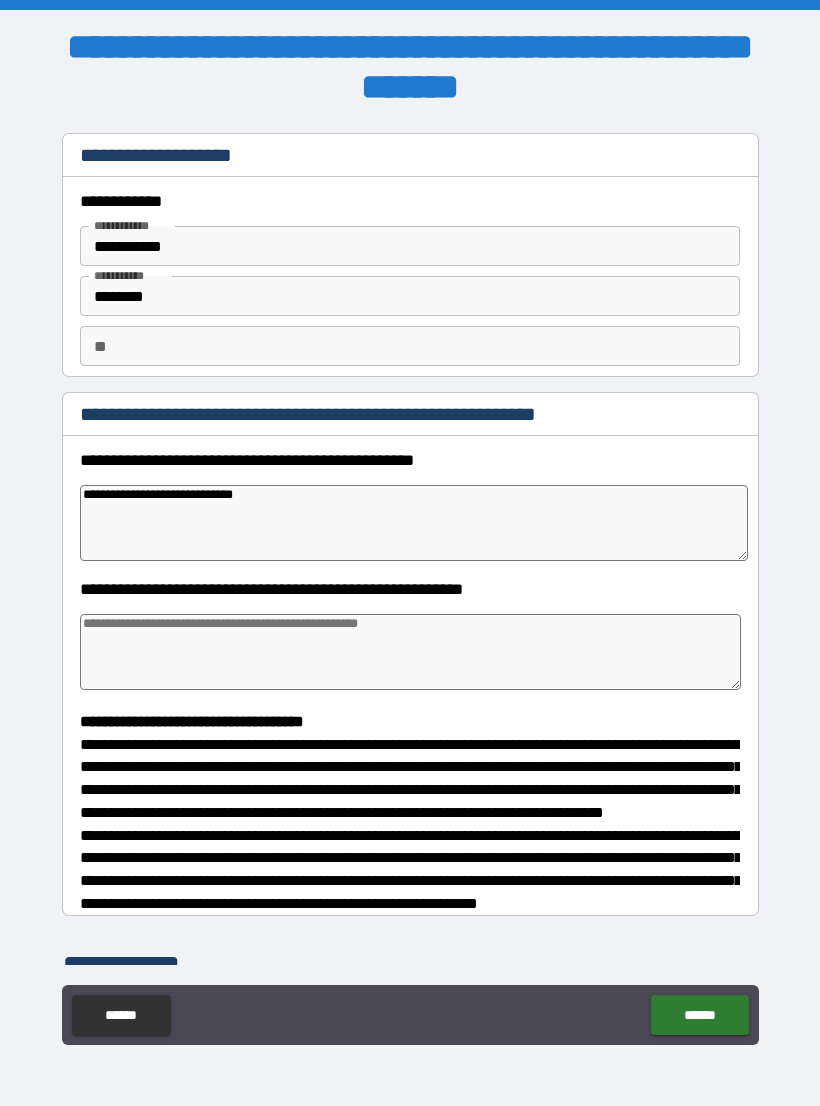 type on "**********" 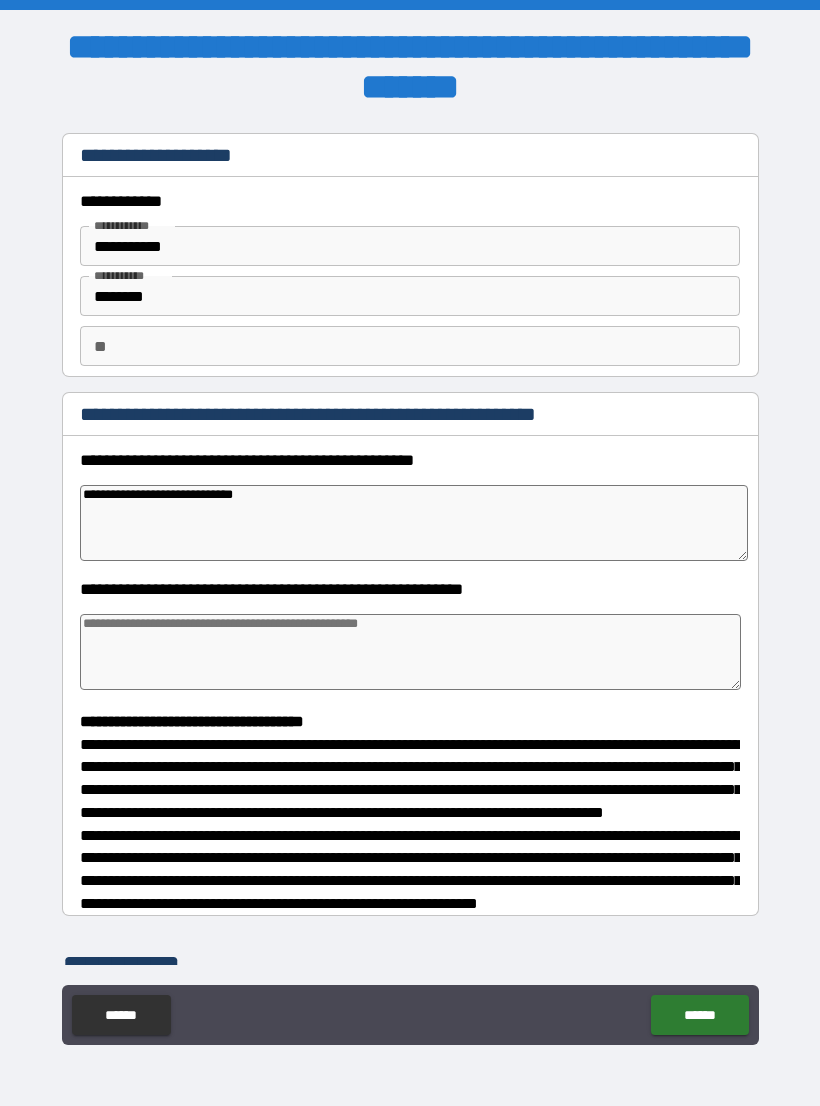 type on "*" 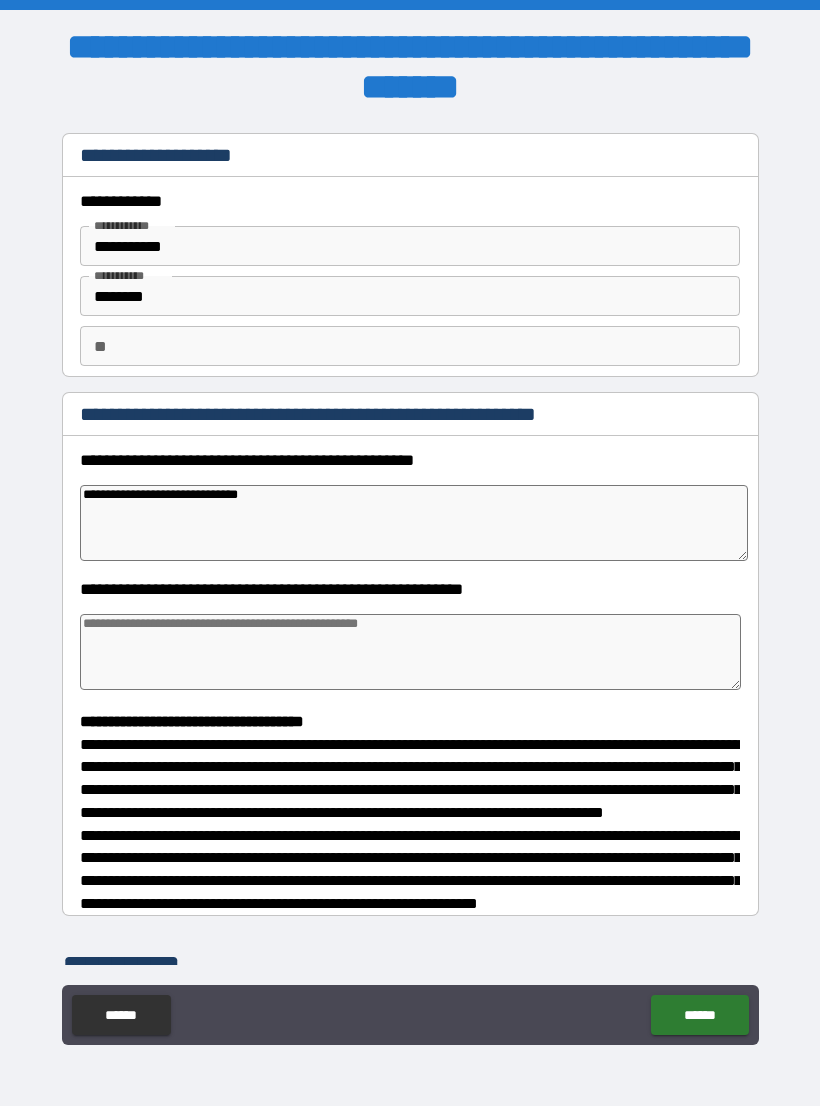 type on "*" 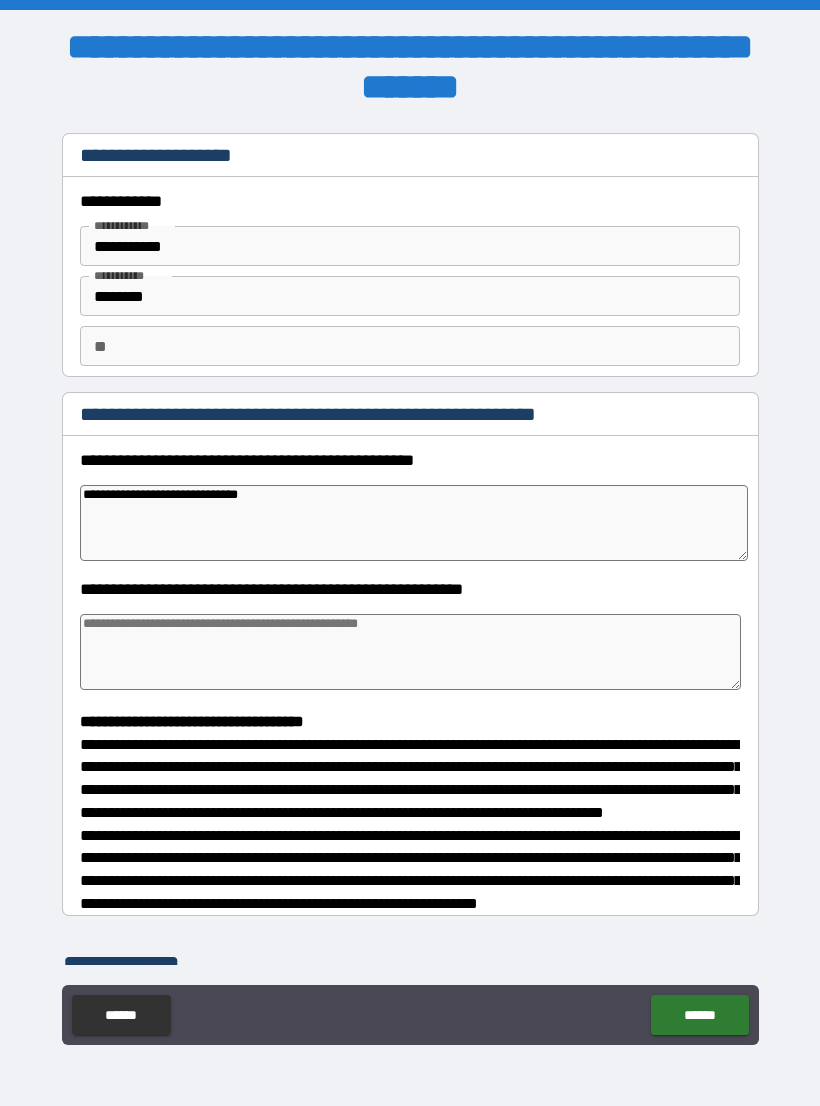 type on "[DATE]
[TIME]" 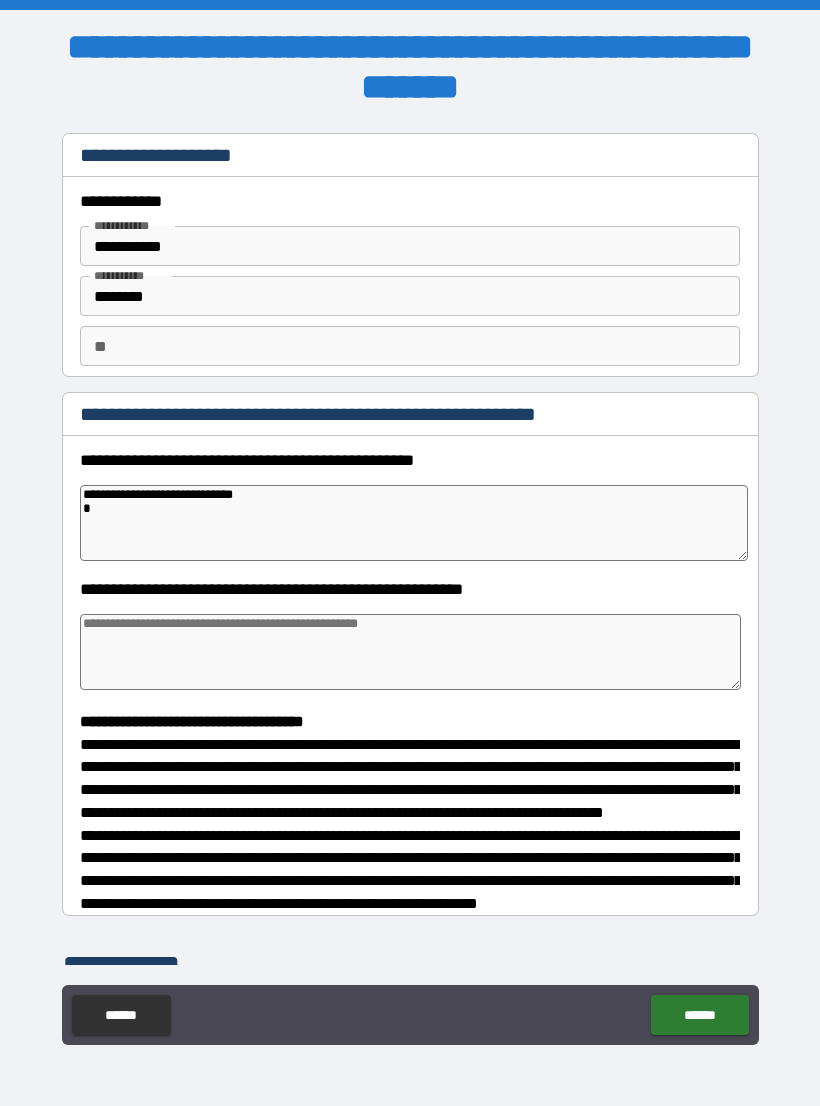 type on "*" 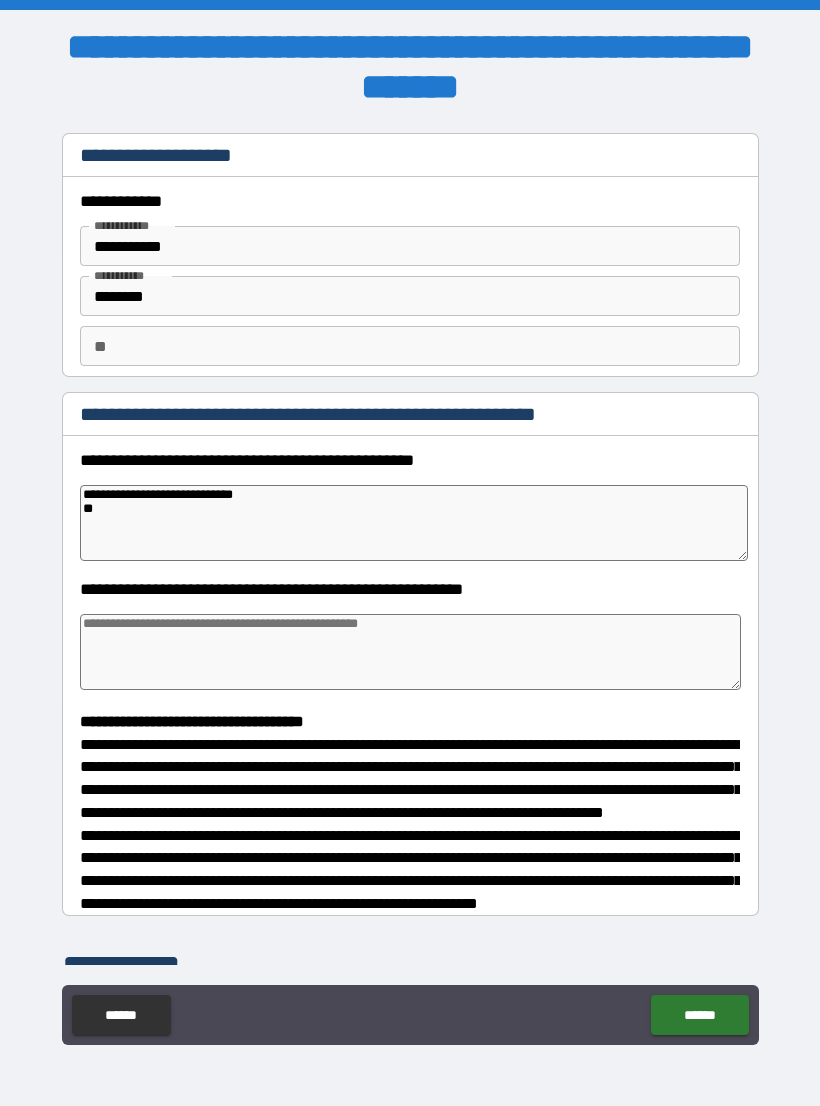 type on "*" 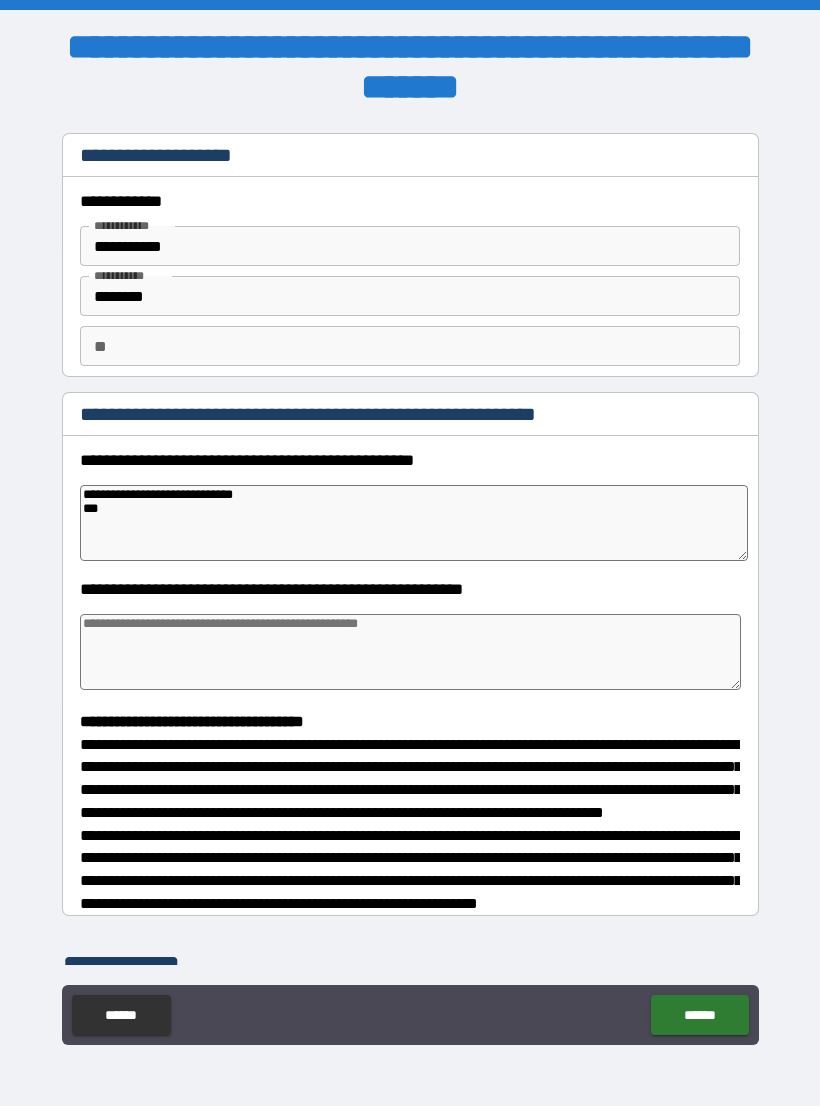 type on "*" 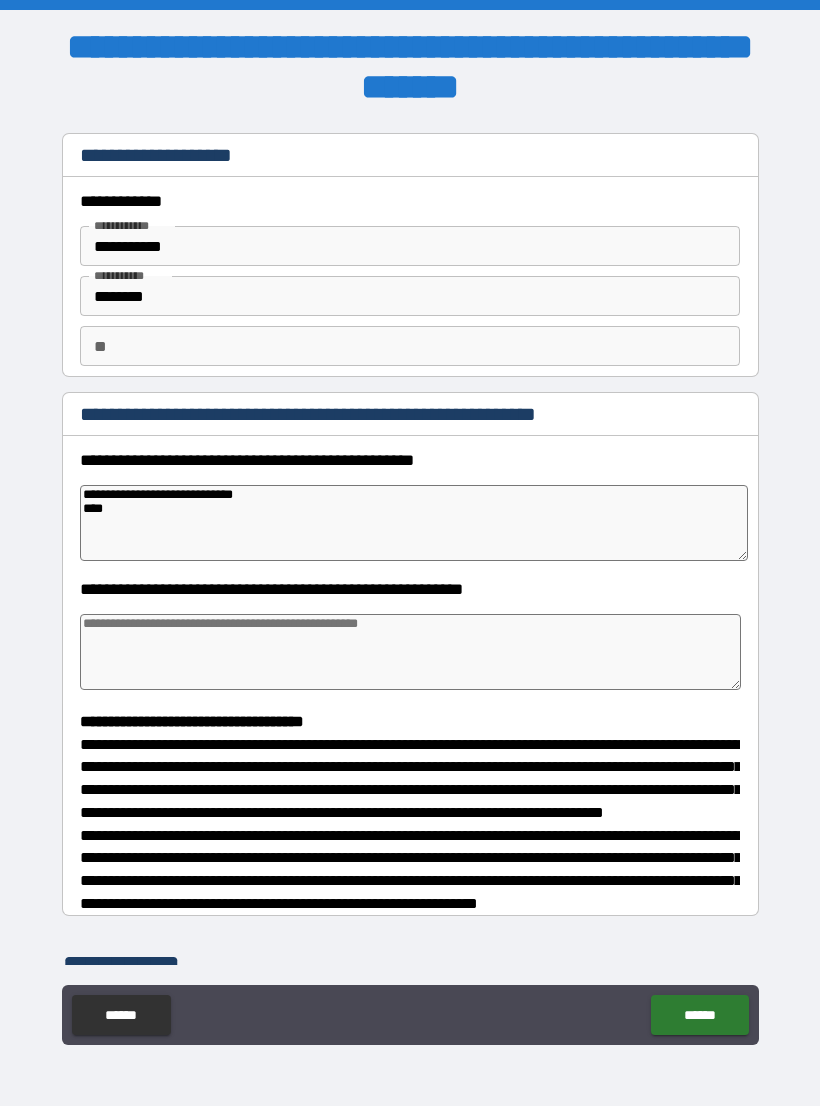 type on "*" 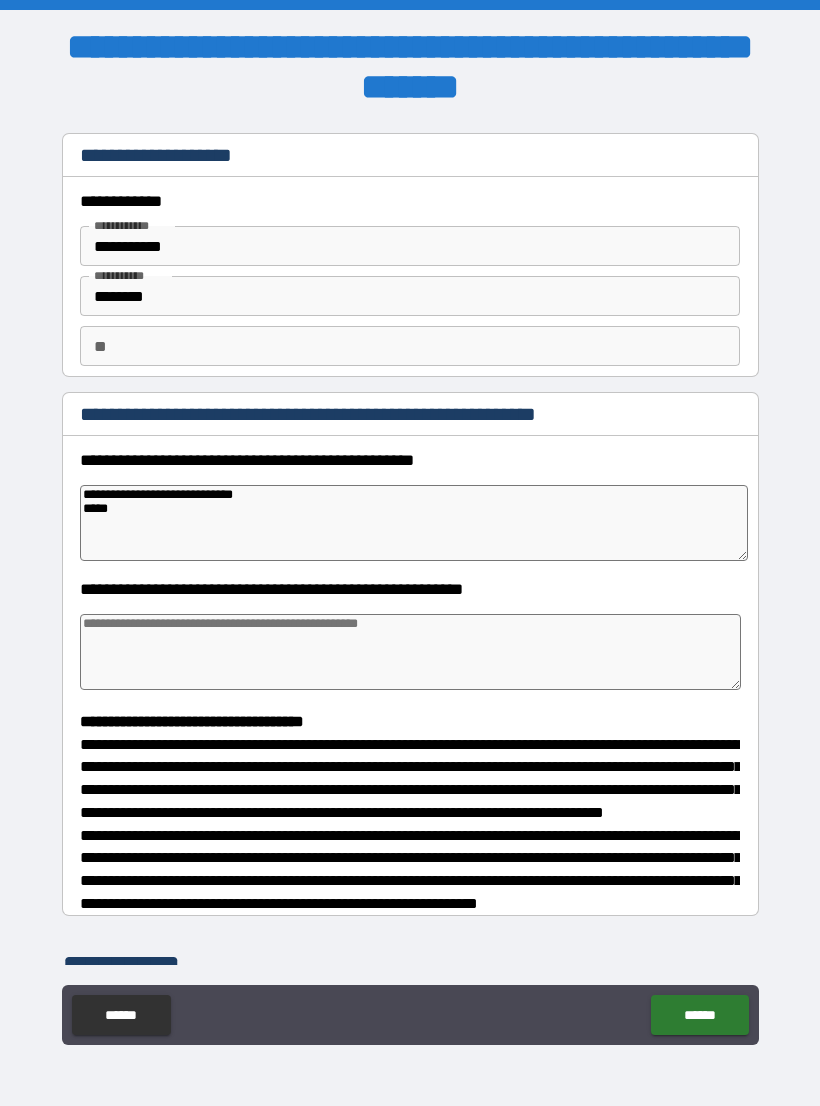 type on "*" 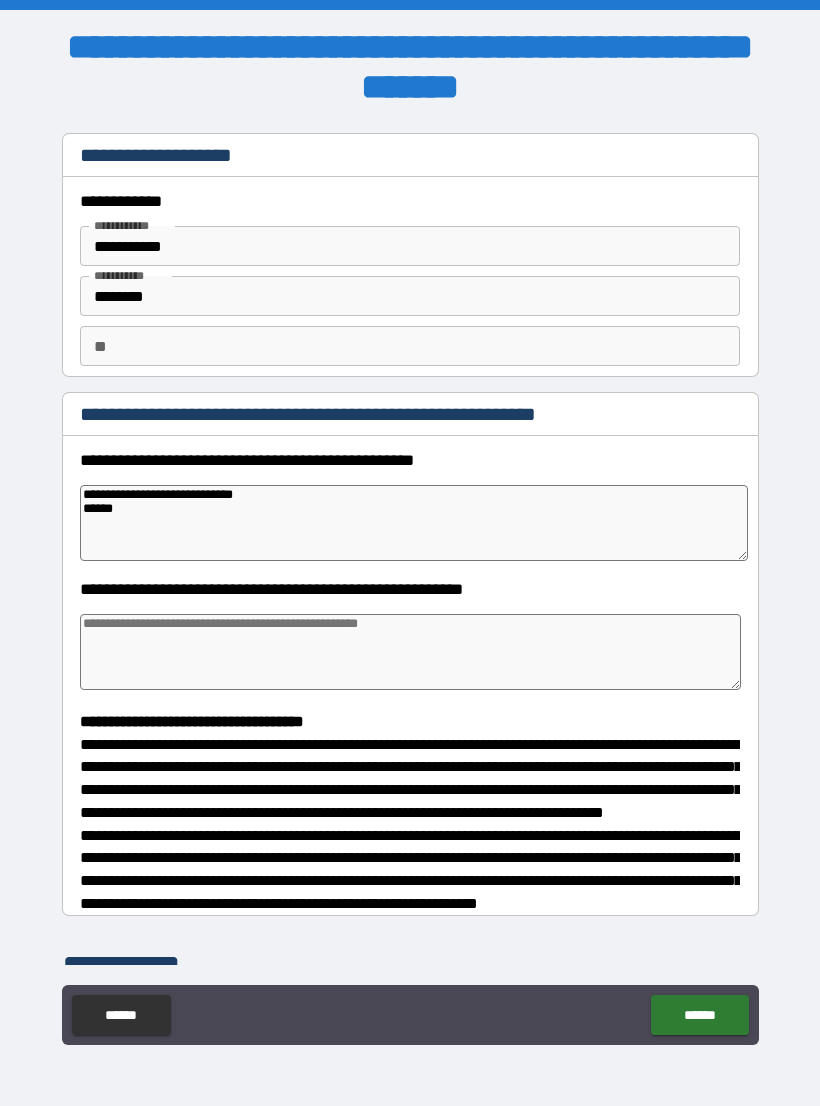 type on "*" 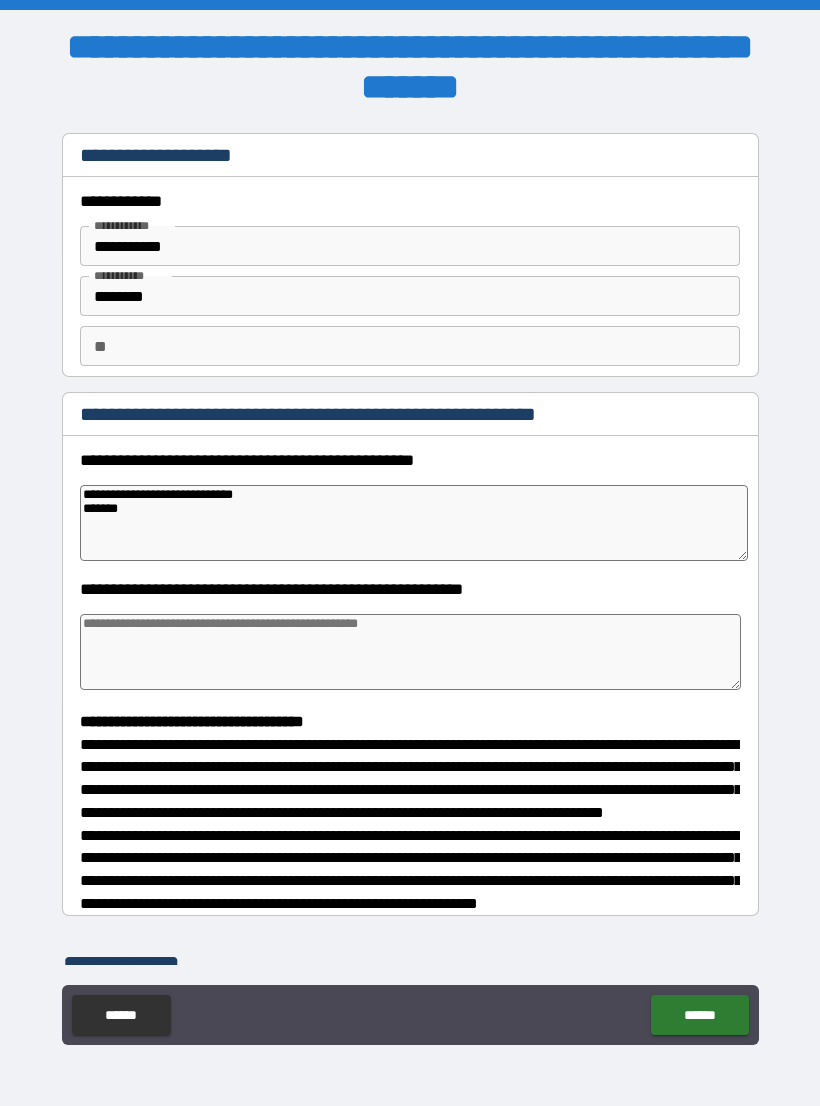 type 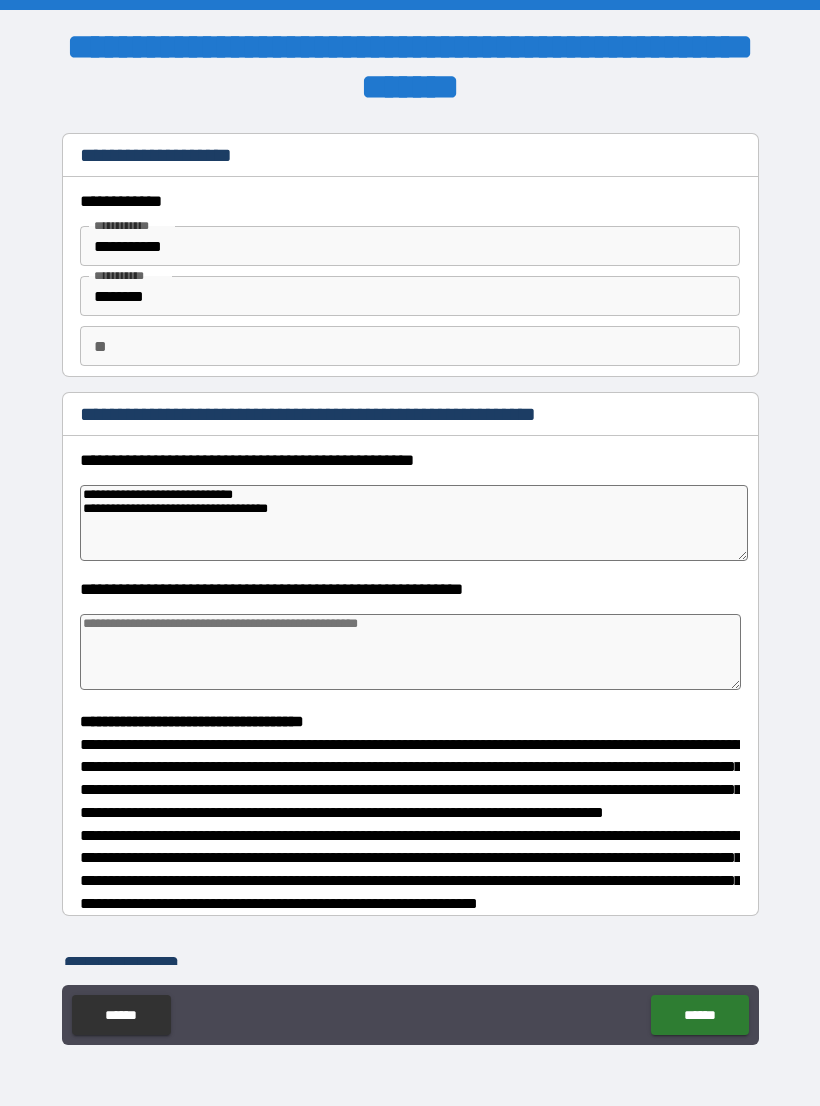 click at bounding box center (410, 652) 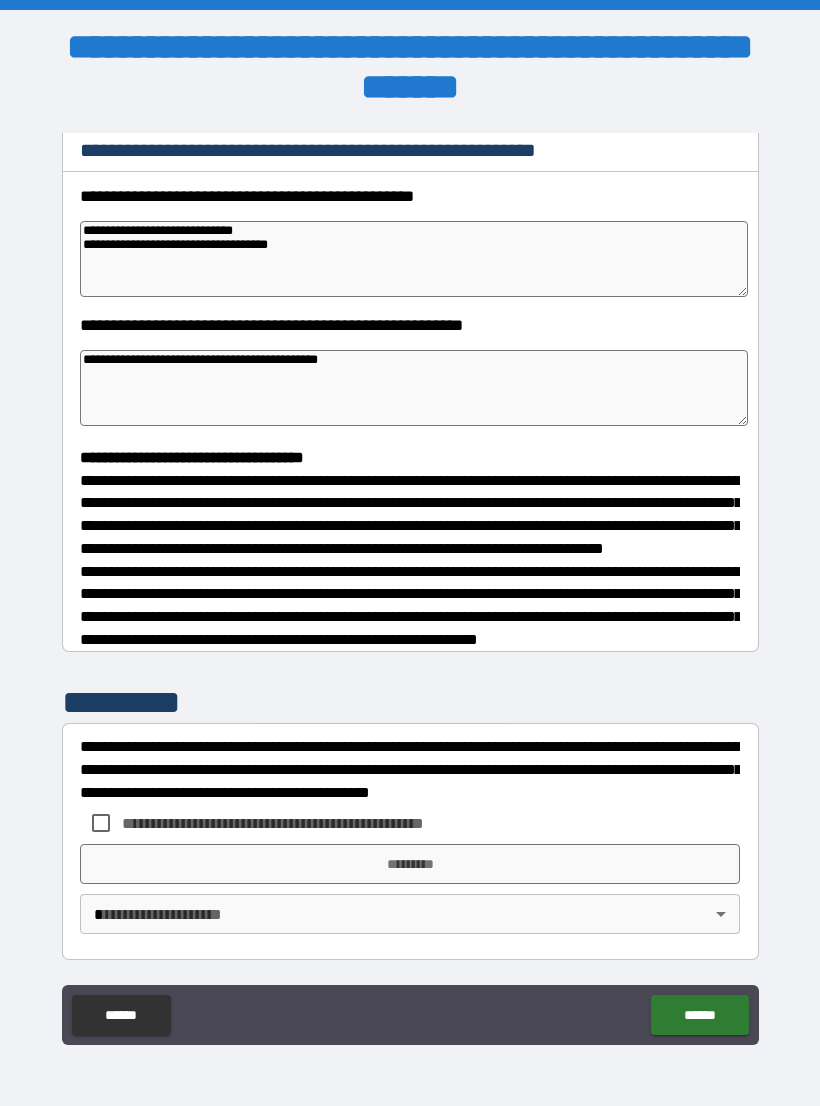 scroll, scrollTop: 302, scrollLeft: 0, axis: vertical 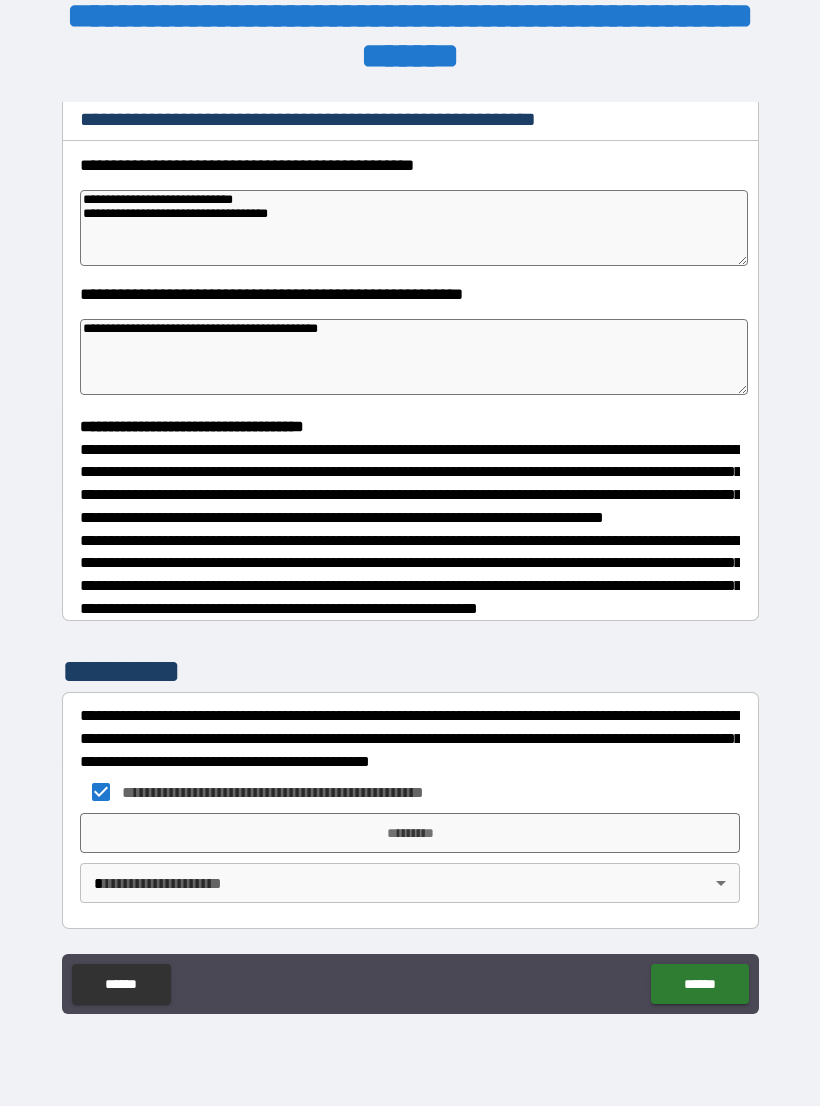 click on "*********" at bounding box center (410, 833) 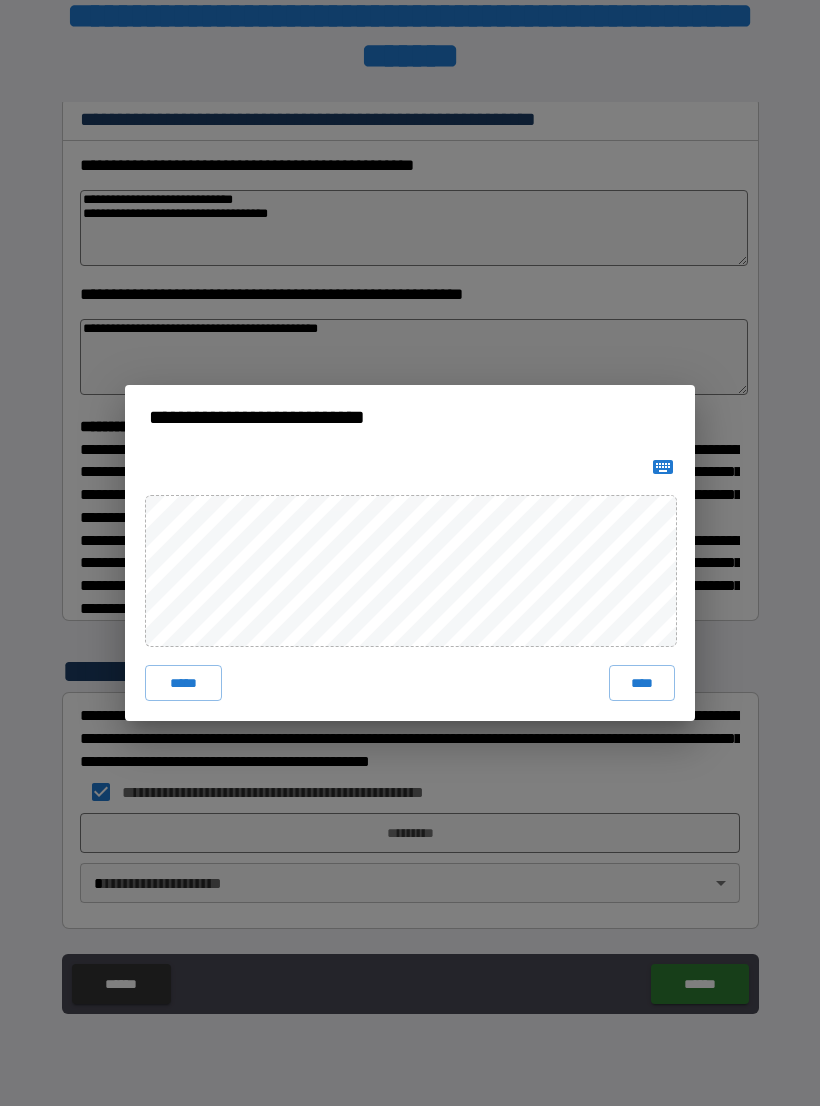 click on "****" at bounding box center (642, 683) 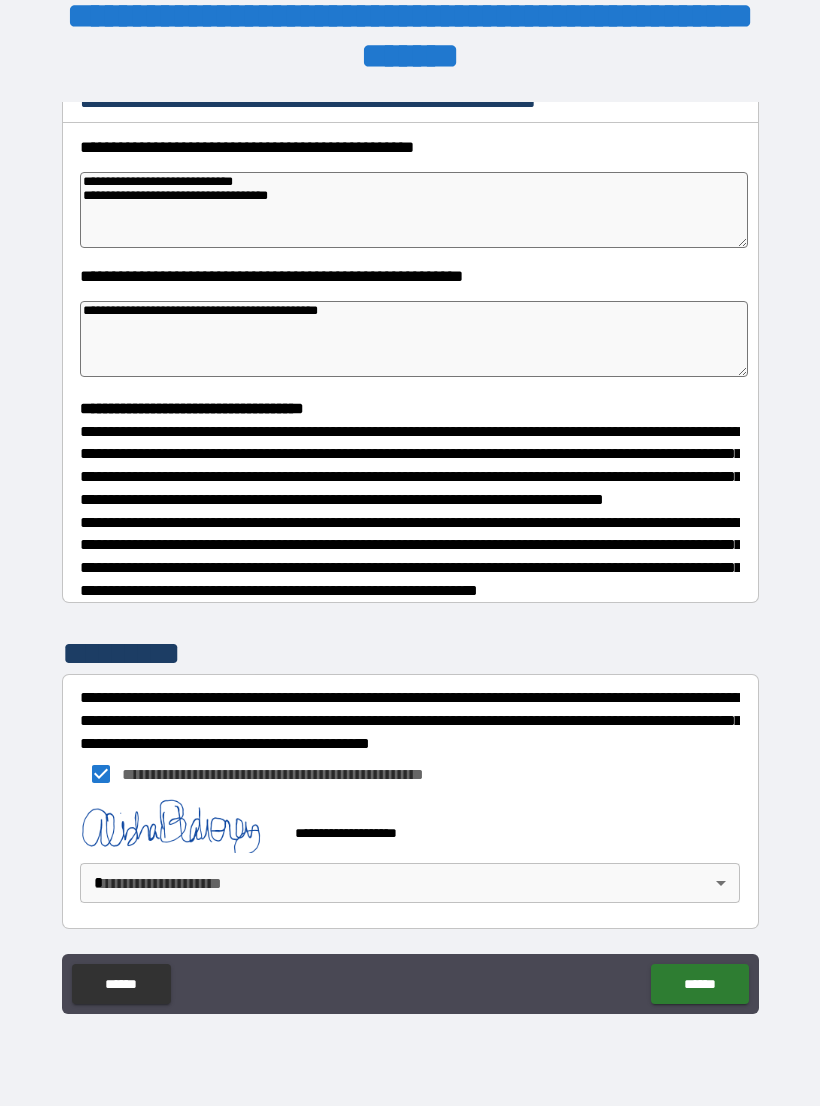 click on "[FIRST] [LAST] [CITY] [STATE] [ZIP] [STREET] [NUMBER] [APT] [COUNTRY] [PHONE] [EMAIL]" at bounding box center [410, 537] 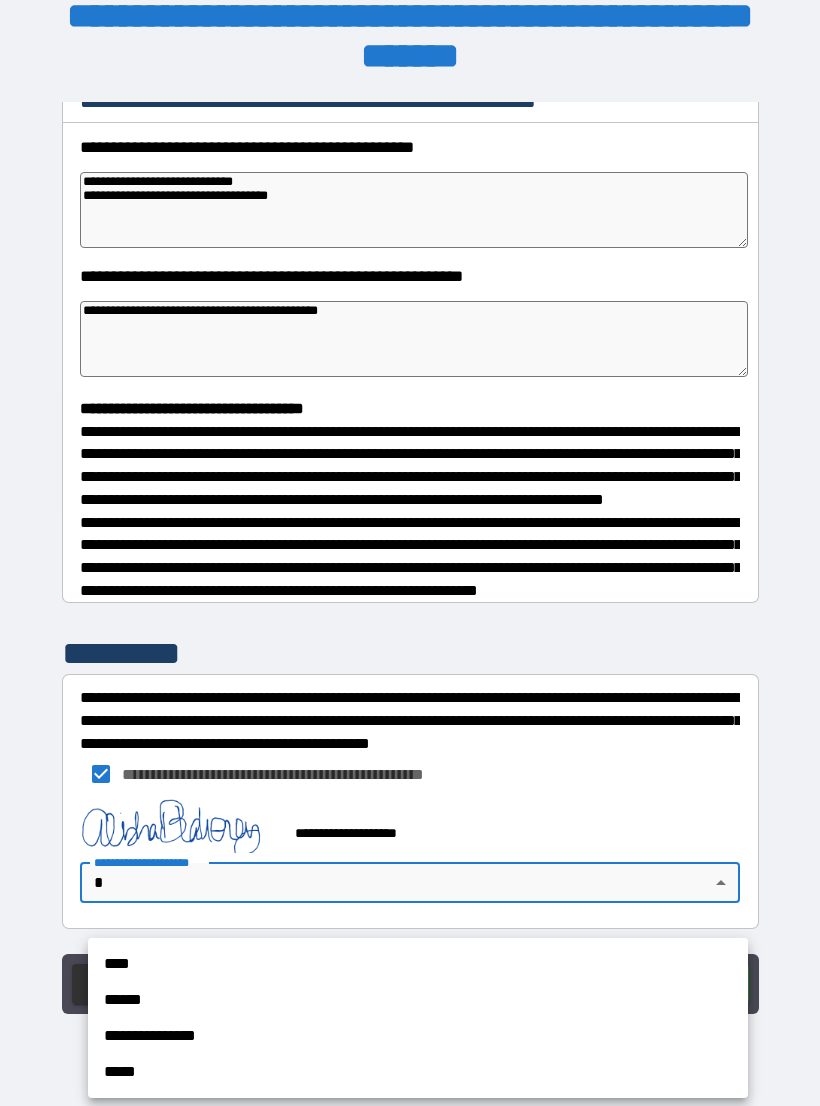 click on "****" at bounding box center (418, 964) 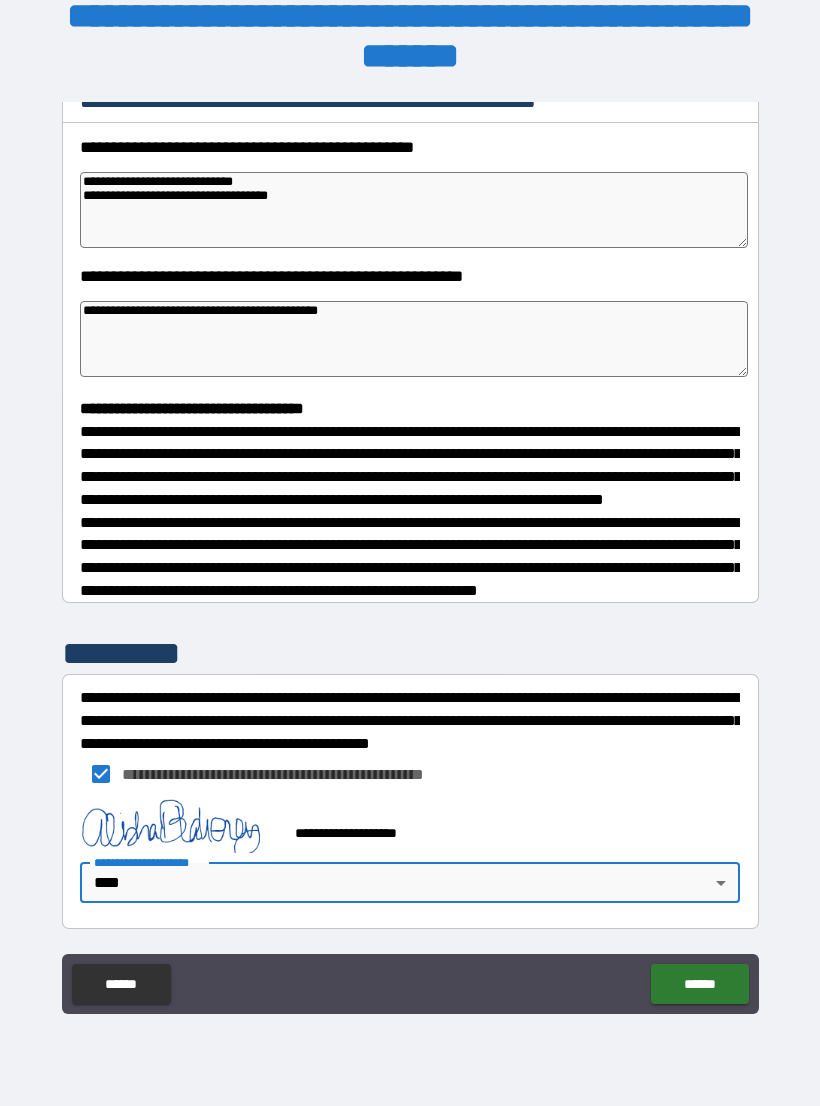 click on "******" at bounding box center [699, 984] 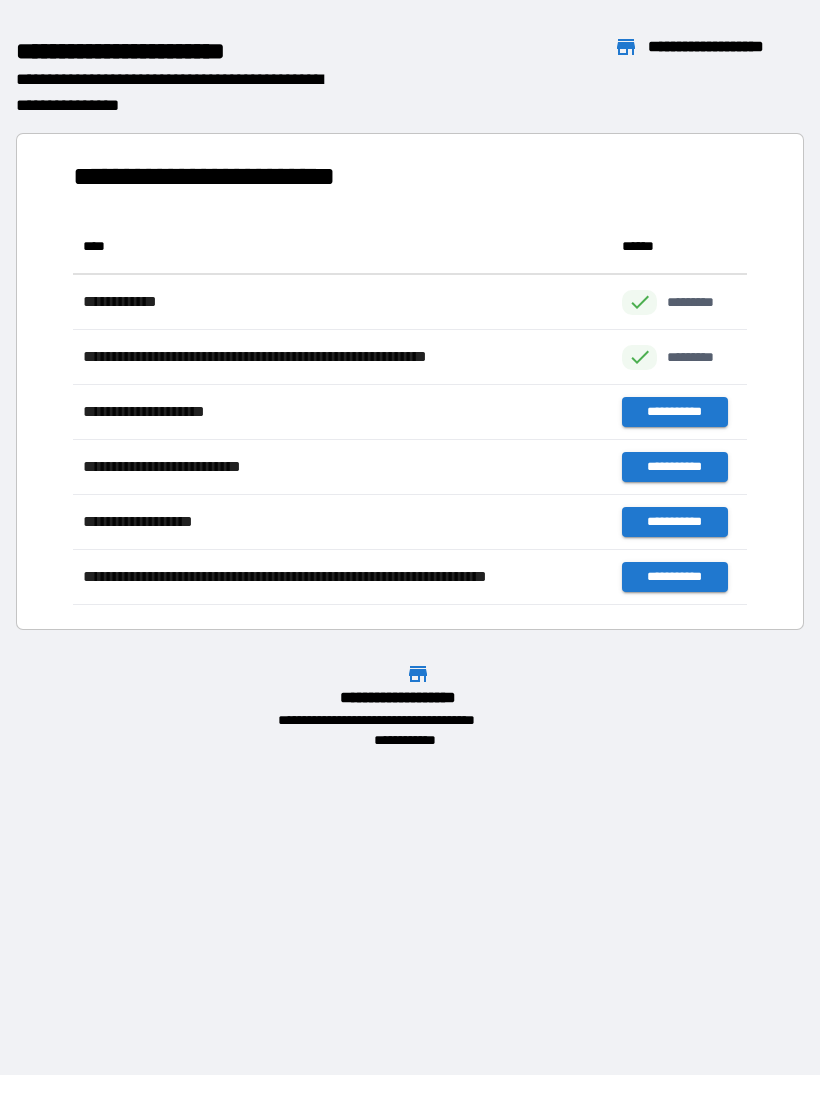 scroll, scrollTop: 1, scrollLeft: 1, axis: both 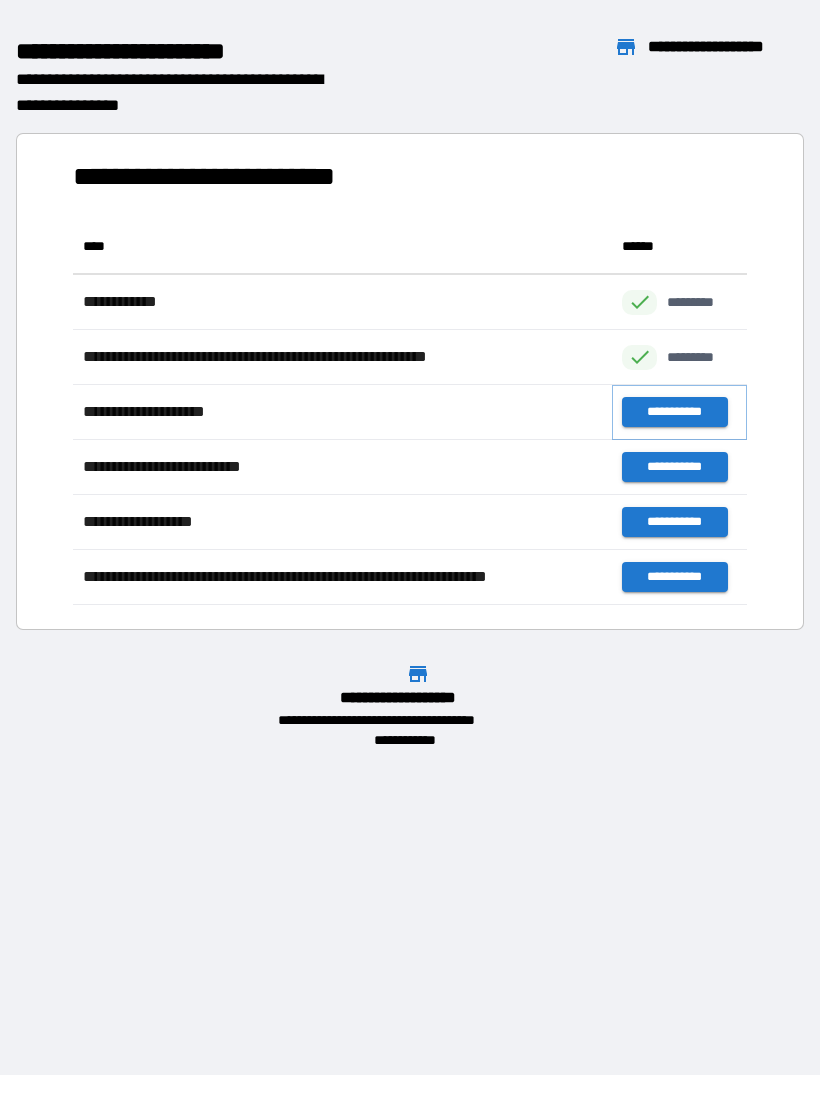click on "**********" at bounding box center [674, 412] 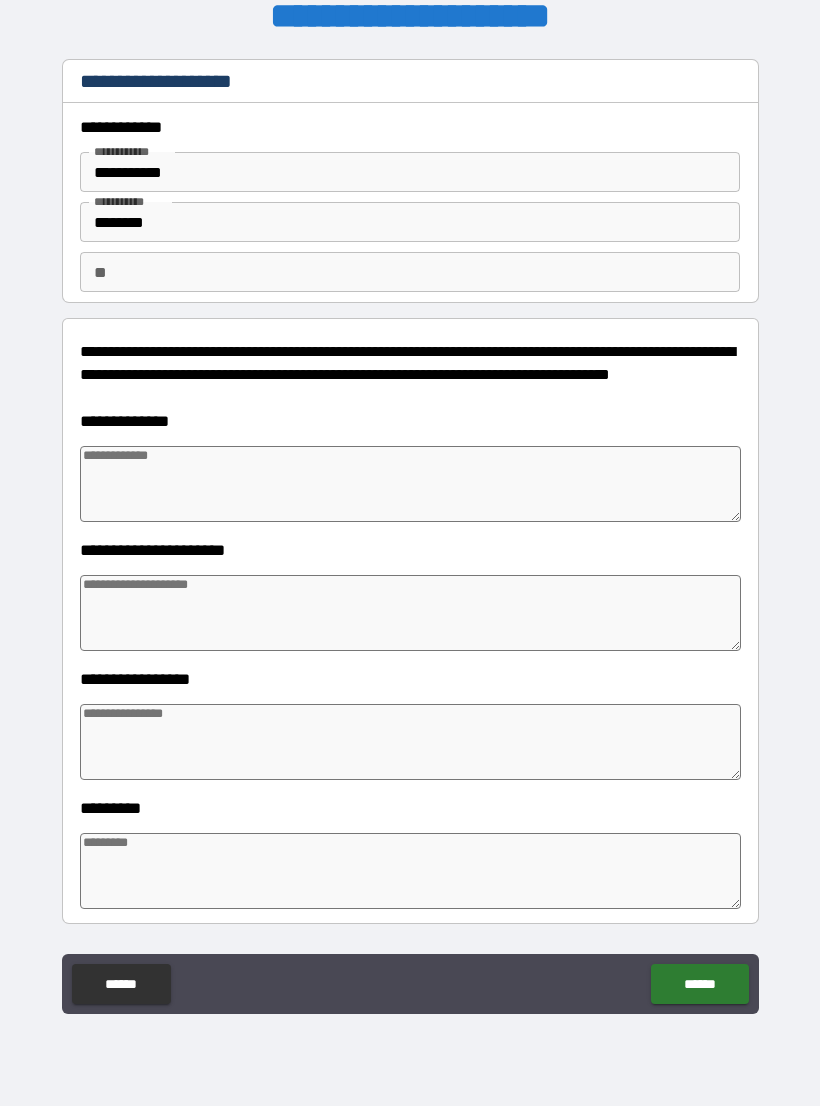 click at bounding box center (410, 484) 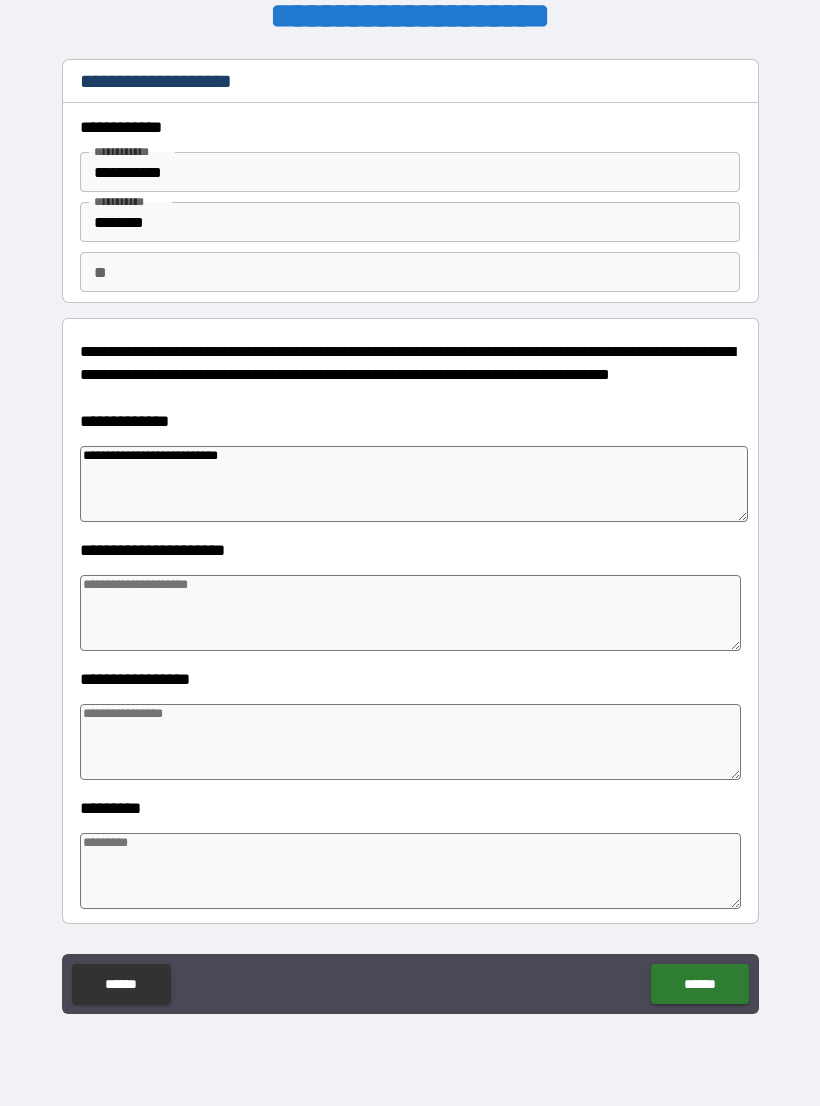 click at bounding box center (410, 613) 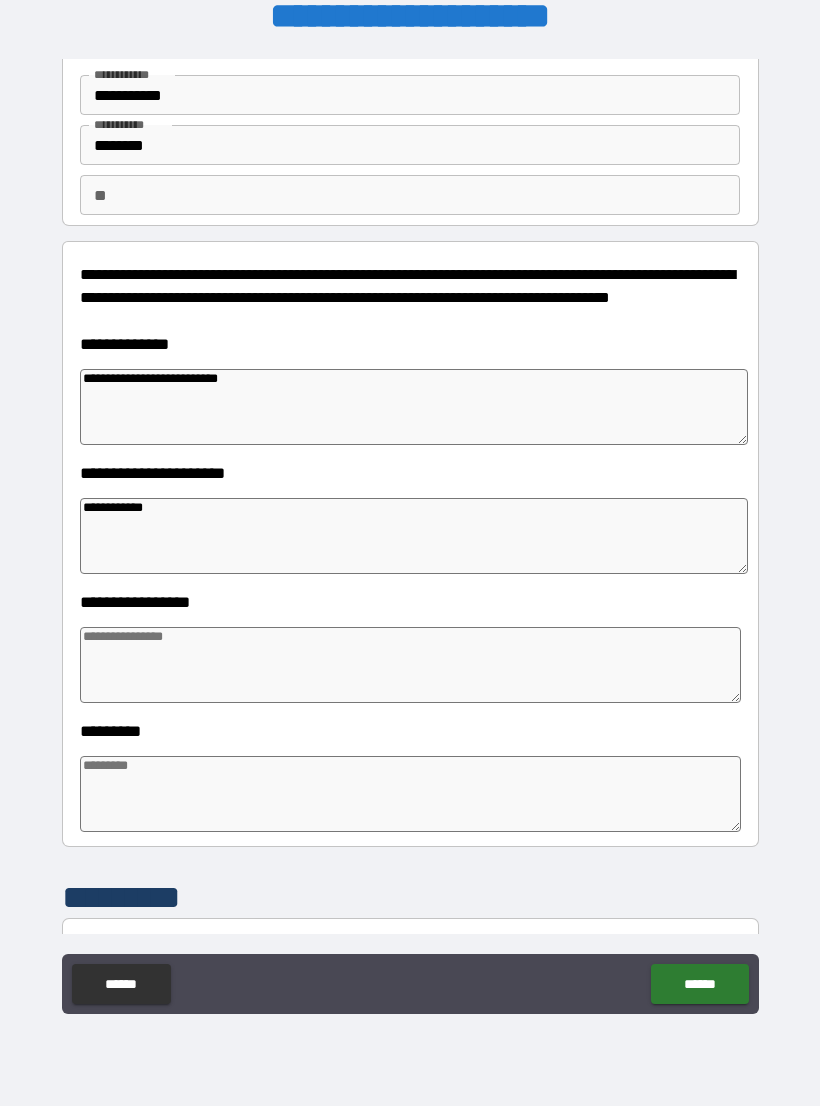 scroll, scrollTop: 93, scrollLeft: 0, axis: vertical 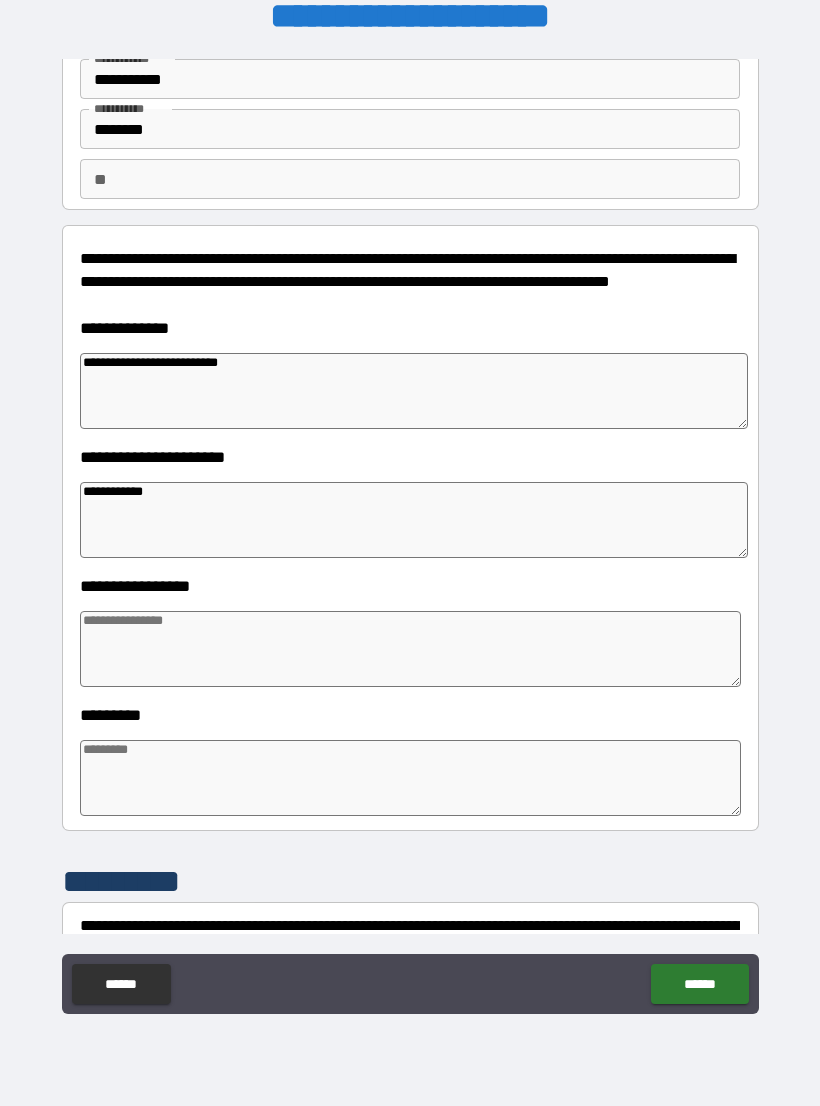 click at bounding box center (410, 649) 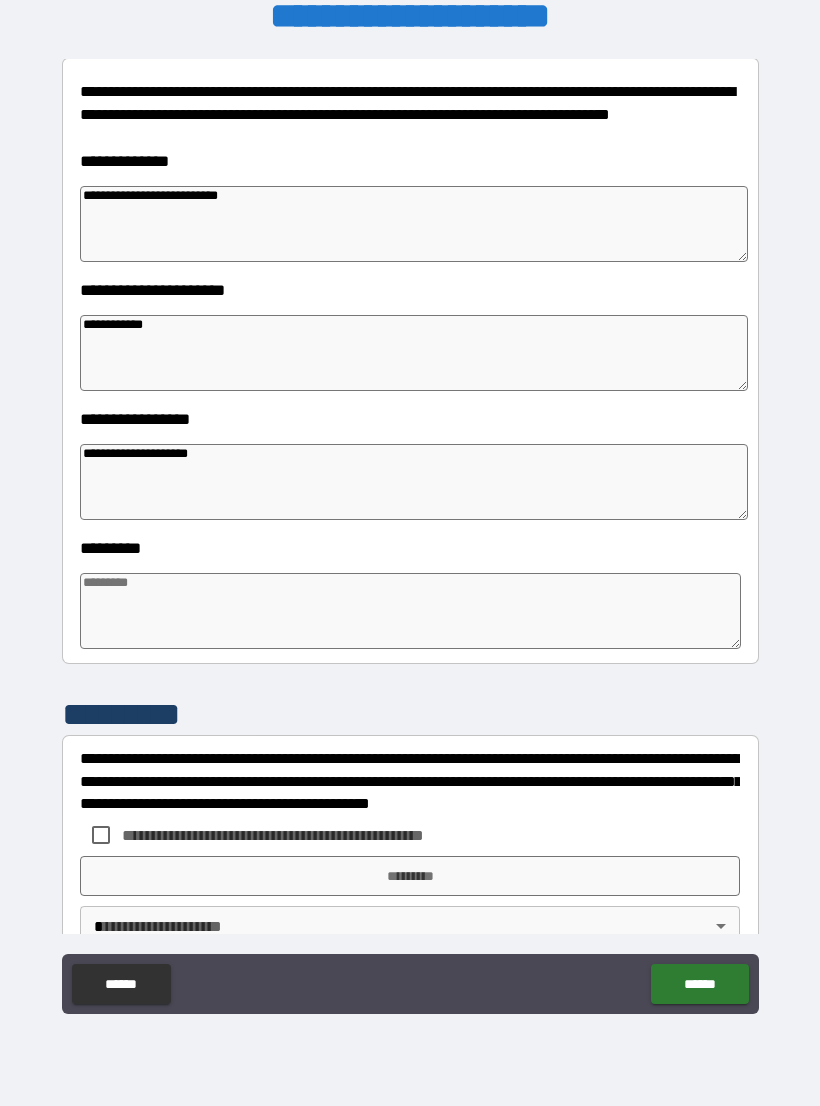 scroll, scrollTop: 261, scrollLeft: 0, axis: vertical 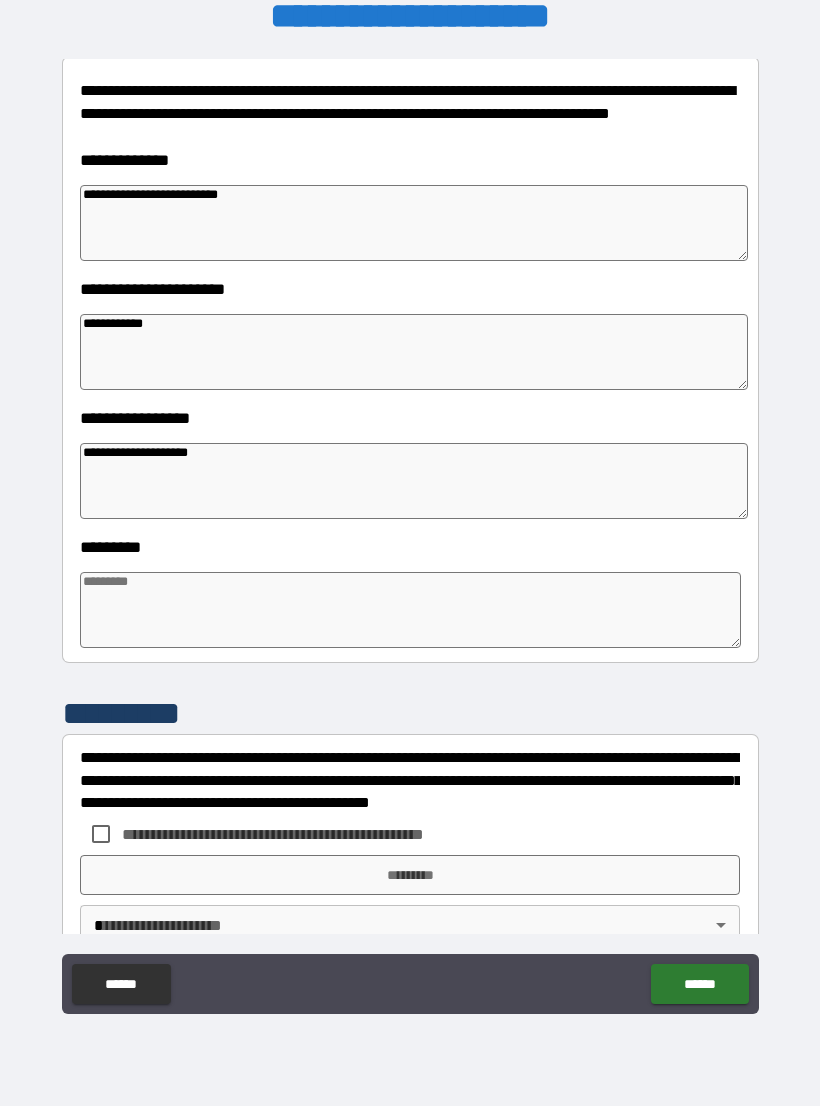 click at bounding box center (410, 610) 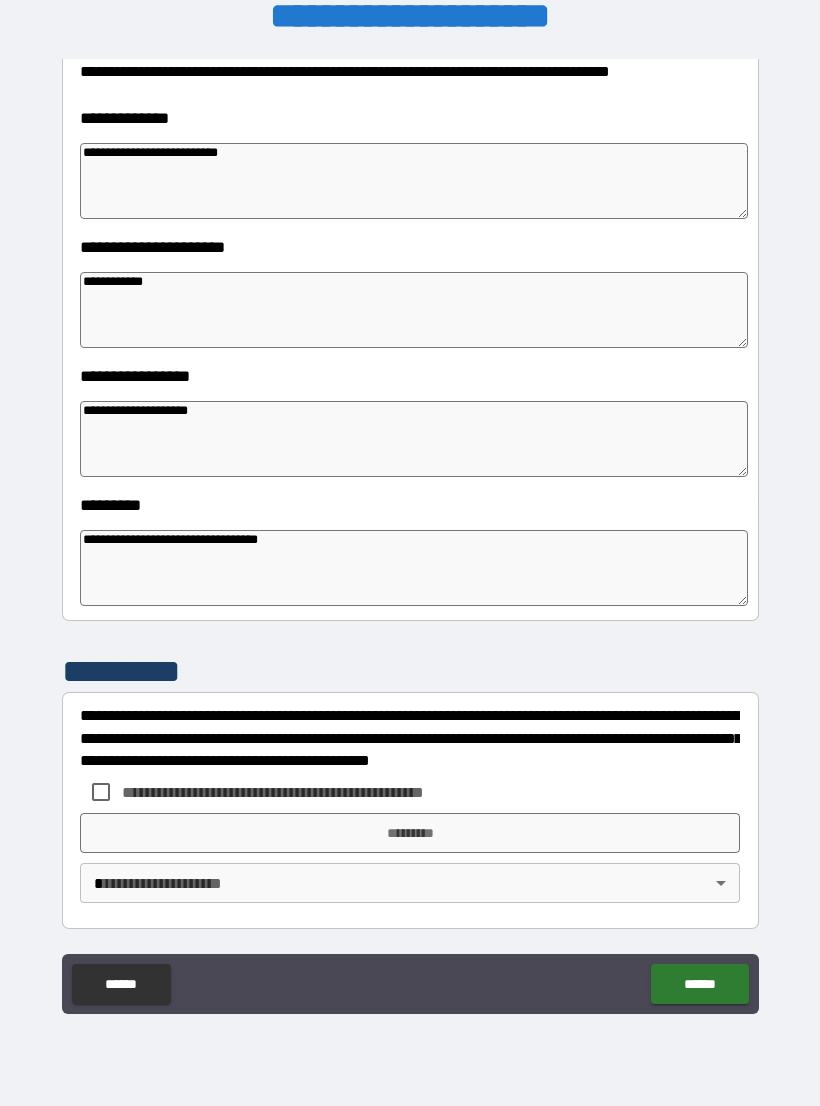 scroll, scrollTop: 303, scrollLeft: 0, axis: vertical 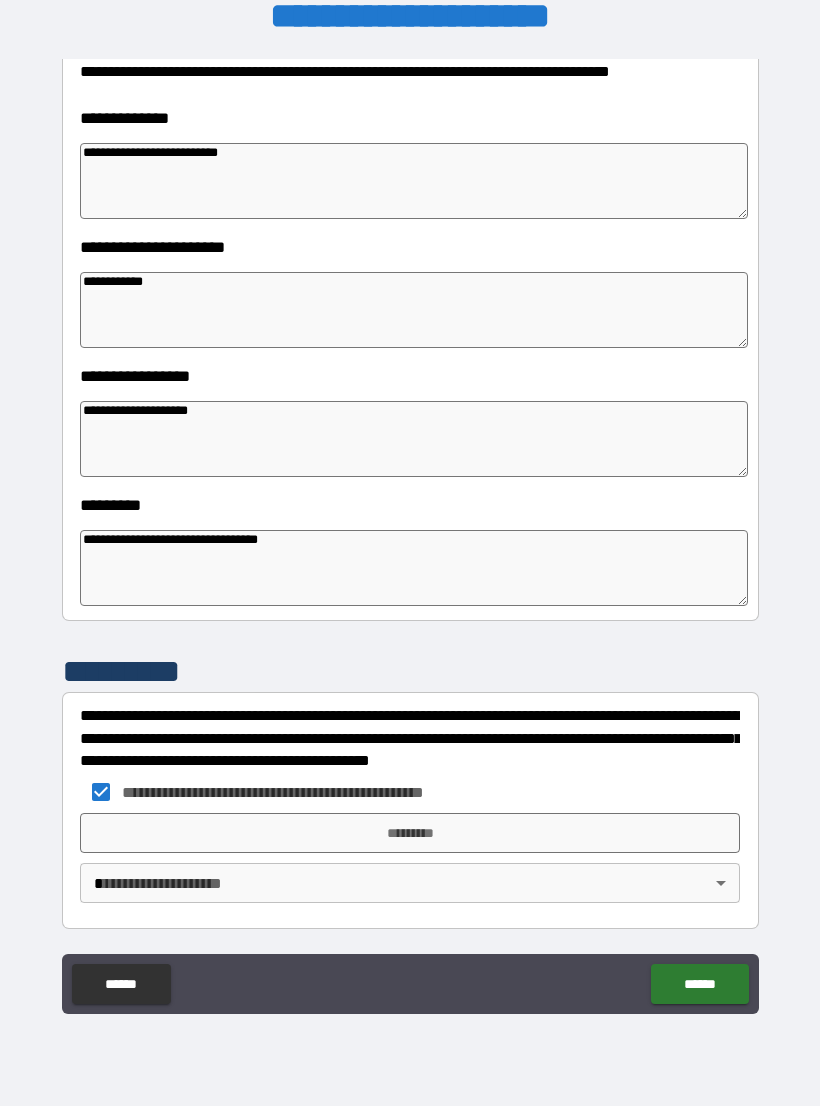 click on "*********" at bounding box center (410, 833) 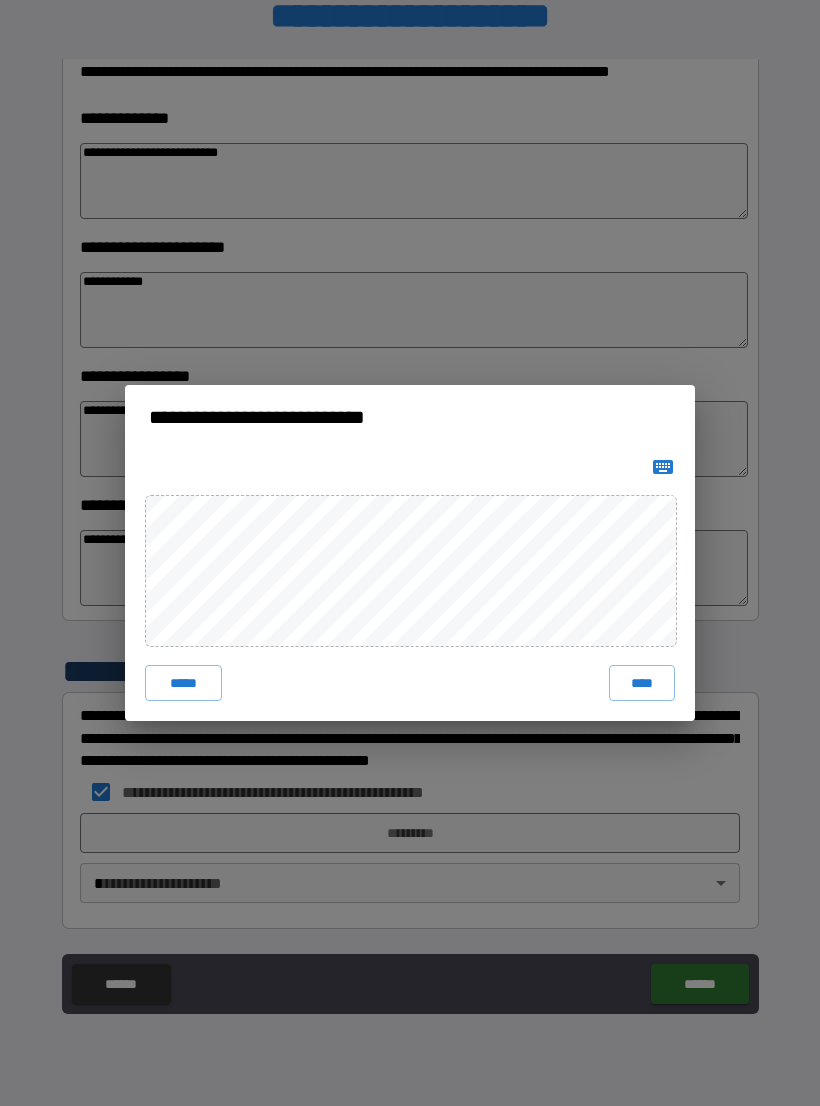 click on "****" at bounding box center [642, 683] 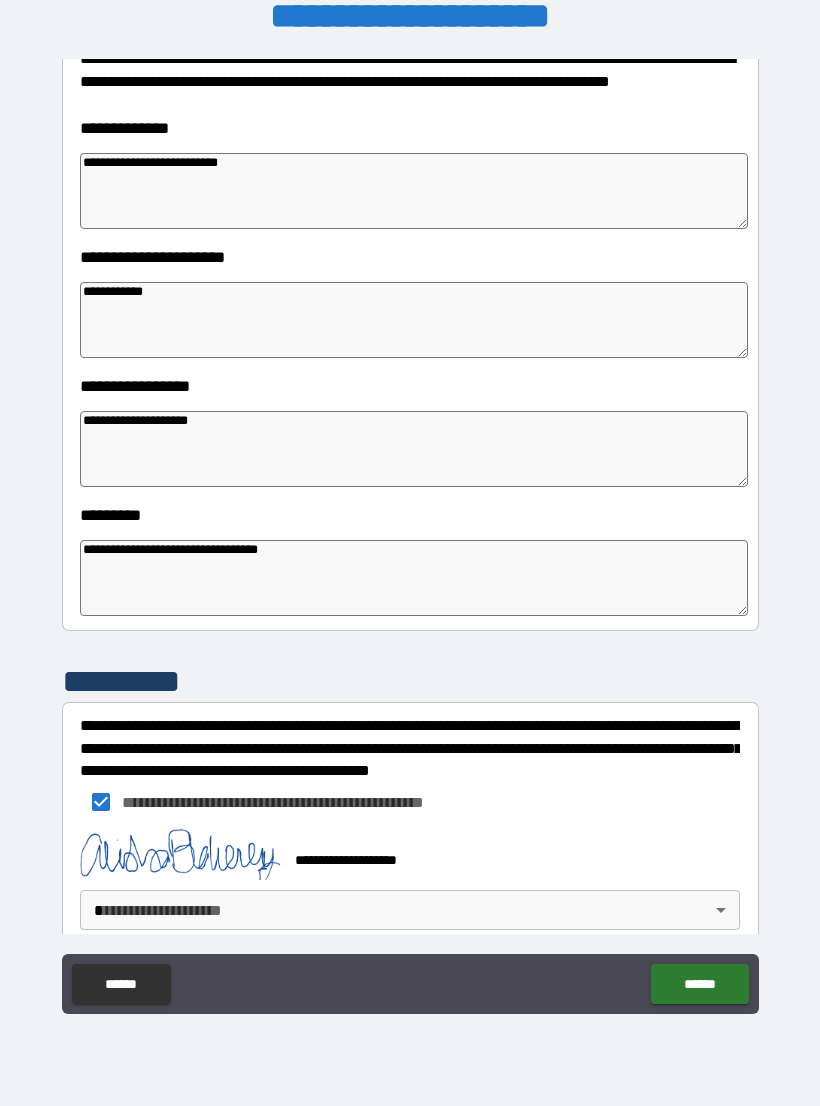 click on "[FIRST] [LAST] [CITY] [STATE] [ZIP] [STREET] [NUMBER] [APT] [COUNTRY] [PHONE] [EMAIL]" at bounding box center (410, 537) 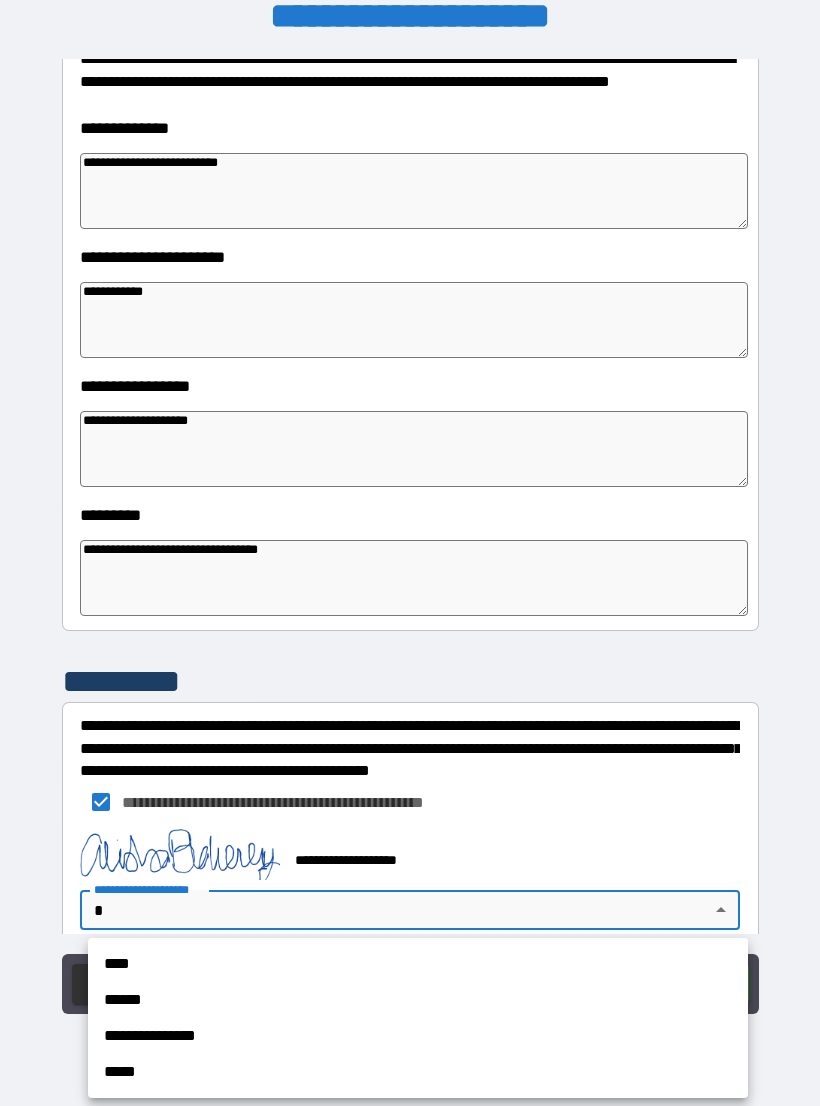 click on "****" at bounding box center (418, 964) 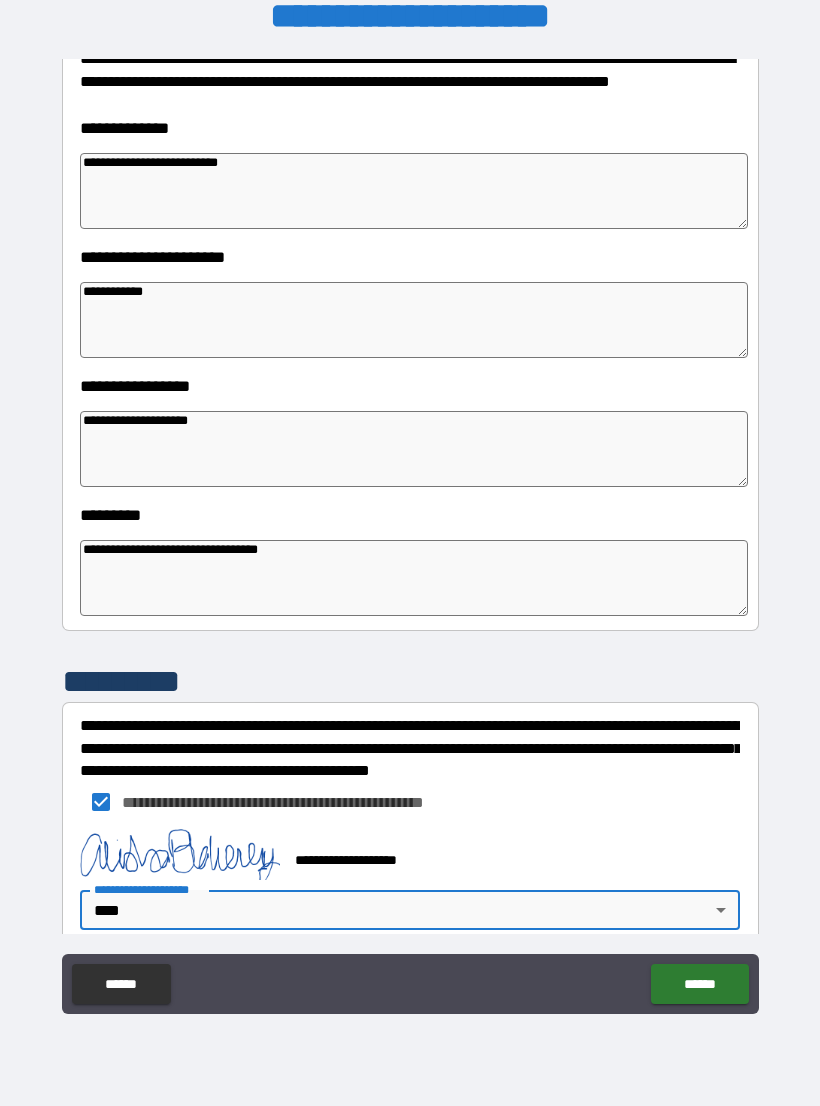 click on "******" at bounding box center (699, 984) 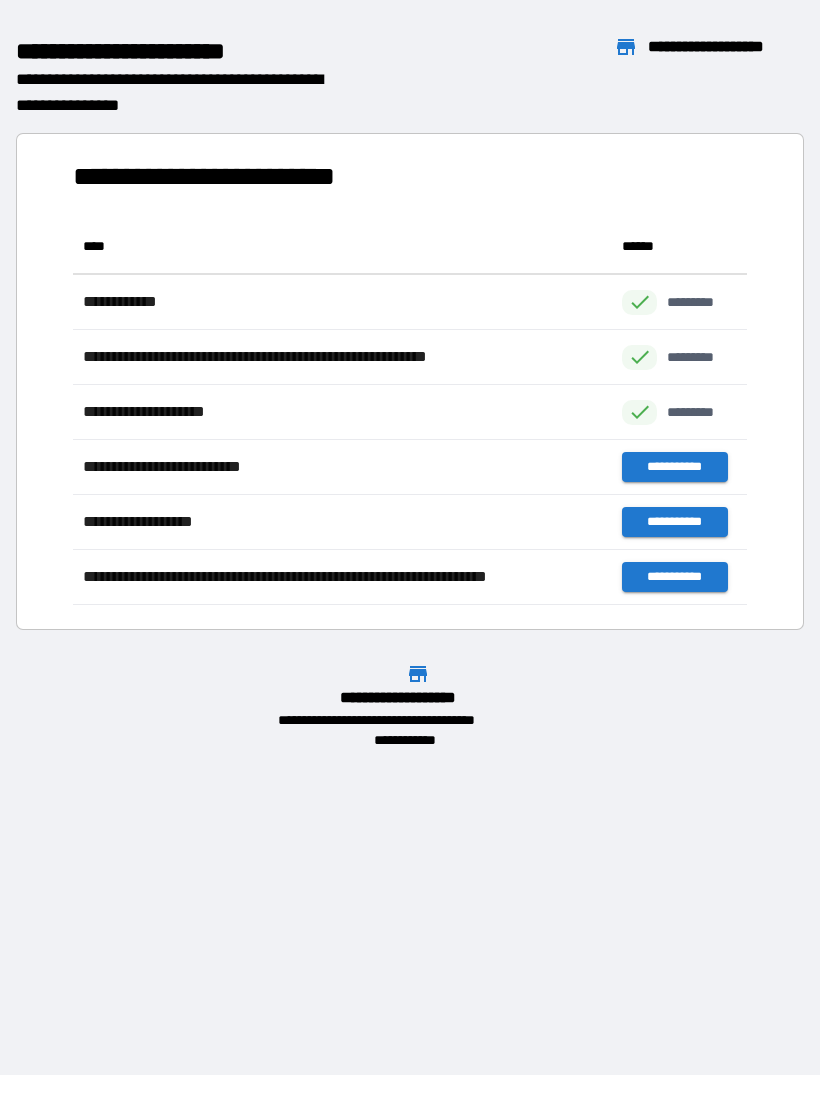 scroll, scrollTop: 386, scrollLeft: 674, axis: both 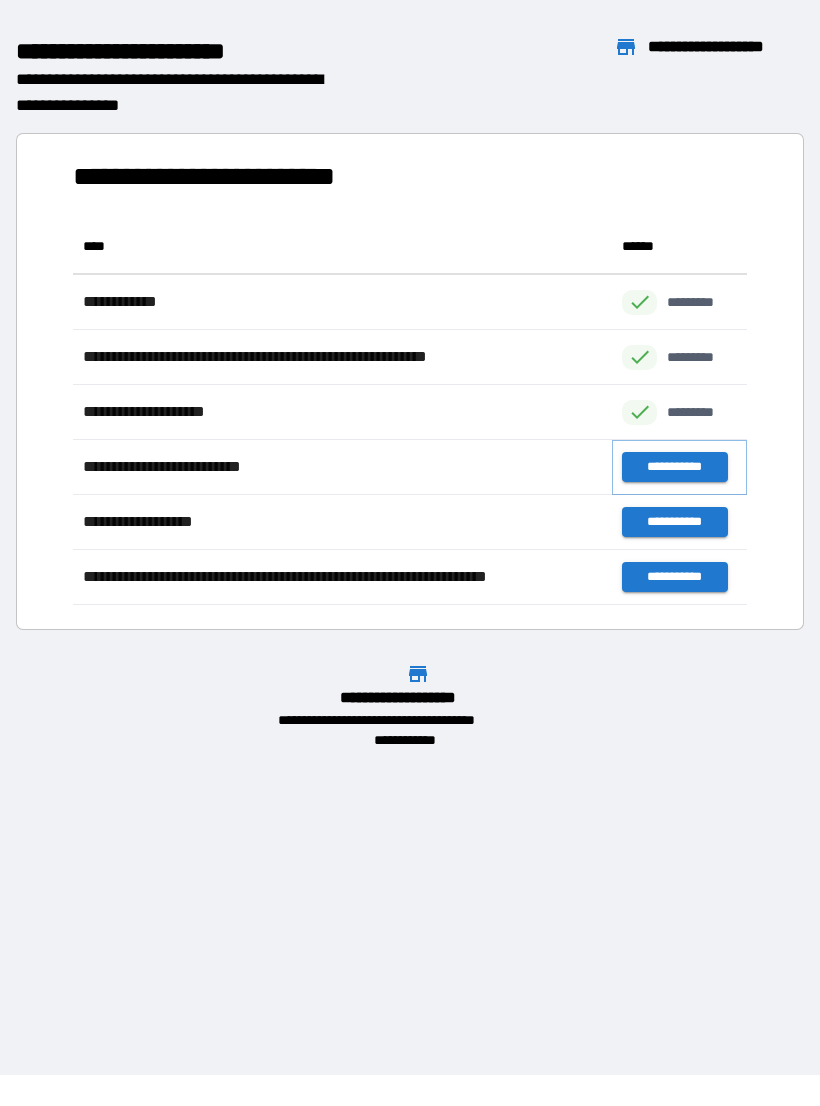click on "**********" at bounding box center [674, 467] 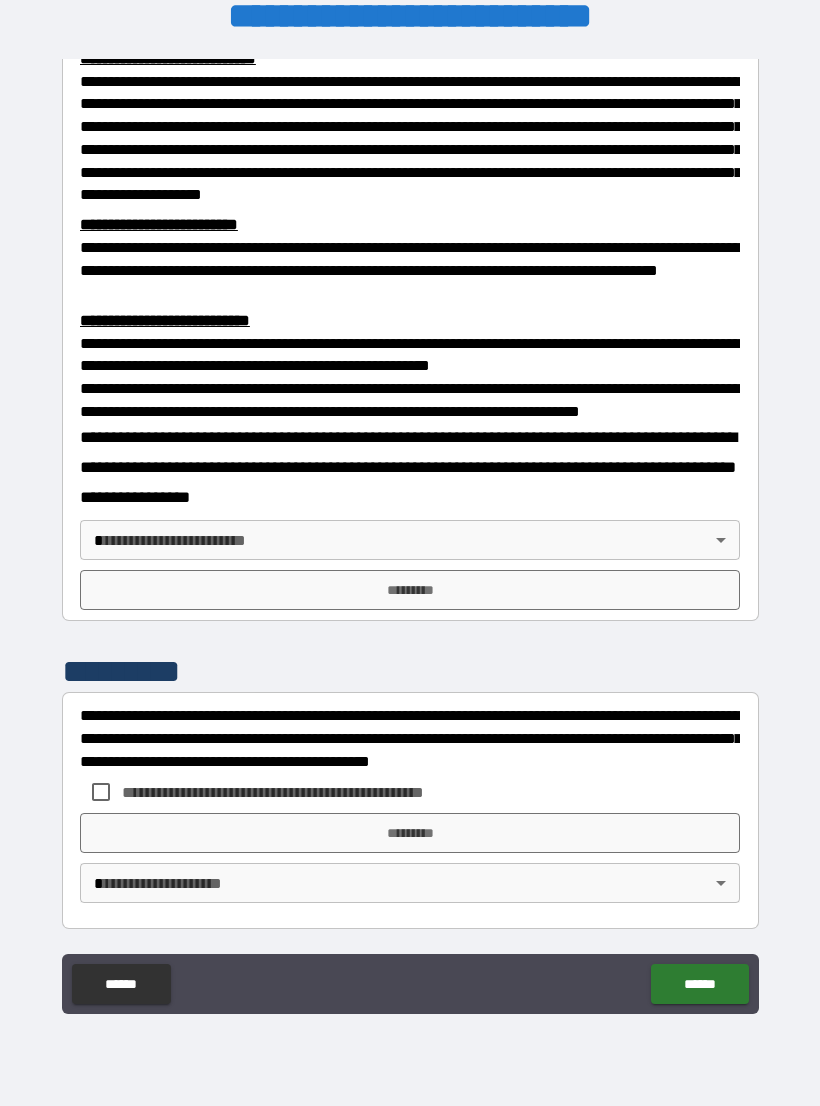 scroll, scrollTop: 549, scrollLeft: 0, axis: vertical 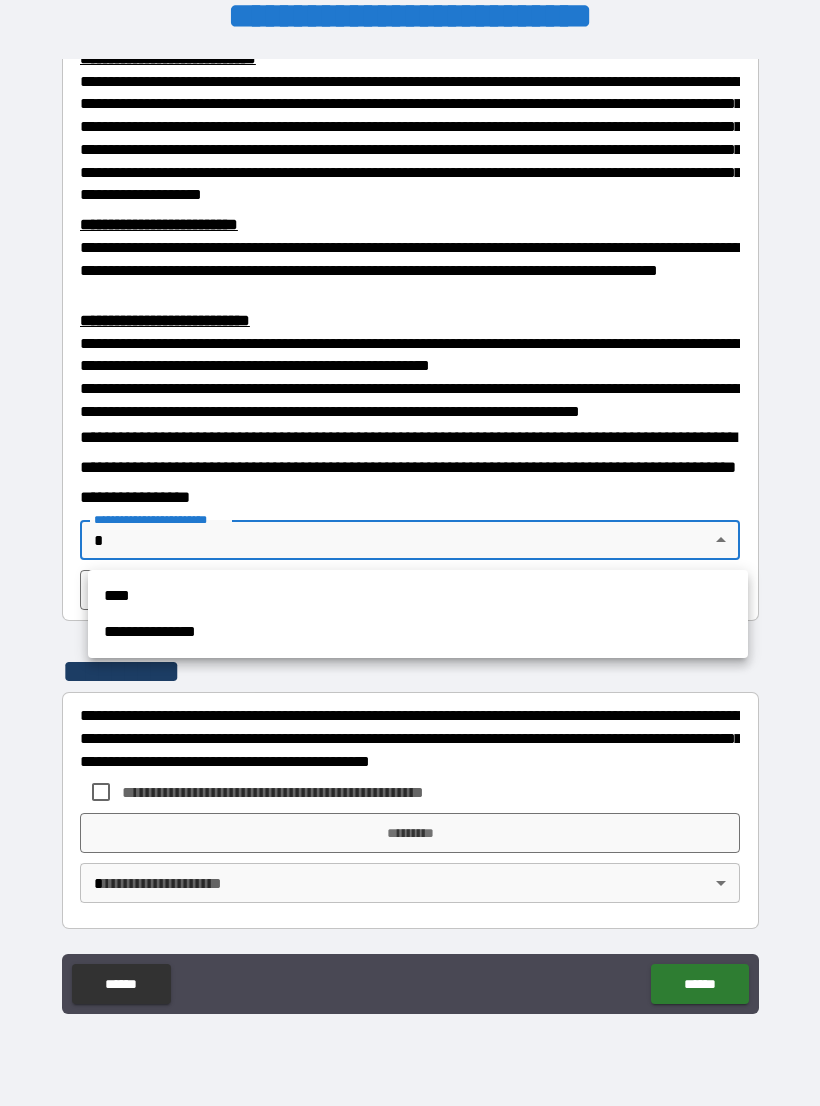 click on "****" at bounding box center [418, 596] 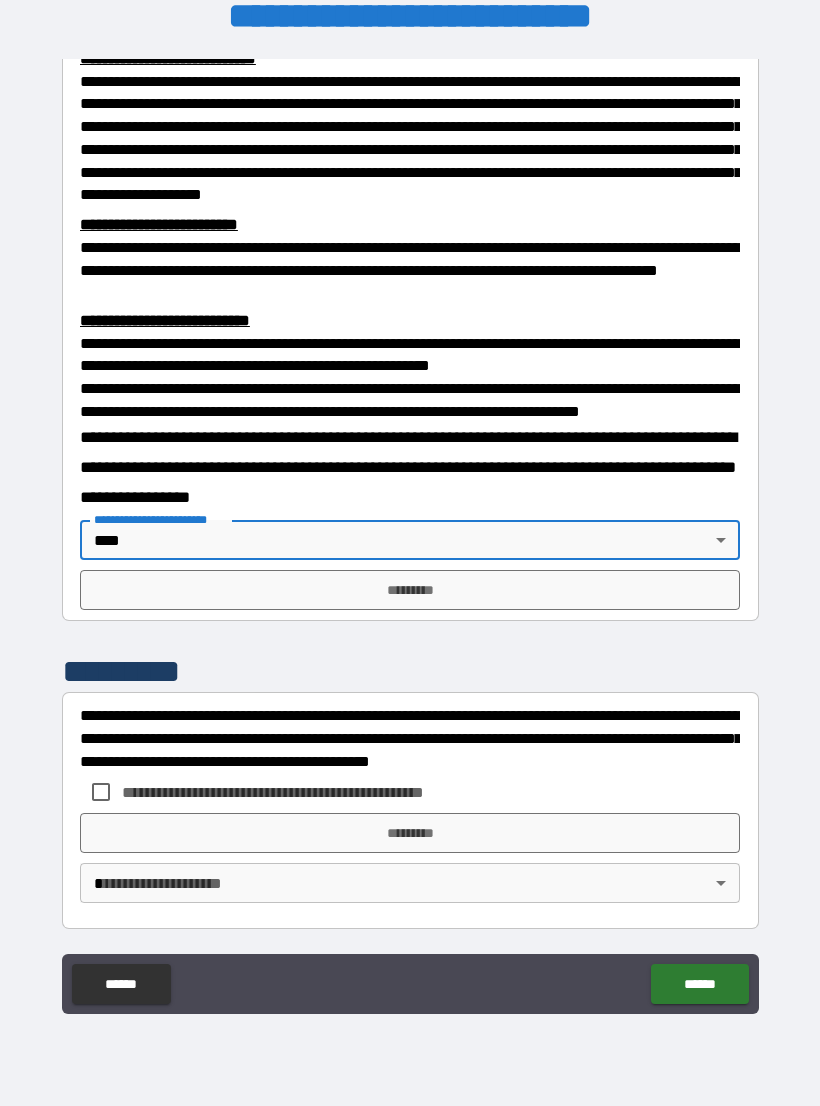 click on "*********" at bounding box center [410, 590] 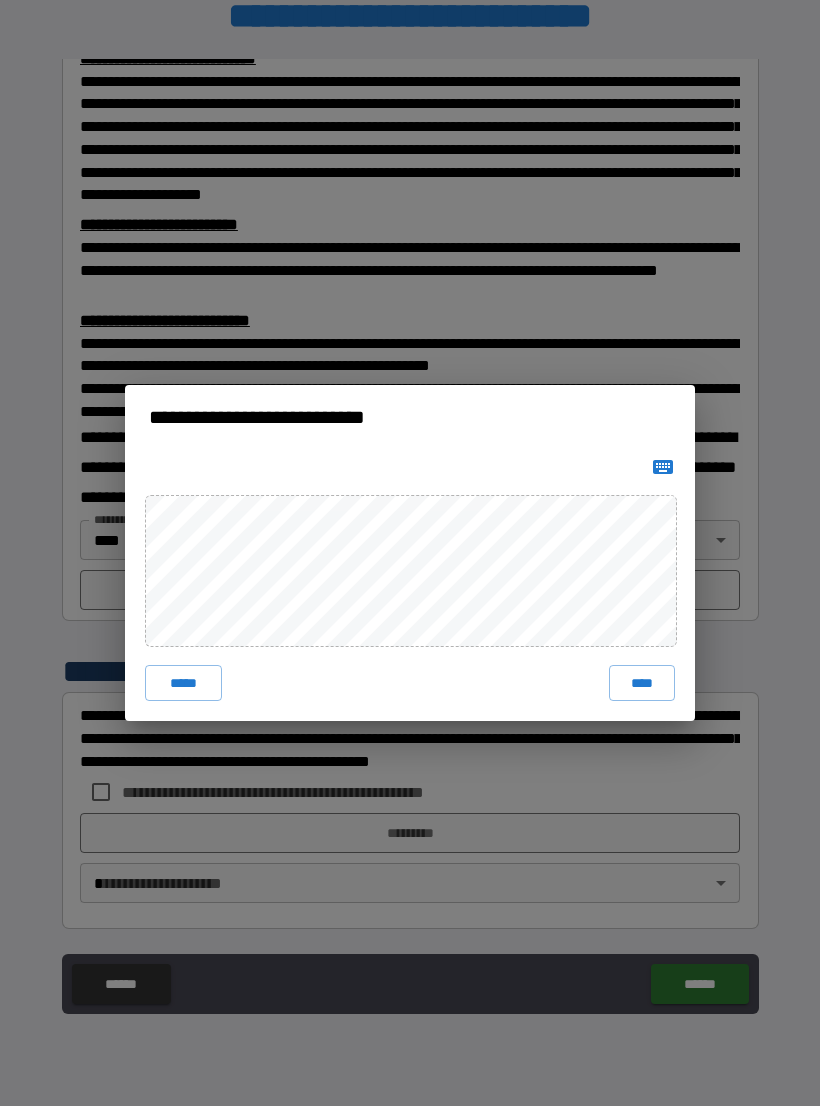 click on "****" at bounding box center [642, 683] 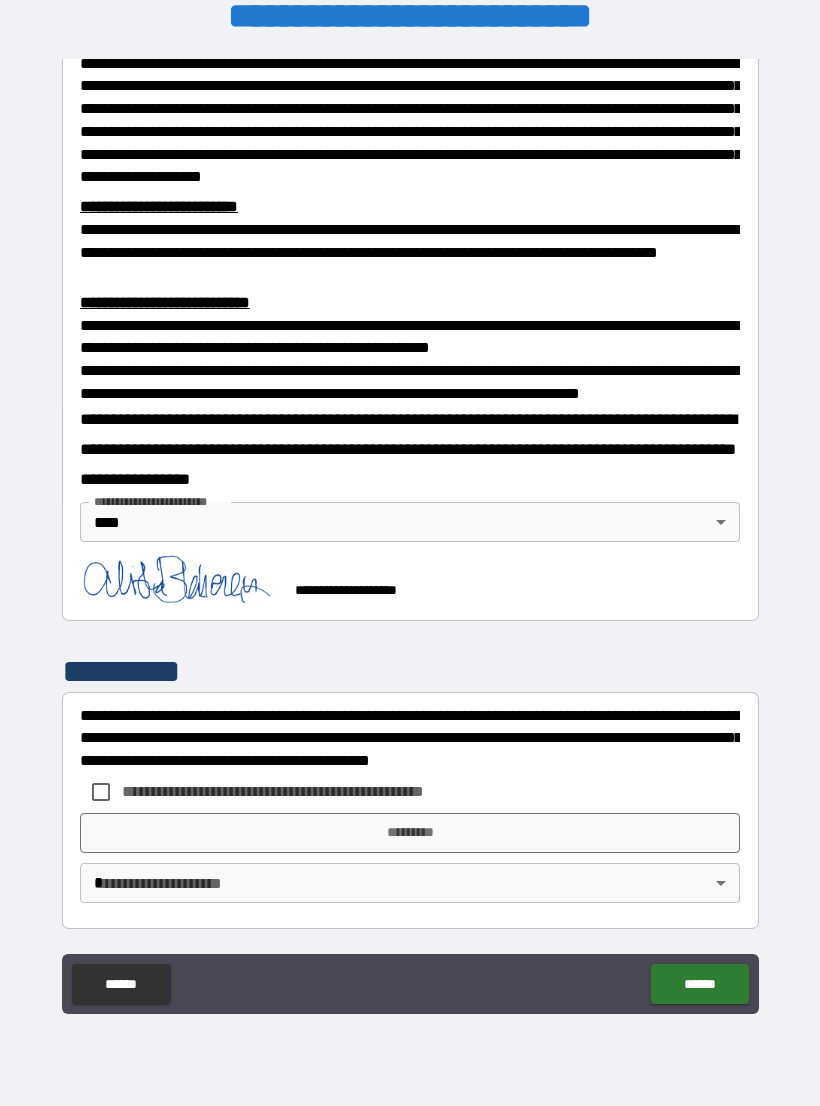 scroll, scrollTop: 566, scrollLeft: 0, axis: vertical 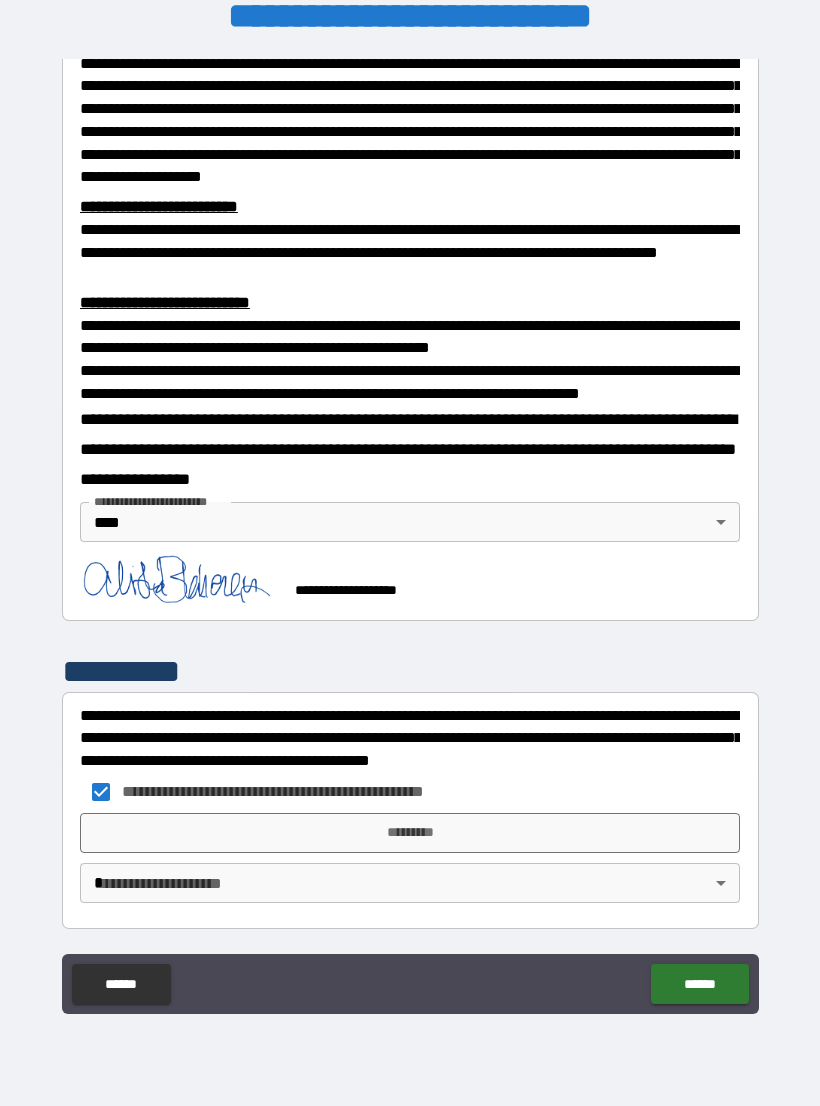 click on "*********" at bounding box center (410, 833) 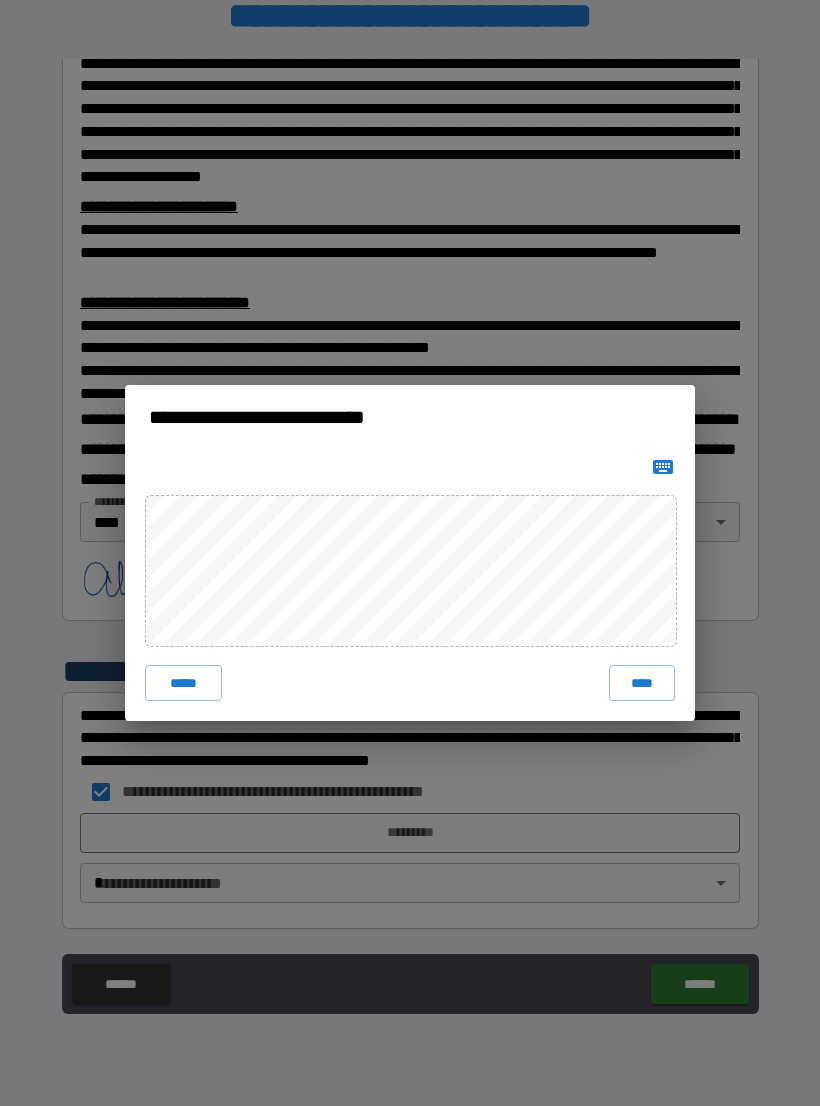 click on "****" at bounding box center (642, 683) 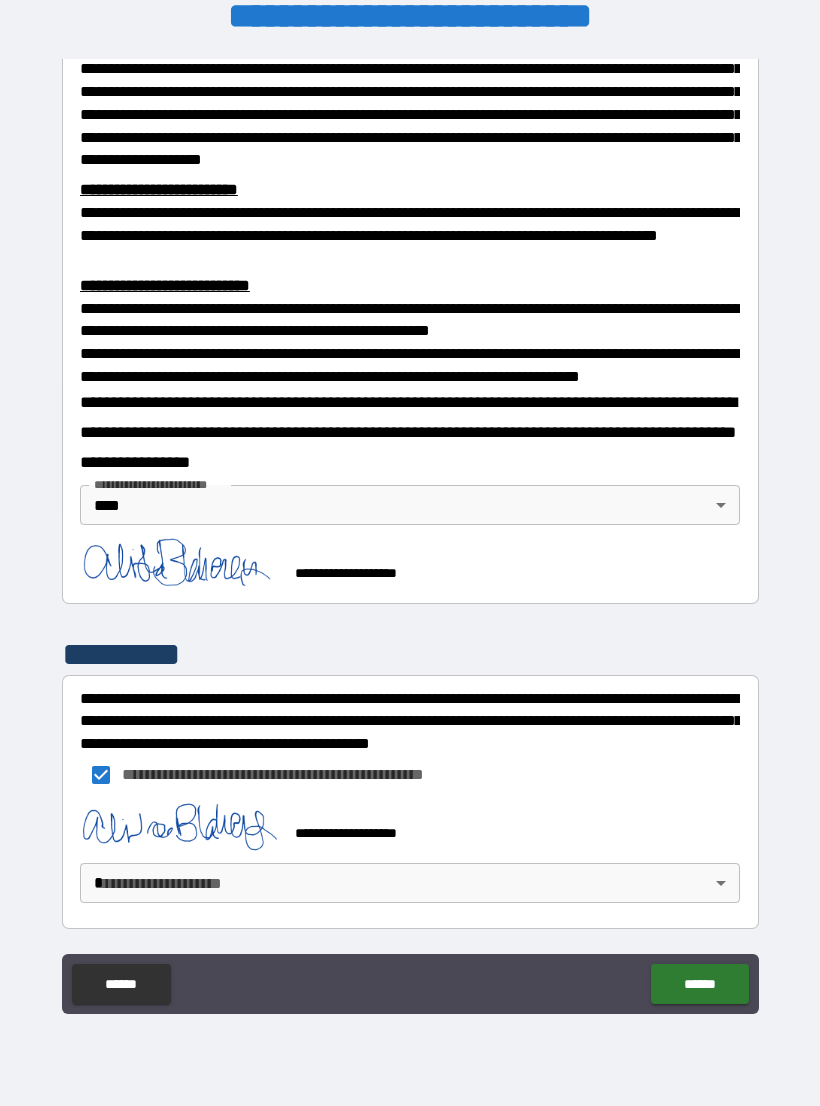click on "[FIRST] [LAST] [CITY] [STATE] [ZIP] [STREET] [NUMBER] [APT] [COUNTRY] [PHONE] [EMAIL]" at bounding box center [410, 537] 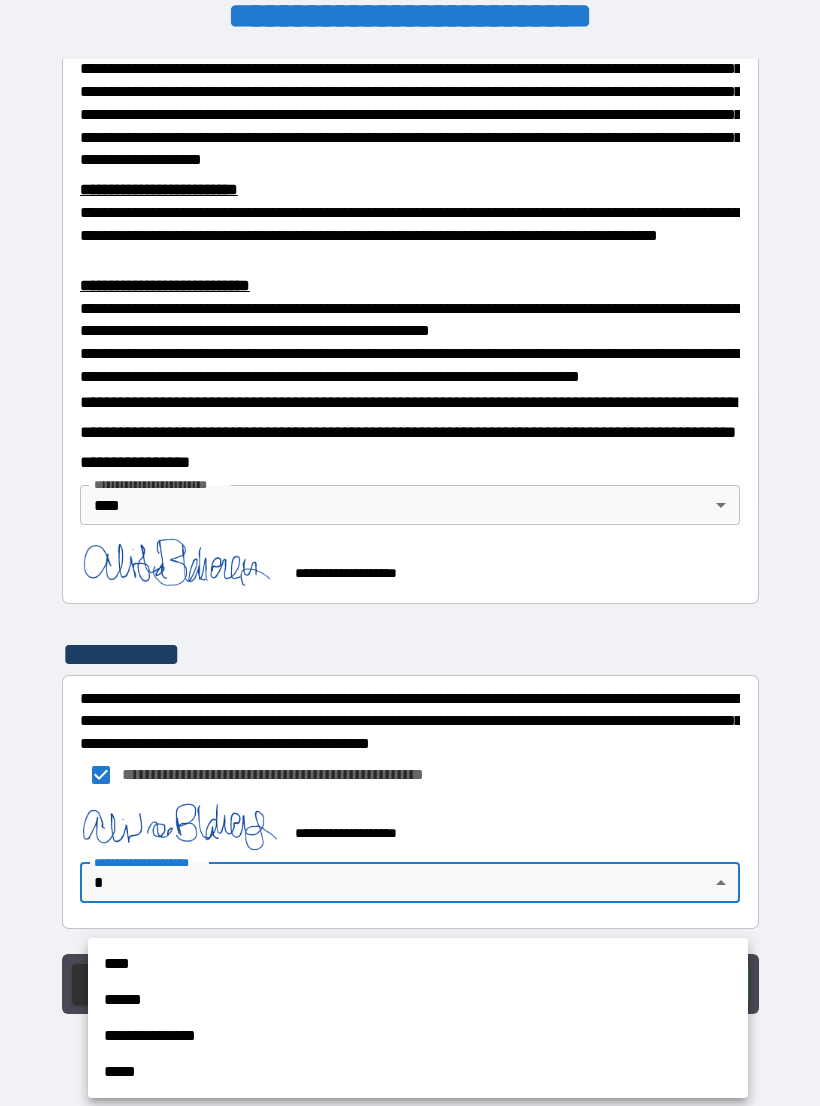 click on "****" at bounding box center [418, 964] 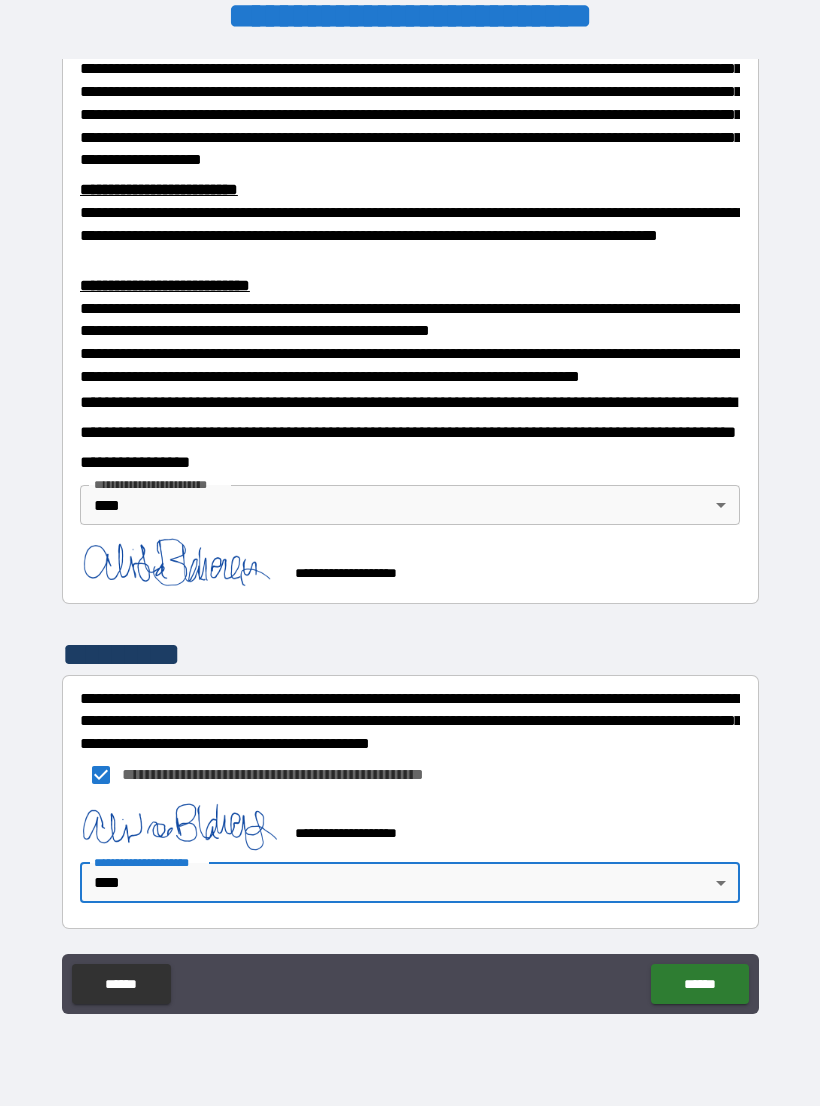 scroll, scrollTop: 583, scrollLeft: 0, axis: vertical 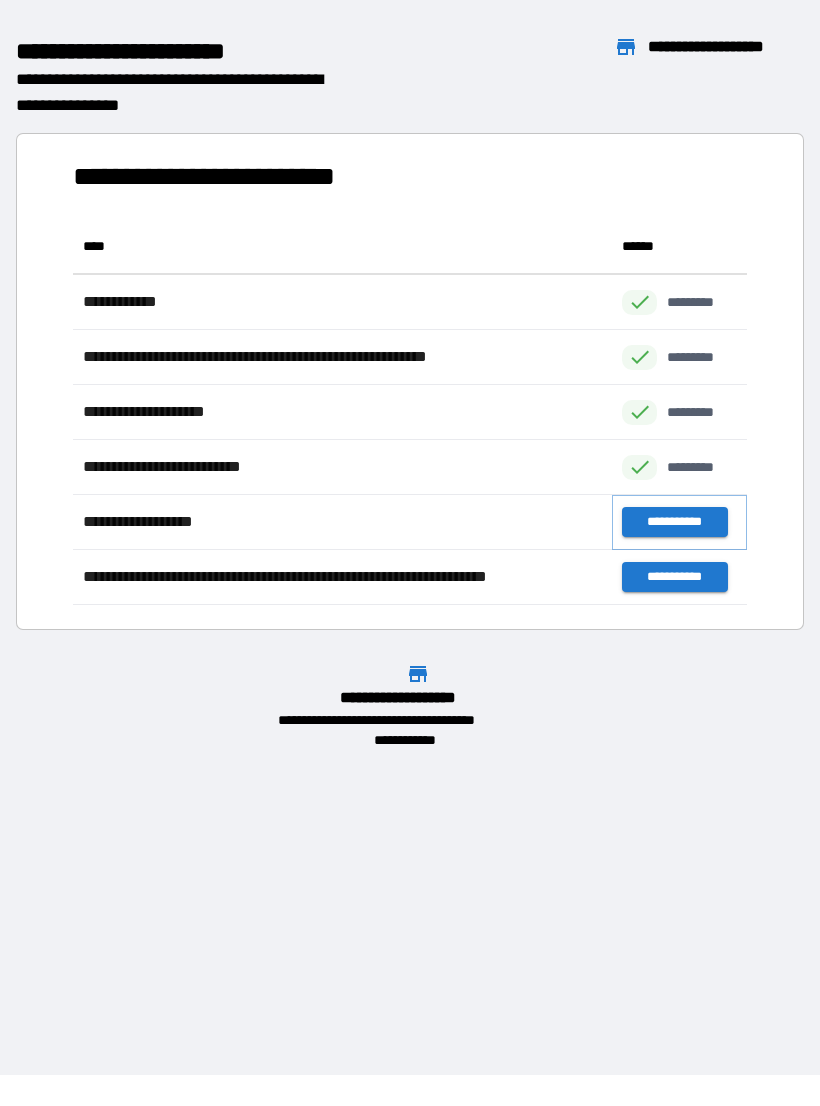 click on "**********" at bounding box center (674, 522) 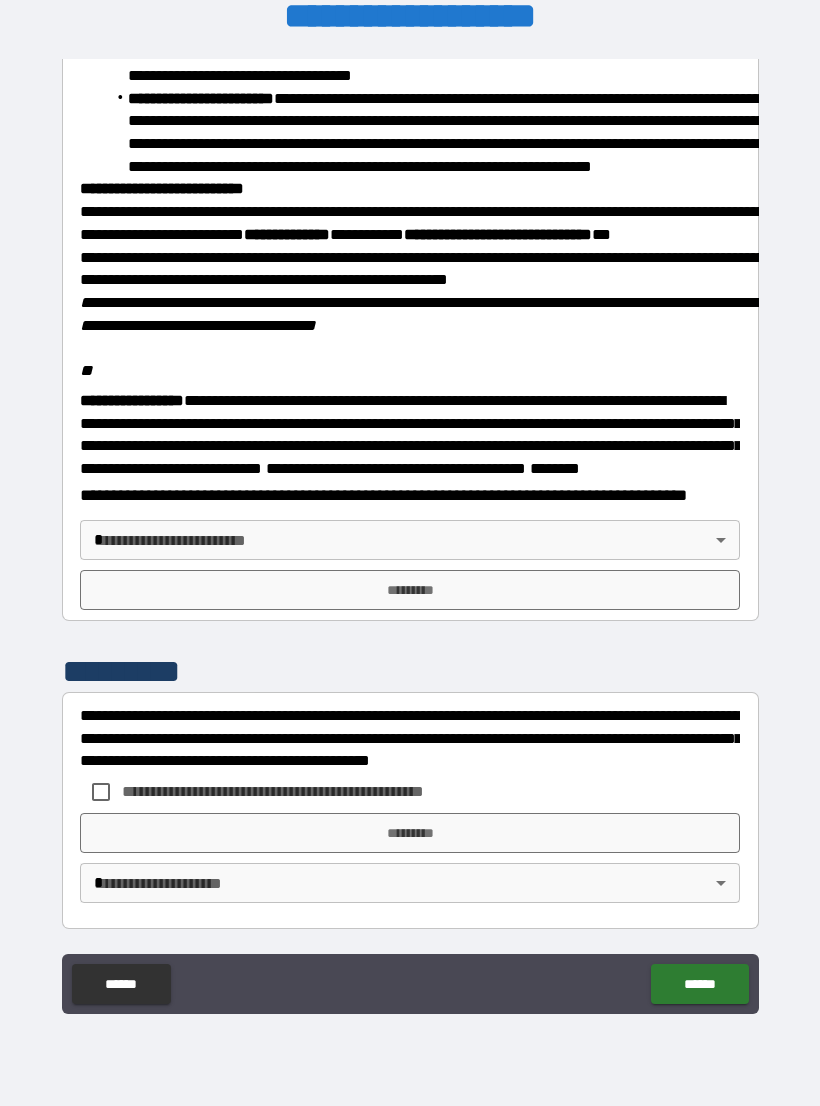 scroll, scrollTop: 2234, scrollLeft: 0, axis: vertical 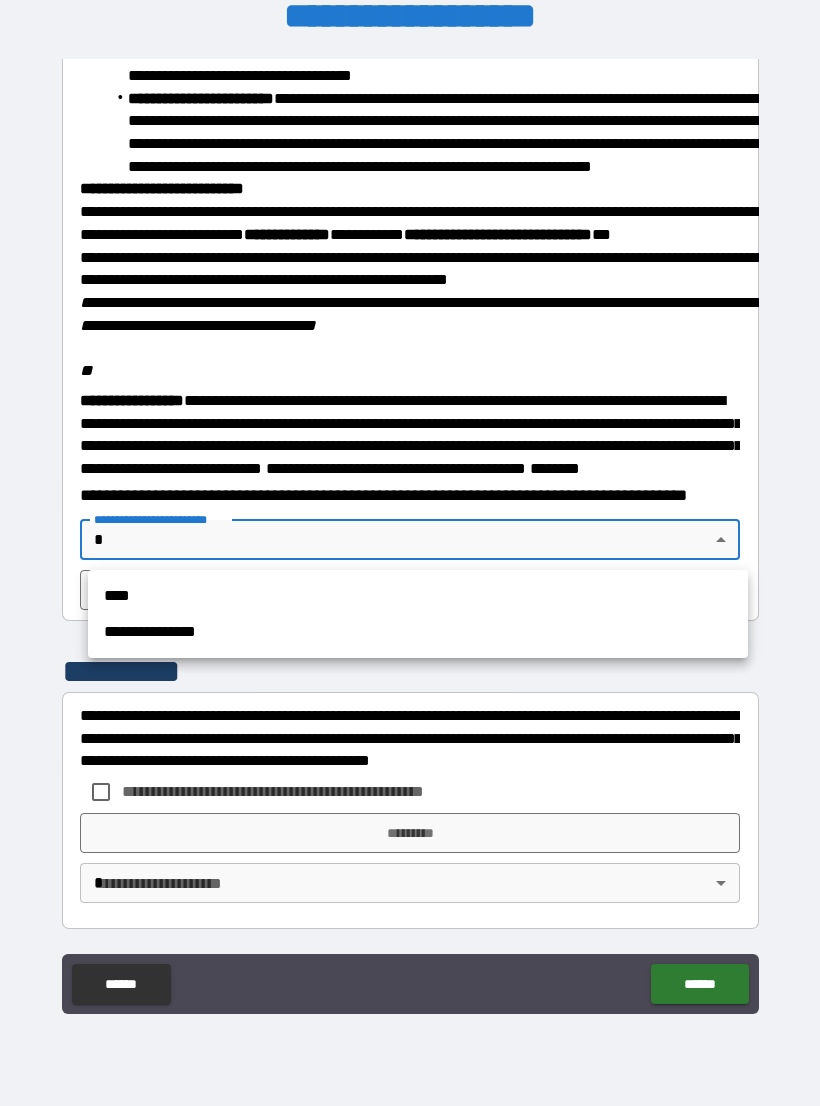 click on "****" at bounding box center (418, 596) 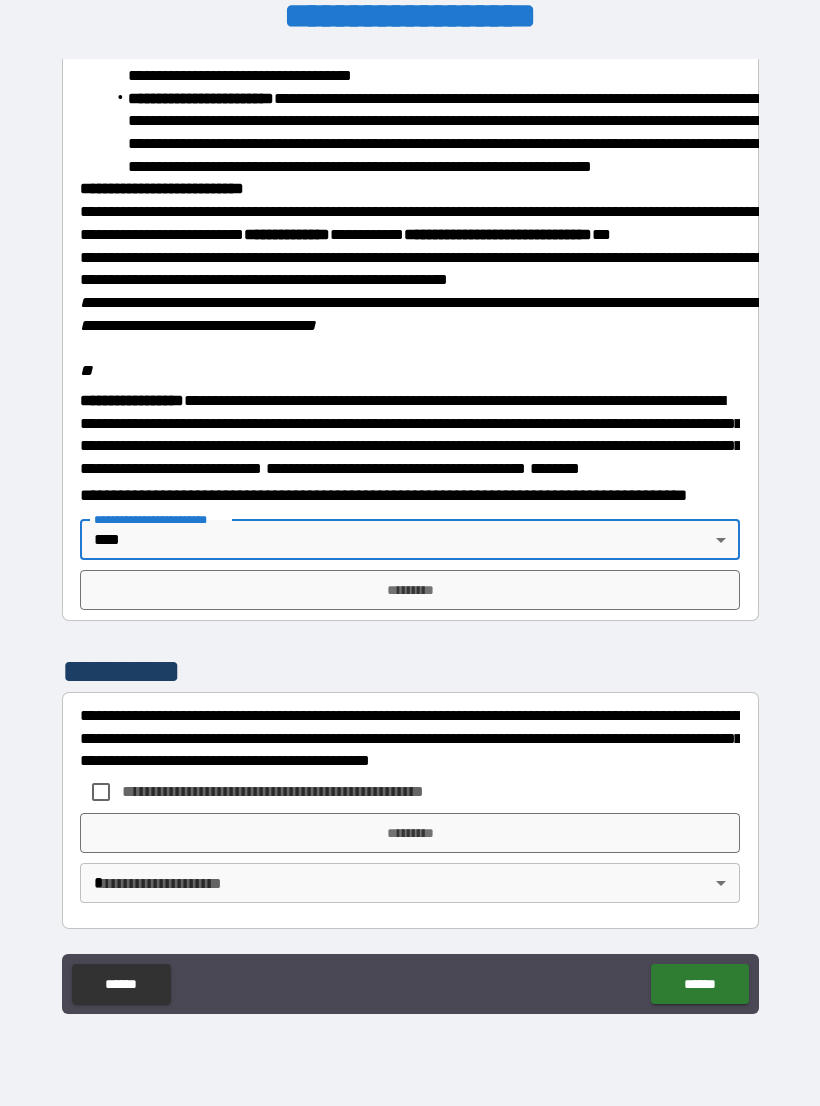 click on "*********" at bounding box center (410, 590) 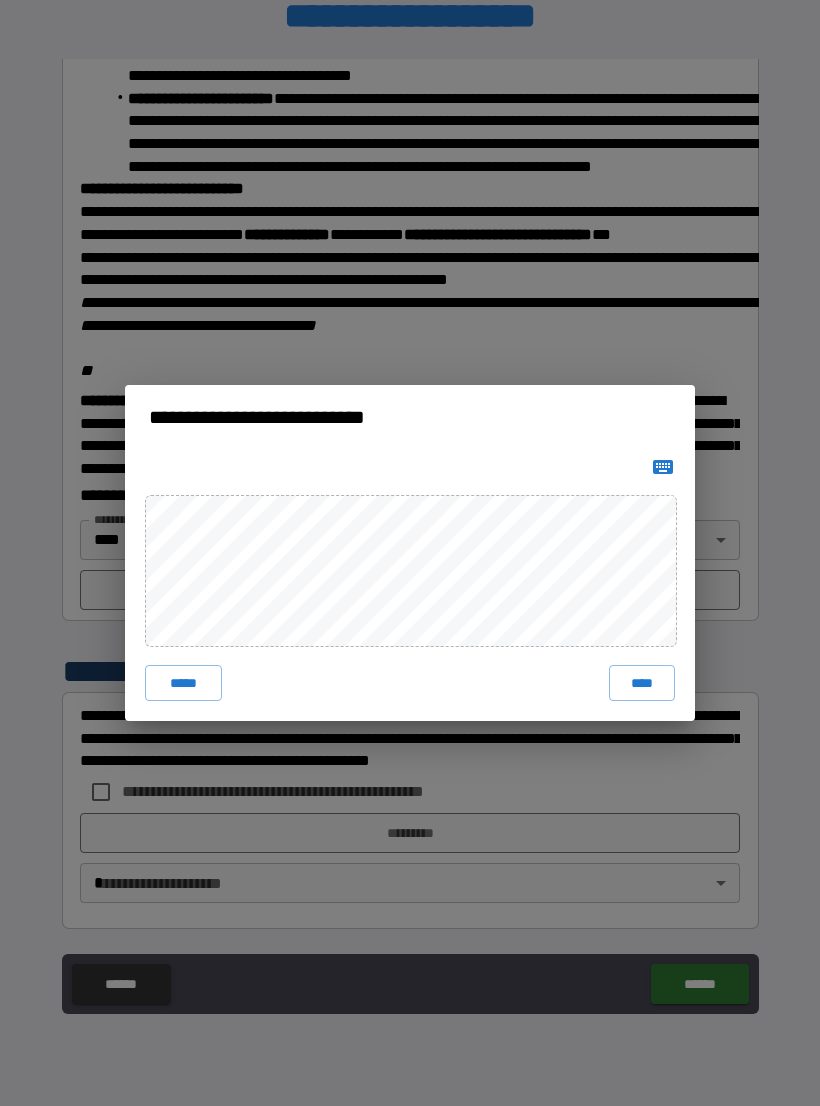 click on "****" at bounding box center [642, 683] 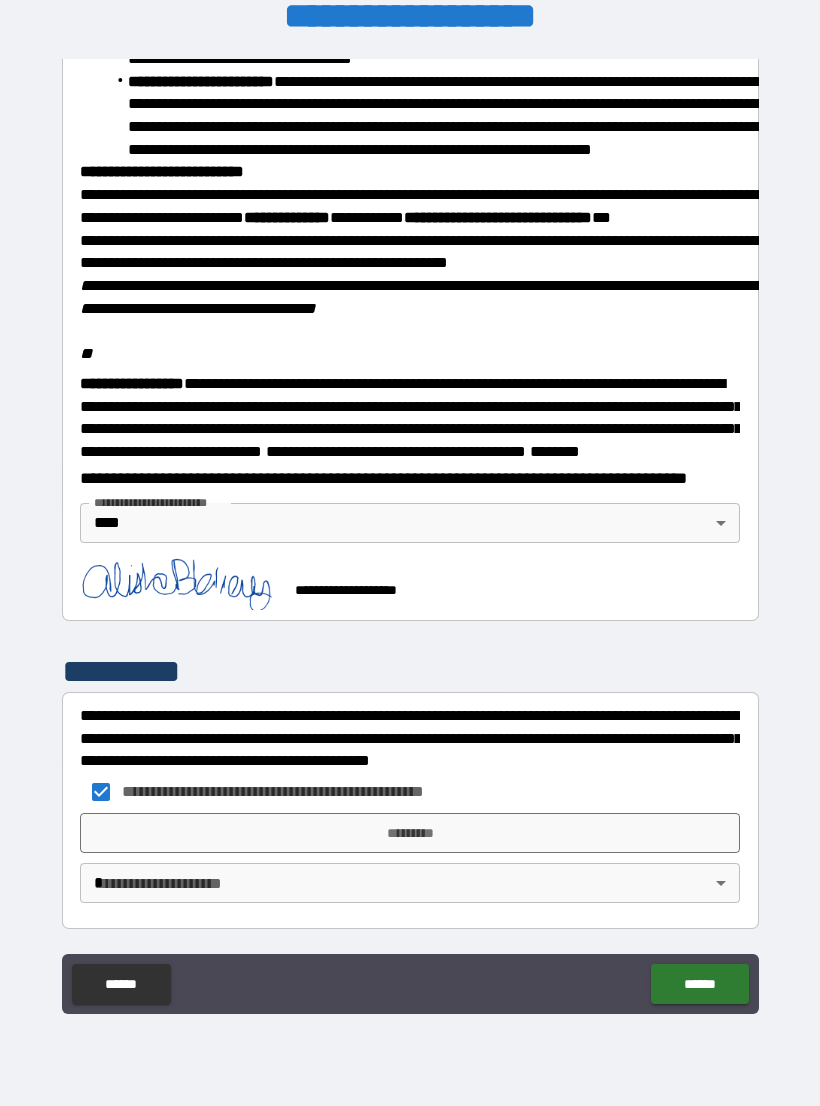 click on "*********" at bounding box center (410, 833) 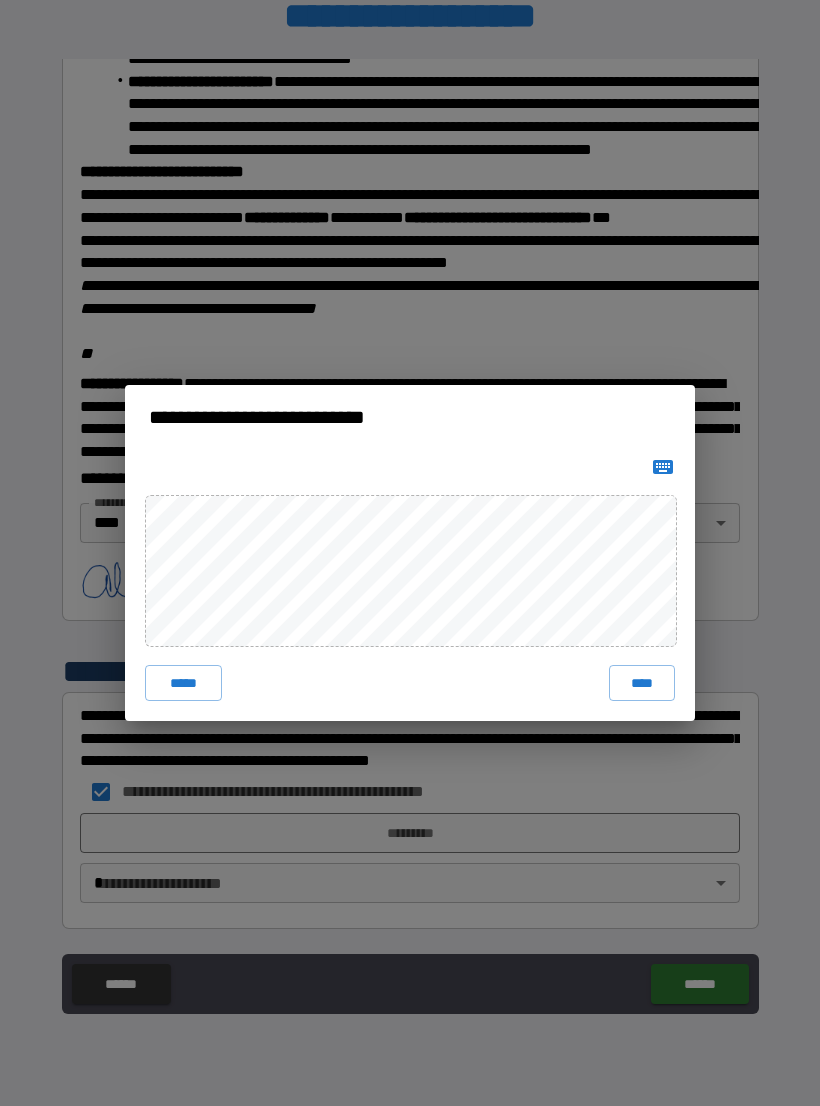 click on "****" at bounding box center [642, 683] 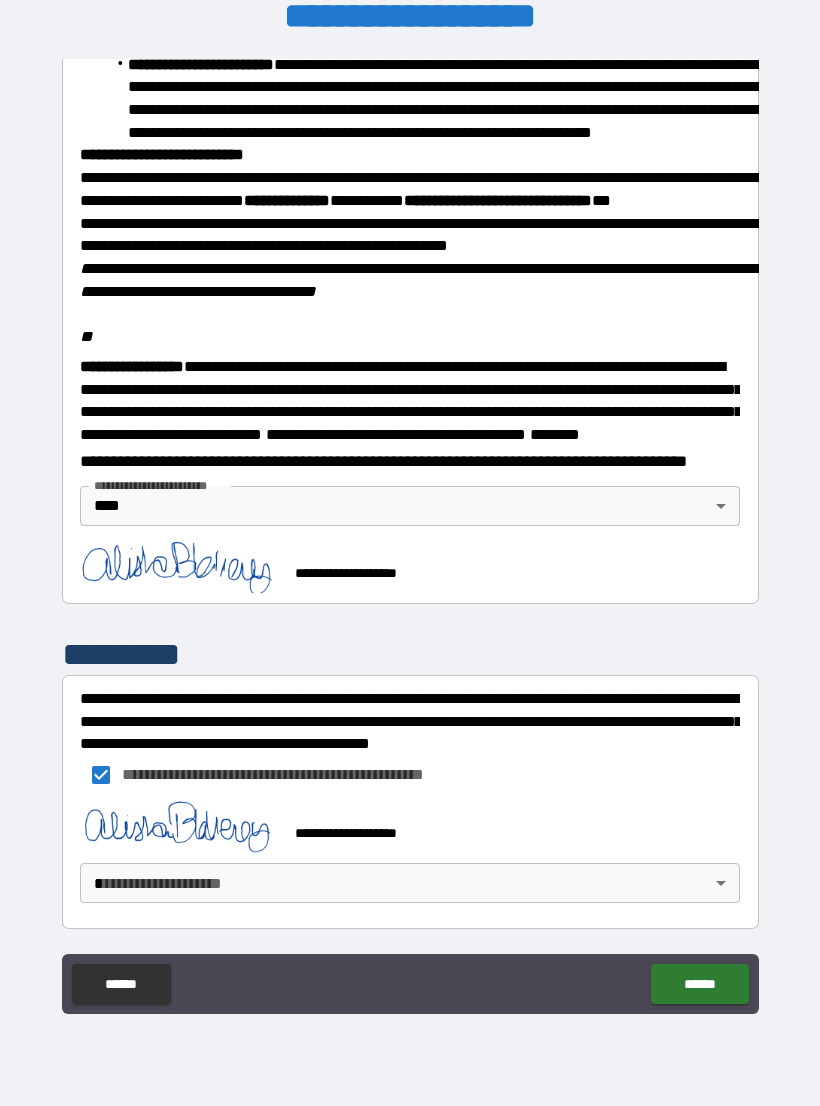 scroll, scrollTop: 2268, scrollLeft: 0, axis: vertical 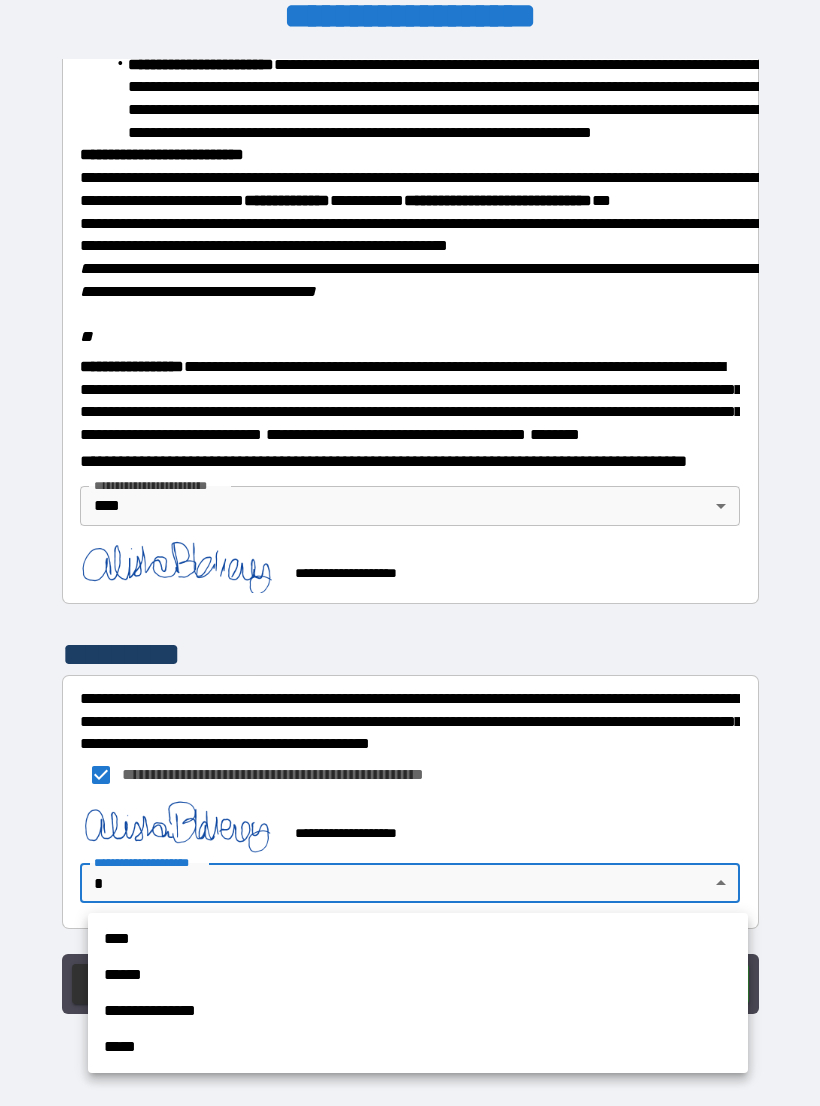 click on "****" at bounding box center [418, 939] 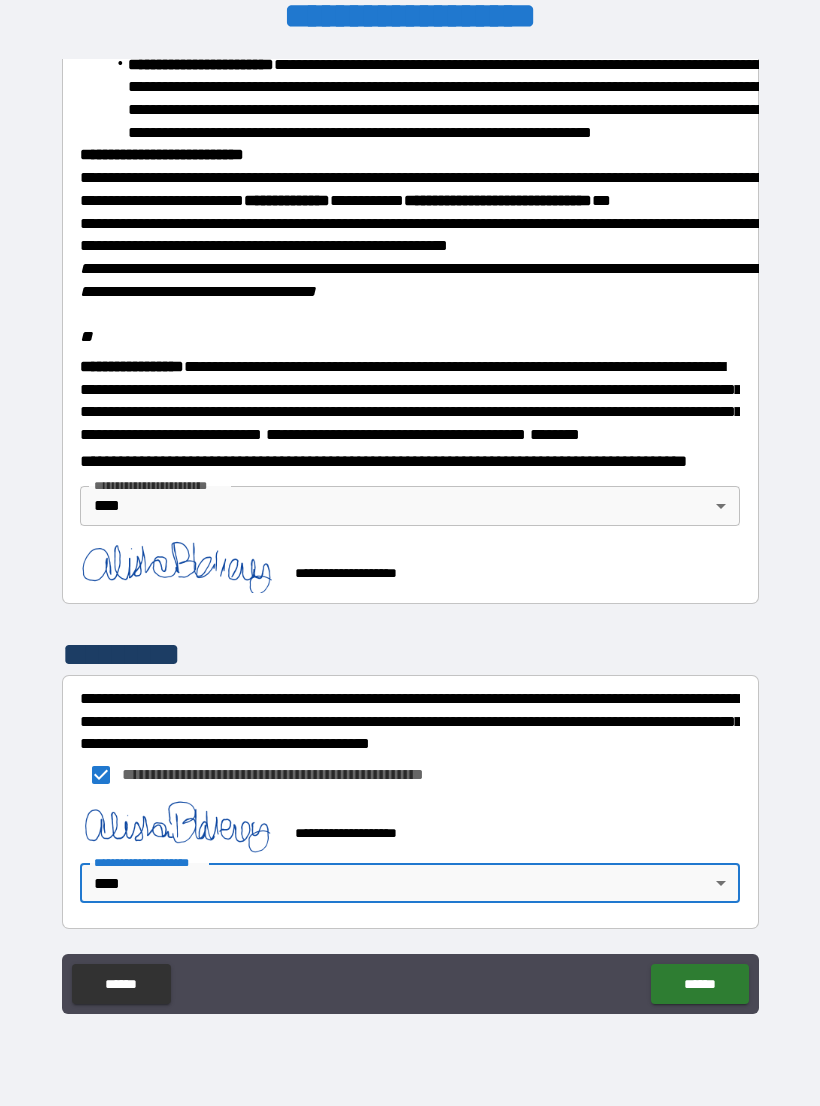 click on "******" at bounding box center (699, 984) 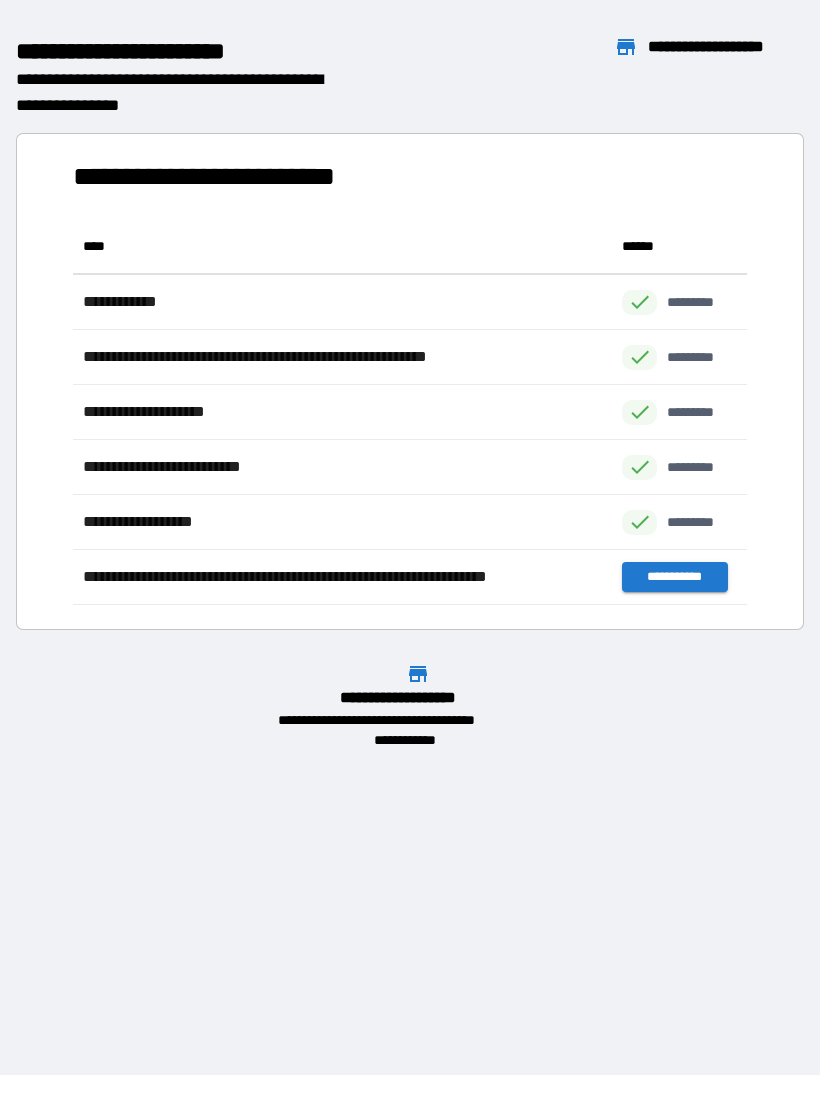 scroll, scrollTop: 1, scrollLeft: 1, axis: both 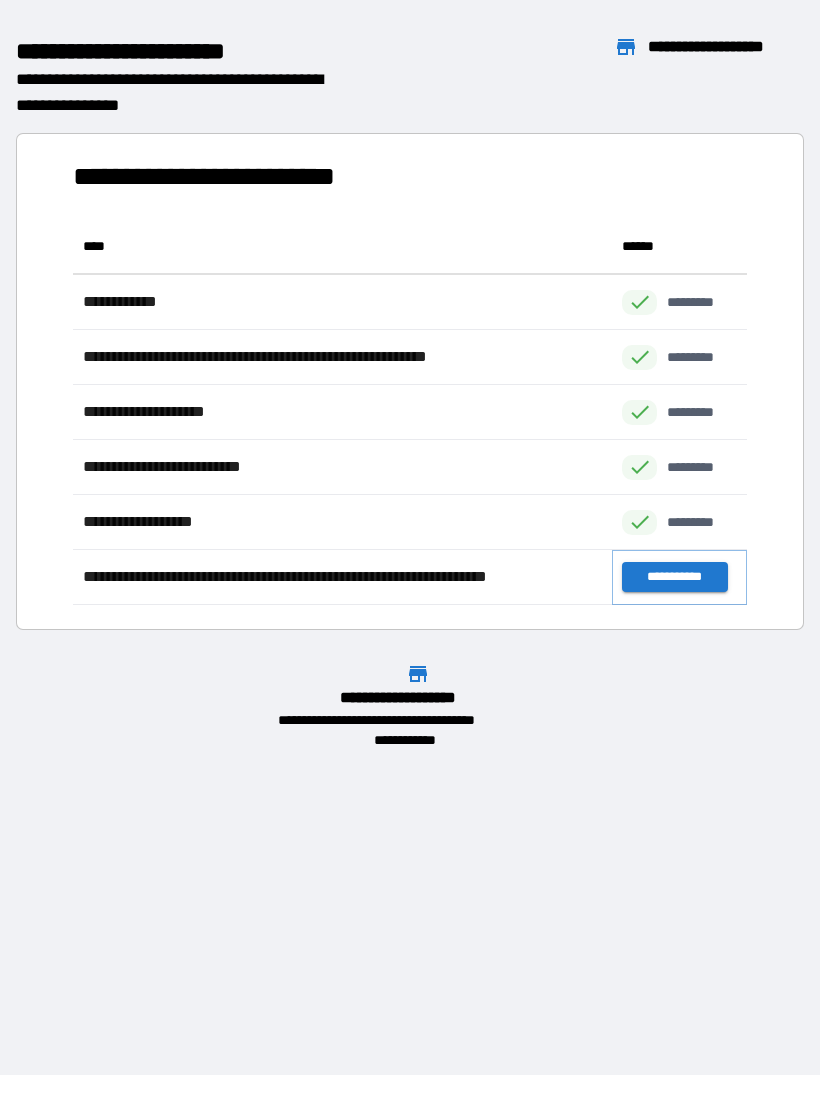 click on "**********" at bounding box center (674, 577) 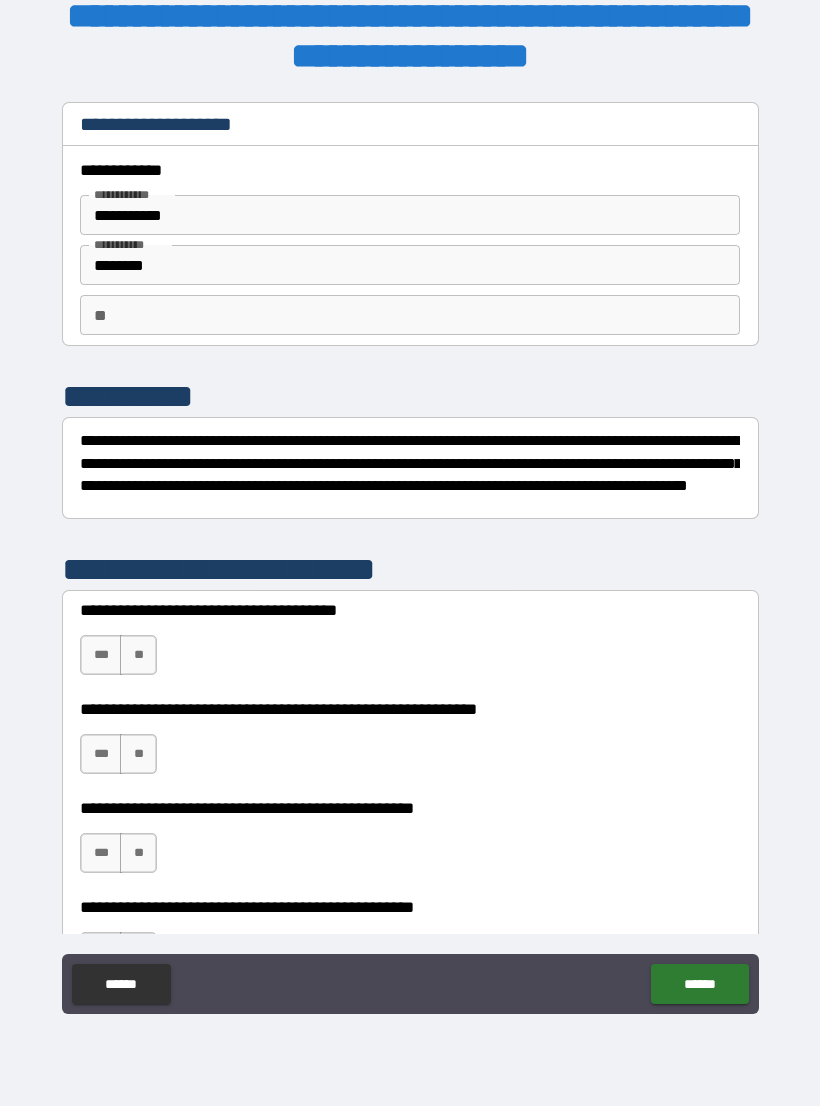 click on "***" at bounding box center (101, 655) 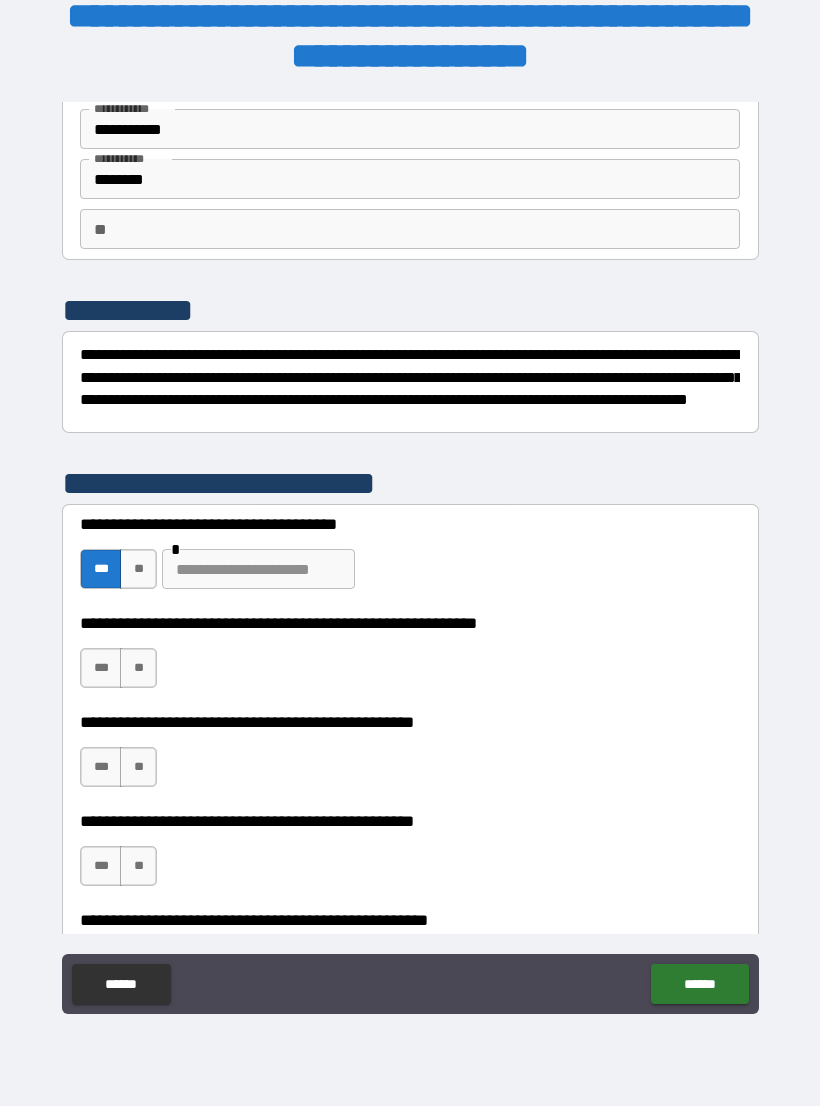 scroll, scrollTop: 88, scrollLeft: 0, axis: vertical 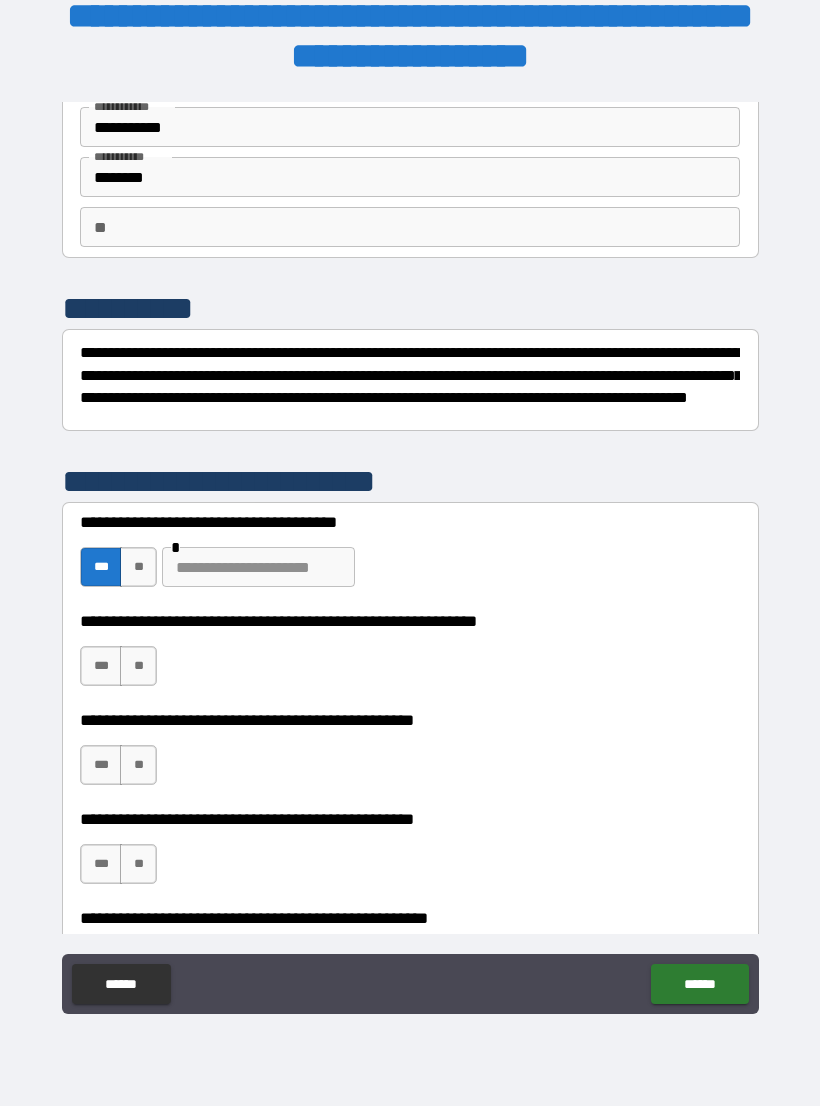 click at bounding box center (258, 567) 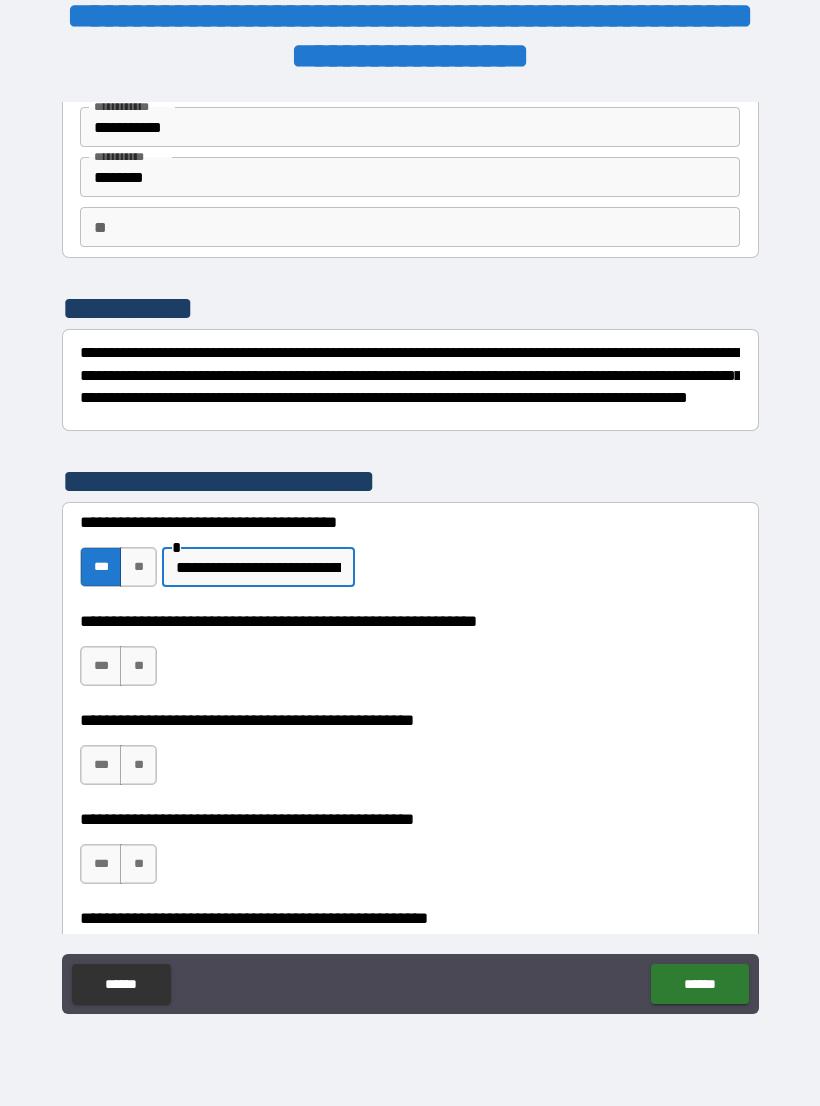 click on "**********" at bounding box center (258, 567) 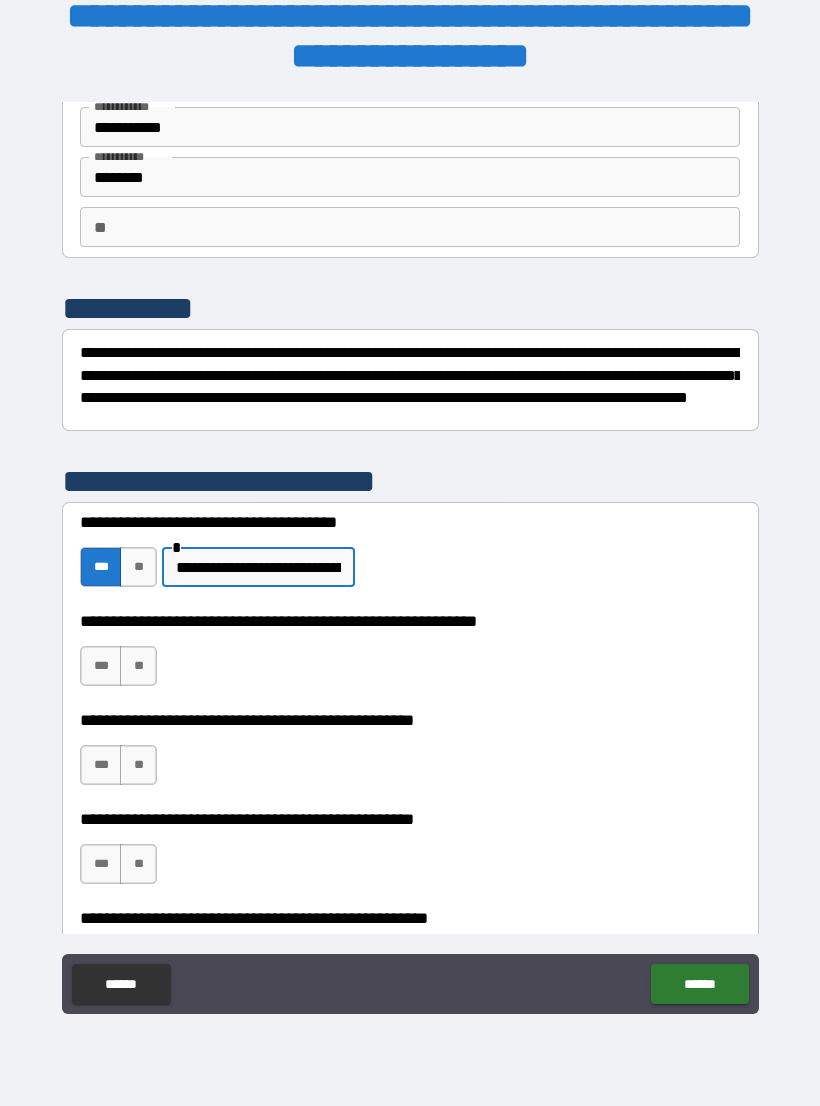 click on "**********" at bounding box center [258, 567] 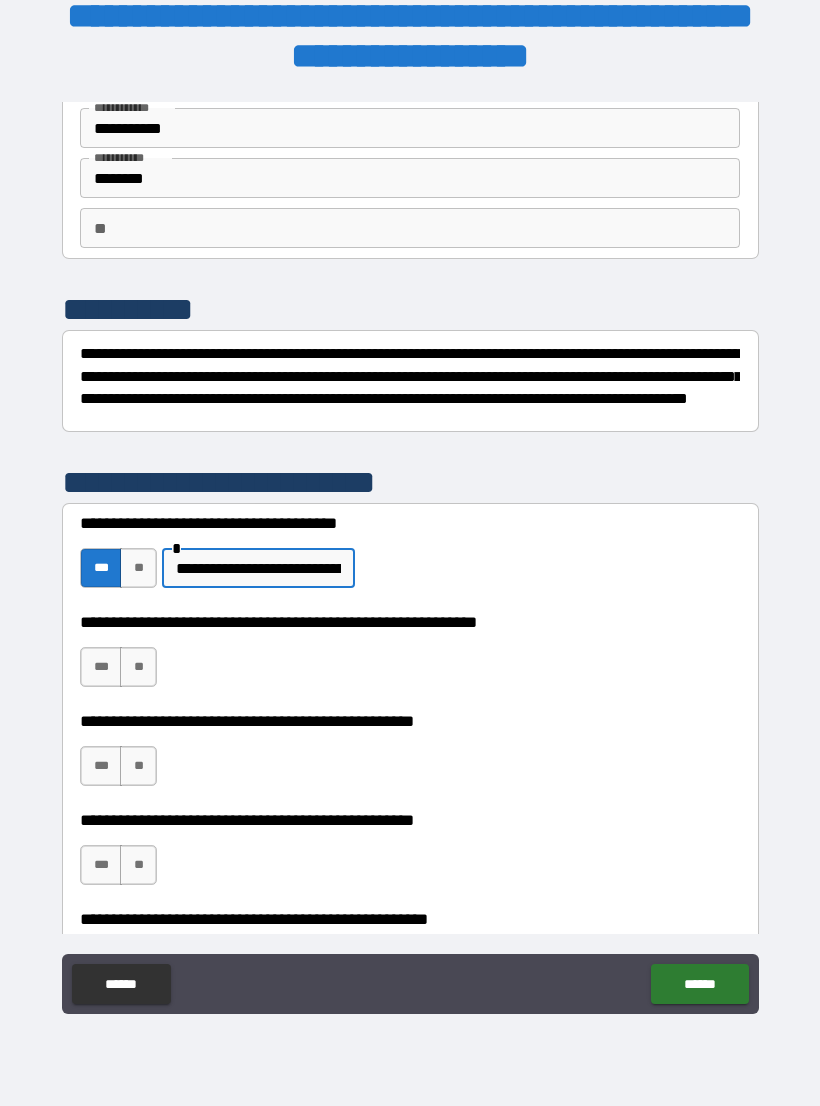 click on "**********" at bounding box center (258, 568) 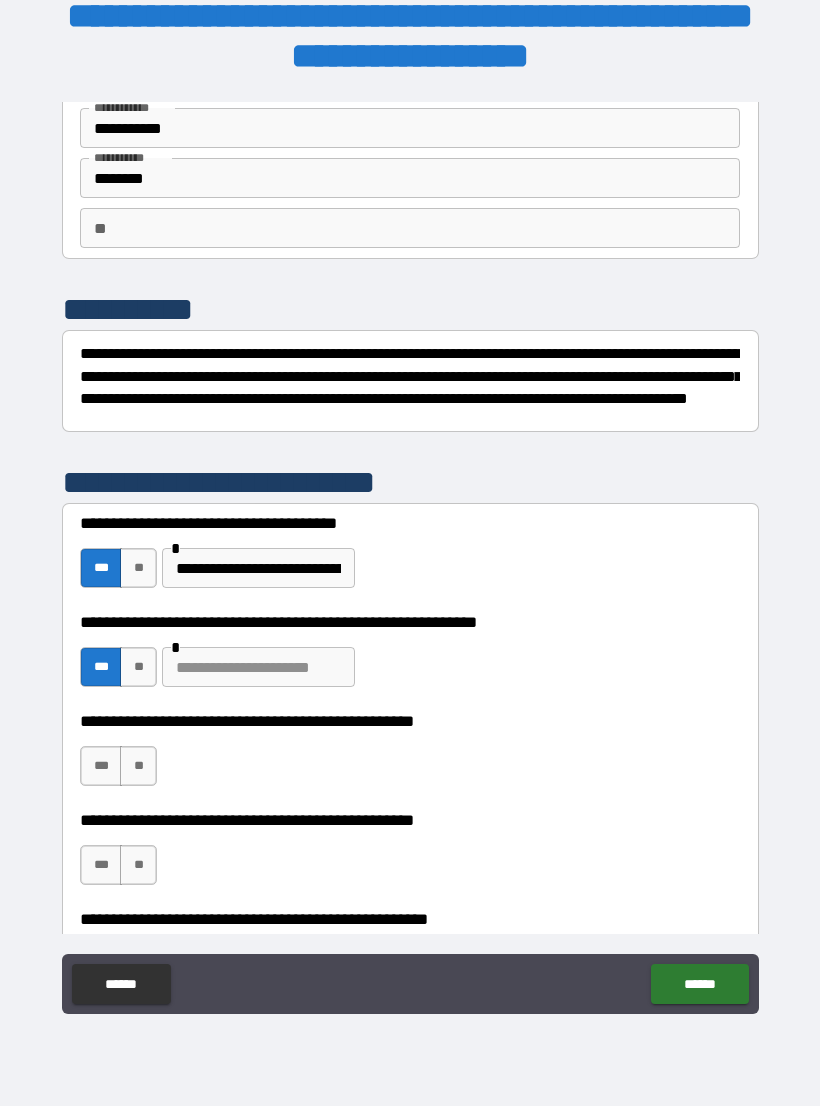 click at bounding box center [258, 667] 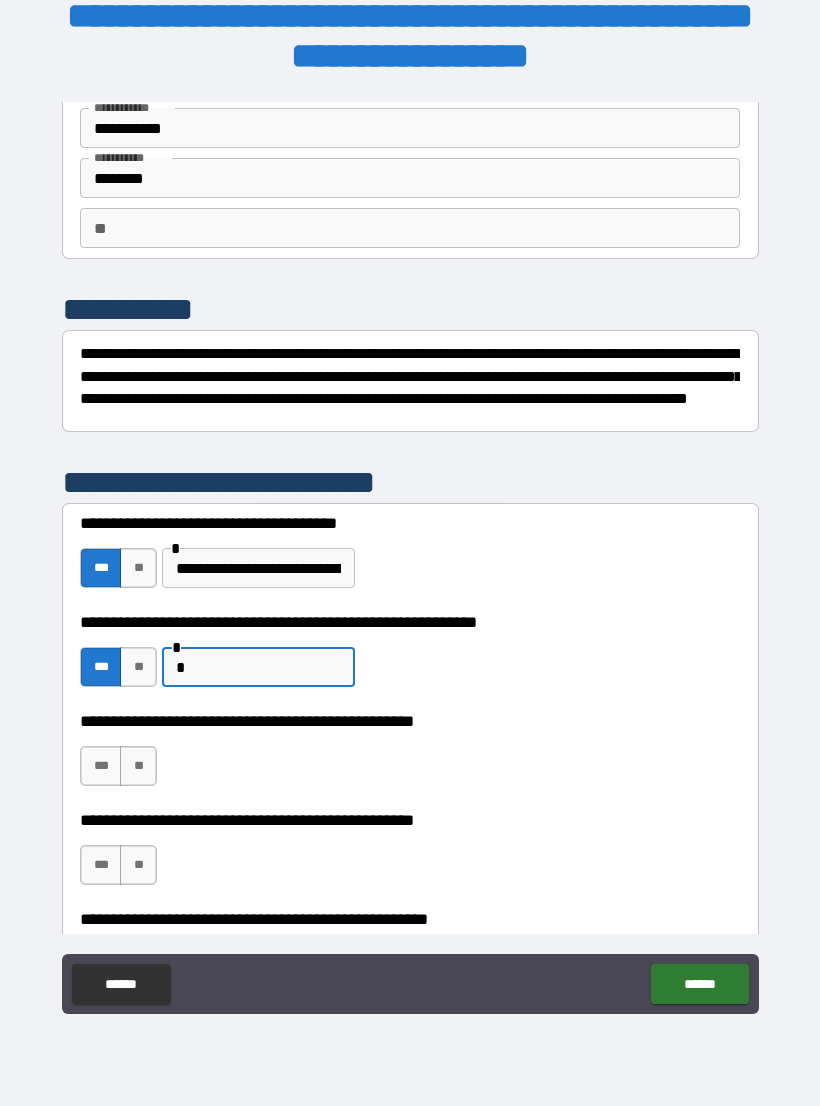 click on "*" at bounding box center (258, 667) 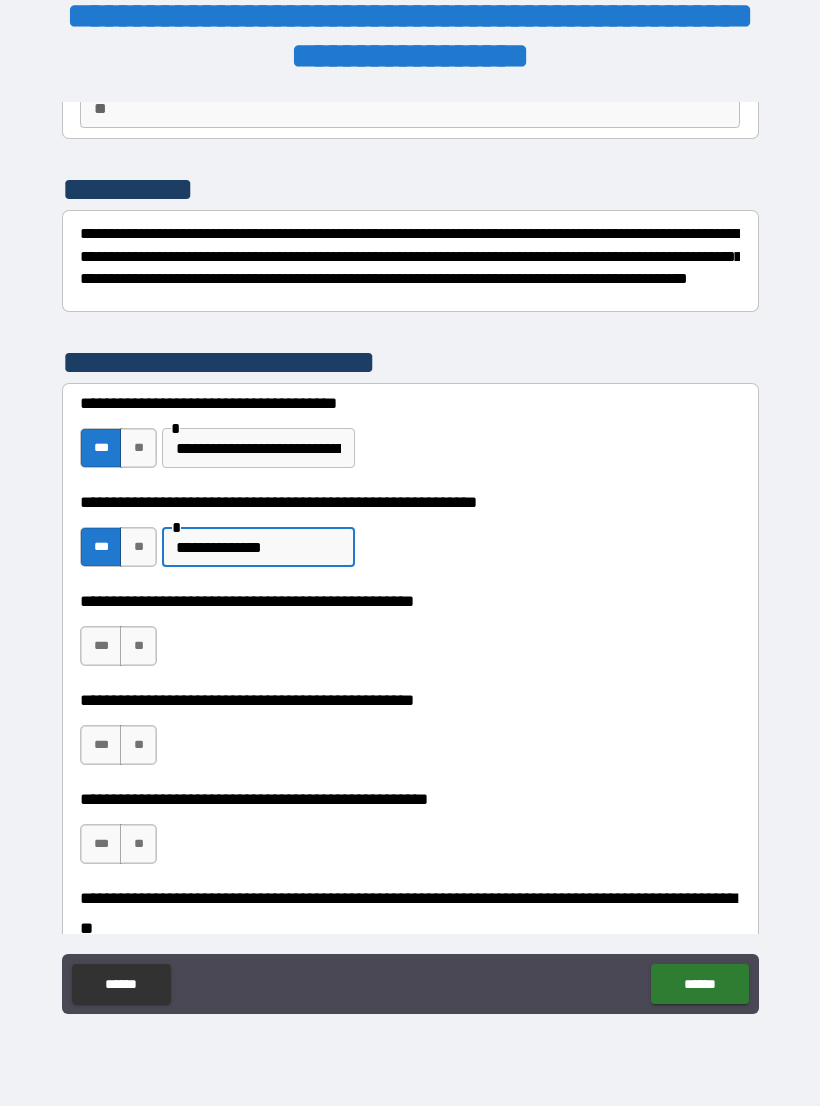 scroll, scrollTop: 217, scrollLeft: 0, axis: vertical 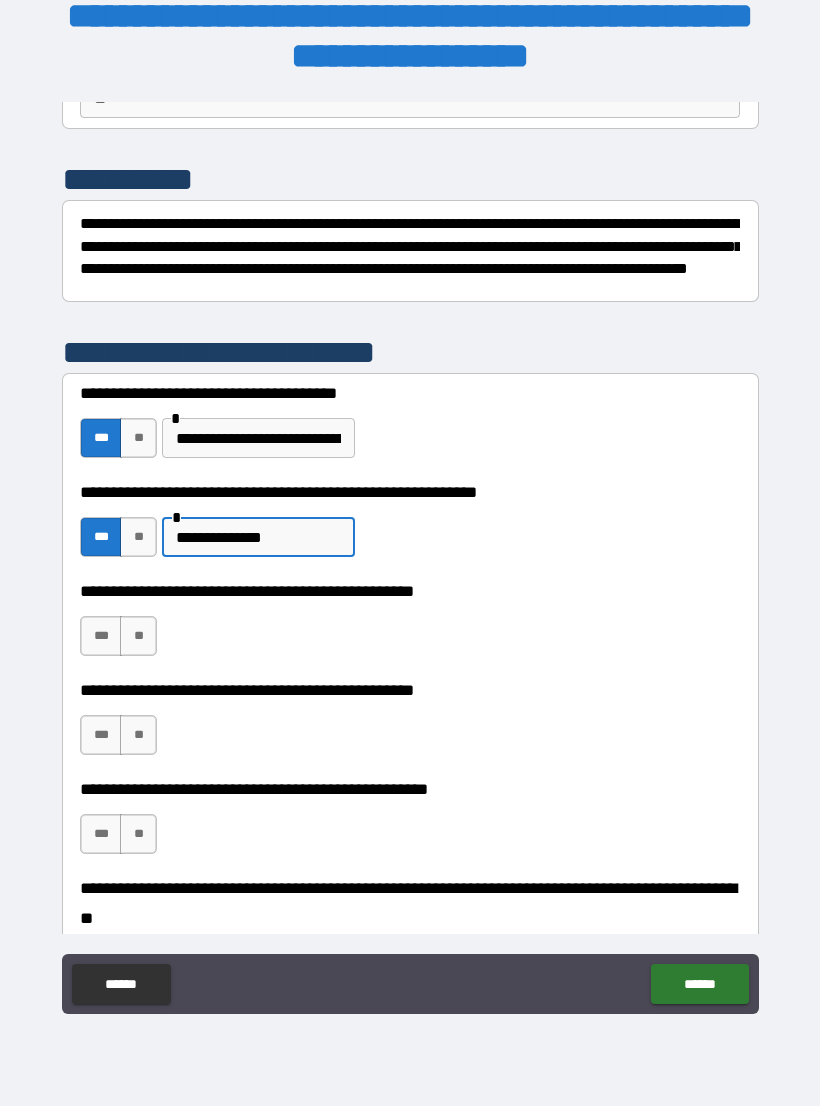 click on "**" at bounding box center (138, 636) 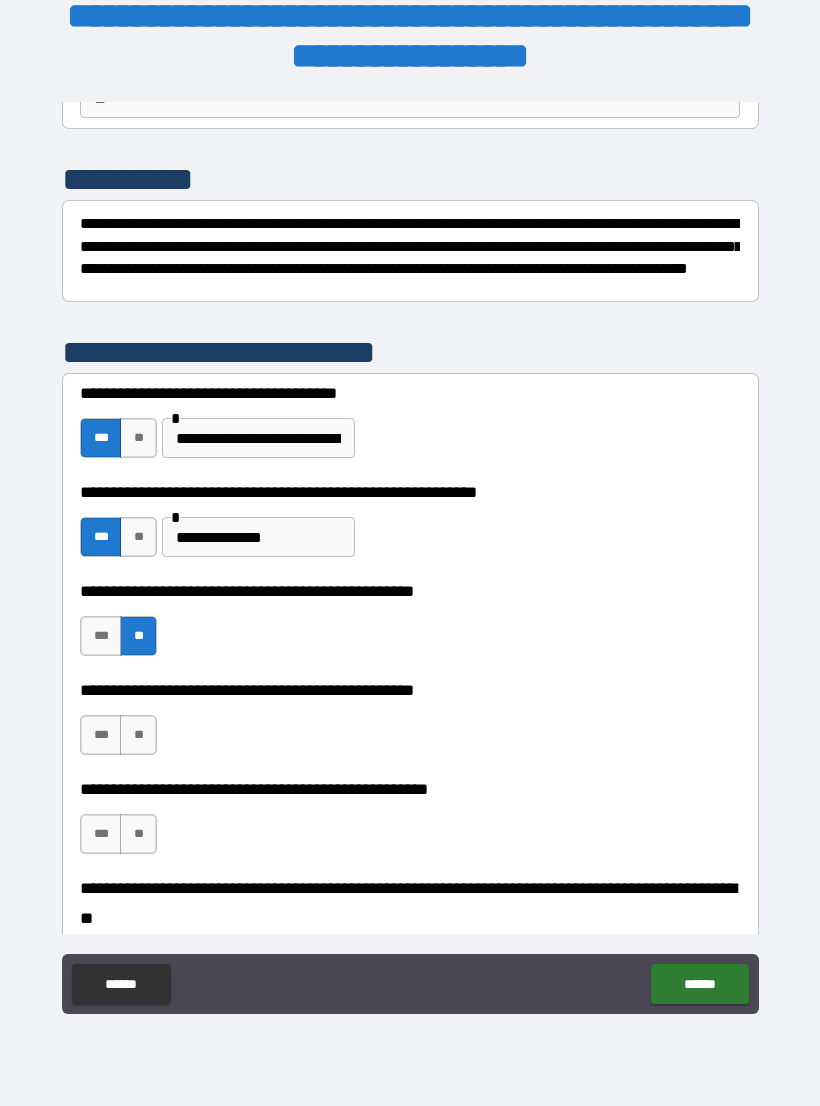 click on "***" at bounding box center [101, 735] 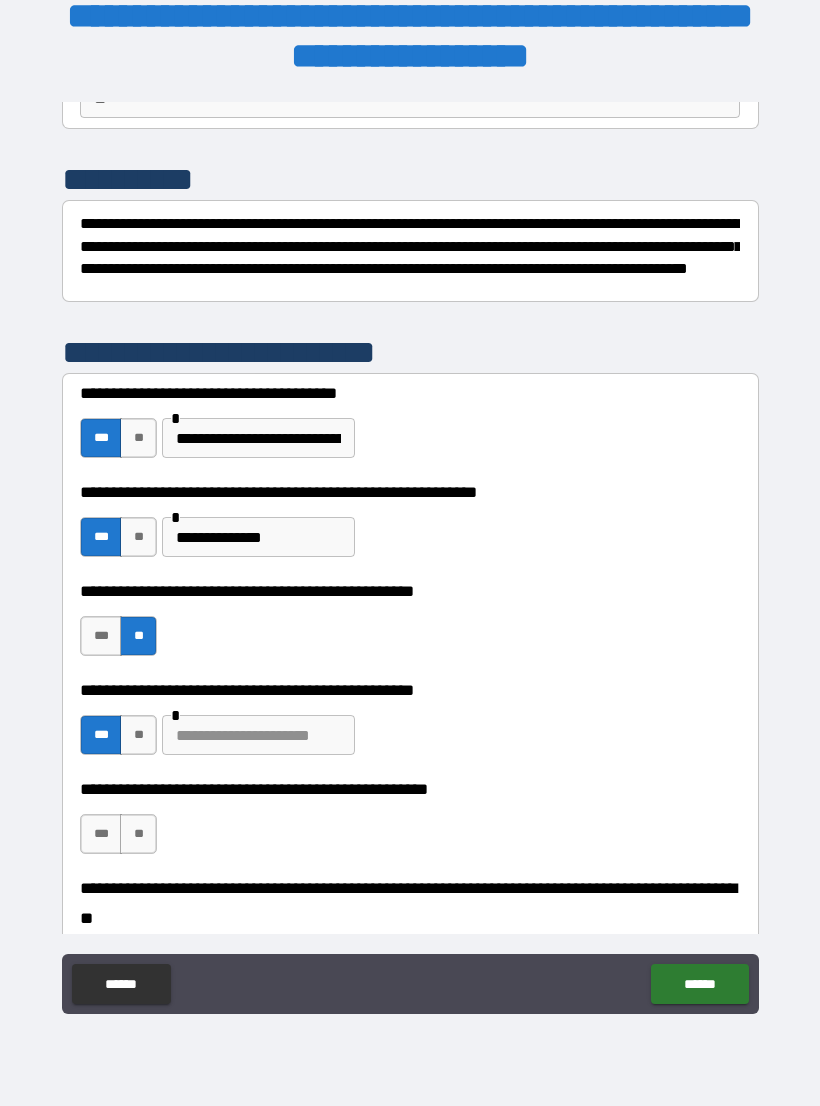 click on "[FIRST] [LAST] [PHONE]" at bounding box center (410, 725) 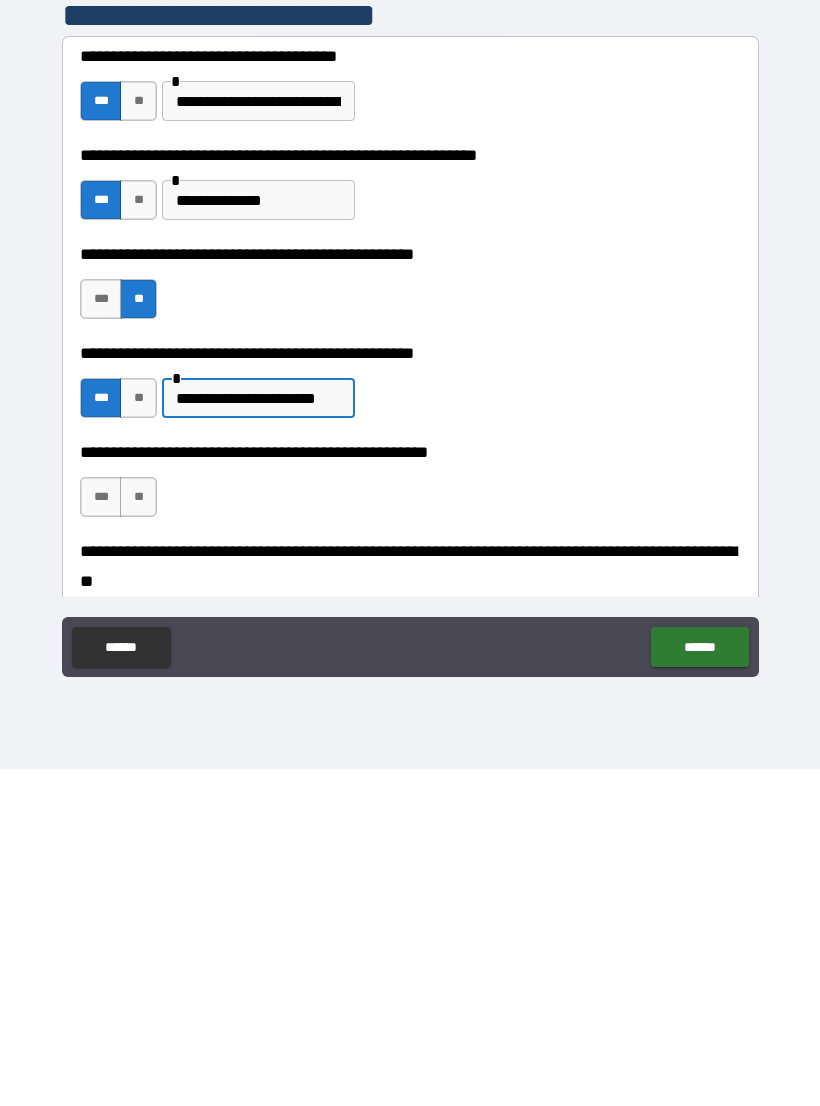 click on "**" at bounding box center (138, 834) 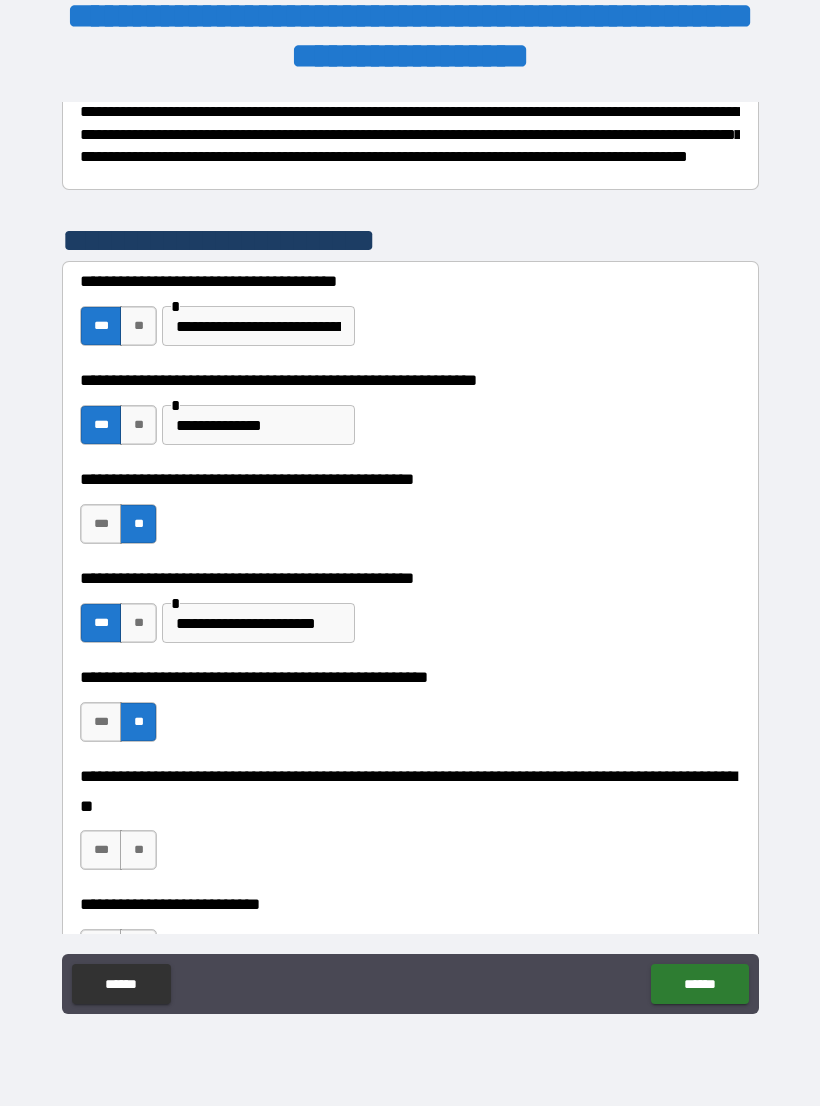 scroll, scrollTop: 342, scrollLeft: 0, axis: vertical 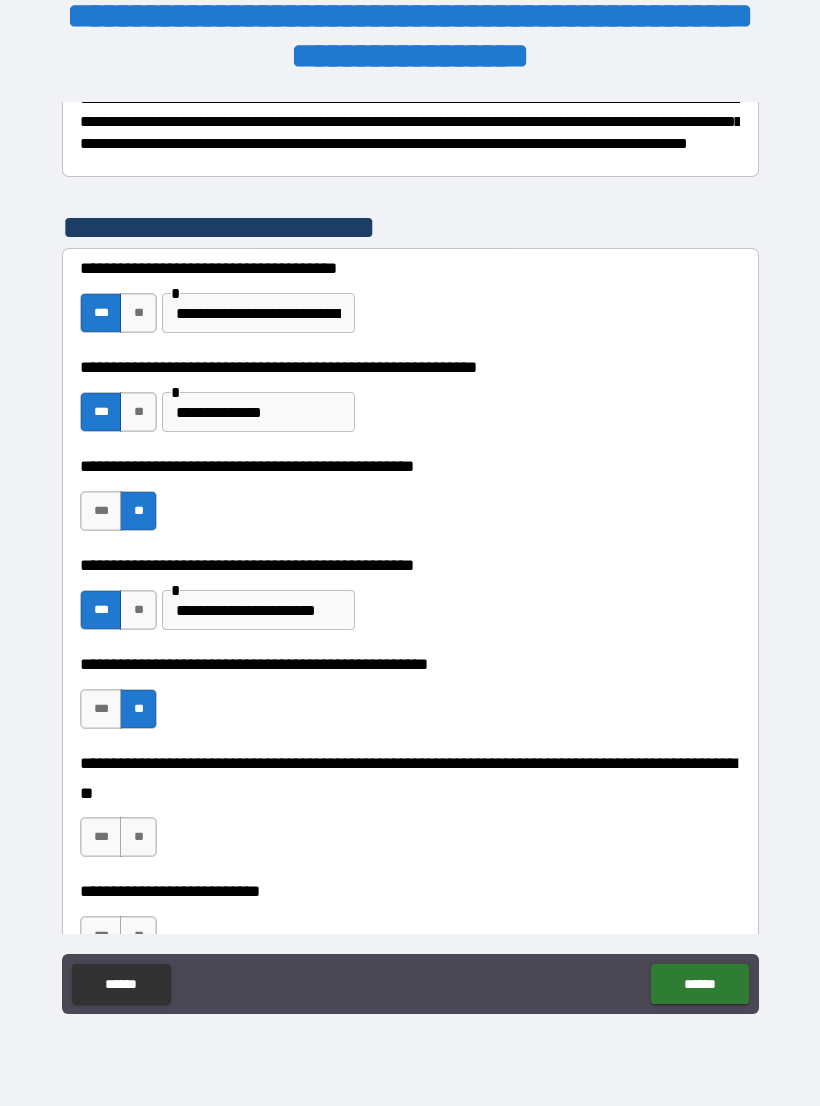 click on "**" at bounding box center [138, 837] 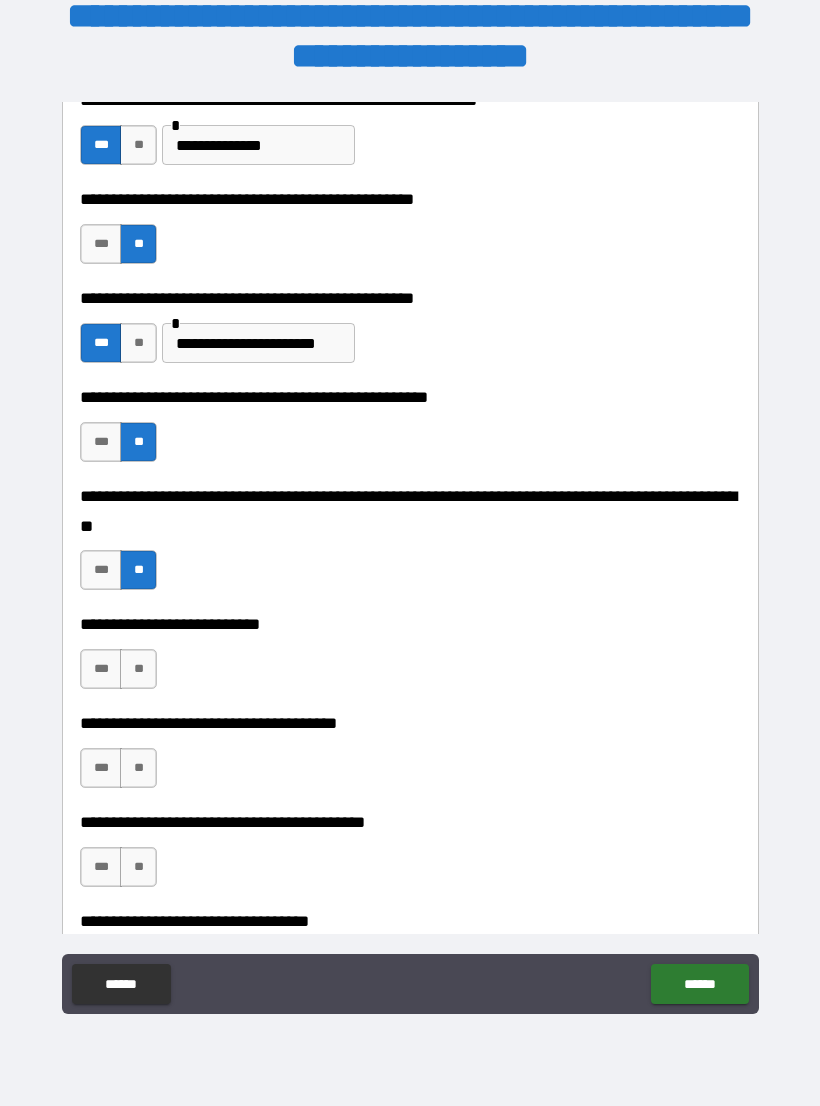 scroll, scrollTop: 612, scrollLeft: 0, axis: vertical 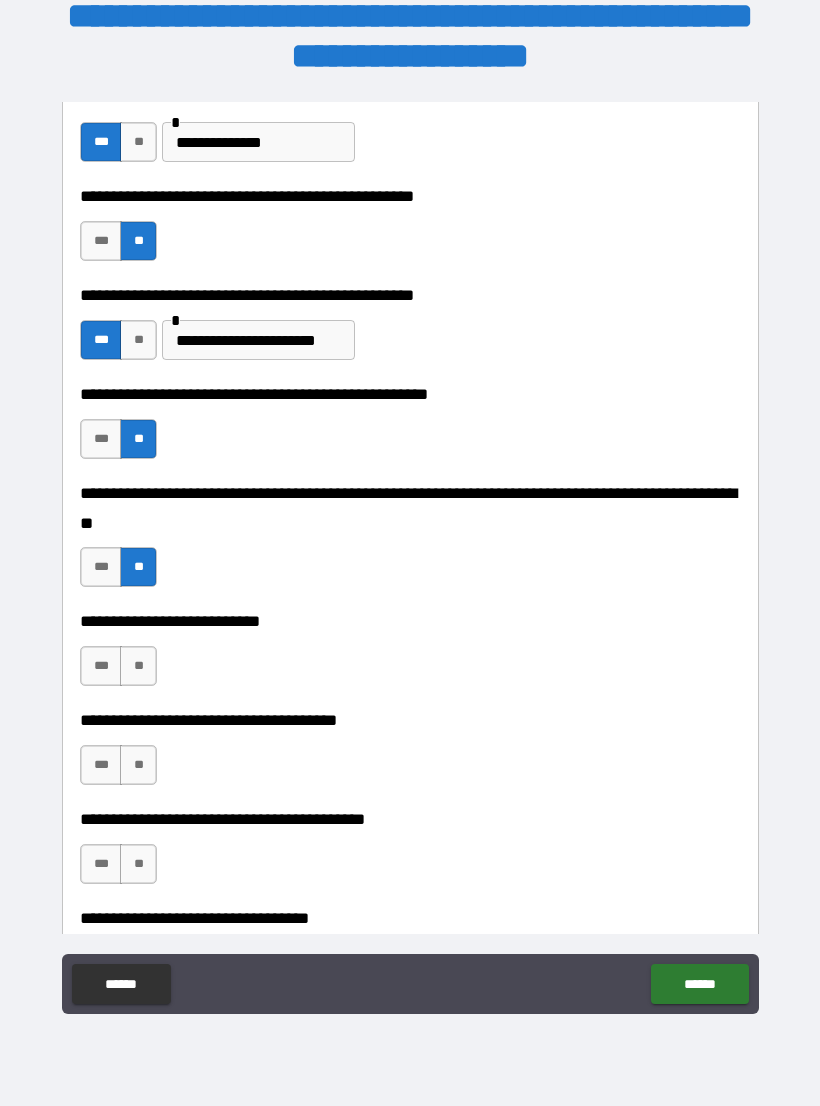 click on "**" at bounding box center (138, 666) 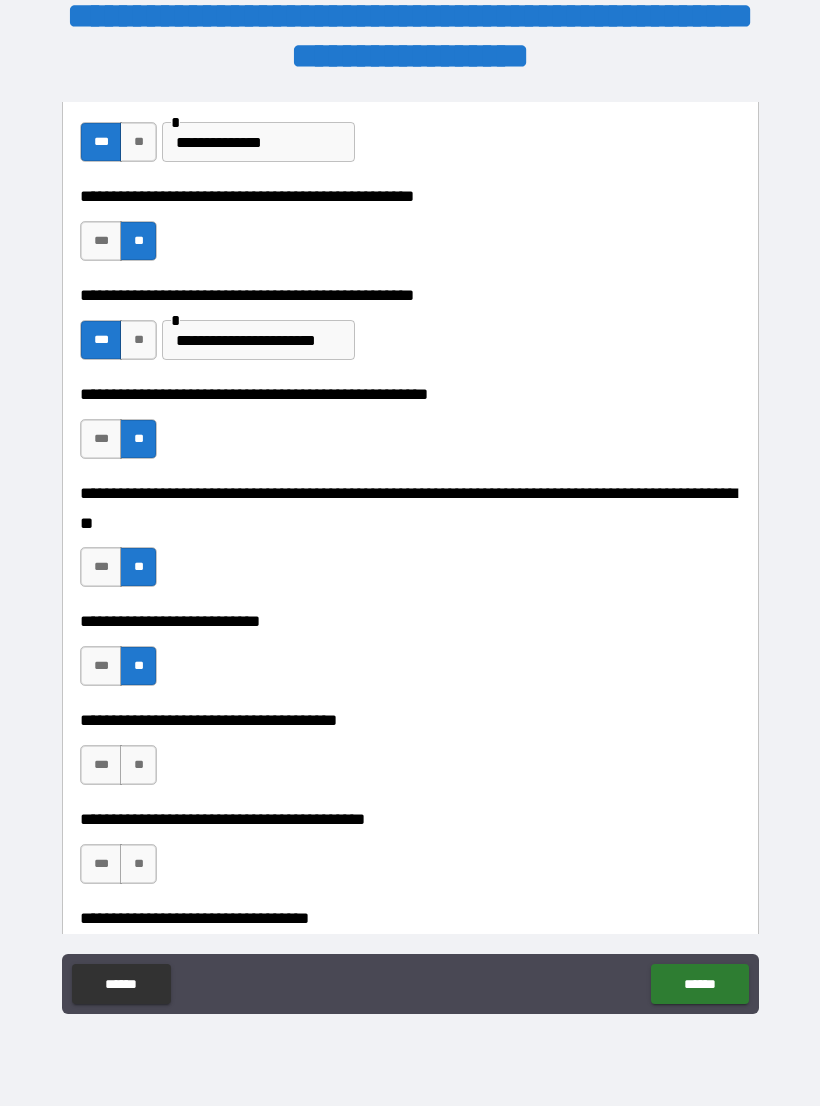 click on "**" at bounding box center (138, 765) 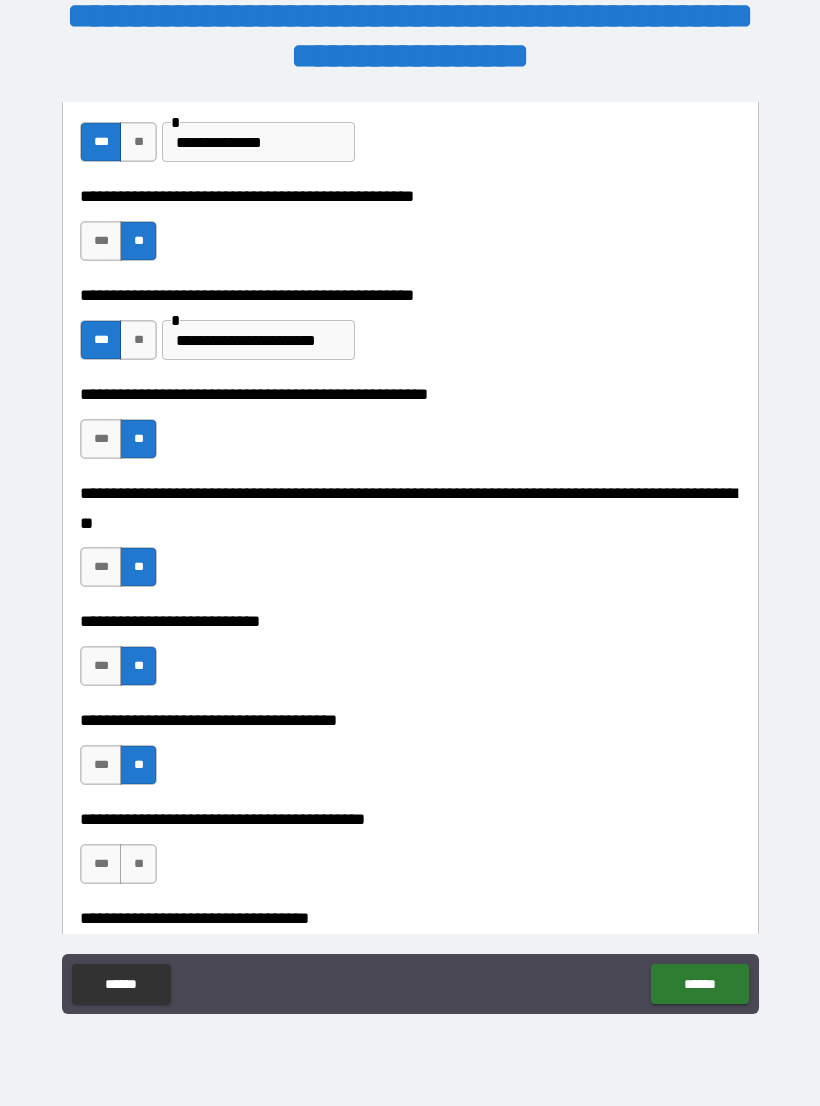 click on "**" at bounding box center [138, 864] 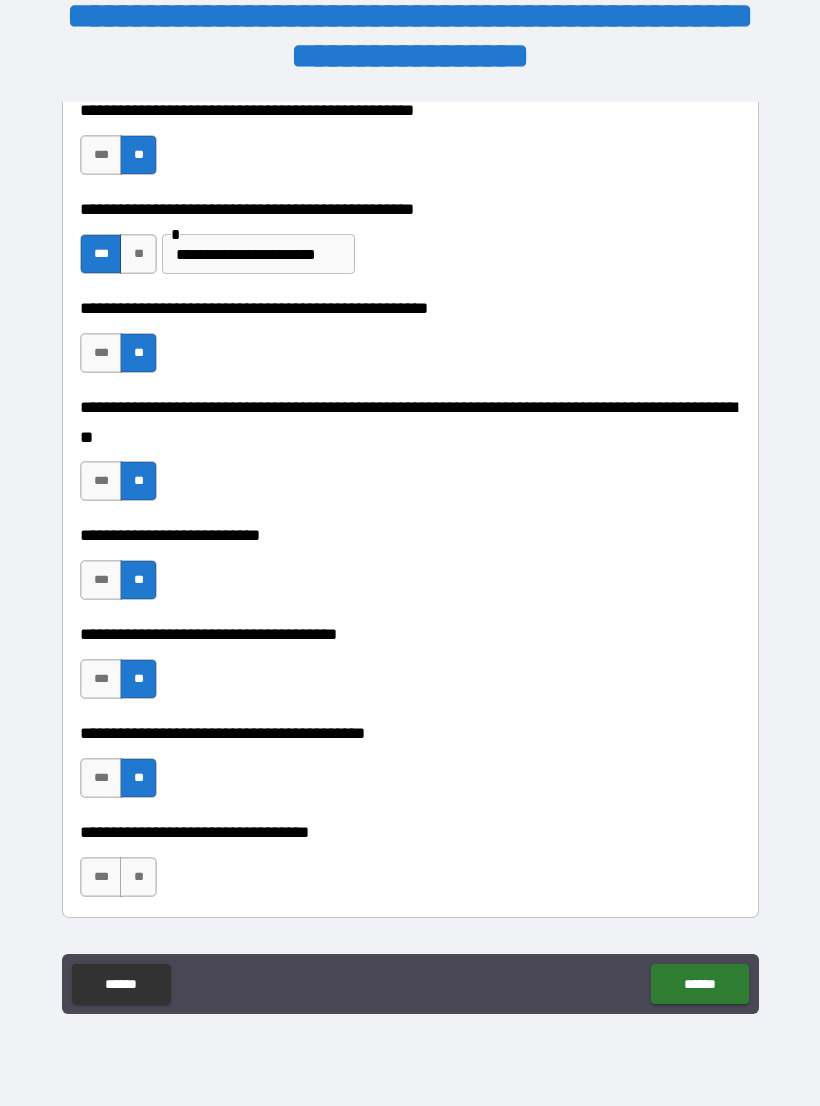 scroll, scrollTop: 830, scrollLeft: 0, axis: vertical 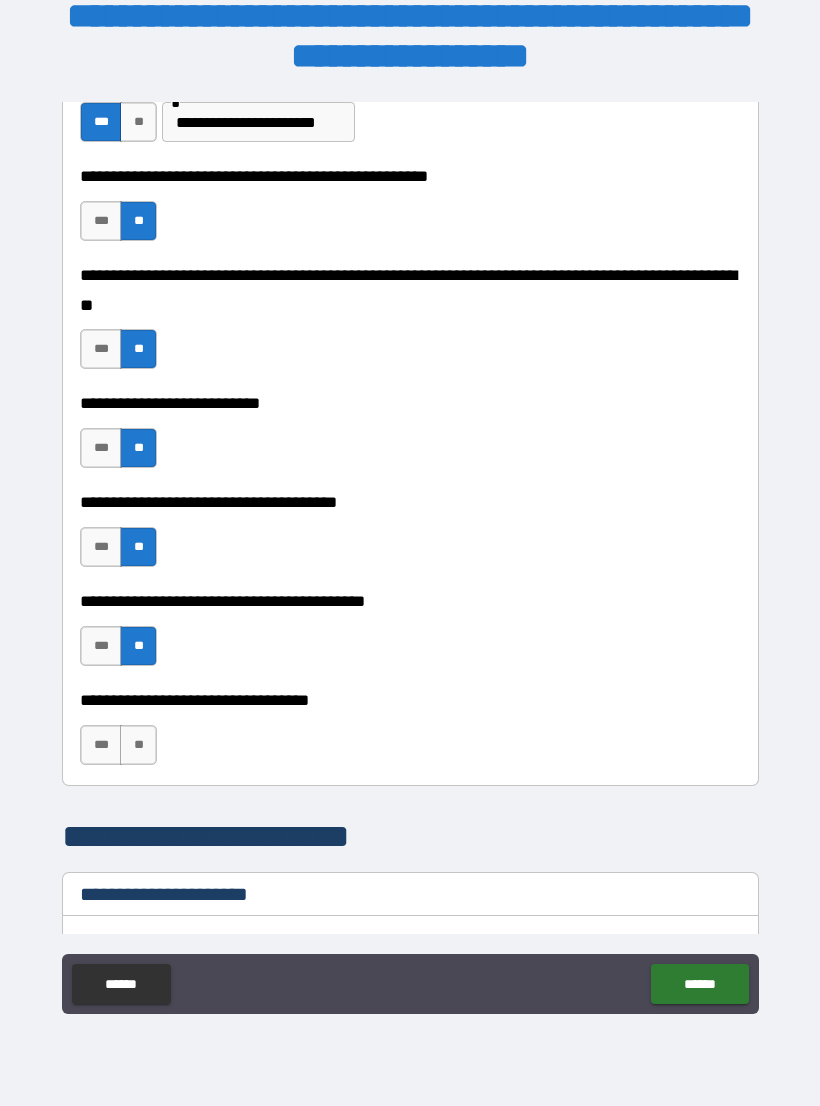 click on "***" at bounding box center (101, 646) 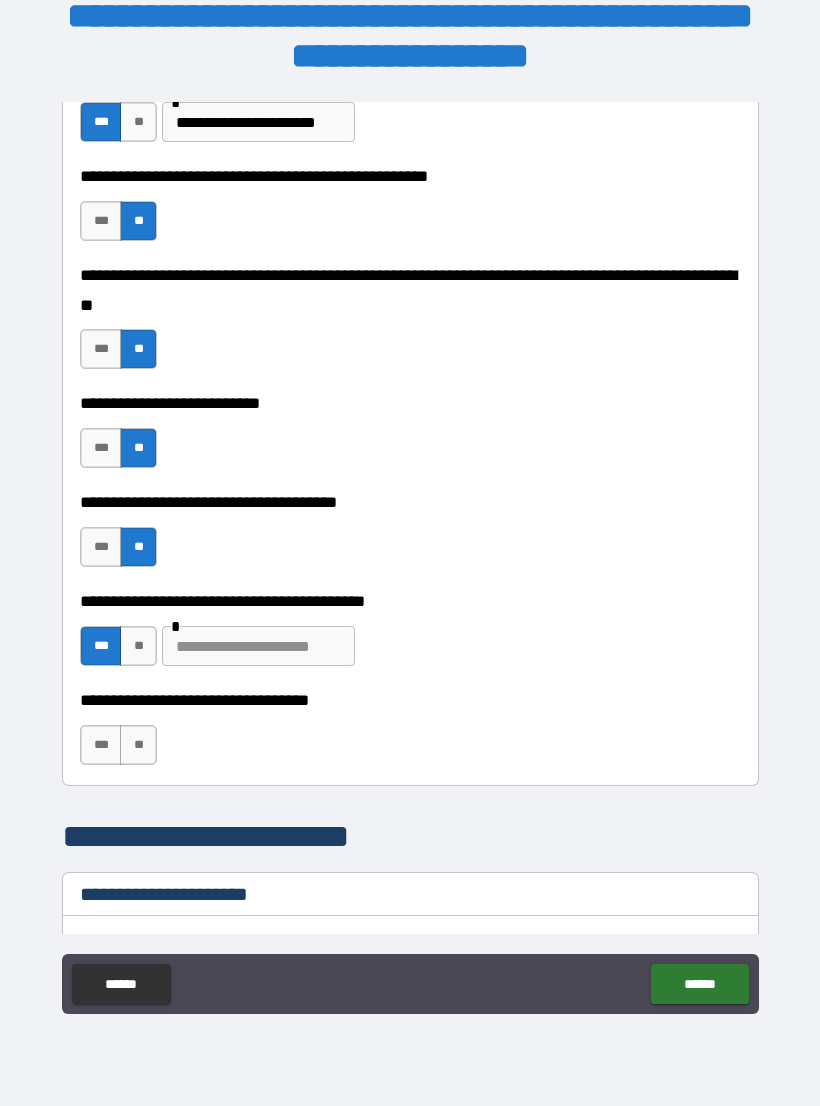 click at bounding box center [258, 646] 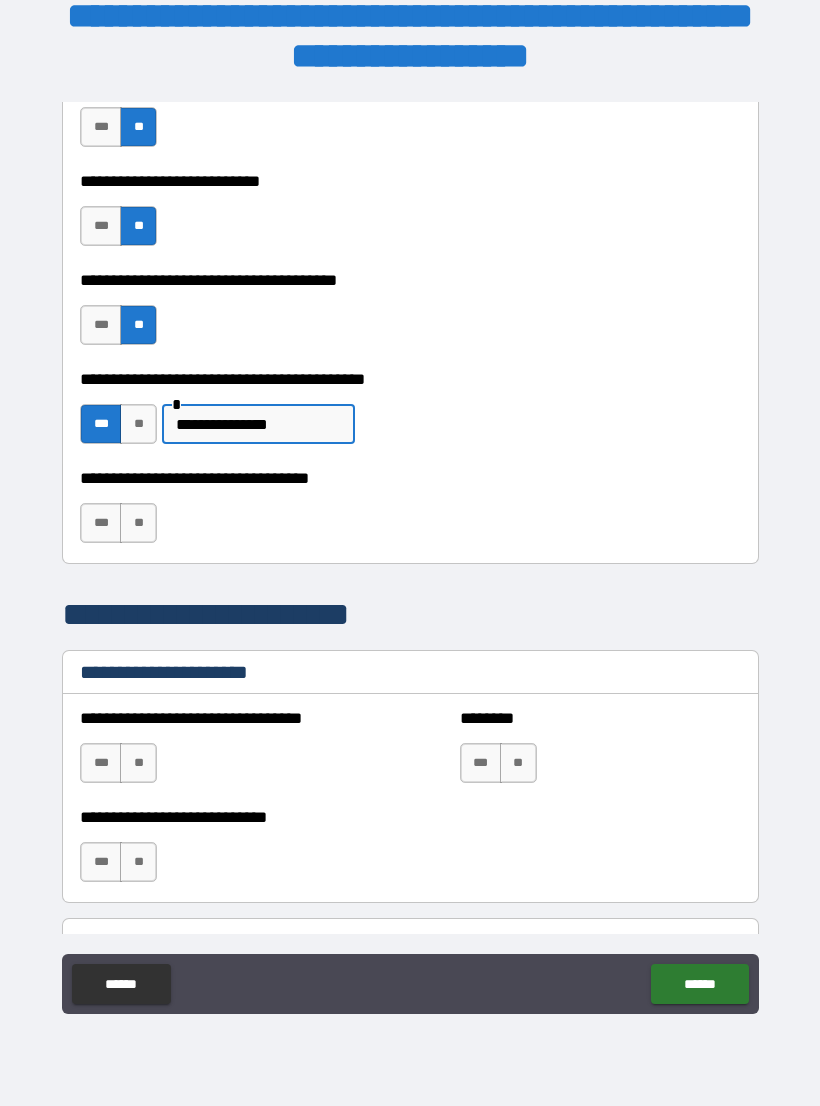 scroll, scrollTop: 1063, scrollLeft: 0, axis: vertical 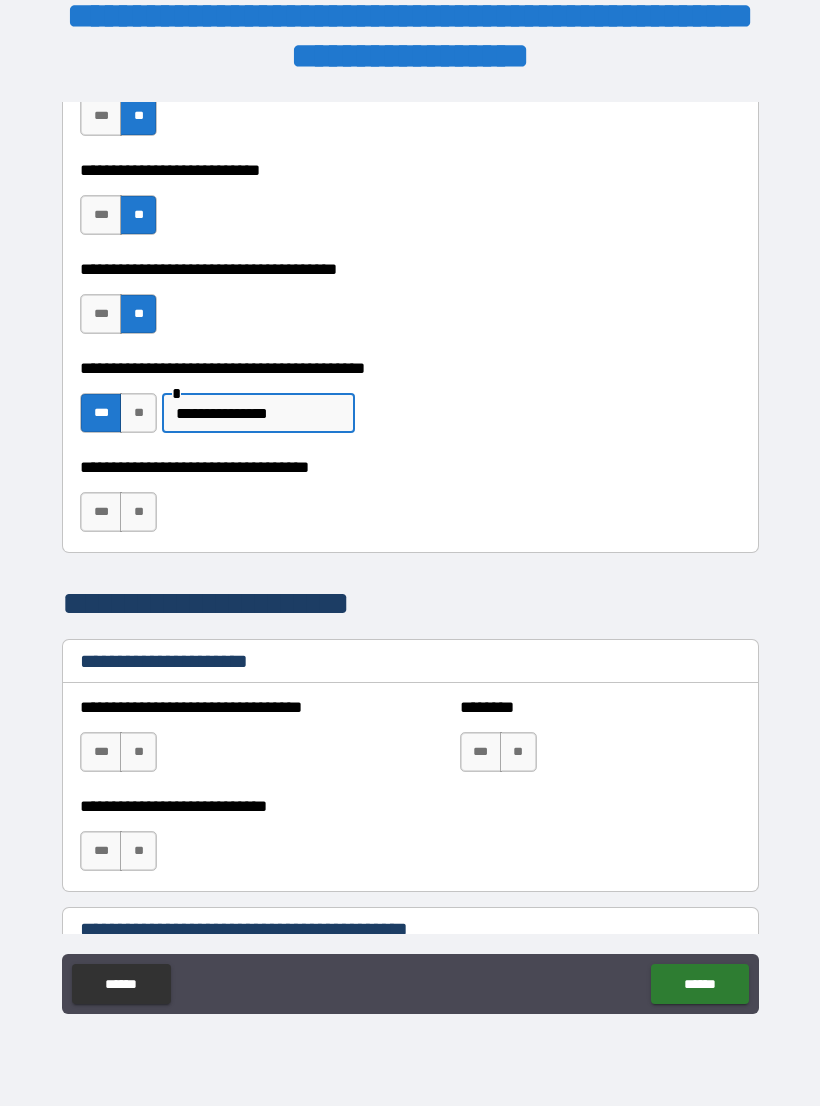 click on "***" at bounding box center [101, 512] 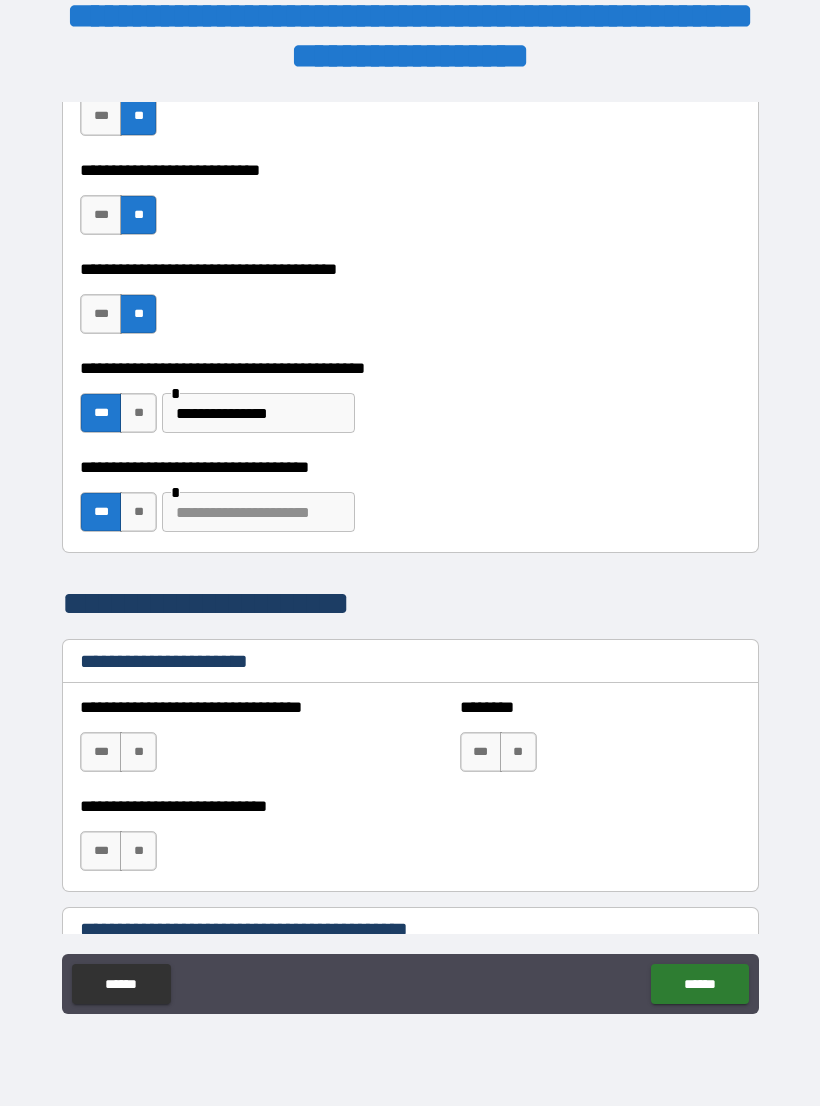 click at bounding box center [258, 512] 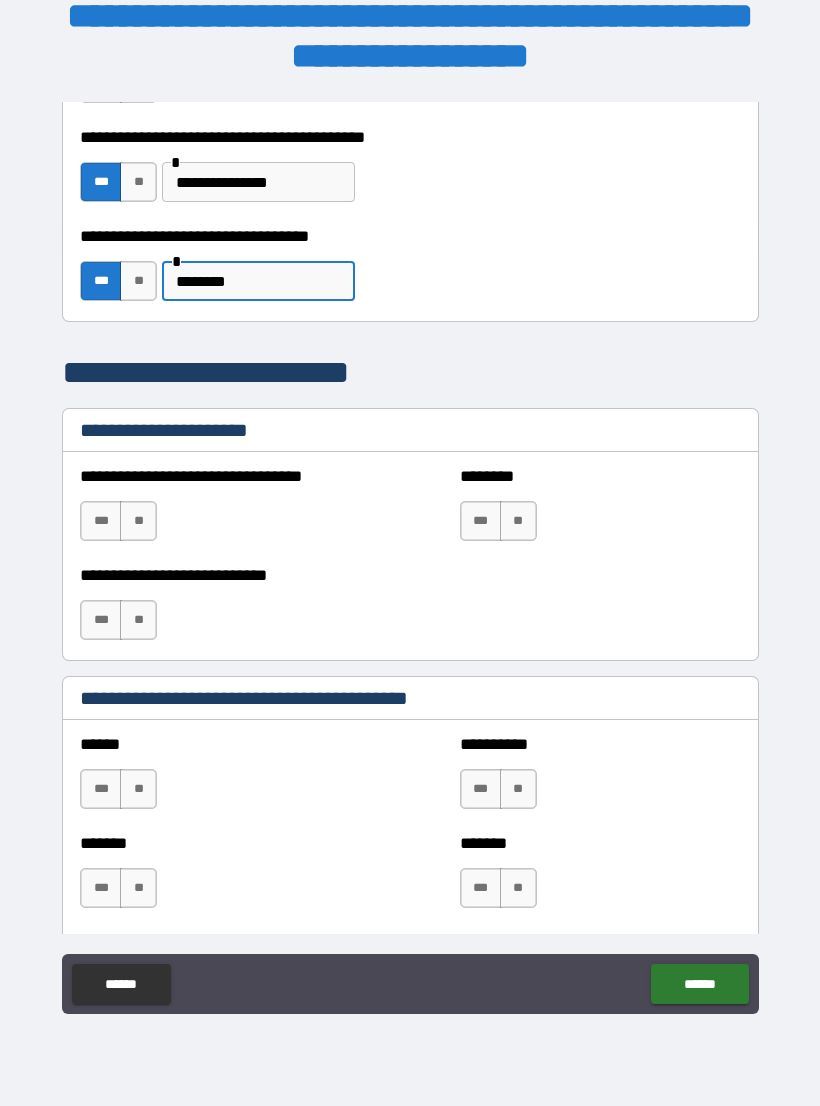 scroll, scrollTop: 1300, scrollLeft: 0, axis: vertical 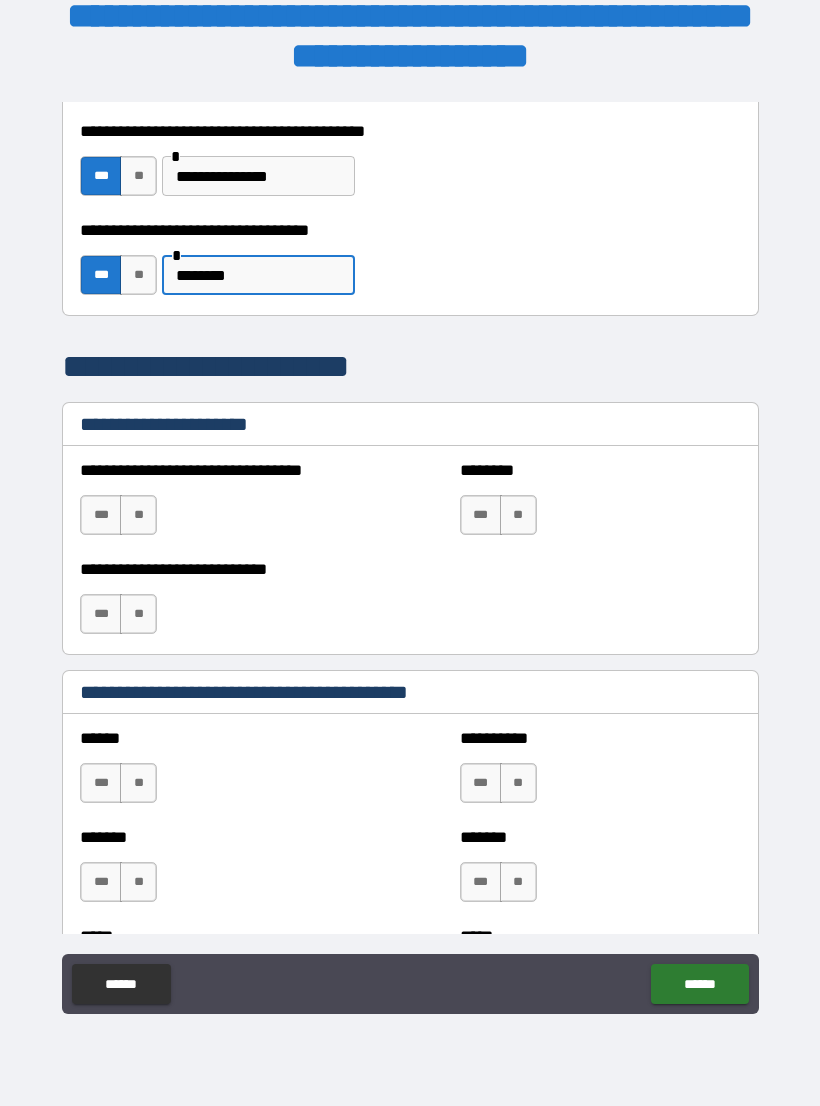 click on "**" at bounding box center [138, 515] 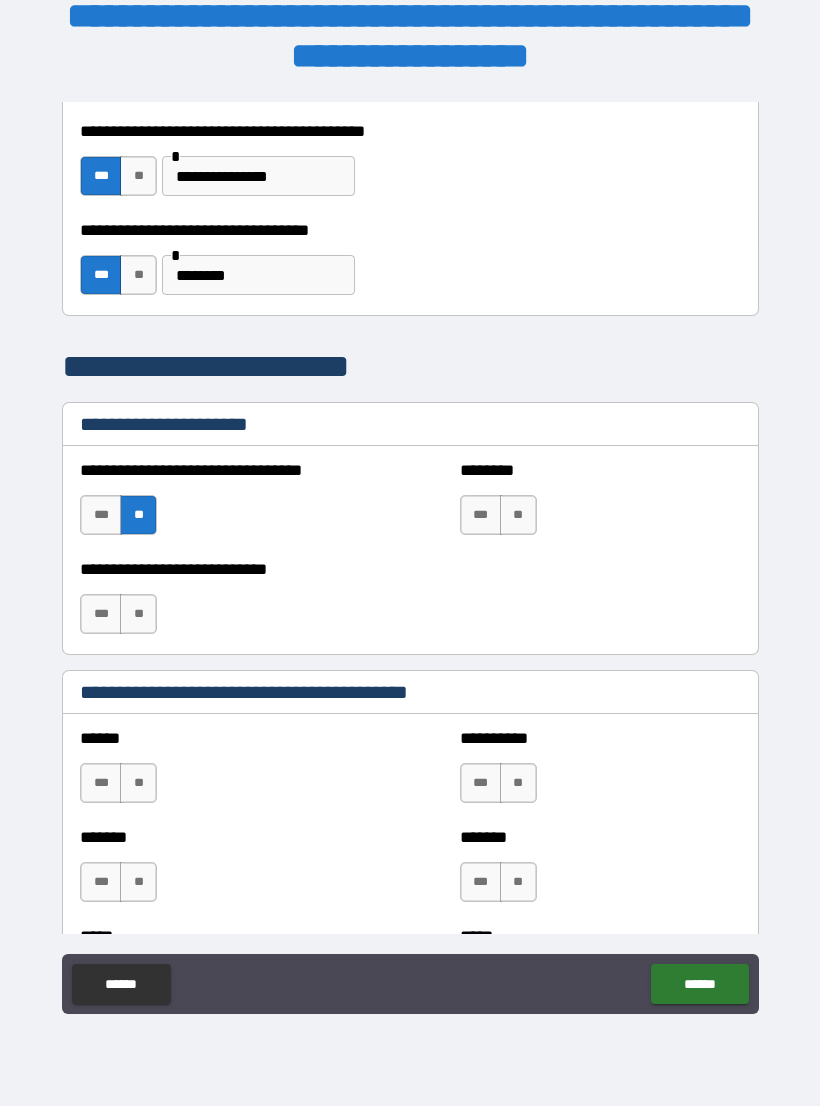 click on "**" at bounding box center (518, 515) 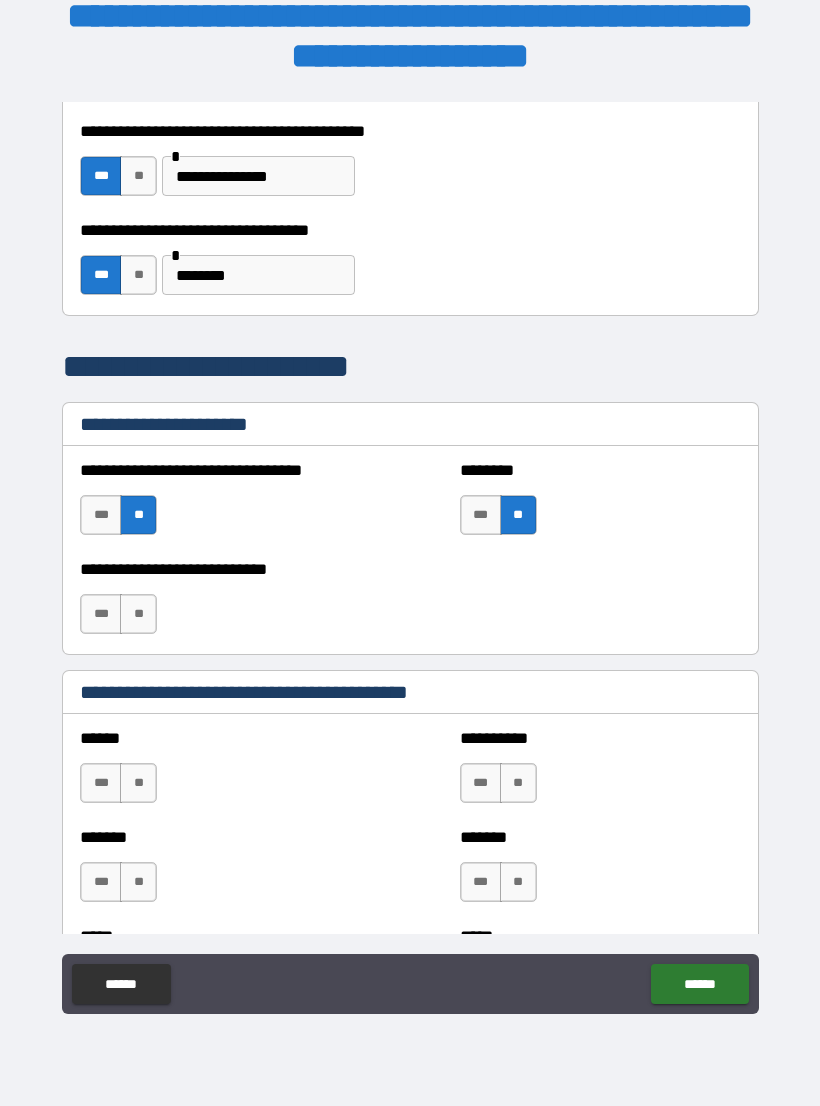 click on "**" at bounding box center (138, 614) 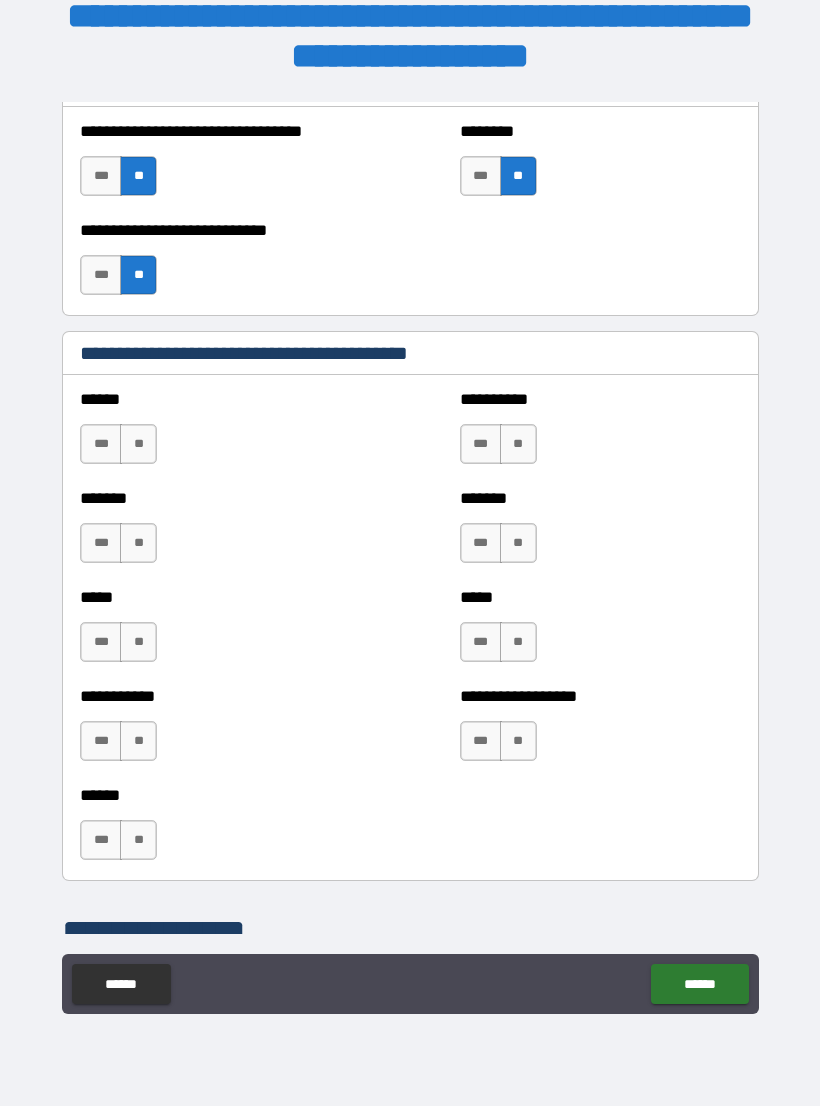 scroll, scrollTop: 1638, scrollLeft: 0, axis: vertical 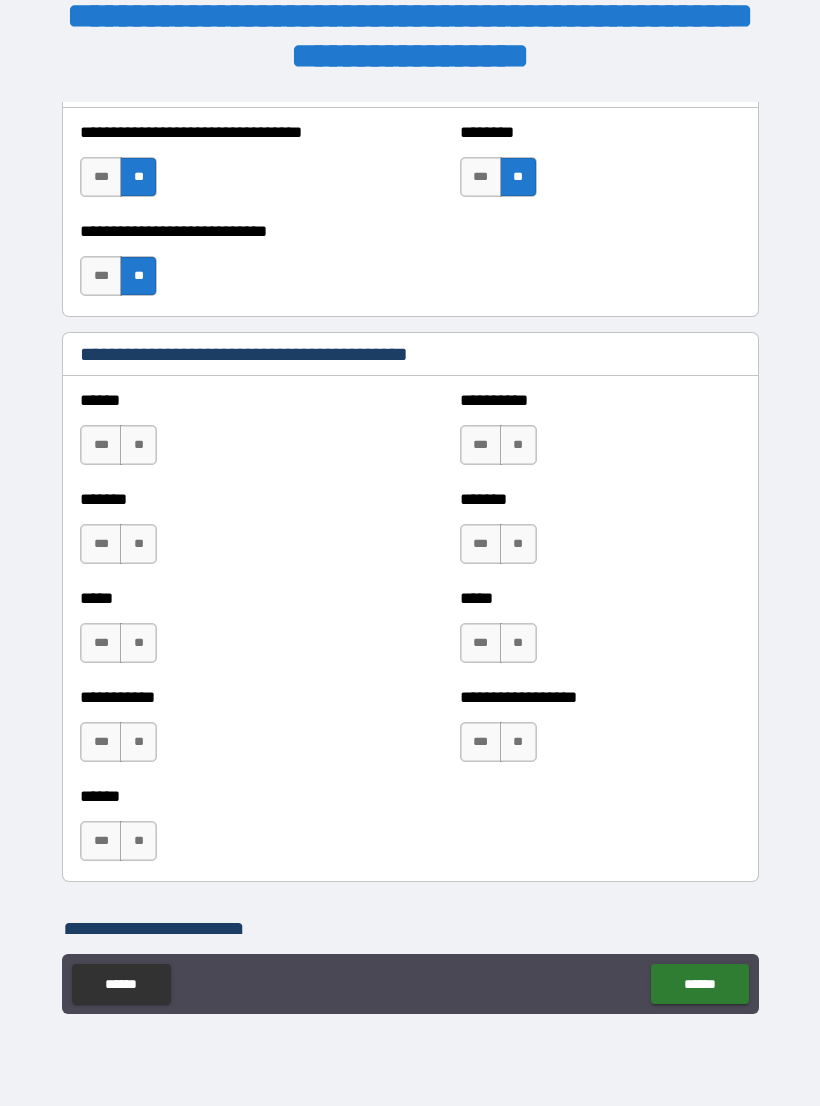click on "**" at bounding box center (138, 445) 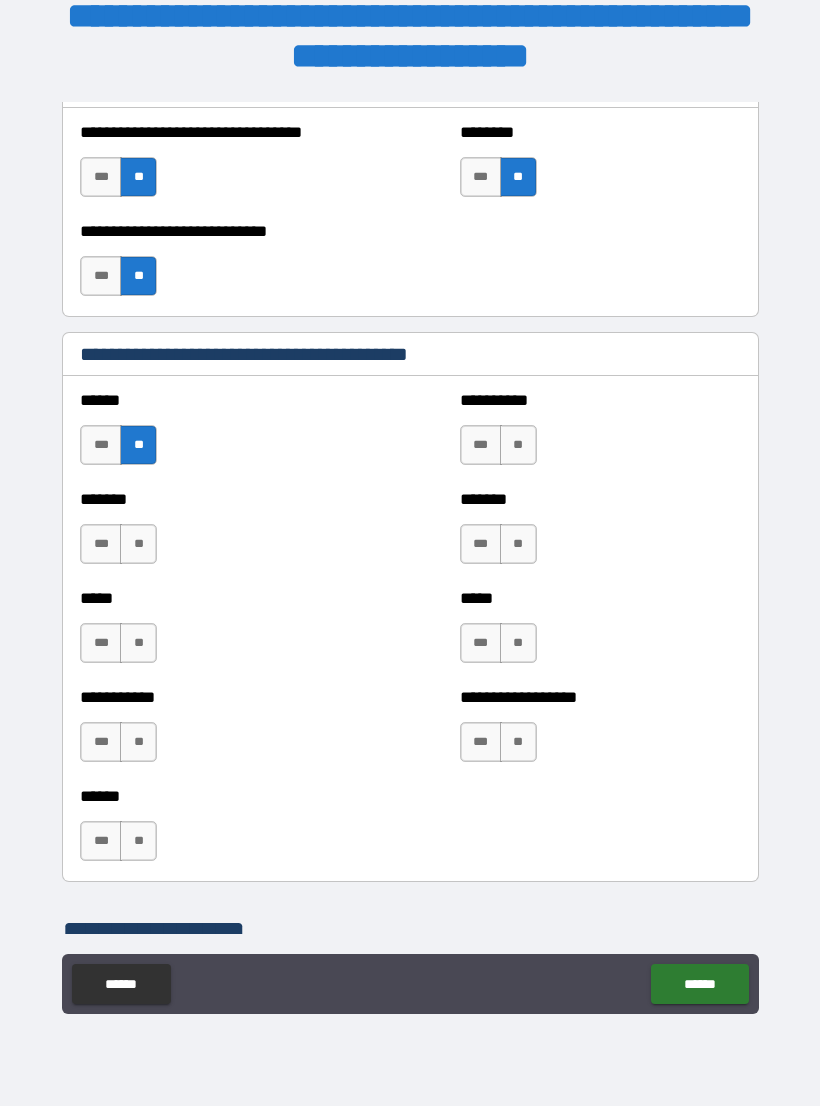 click on "**" at bounding box center [138, 544] 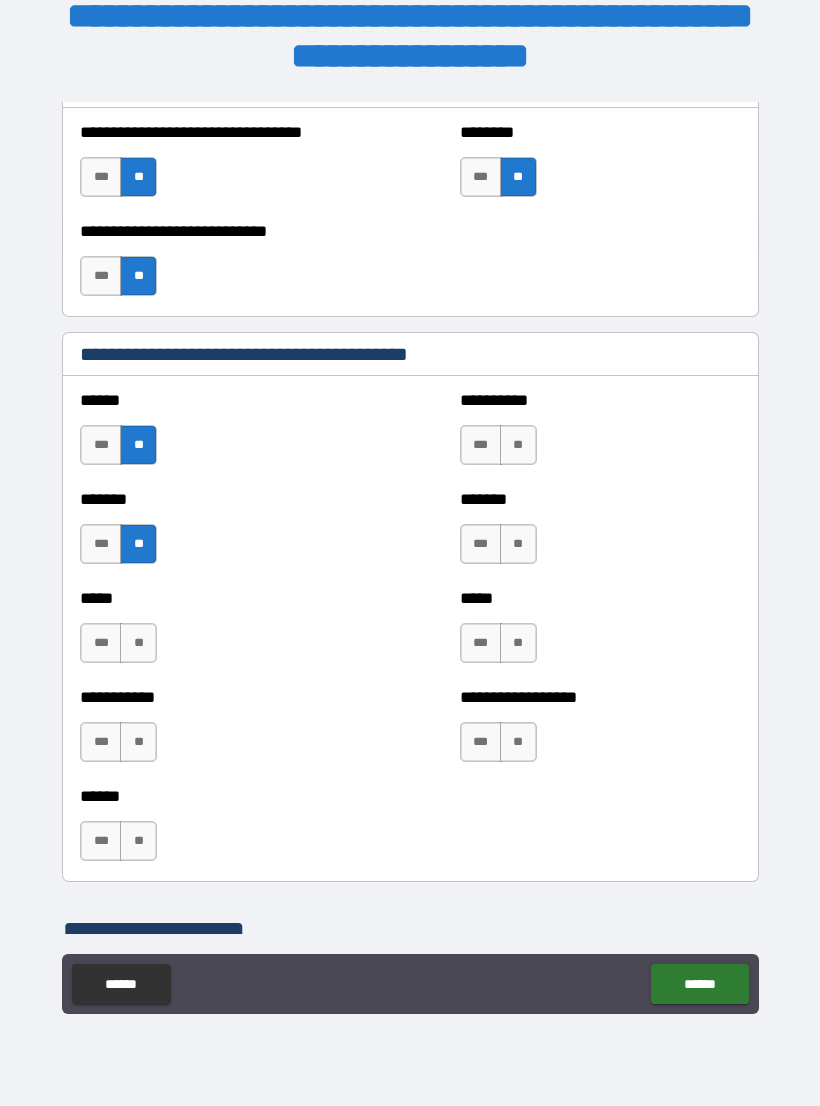 click on "**" at bounding box center (138, 643) 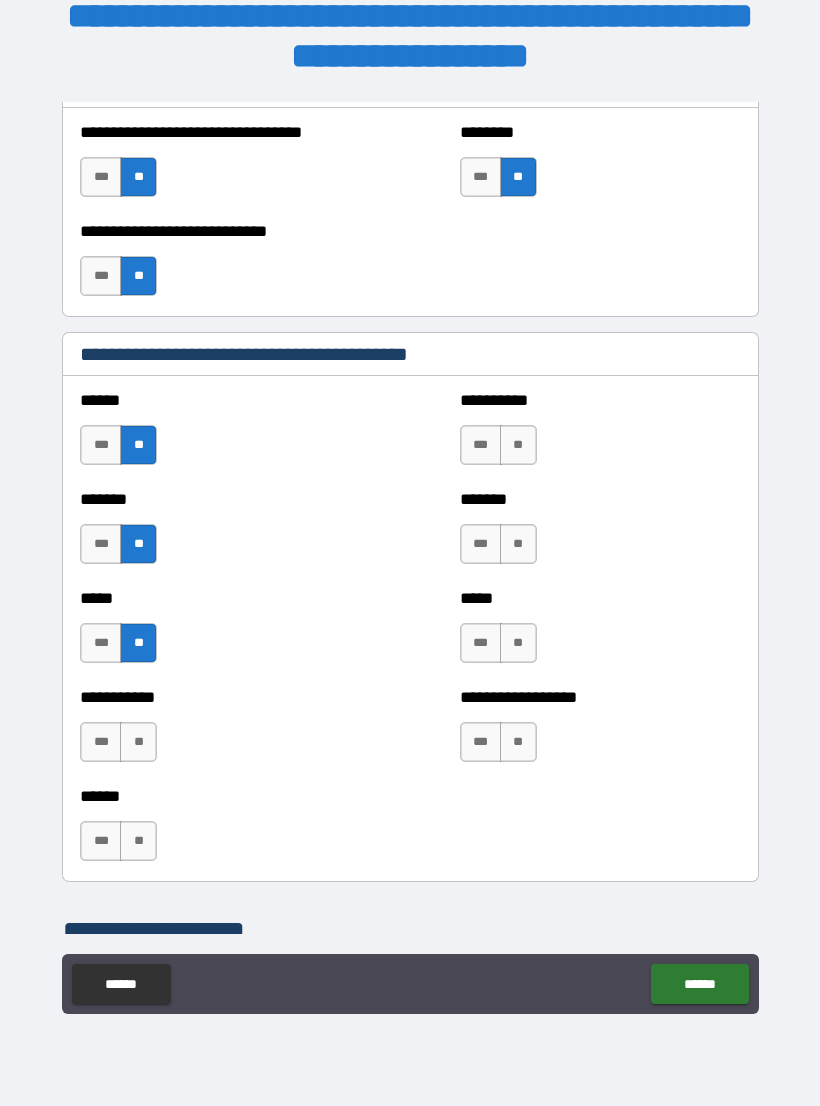click on "***" at bounding box center [101, 742] 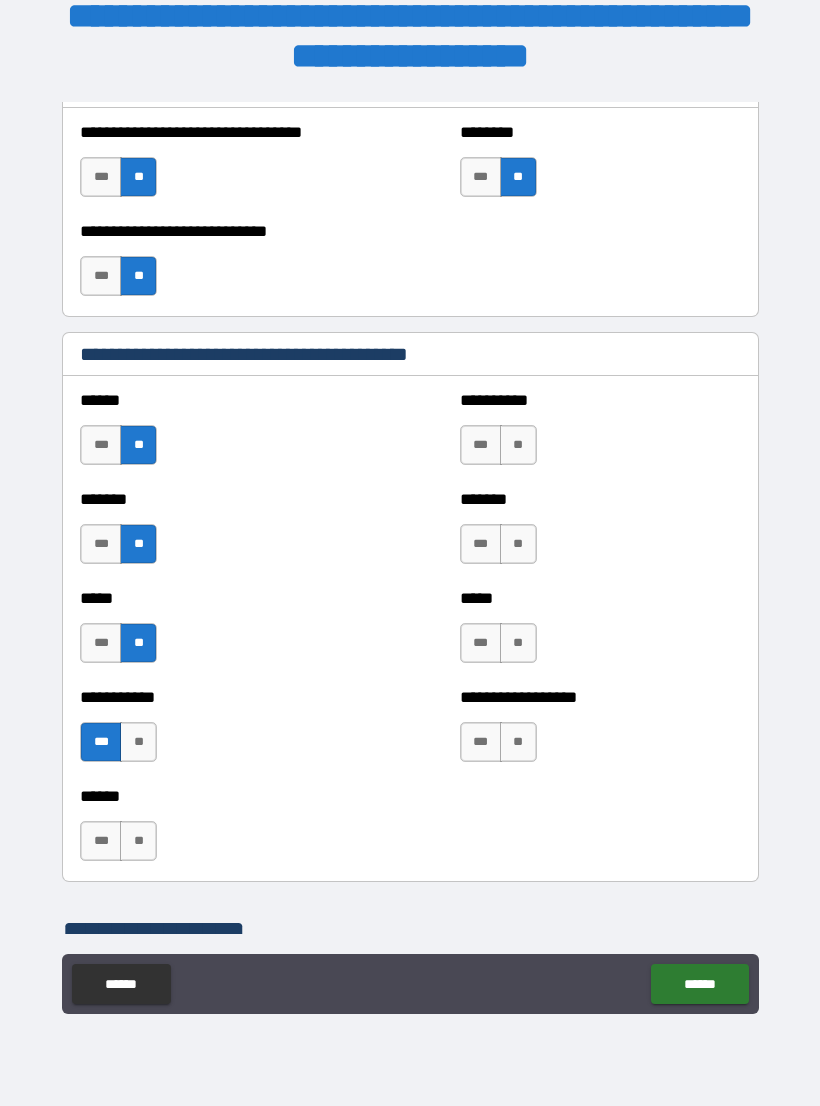 click on "***" at bounding box center [481, 445] 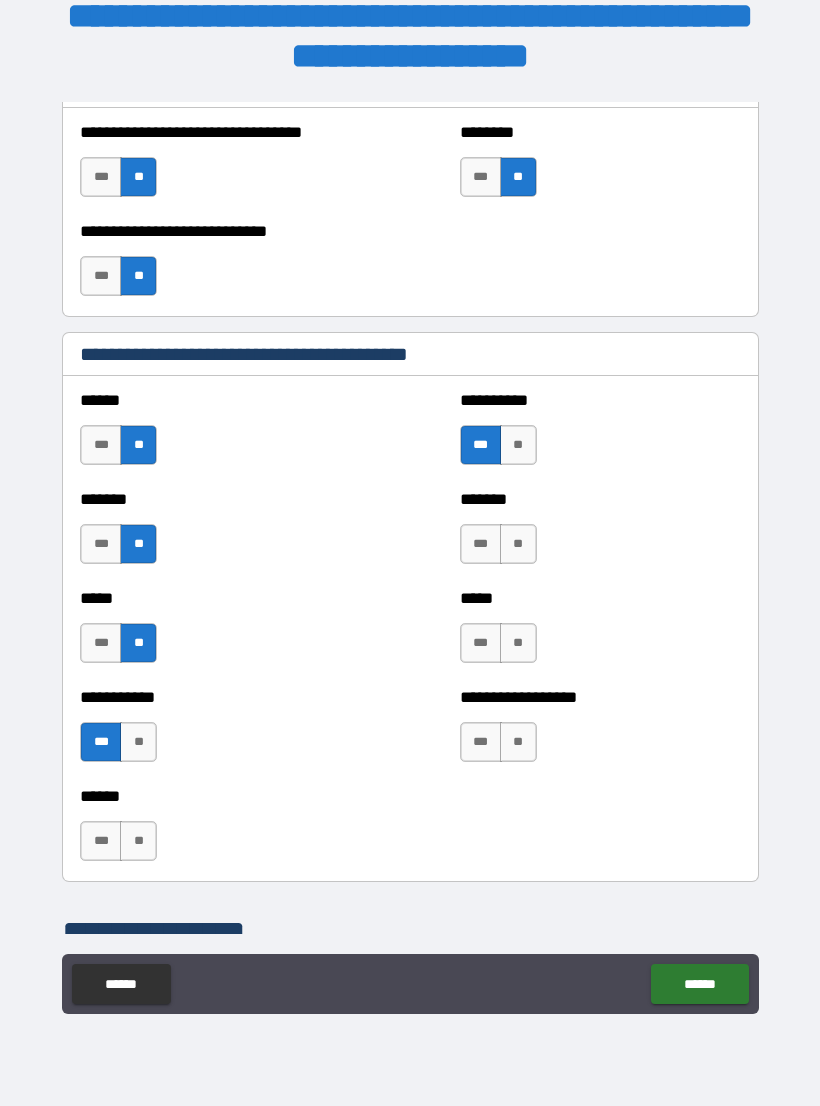 click on "**" at bounding box center [518, 544] 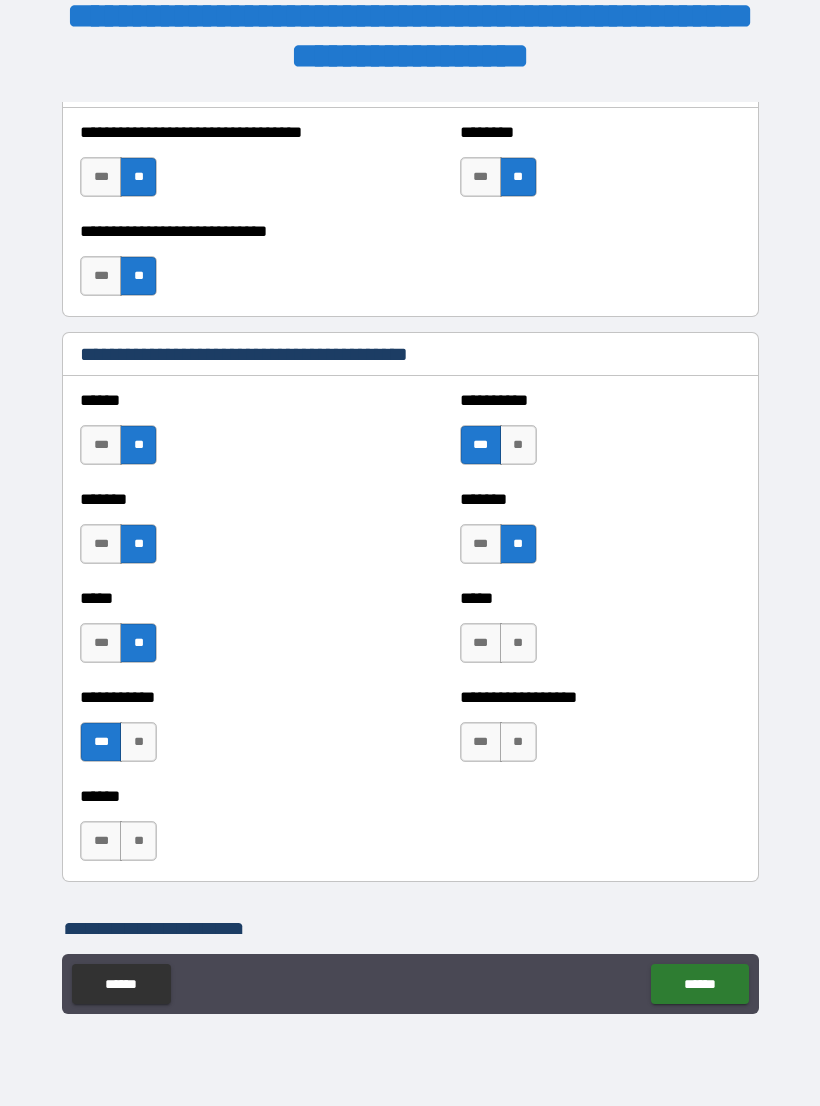 click on "**" at bounding box center (518, 643) 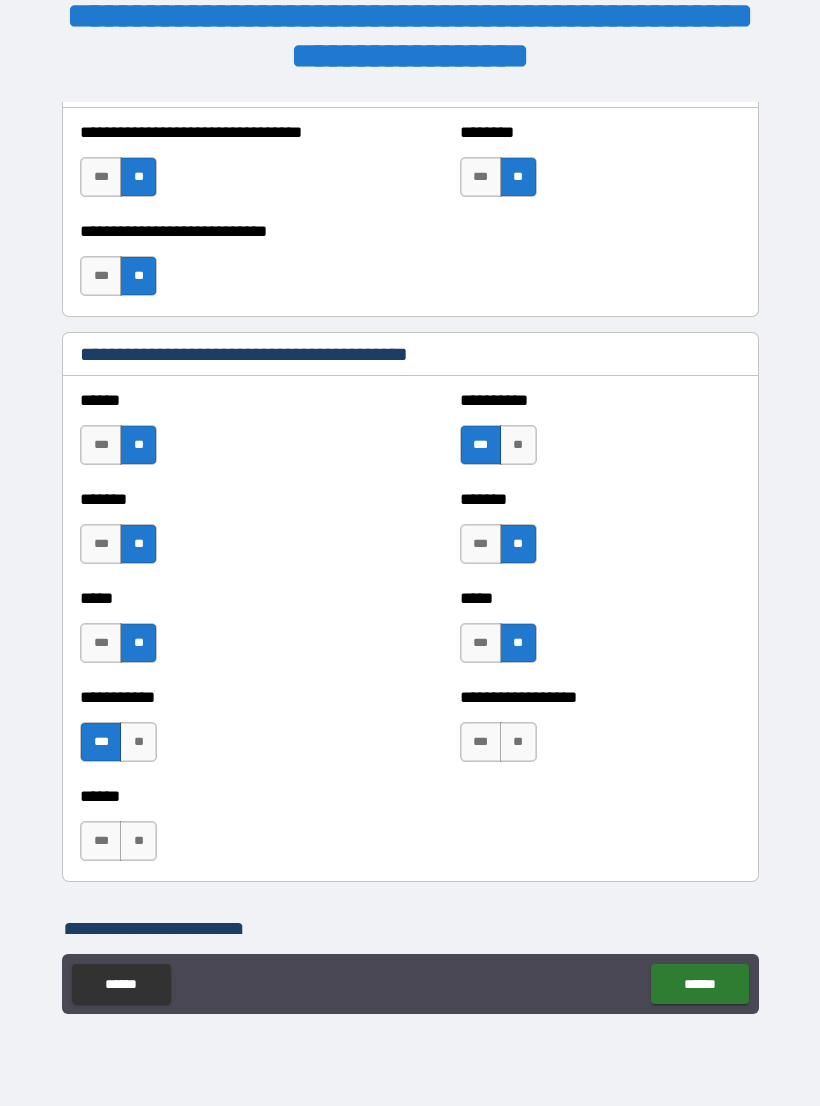 click on "**" at bounding box center (518, 742) 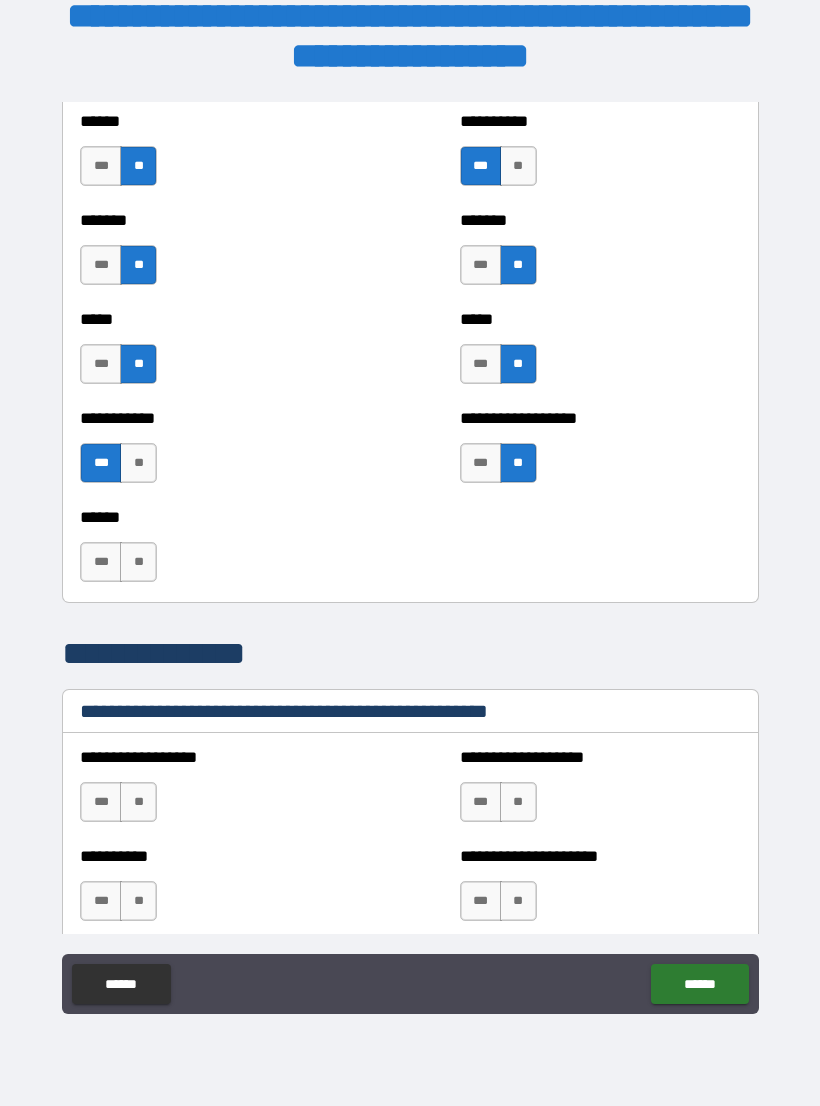 scroll, scrollTop: 1923, scrollLeft: 0, axis: vertical 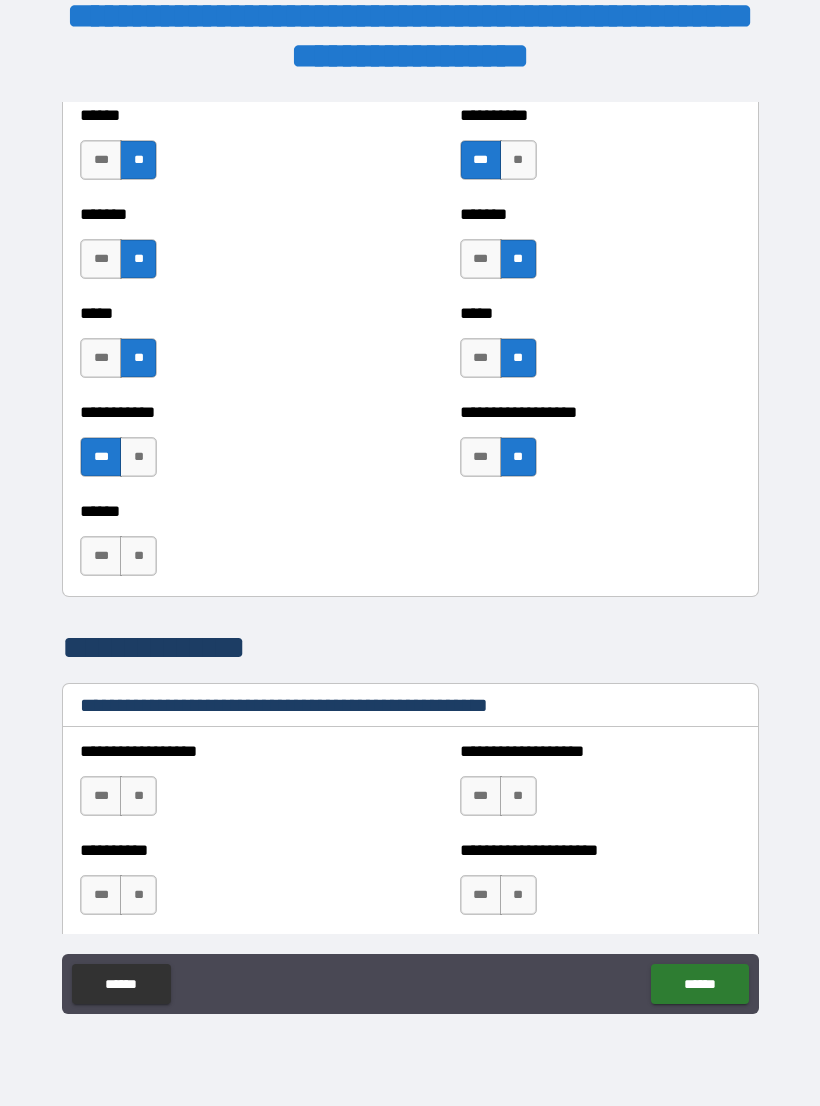 click on "***" at bounding box center (101, 556) 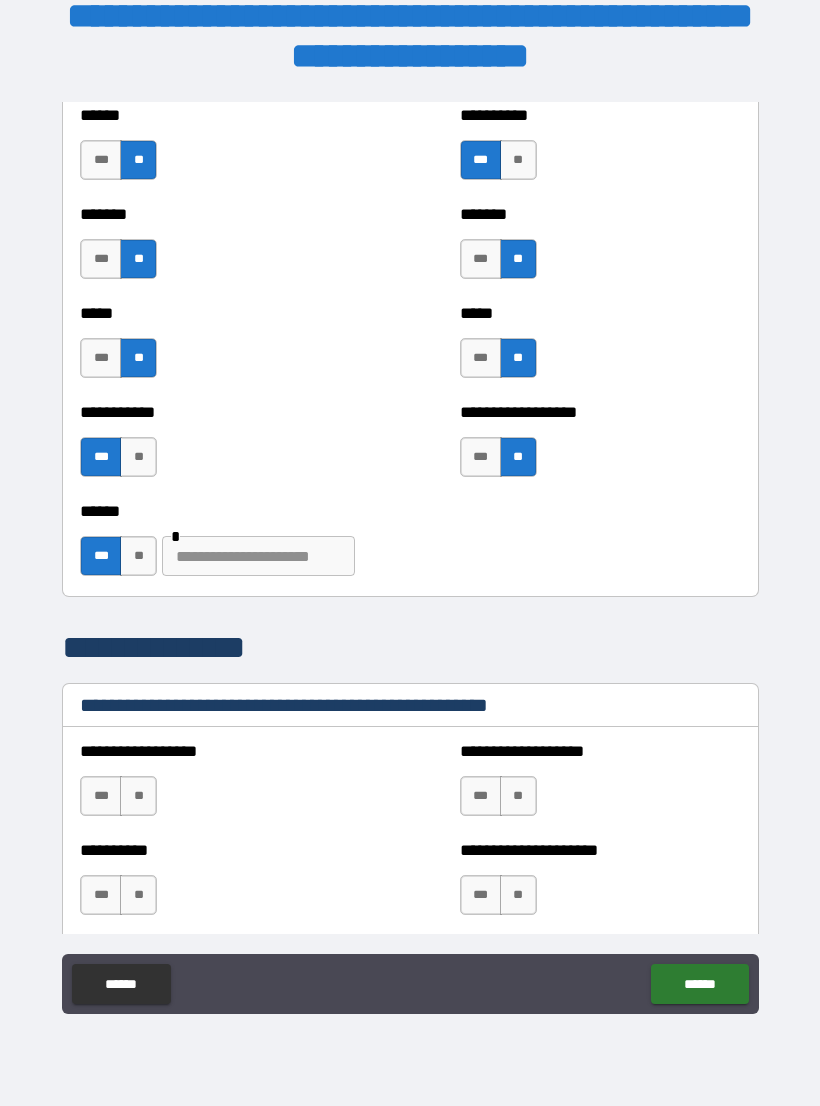 click at bounding box center [258, 556] 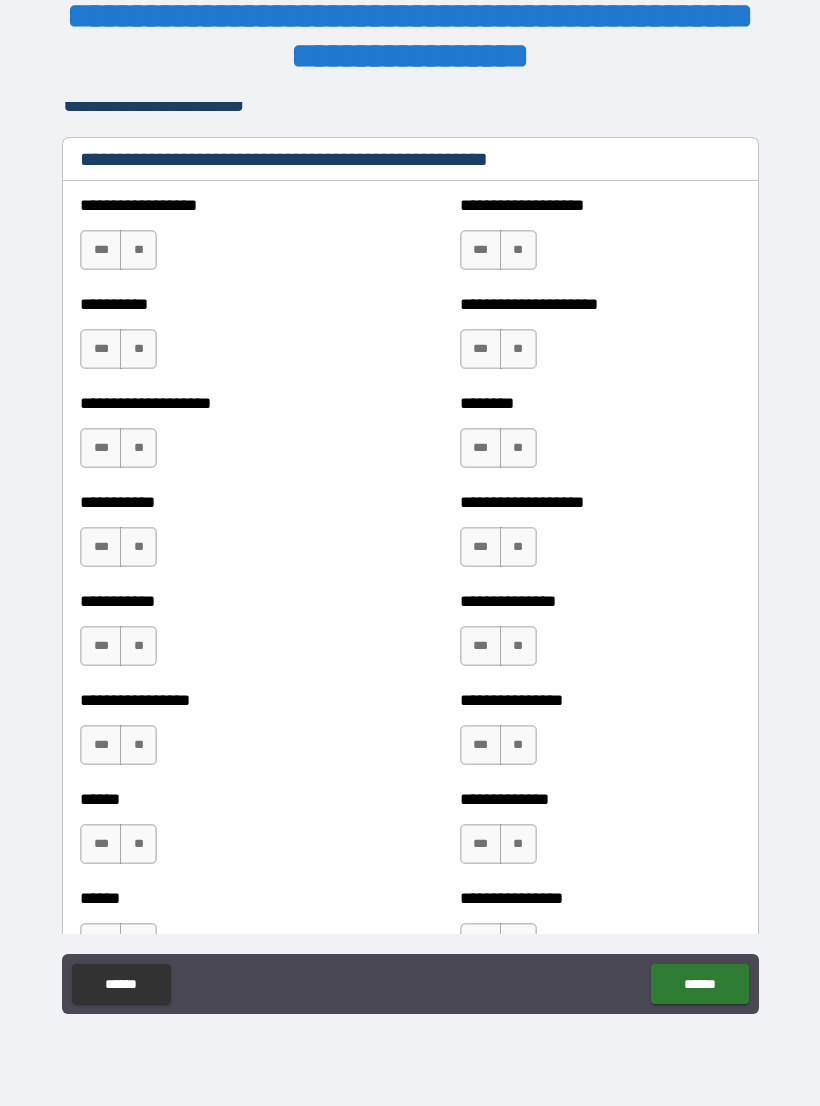 scroll, scrollTop: 2474, scrollLeft: 0, axis: vertical 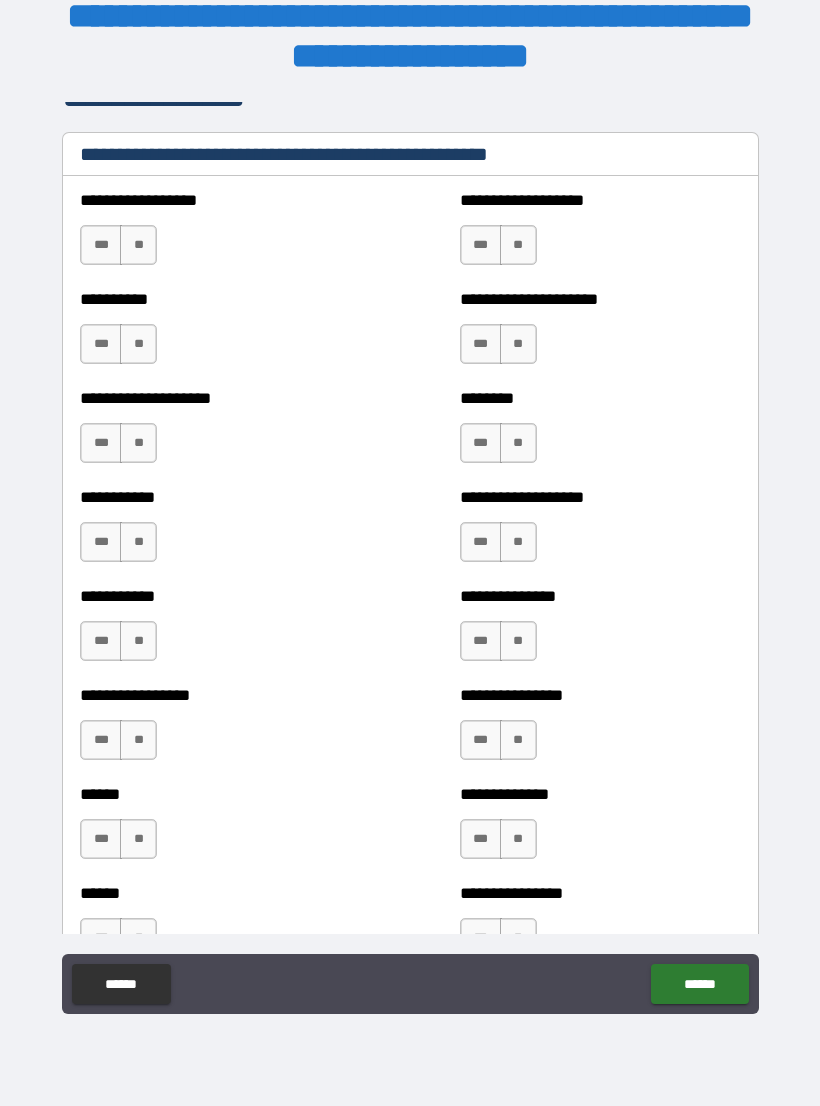 click on "**" at bounding box center (138, 245) 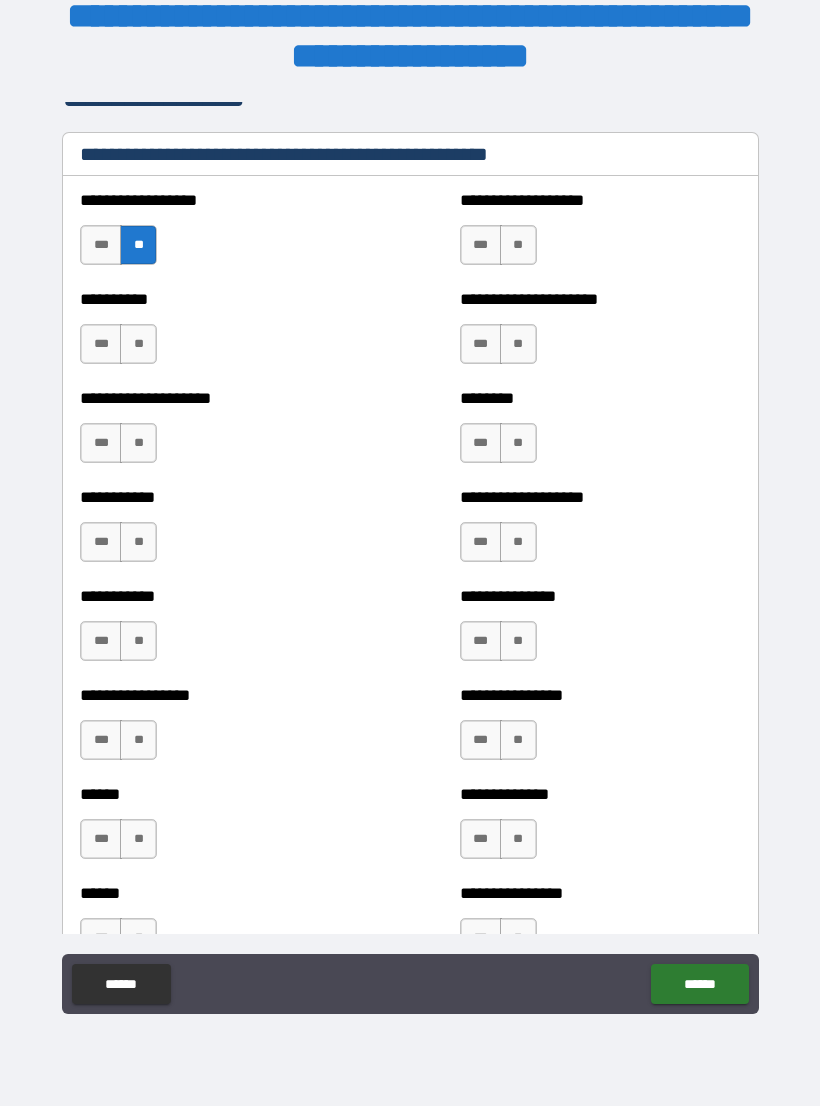 click on "**" at bounding box center (138, 344) 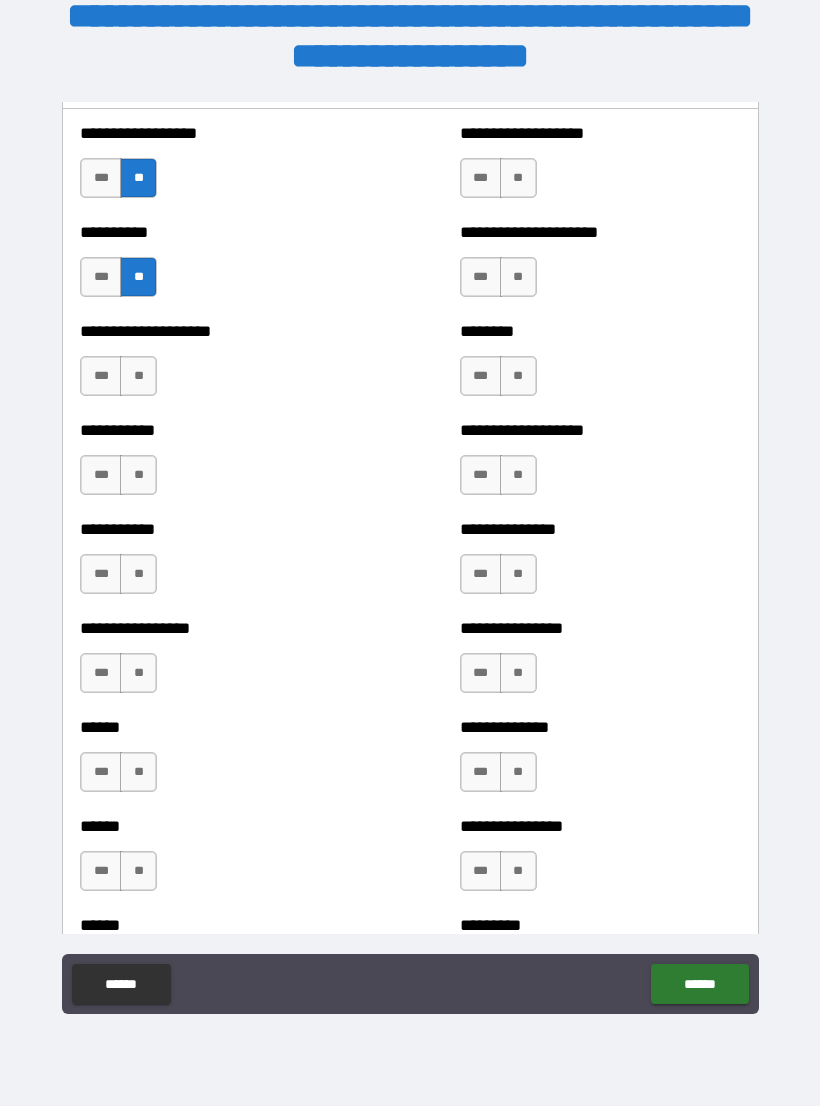 scroll, scrollTop: 2557, scrollLeft: 0, axis: vertical 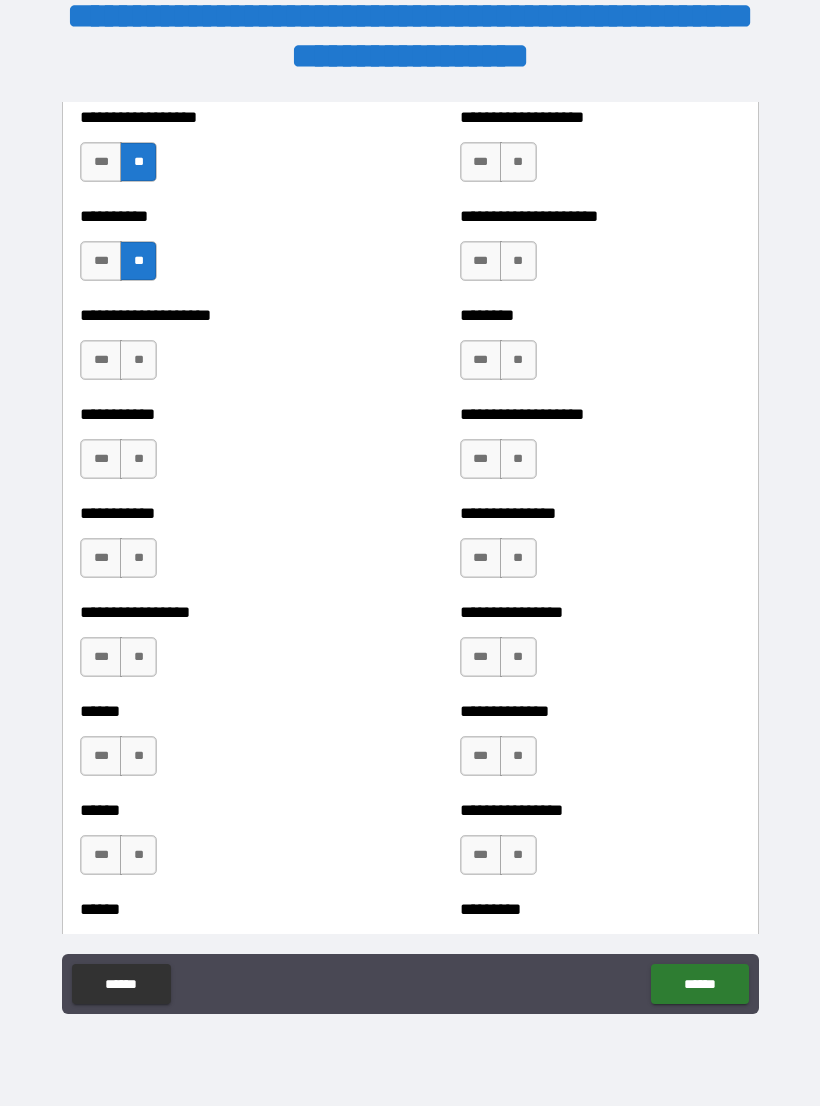 click on "**" at bounding box center [138, 360] 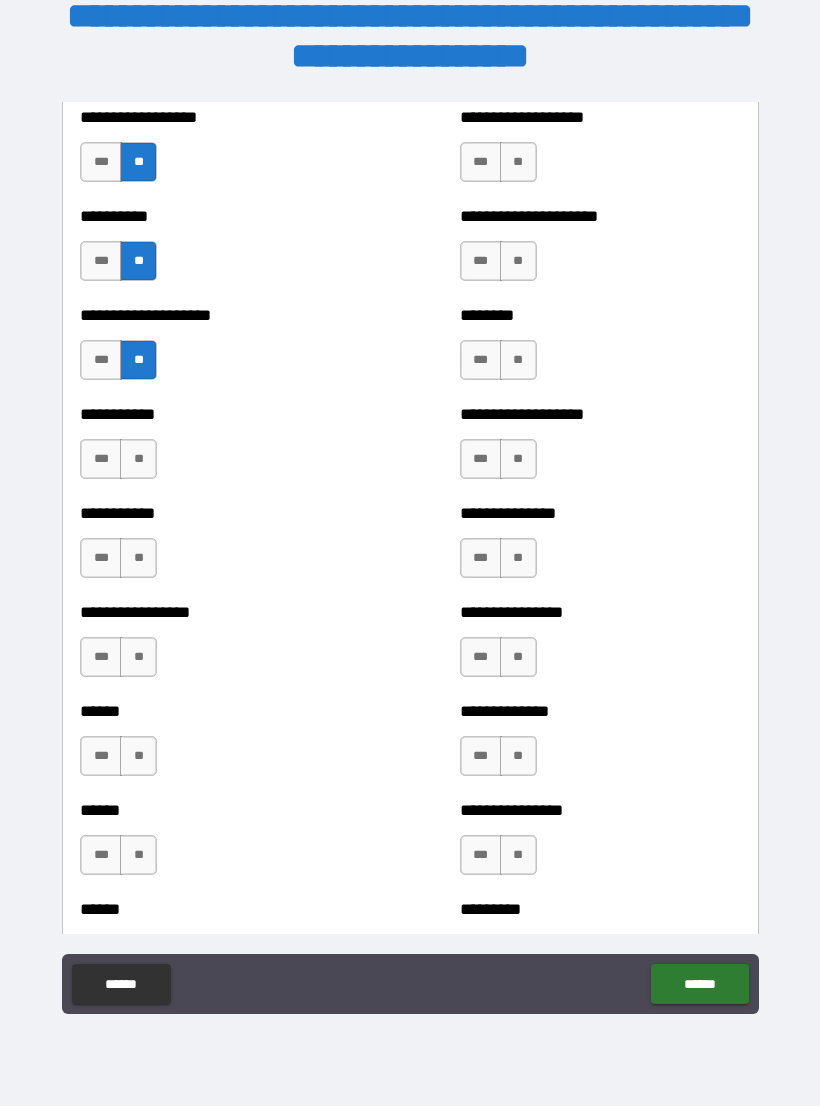 click on "**" at bounding box center [138, 459] 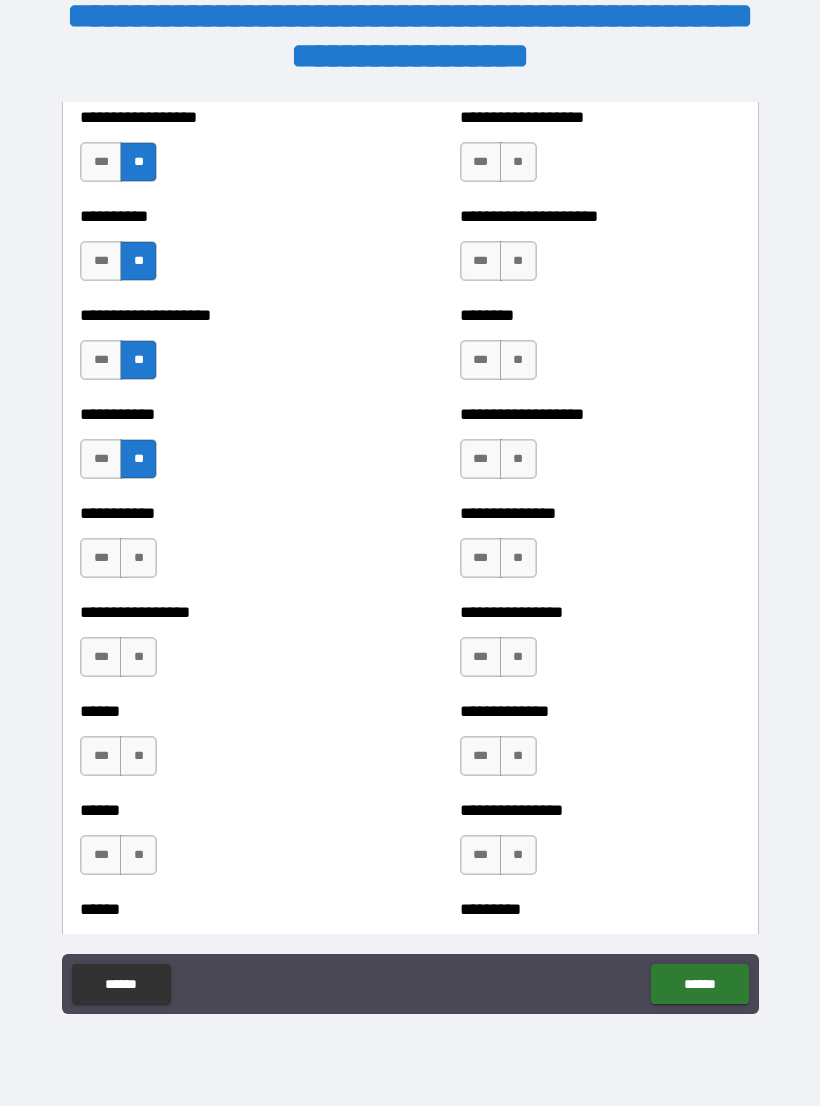 click on "**" at bounding box center [138, 558] 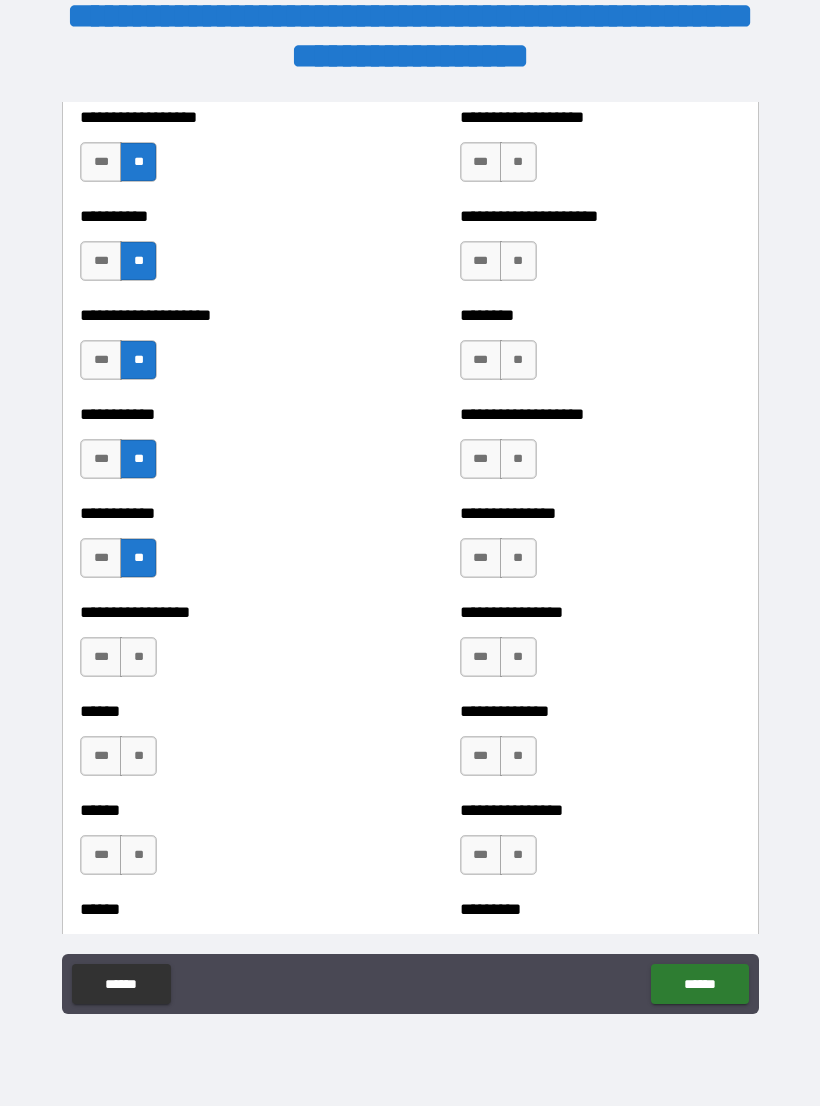 scroll, scrollTop: 2660, scrollLeft: 0, axis: vertical 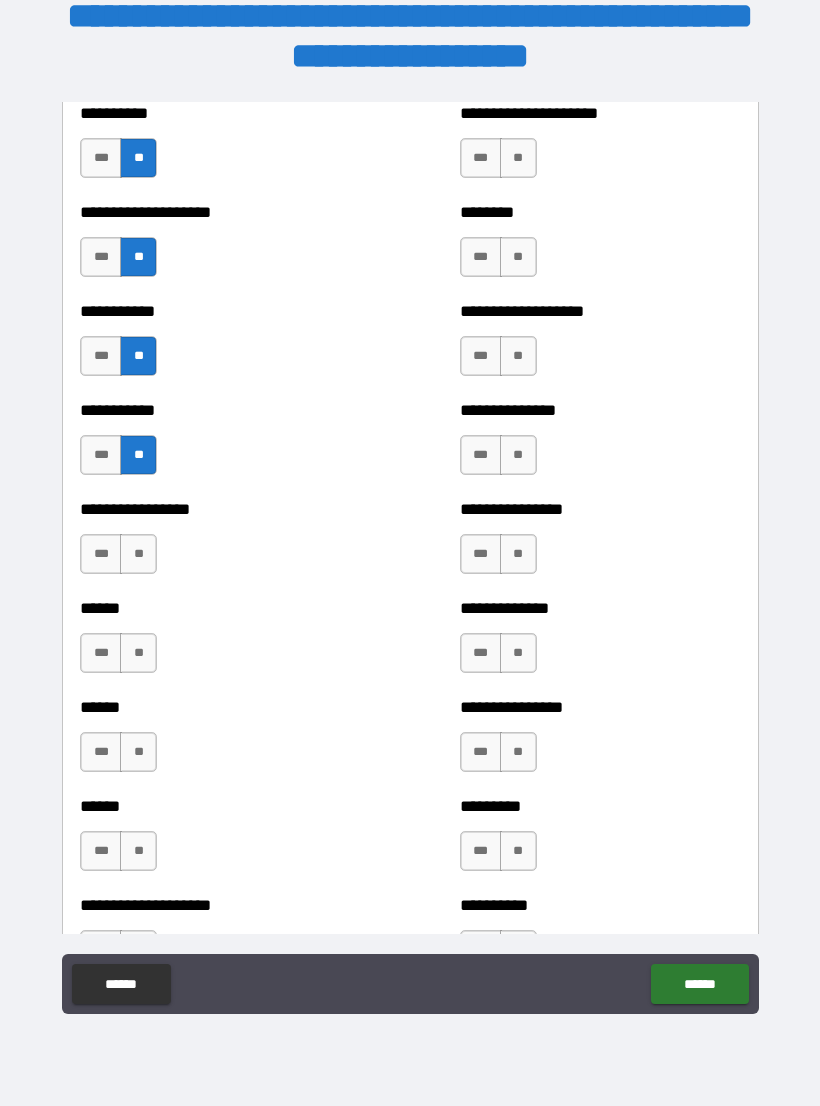 click on "**" at bounding box center [138, 554] 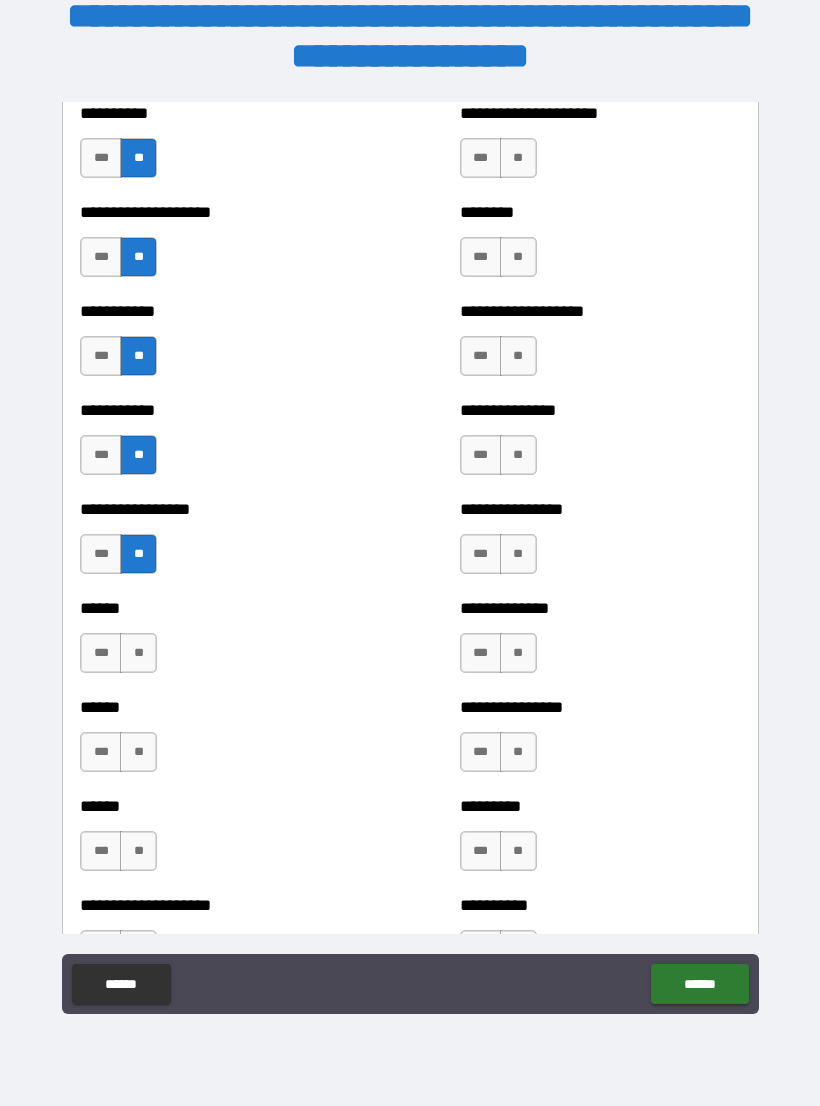 click on "**" at bounding box center [138, 653] 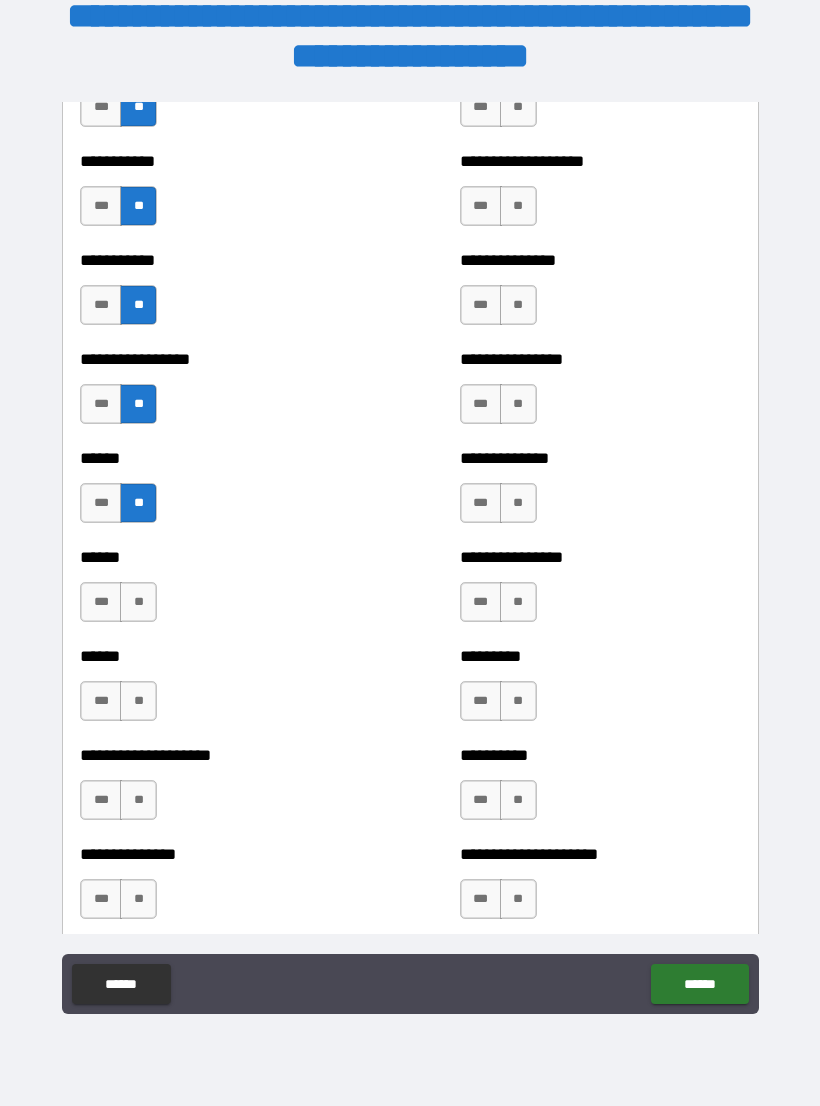 scroll, scrollTop: 2812, scrollLeft: 0, axis: vertical 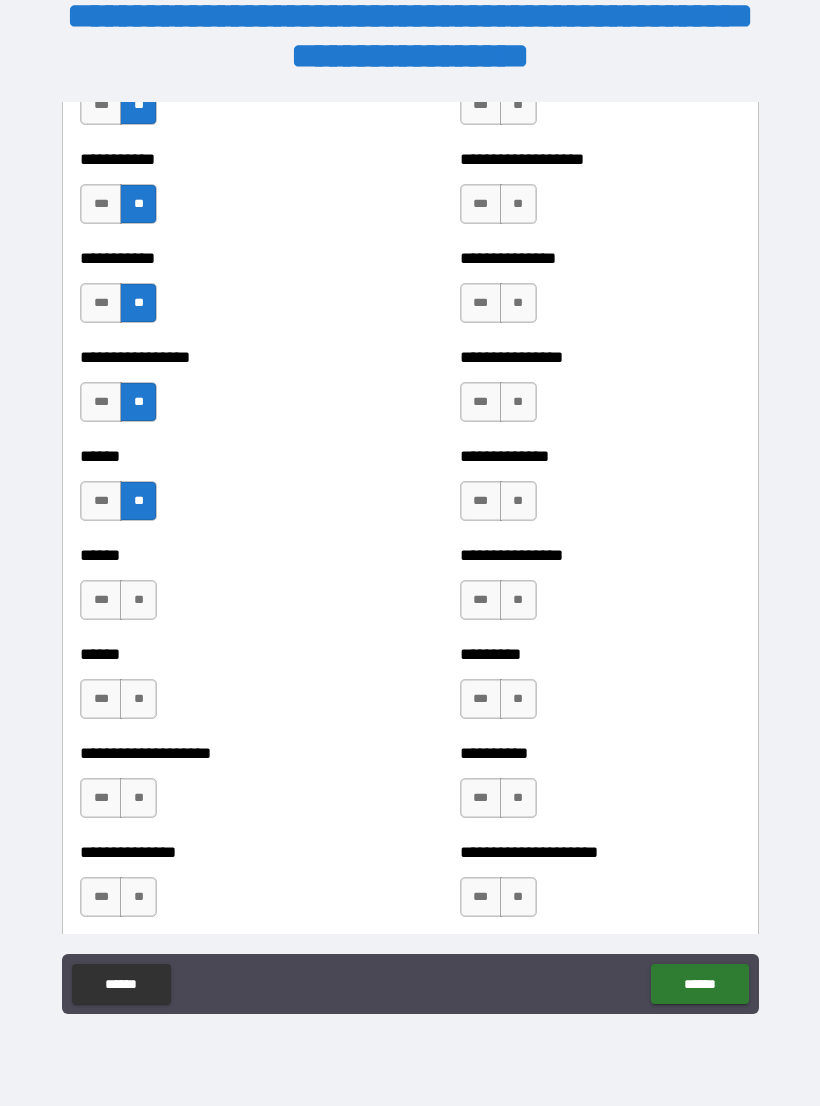 click on "**" at bounding box center (138, 600) 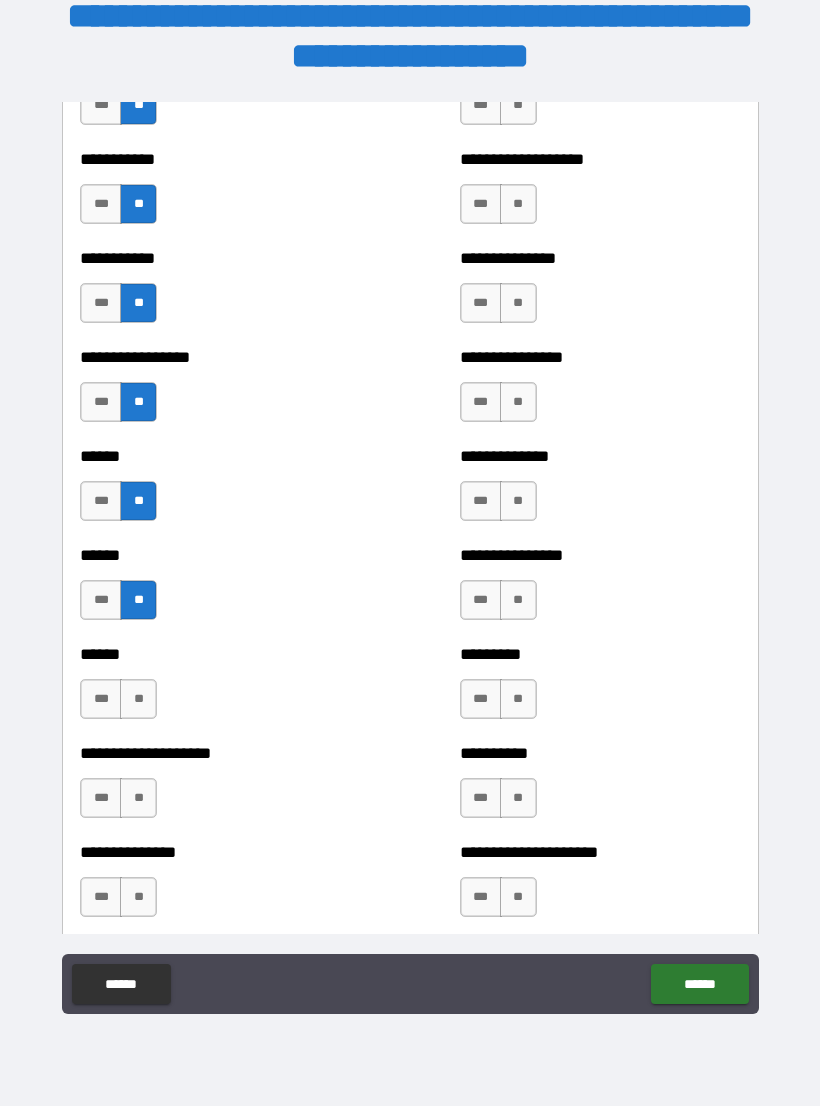 click on "**" at bounding box center [138, 699] 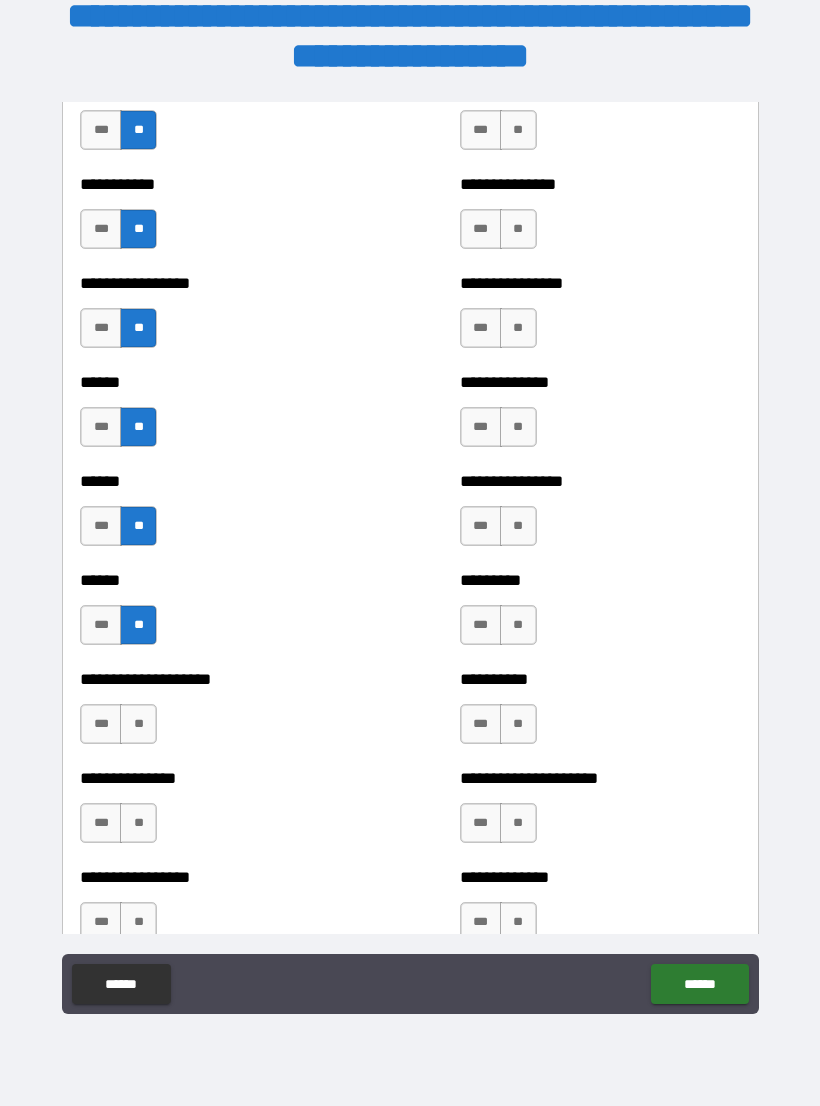 scroll, scrollTop: 2939, scrollLeft: 0, axis: vertical 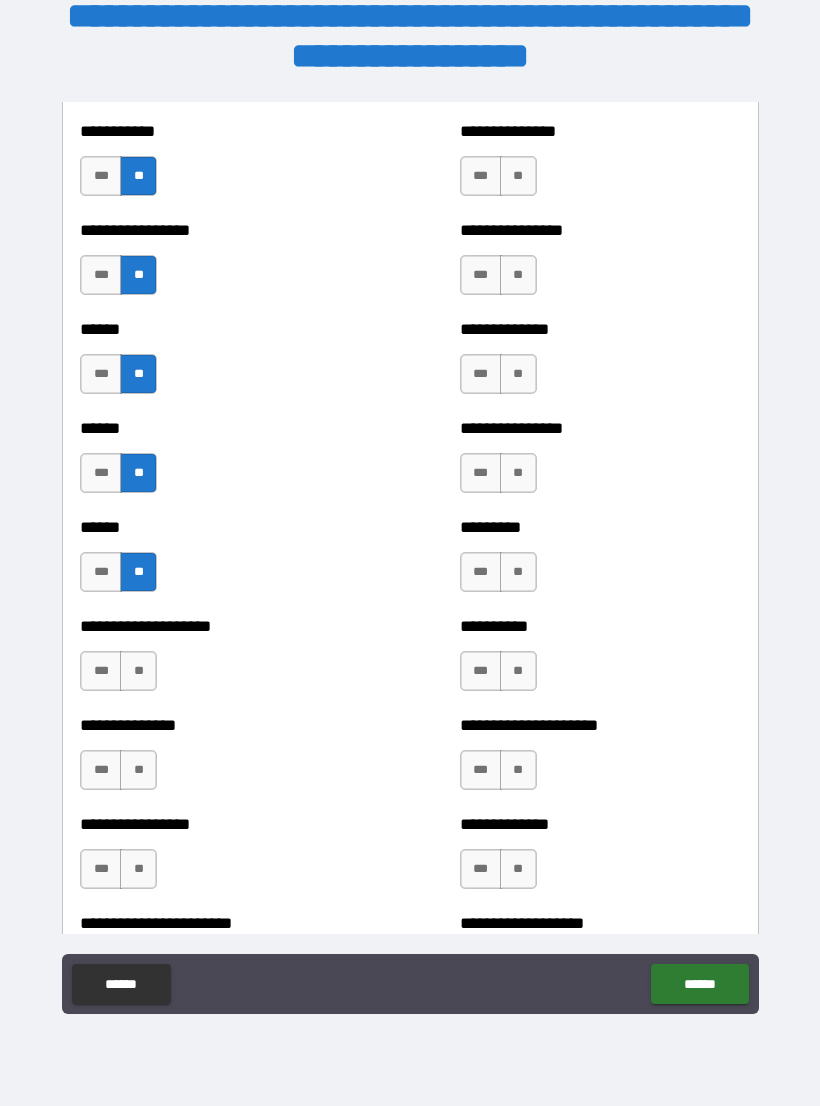 click on "**" at bounding box center (138, 671) 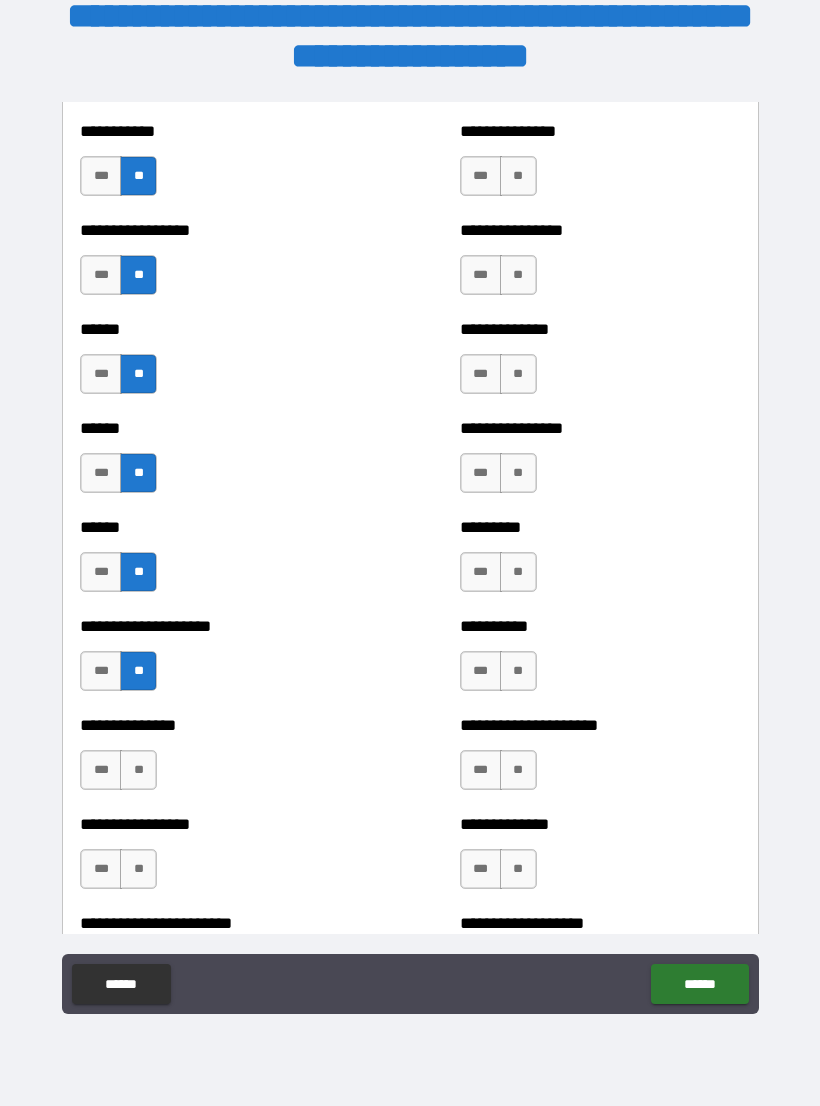click on "**" at bounding box center (138, 770) 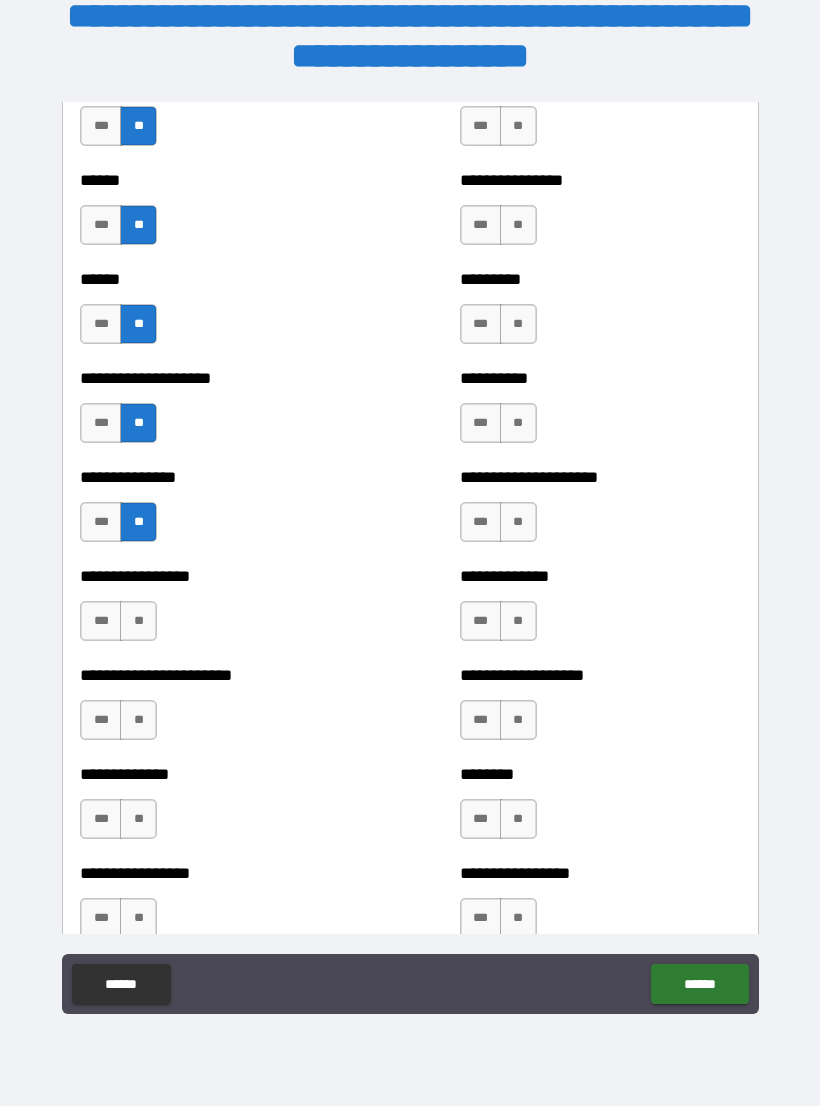 scroll, scrollTop: 3198, scrollLeft: 0, axis: vertical 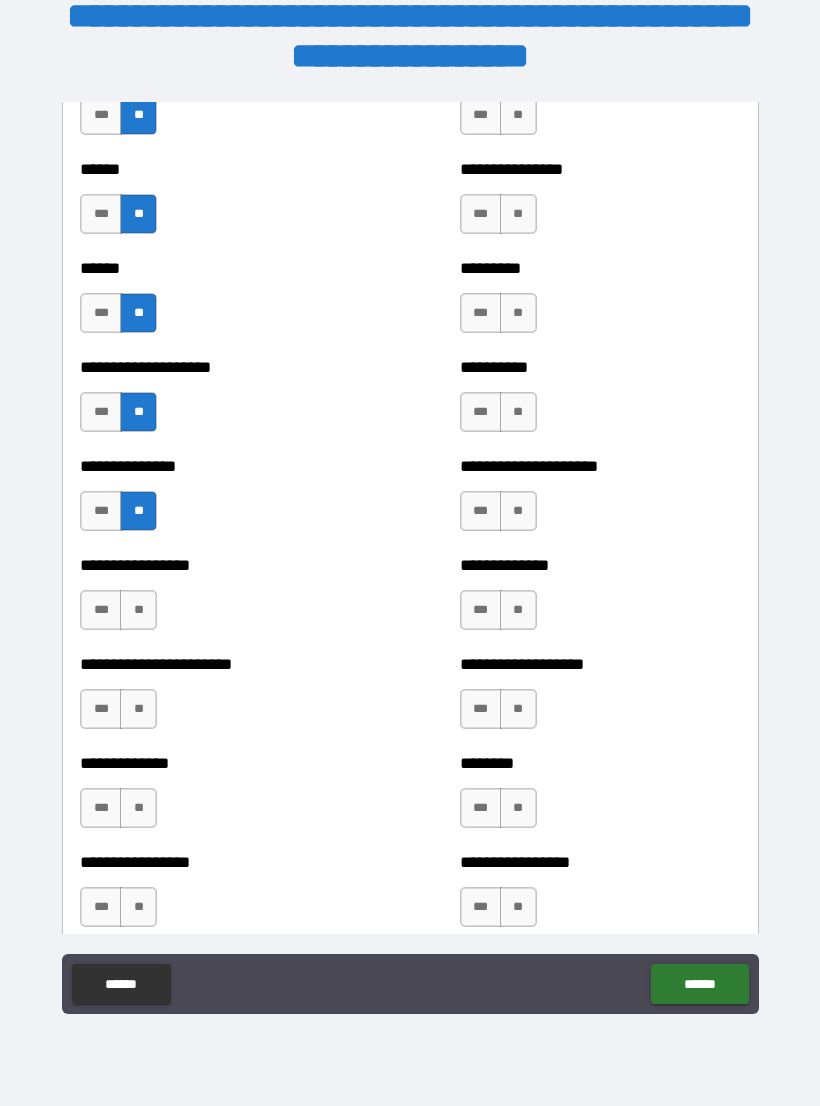 click on "***" at bounding box center (101, 610) 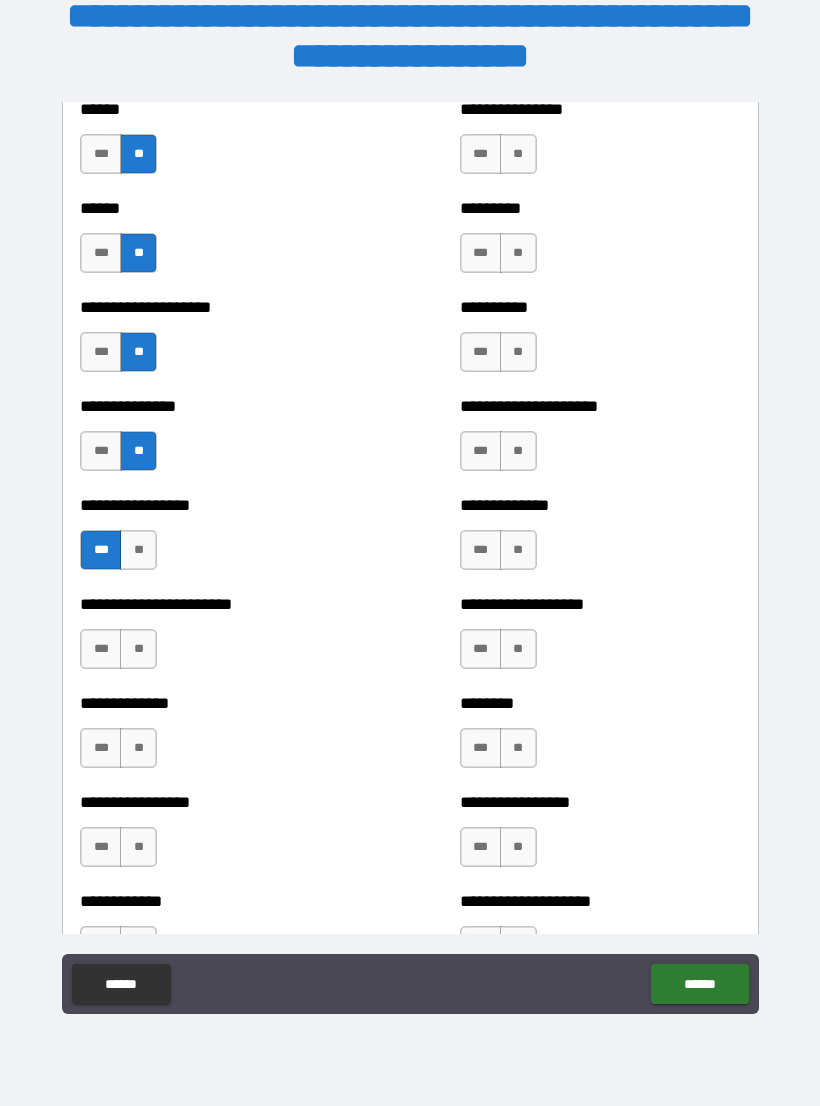 scroll, scrollTop: 3314, scrollLeft: 0, axis: vertical 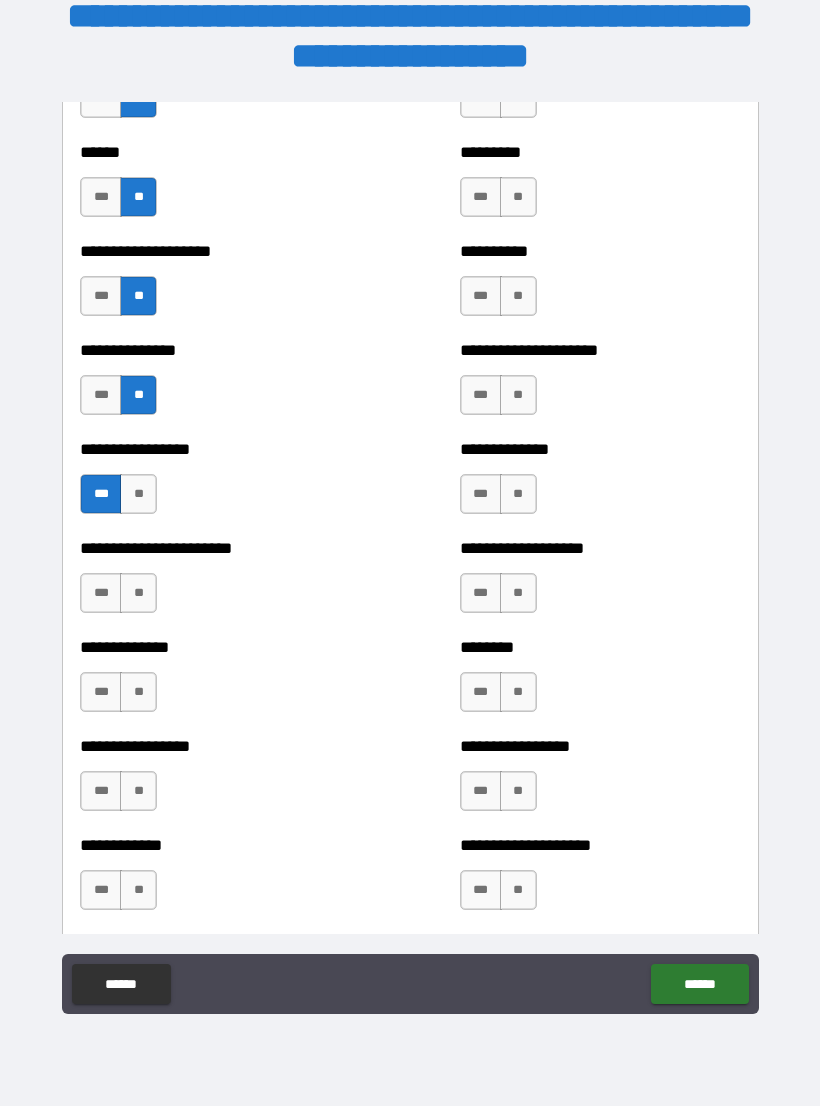 click on "**" at bounding box center (138, 593) 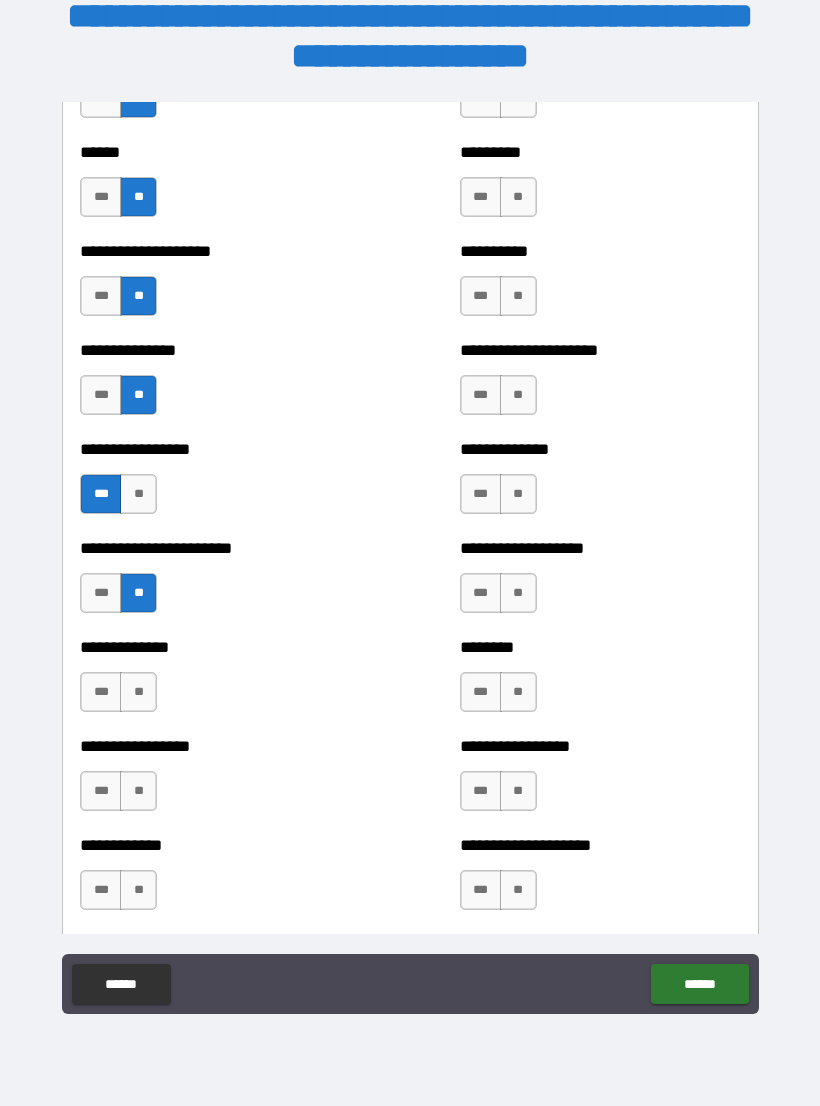 click on "**" at bounding box center [138, 692] 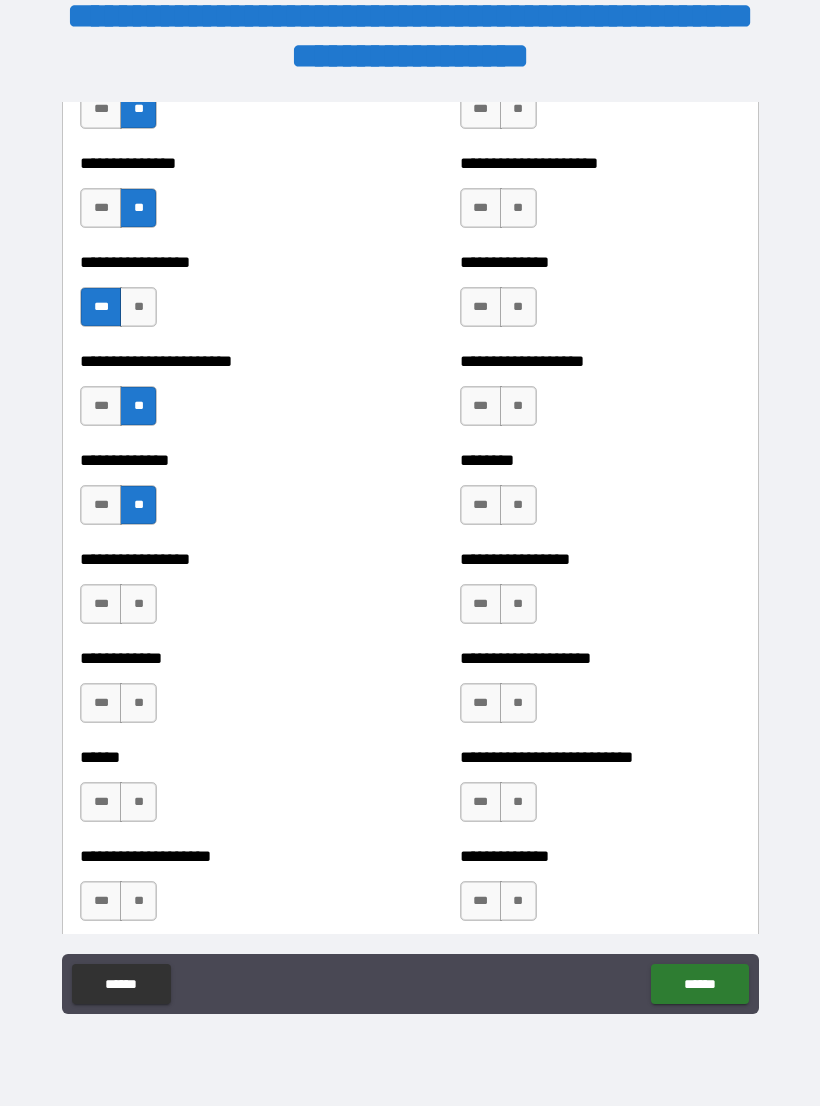 scroll, scrollTop: 3502, scrollLeft: 0, axis: vertical 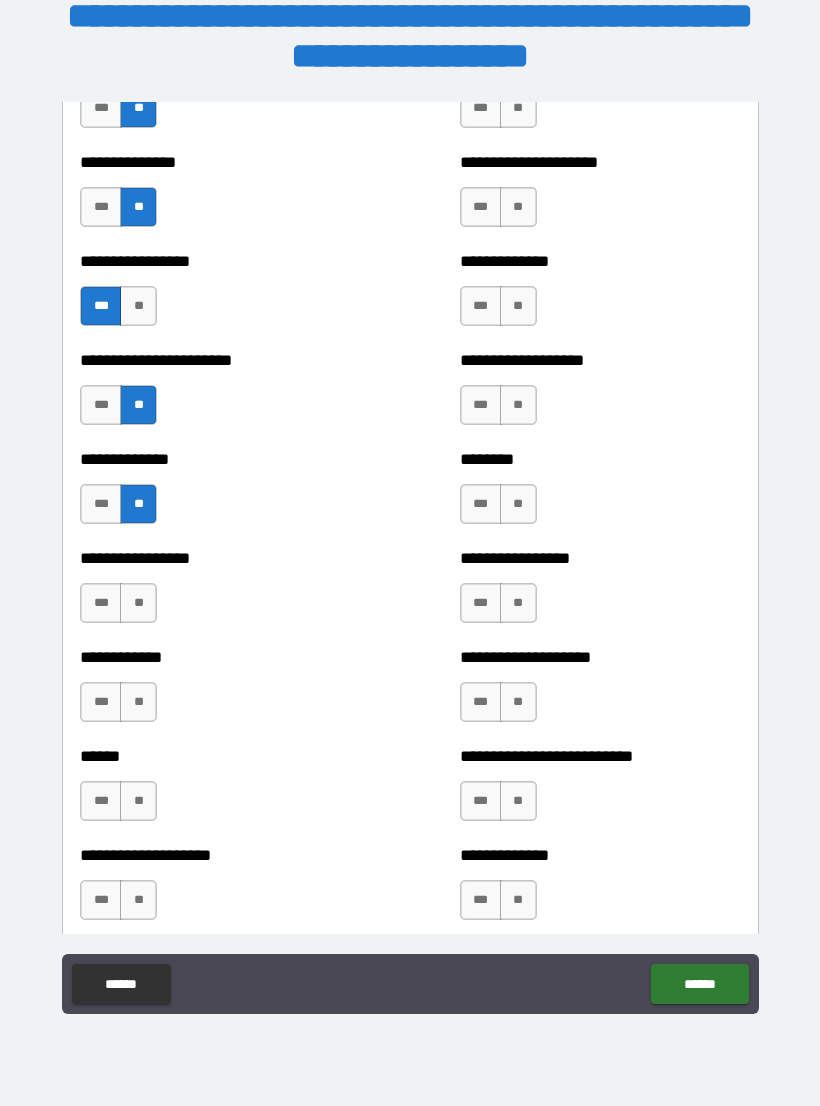 click on "***" at bounding box center [101, 504] 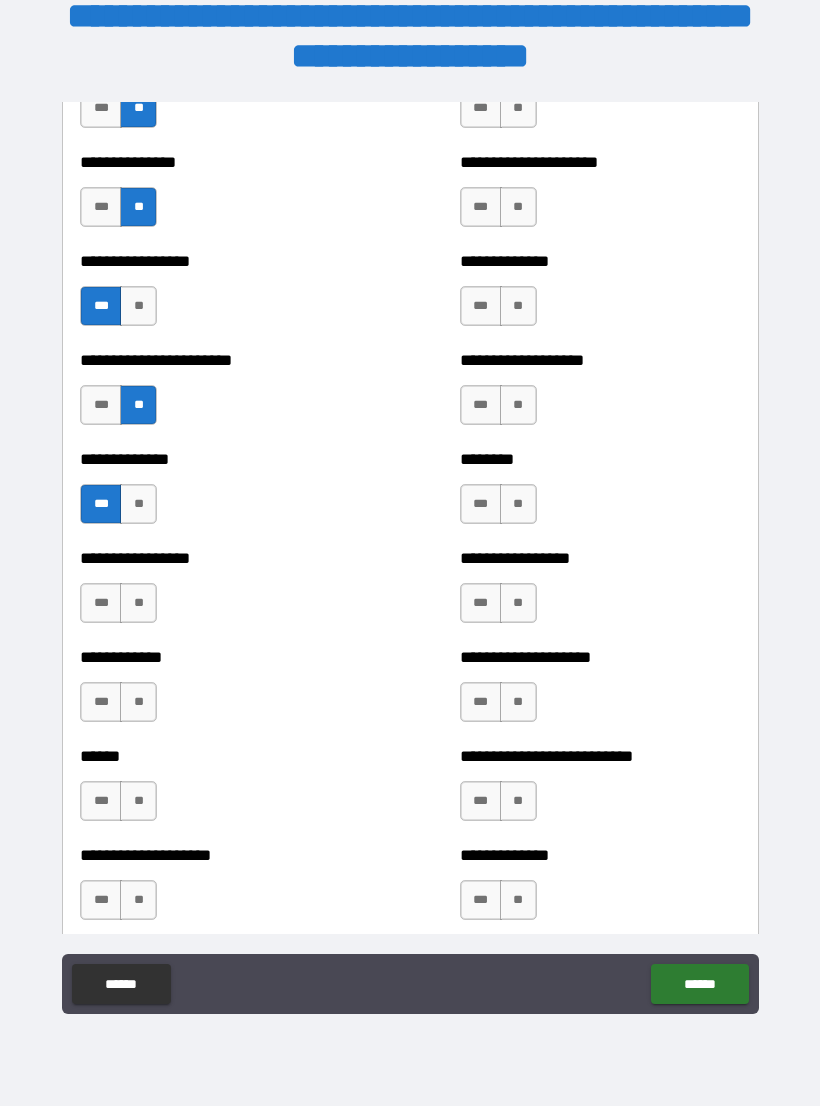 click on "**" at bounding box center (138, 603) 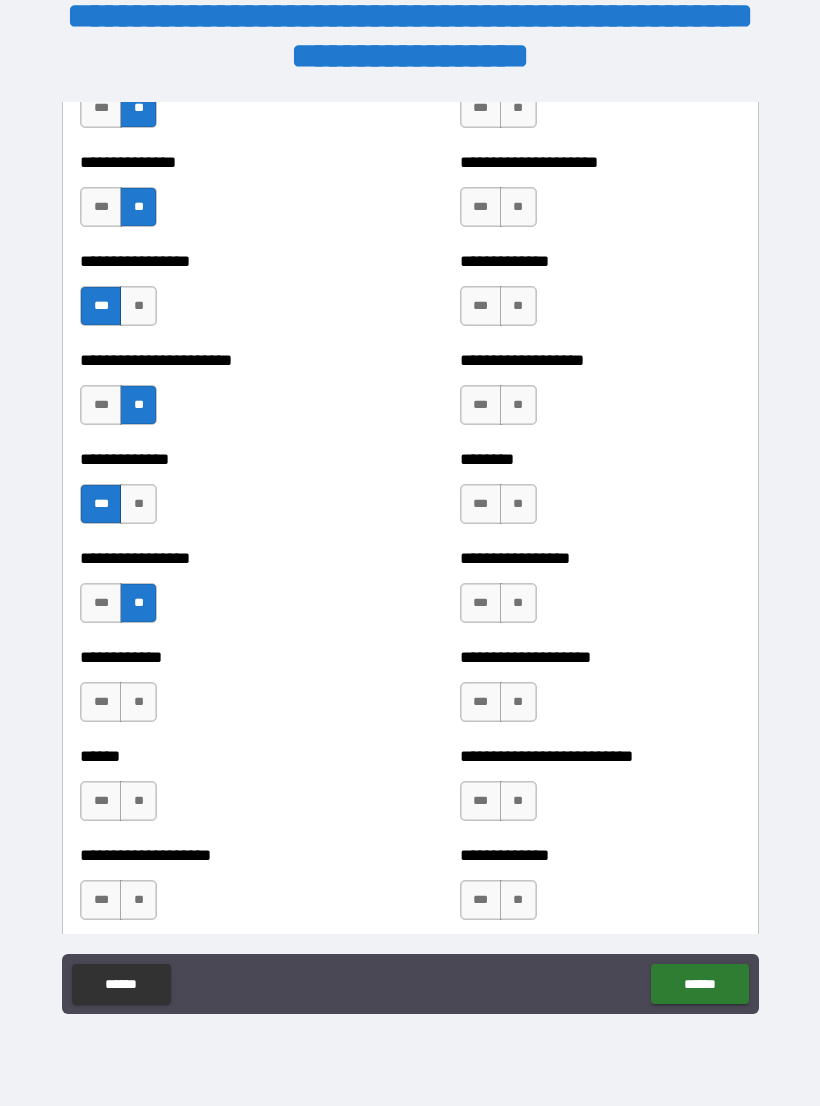 click on "**" at bounding box center [138, 702] 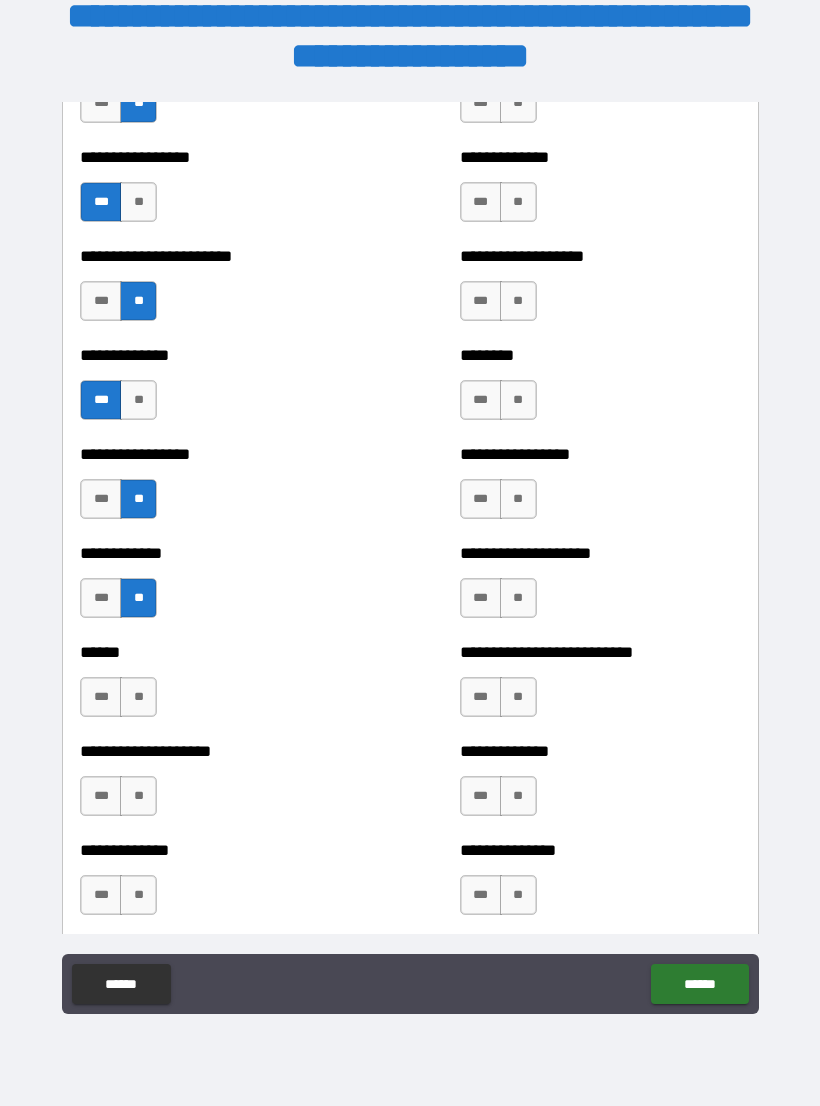 scroll, scrollTop: 3685, scrollLeft: 0, axis: vertical 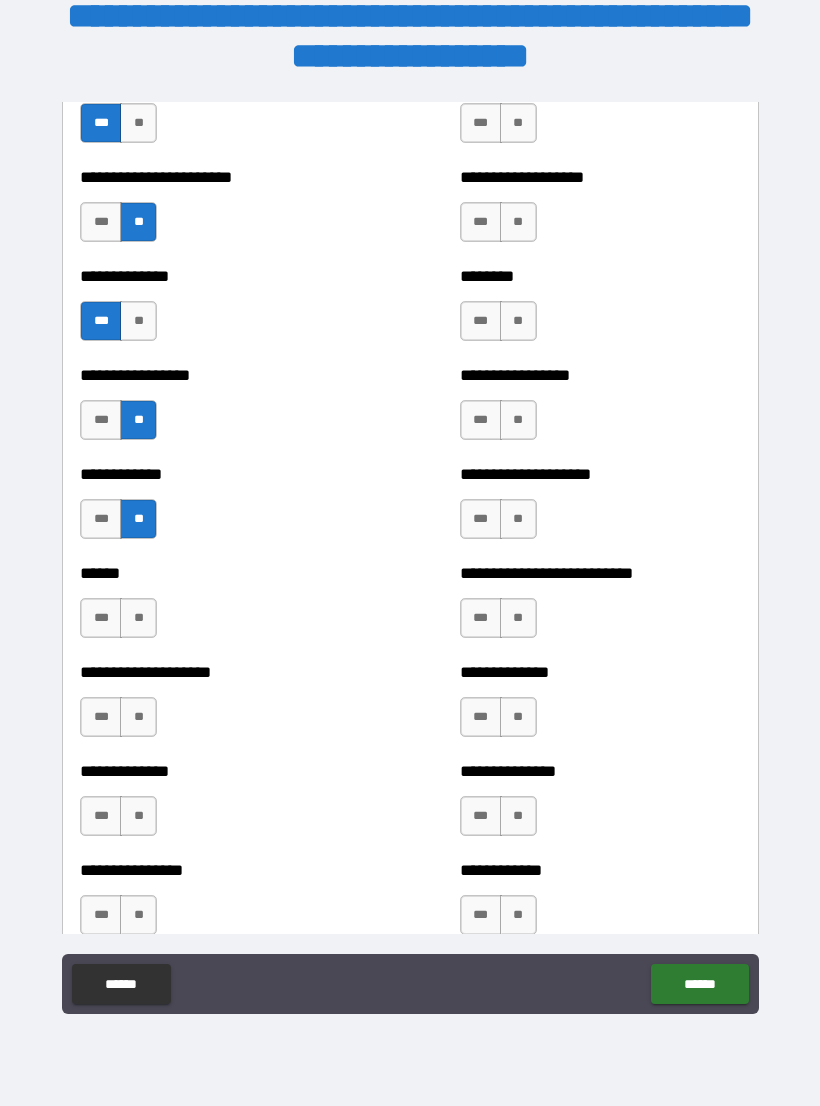 click on "***" at bounding box center [101, 618] 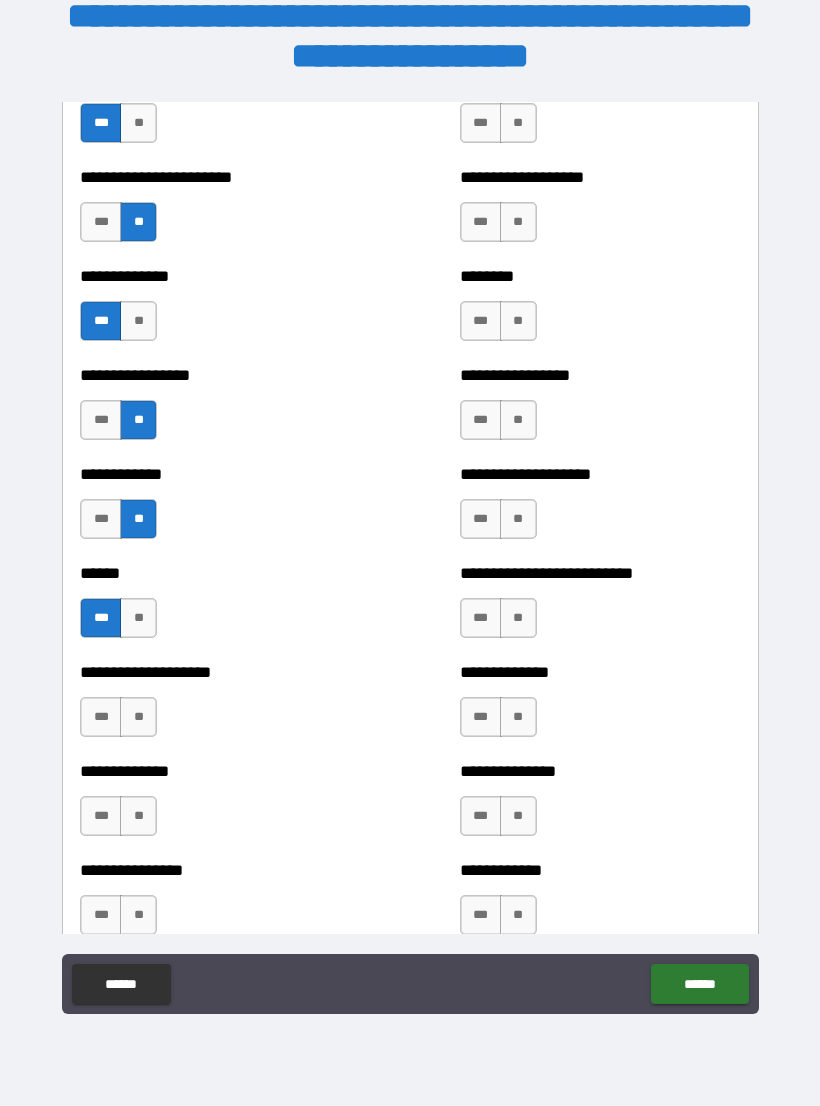 scroll, scrollTop: 3837, scrollLeft: 0, axis: vertical 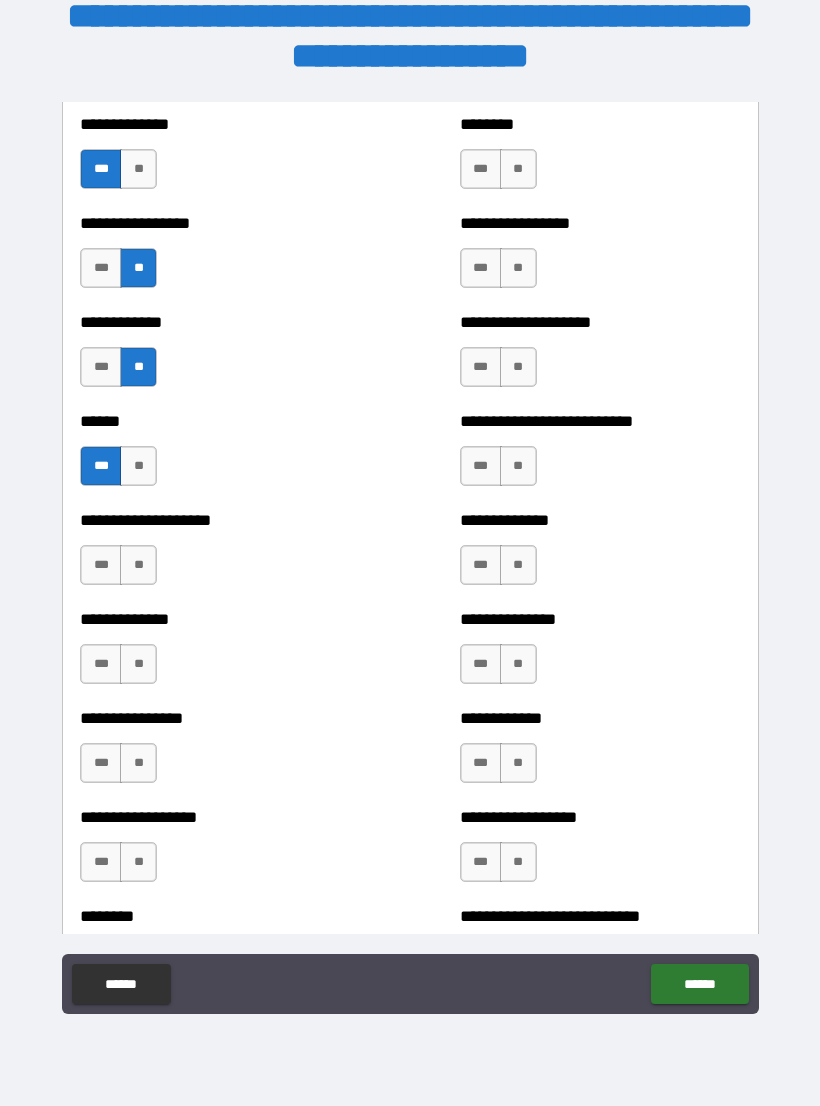 click on "**" at bounding box center [138, 565] 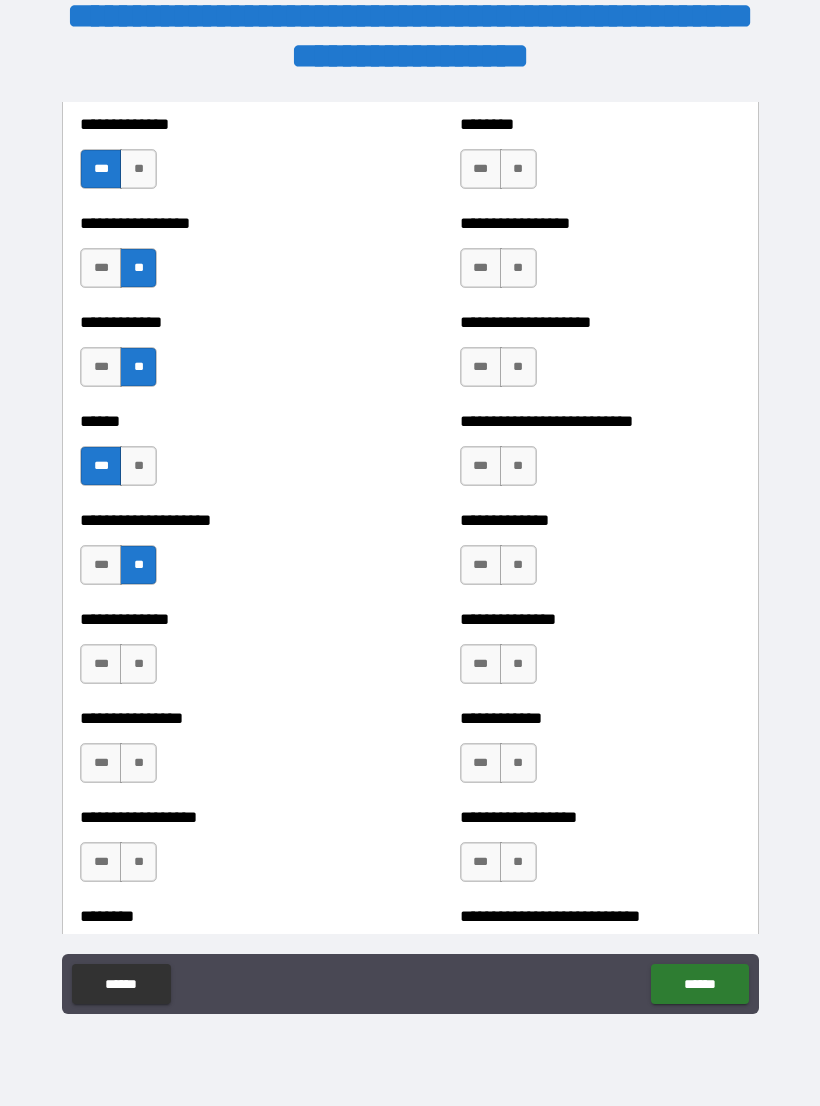 click on "**" at bounding box center (138, 664) 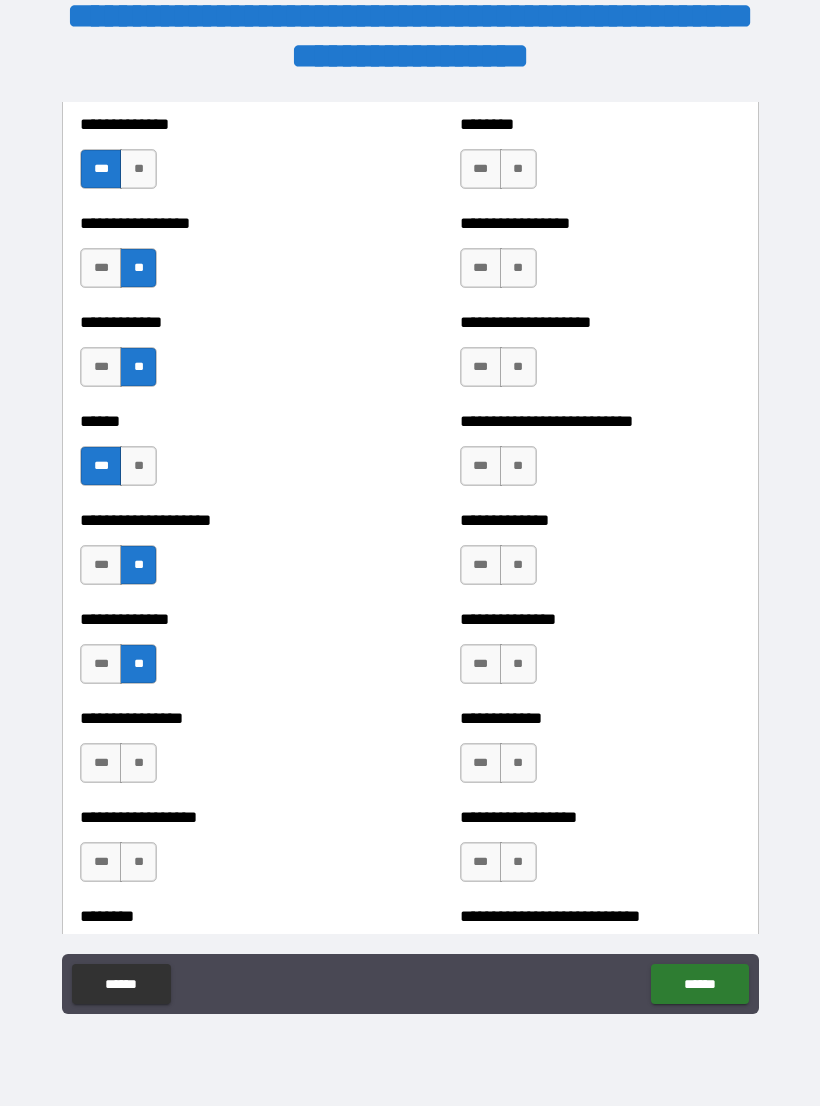 click on "**" at bounding box center [138, 763] 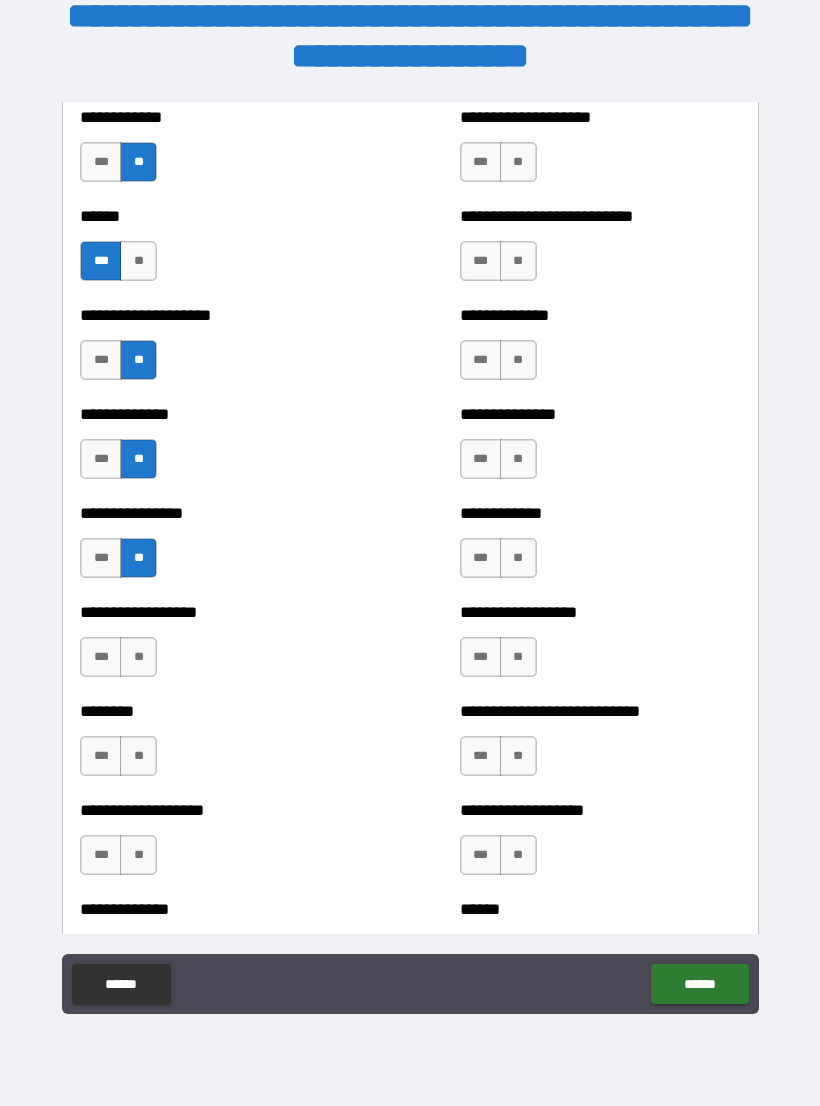 scroll, scrollTop: 4045, scrollLeft: 0, axis: vertical 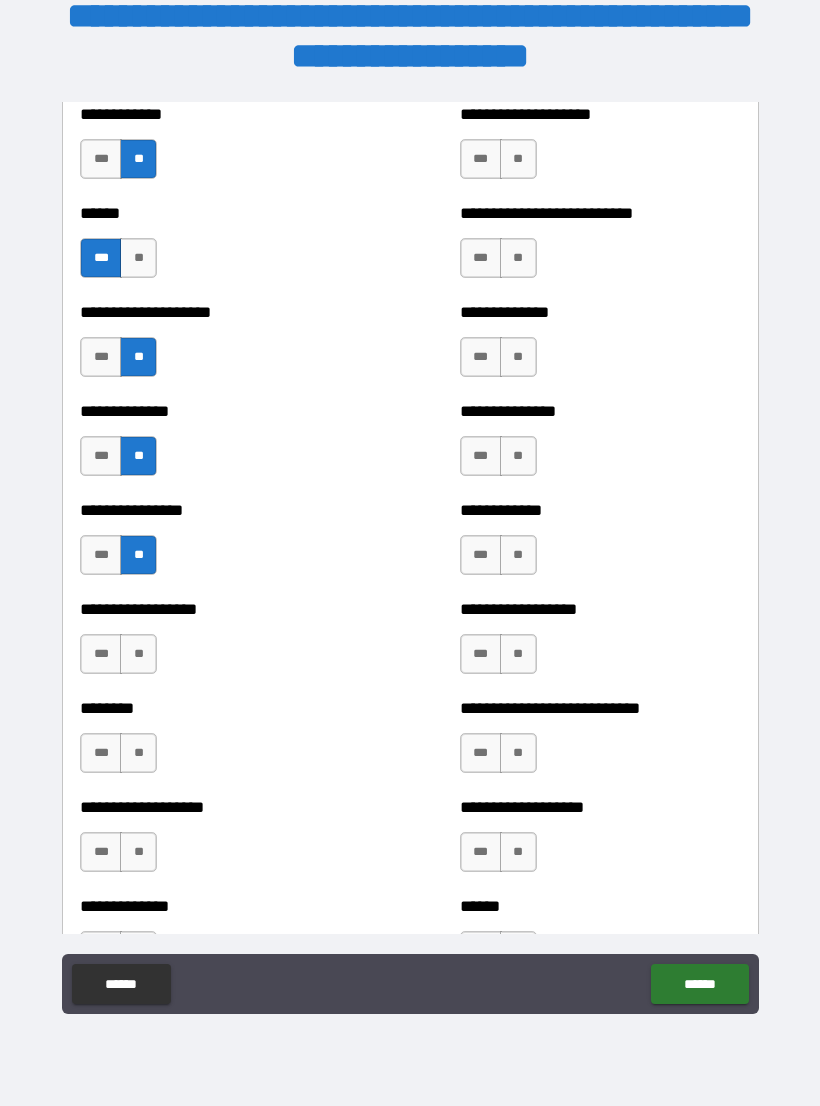 click on "**" at bounding box center [138, 654] 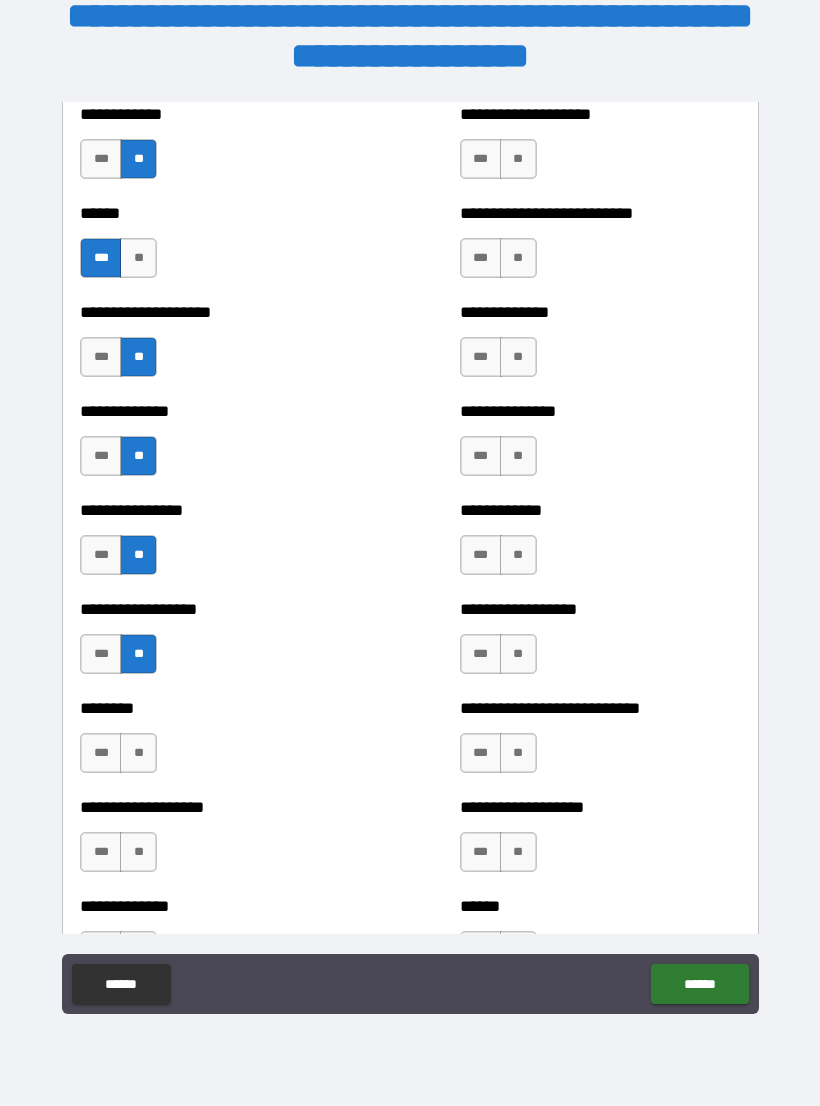 click on "**" at bounding box center (138, 753) 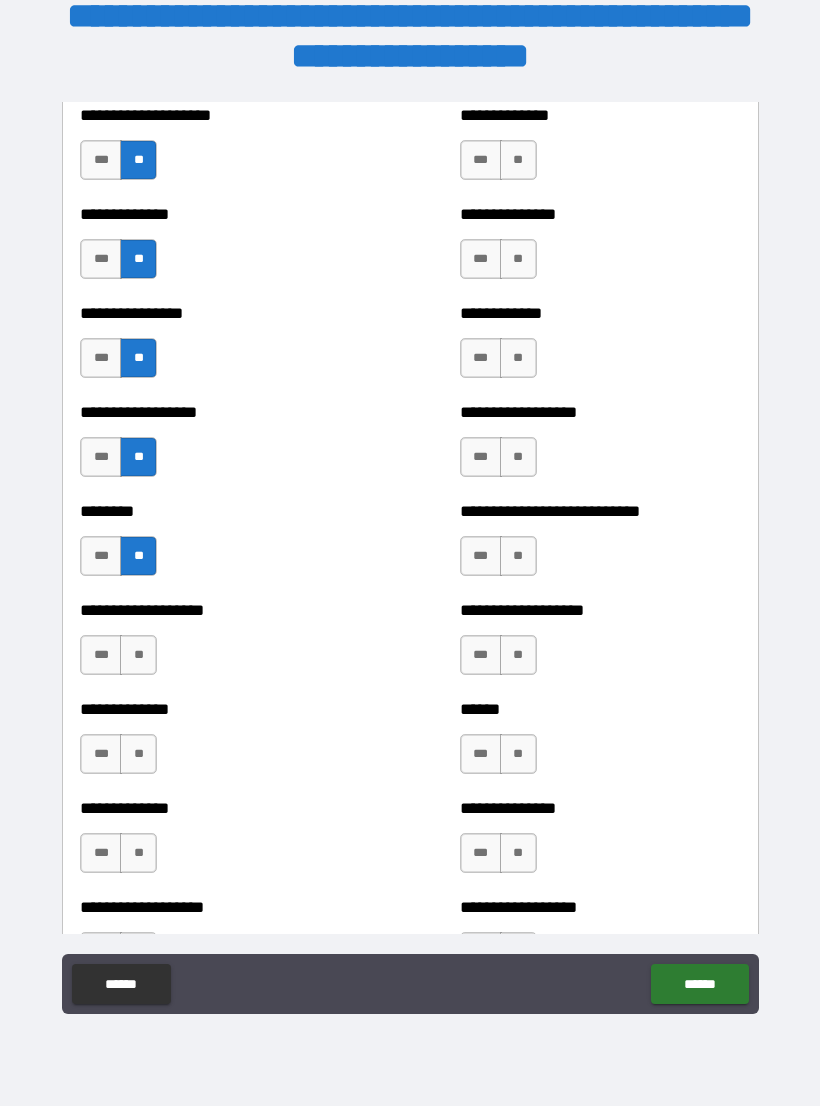 scroll, scrollTop: 4250, scrollLeft: 0, axis: vertical 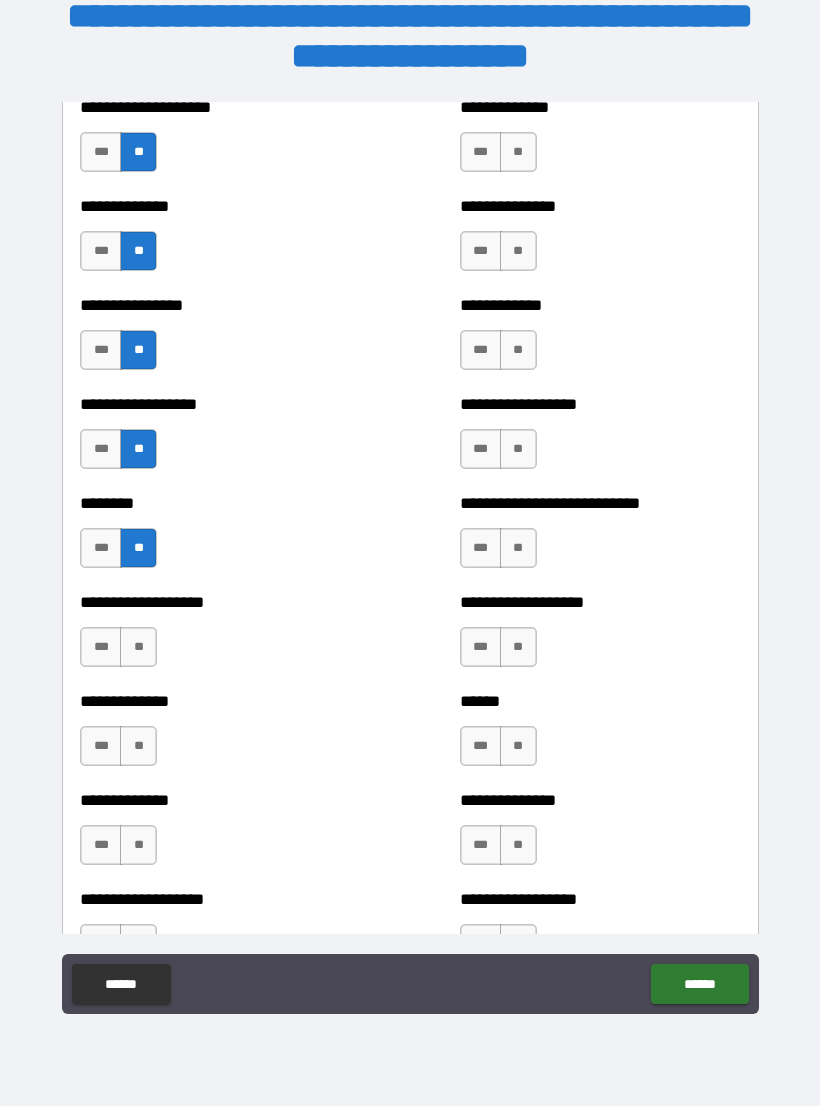 click on "**" at bounding box center [138, 647] 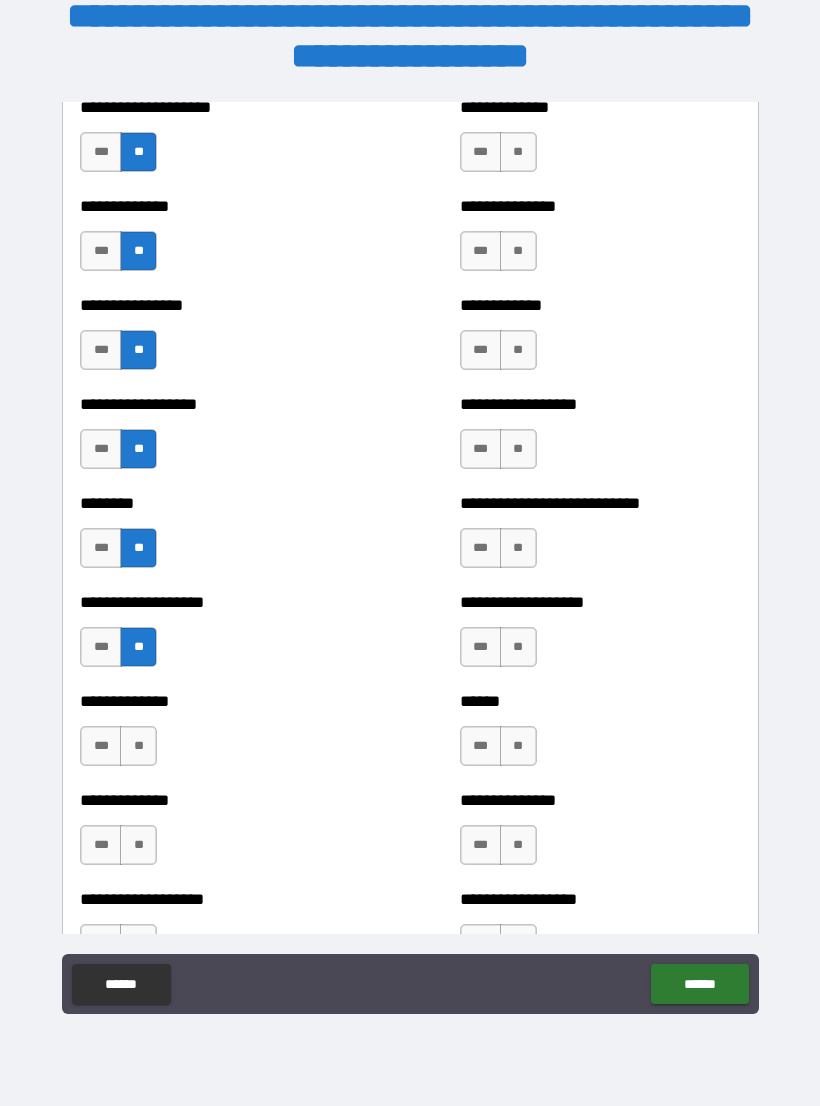 click on "**" at bounding box center [138, 746] 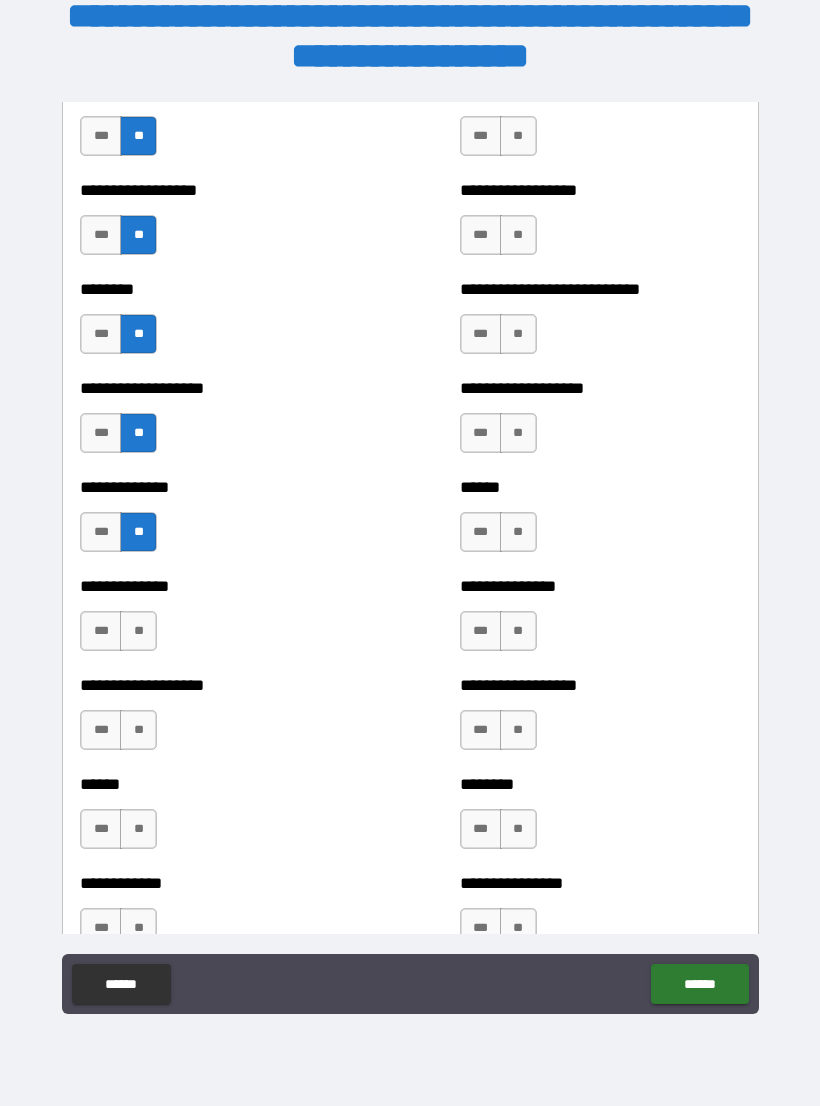 scroll, scrollTop: 4466, scrollLeft: 0, axis: vertical 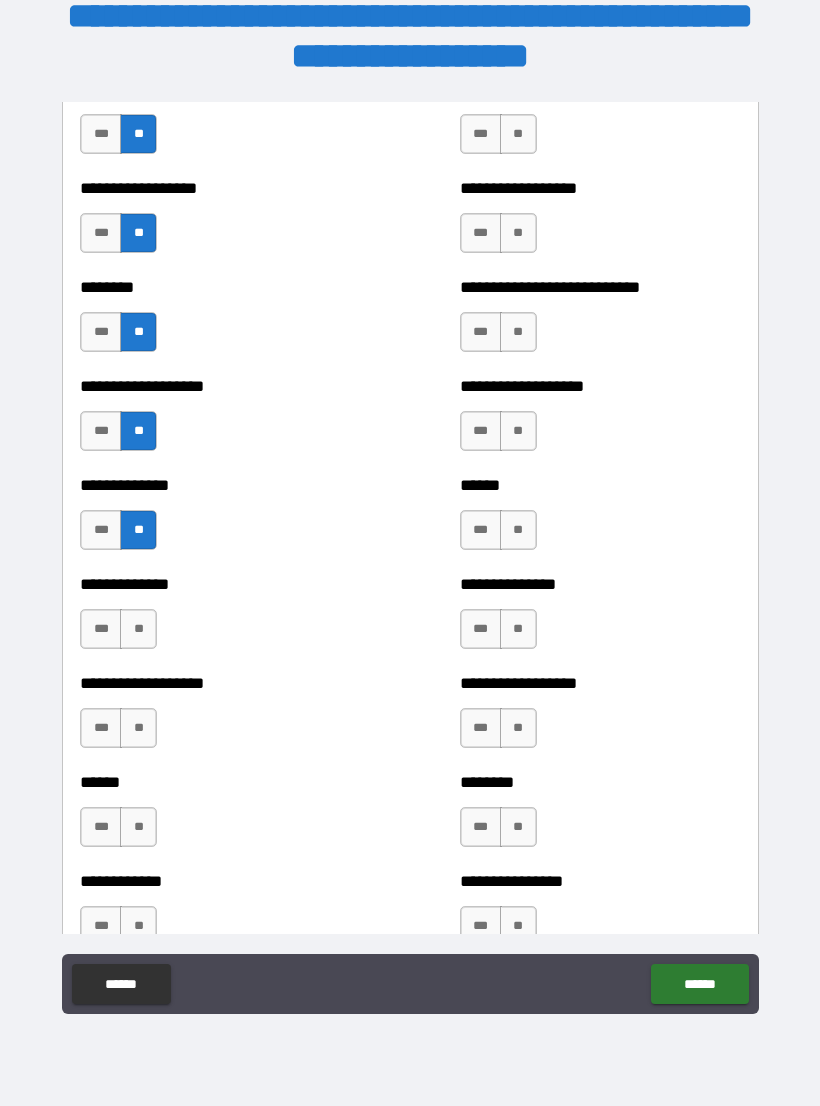 click on "**" at bounding box center [138, 629] 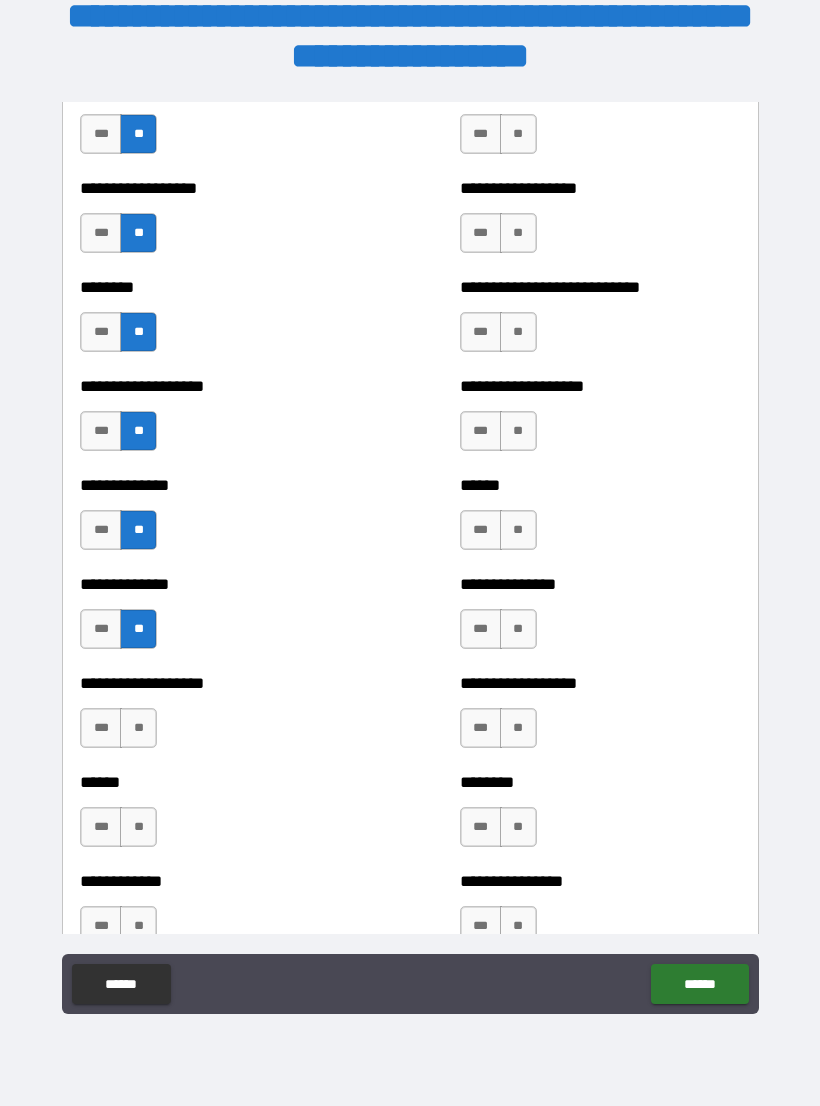 click on "**" at bounding box center [138, 728] 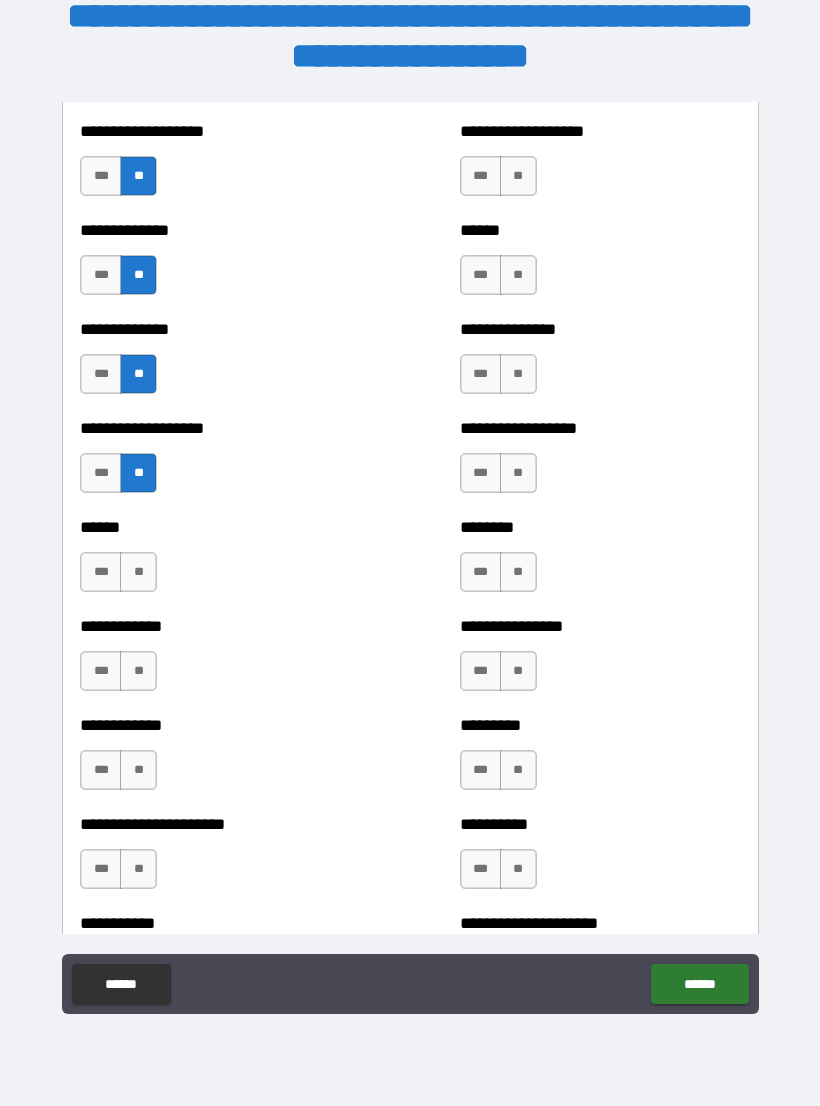 scroll, scrollTop: 4724, scrollLeft: 0, axis: vertical 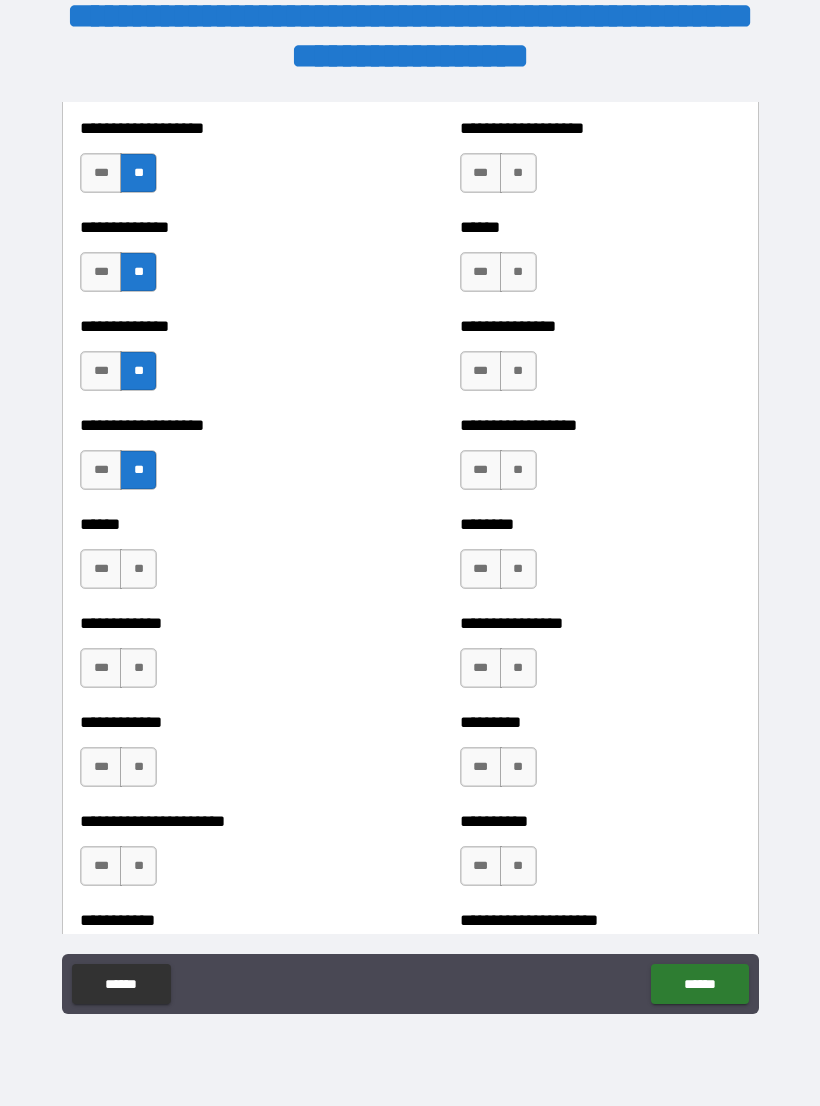click on "**" at bounding box center (138, 569) 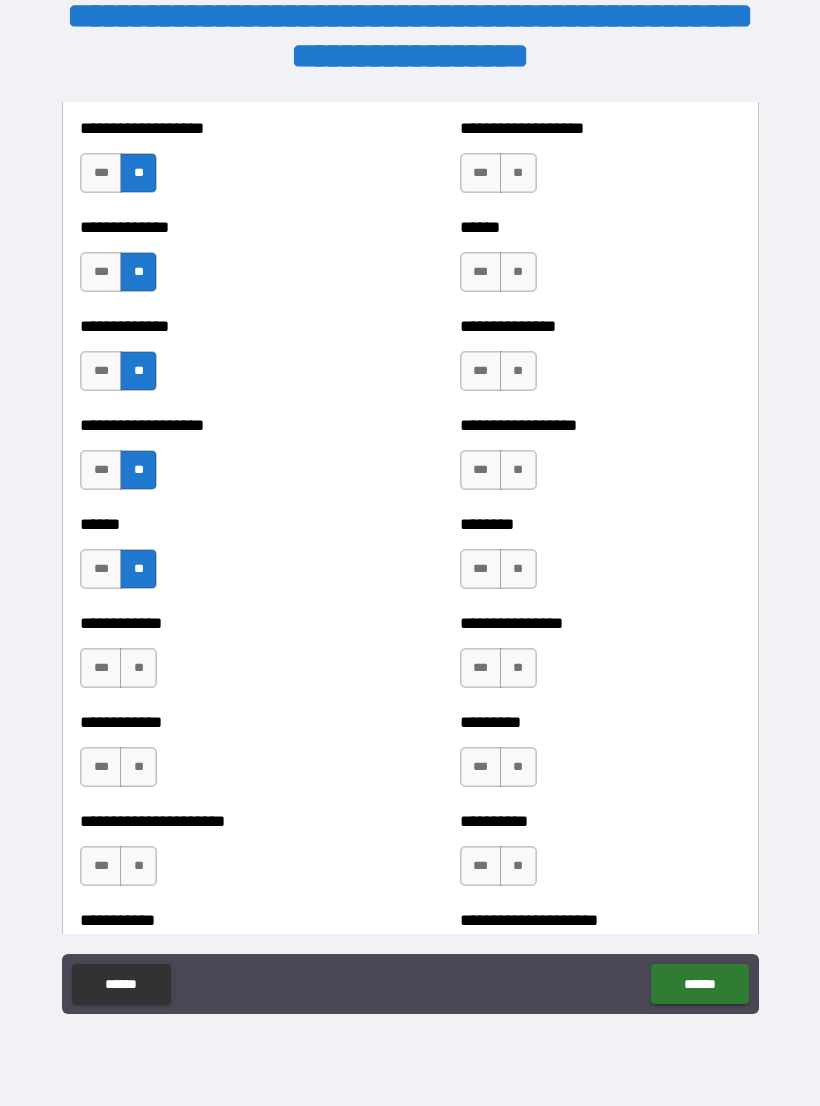 click on "**" at bounding box center [138, 668] 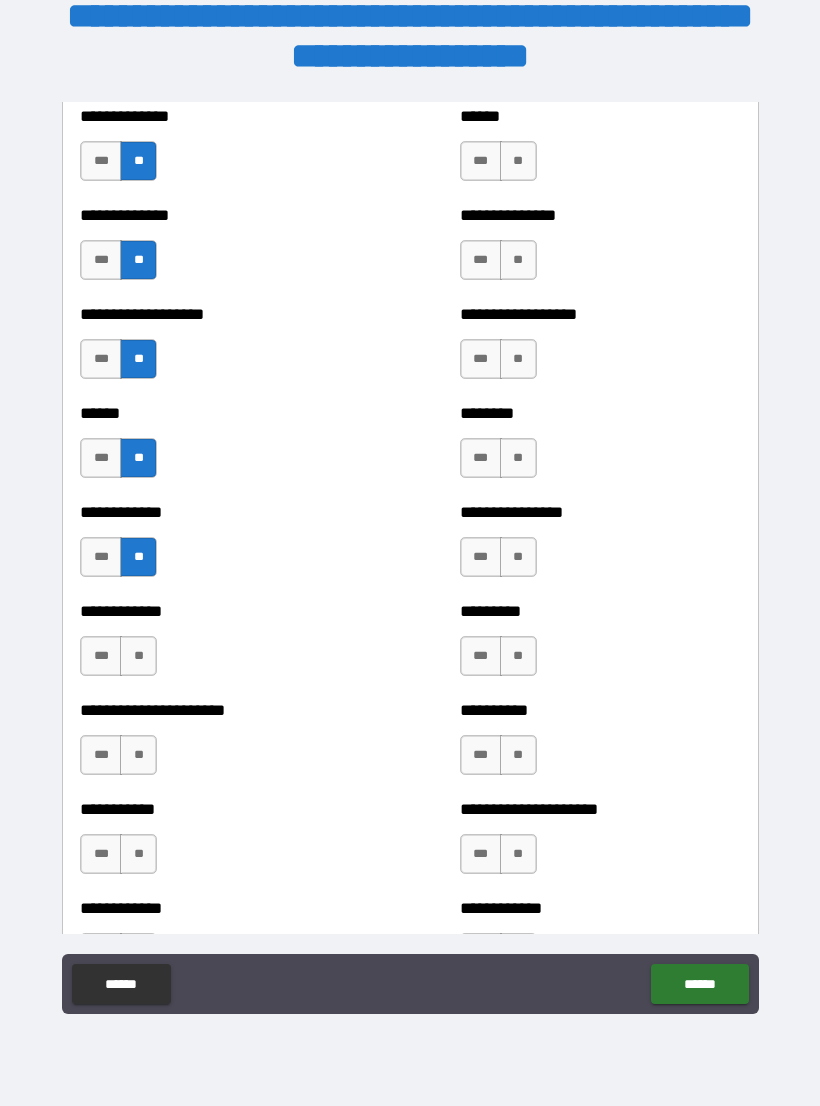 scroll, scrollTop: 4959, scrollLeft: 0, axis: vertical 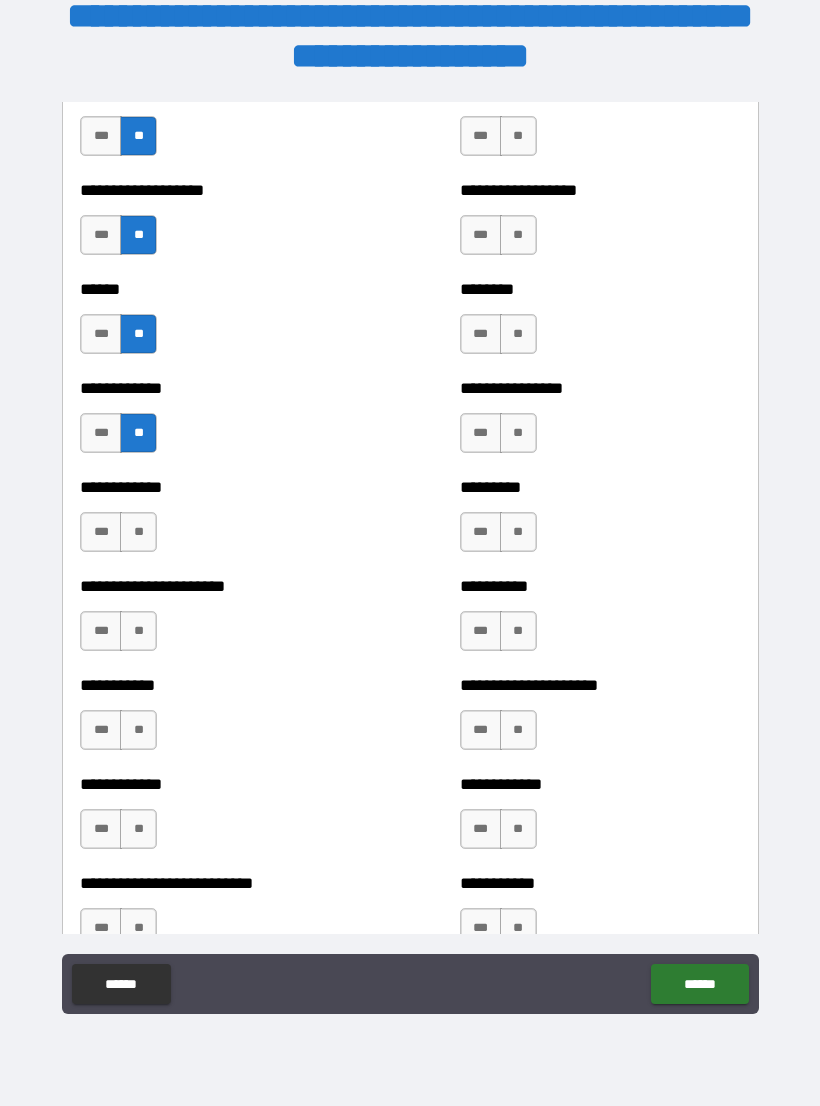 click on "**" at bounding box center (138, 532) 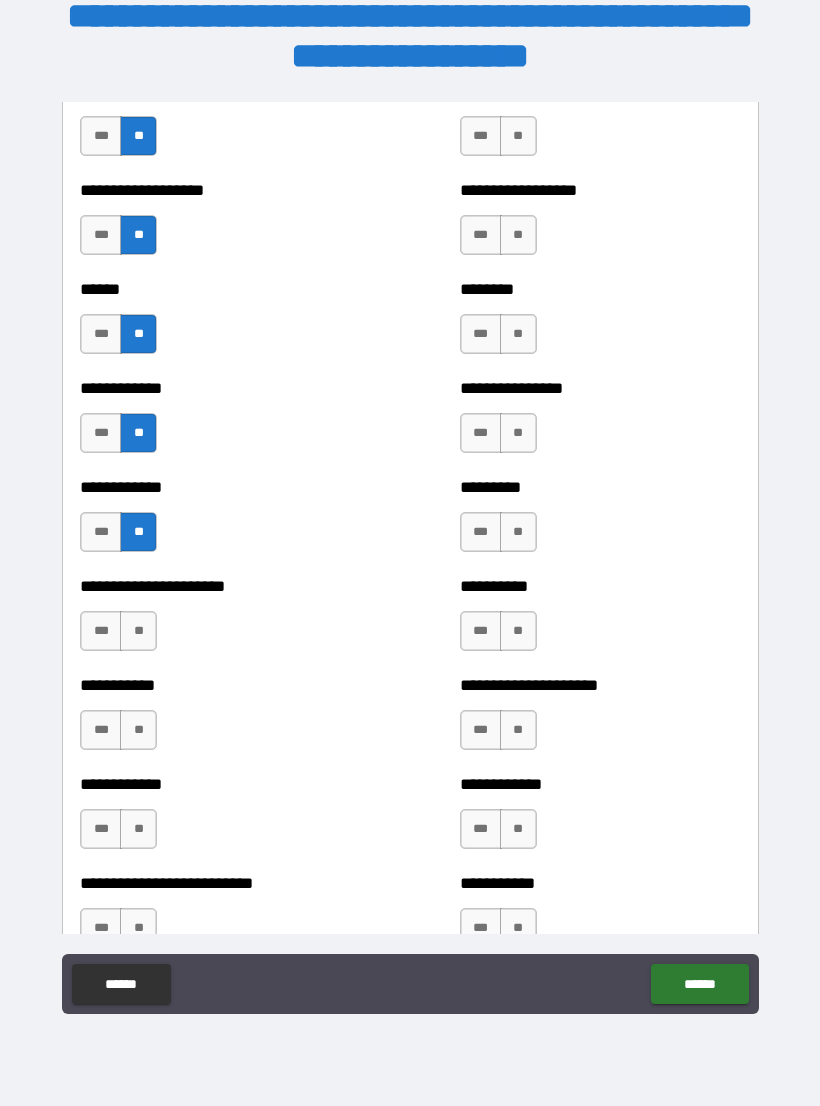 click on "**" at bounding box center (138, 631) 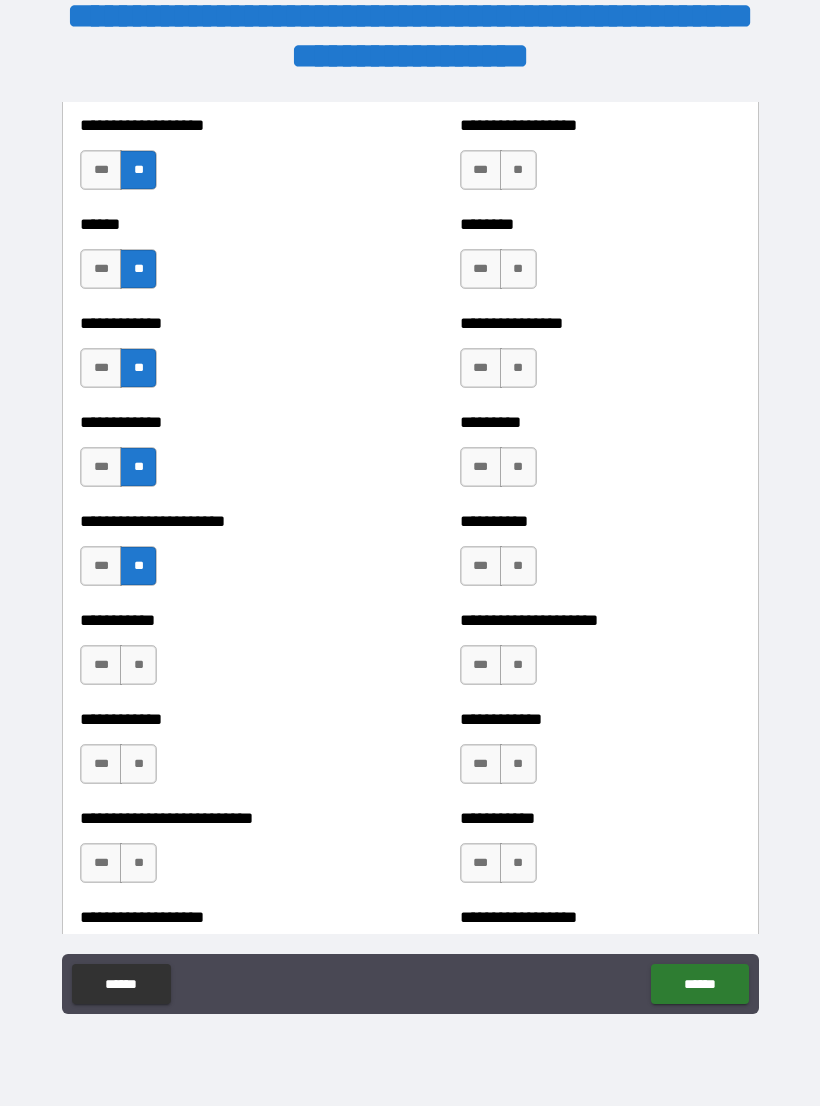 scroll, scrollTop: 5133, scrollLeft: 0, axis: vertical 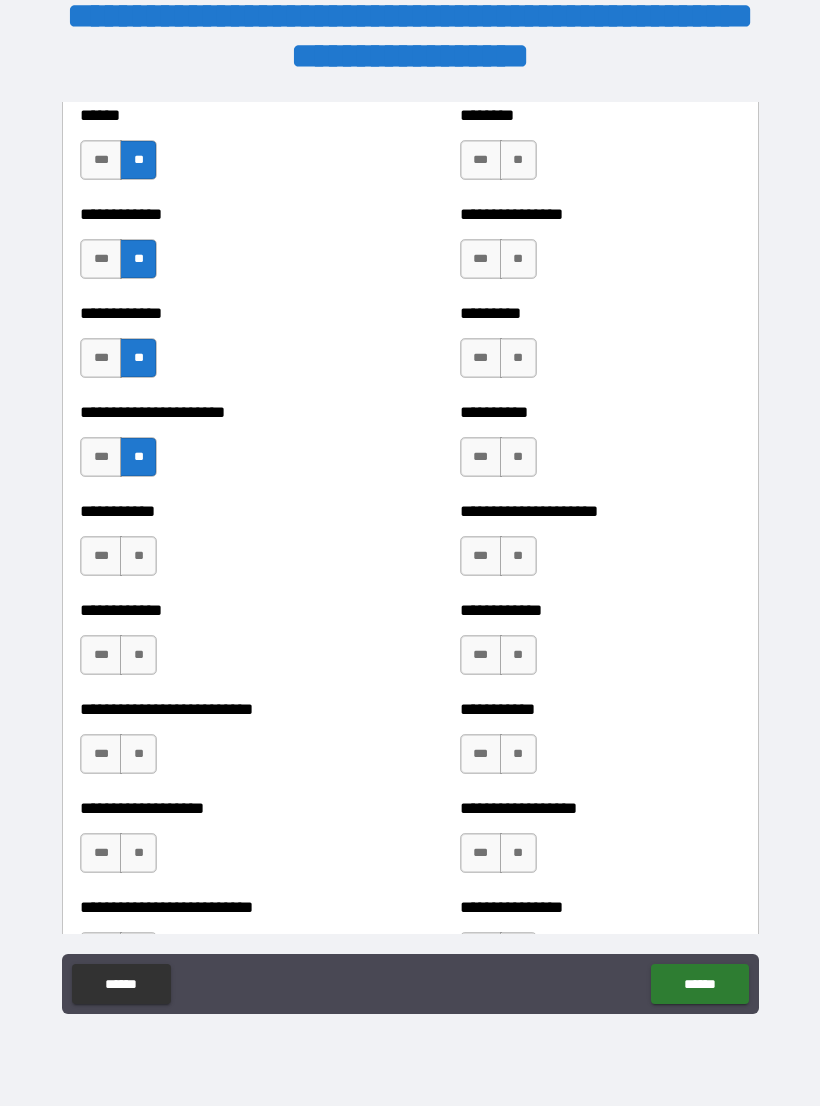 click on "**" at bounding box center (138, 556) 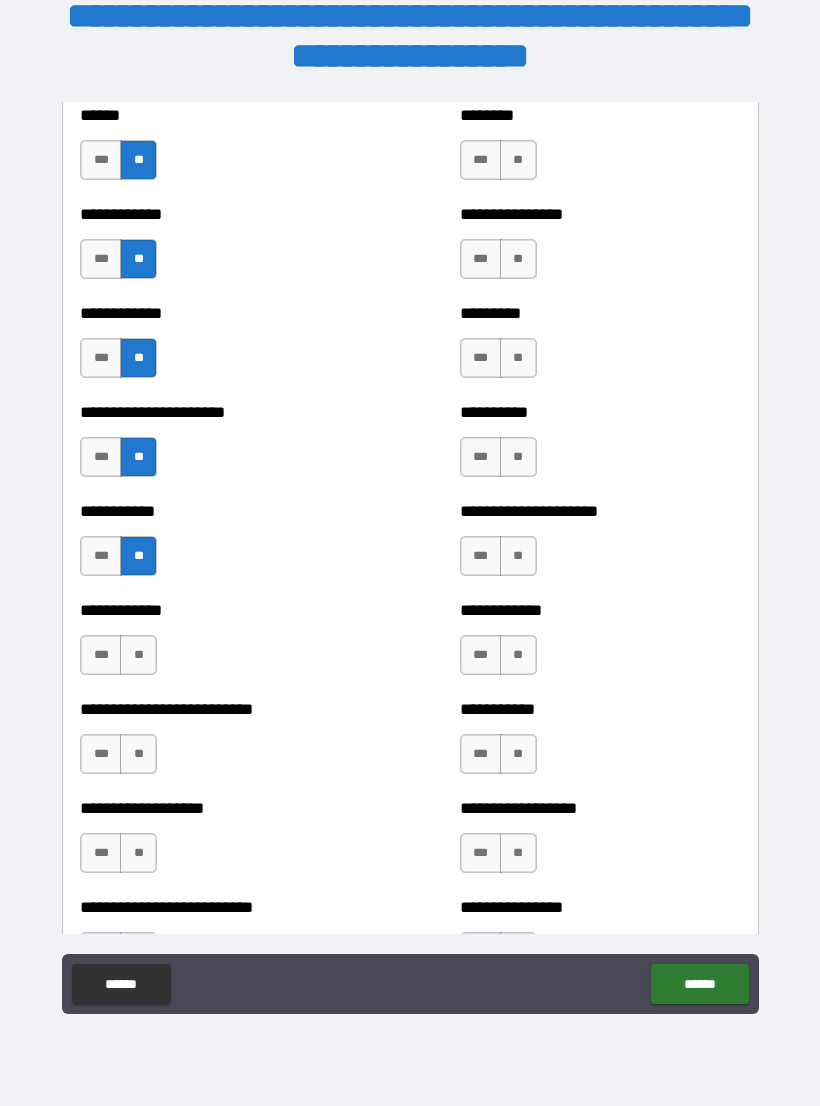 click on "**" at bounding box center (138, 655) 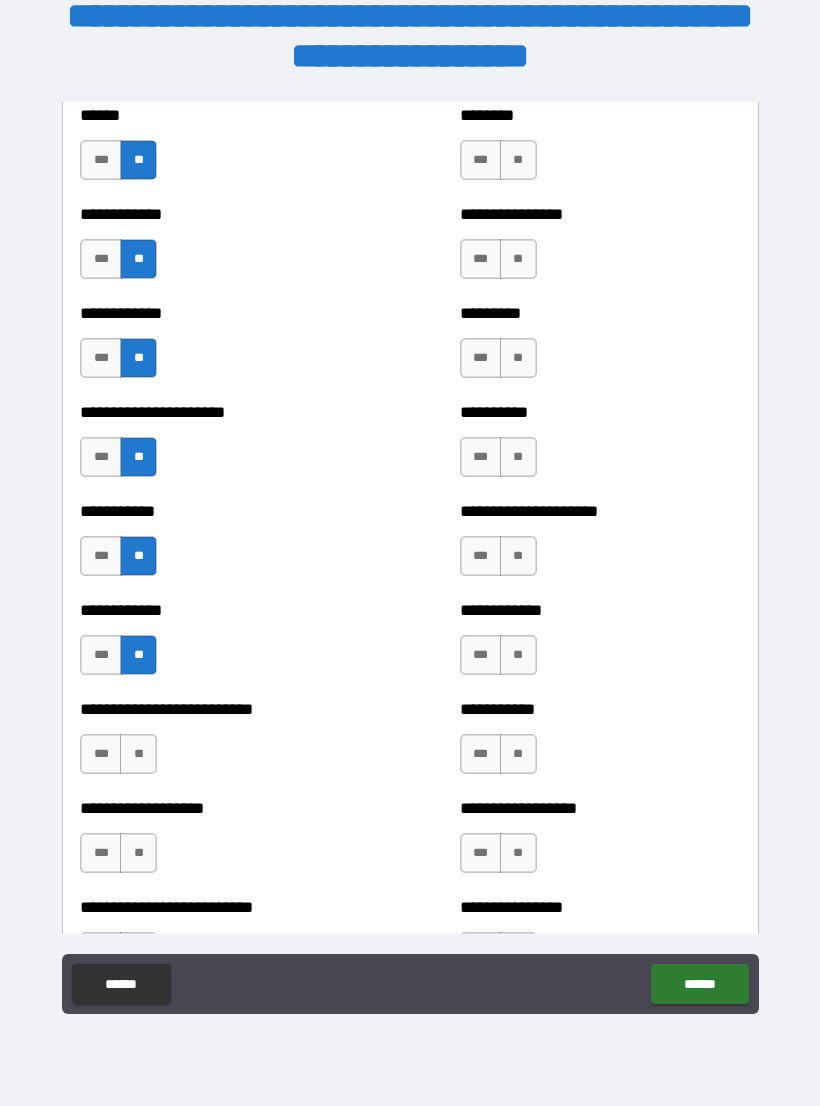 click on "**" at bounding box center [138, 754] 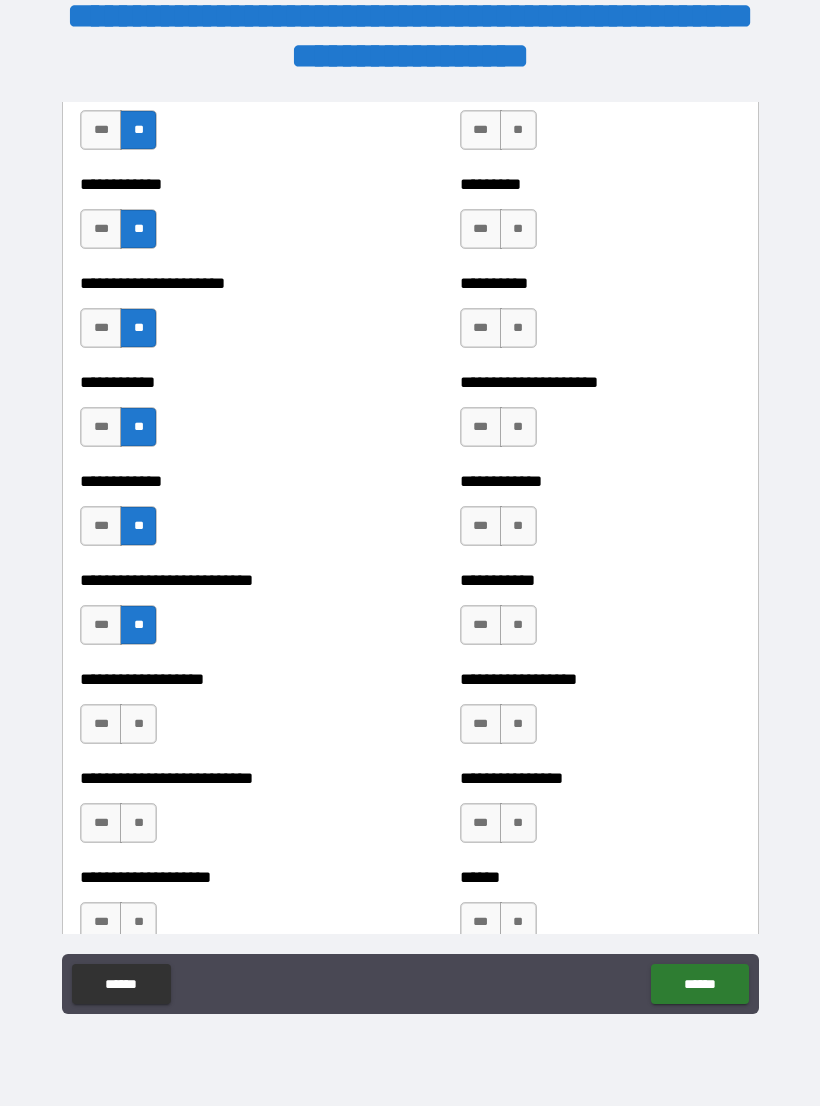 scroll, scrollTop: 5287, scrollLeft: 0, axis: vertical 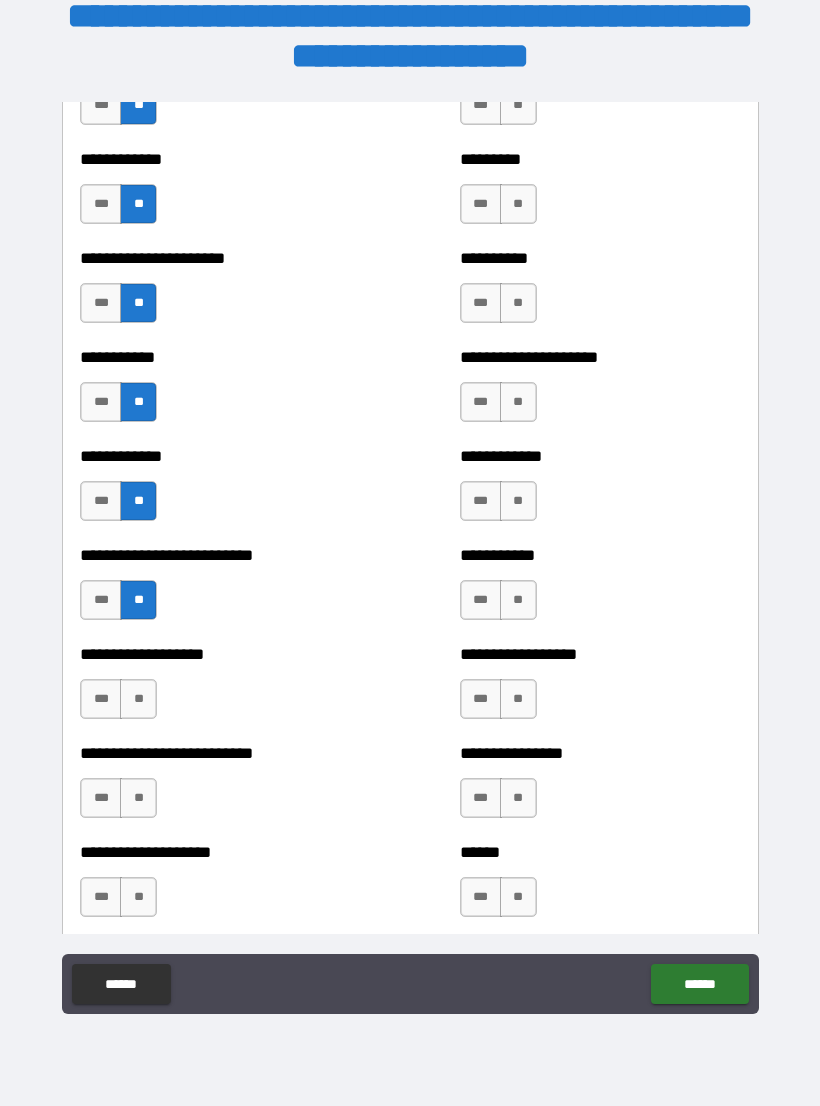 click on "**" at bounding box center [138, 699] 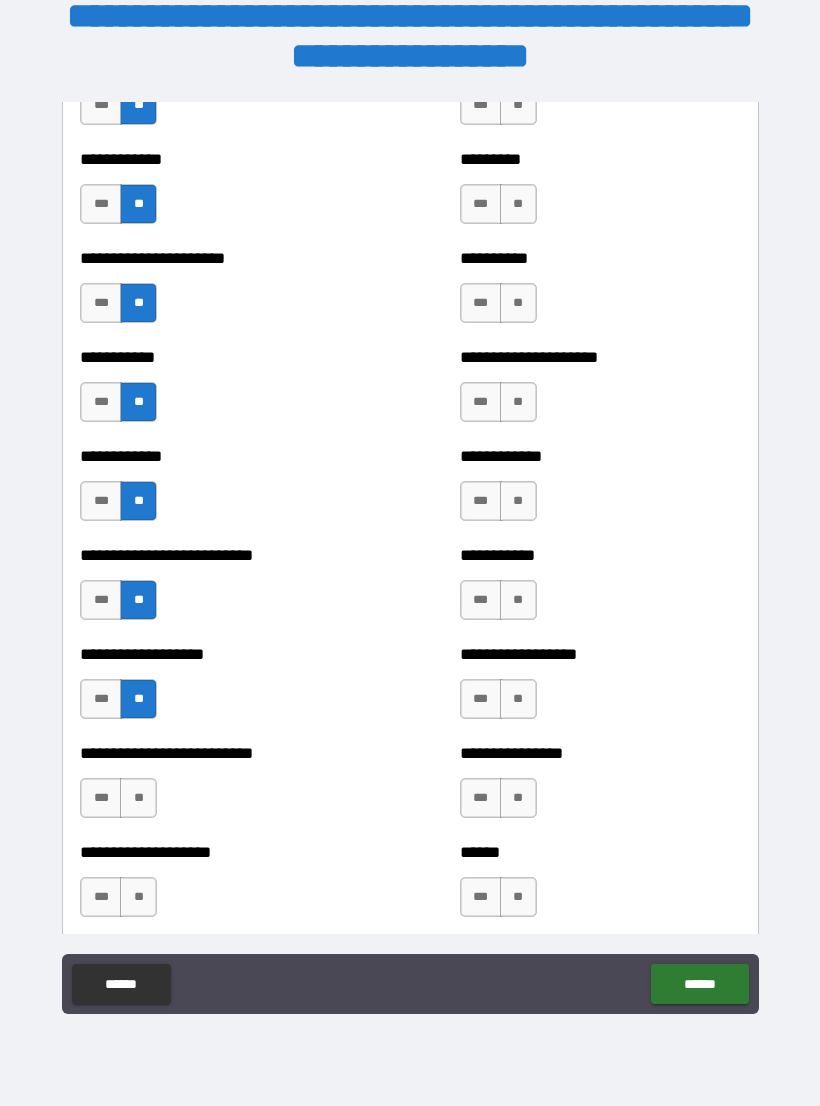 click on "**" at bounding box center (138, 798) 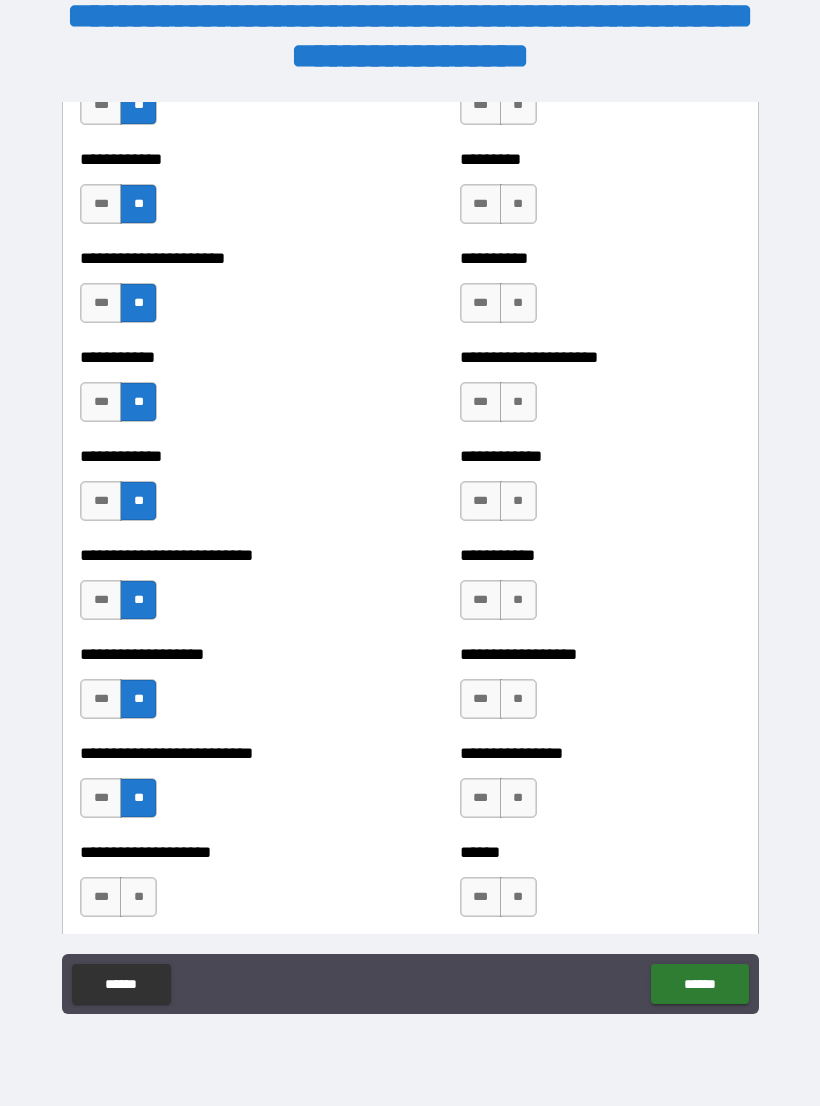 click on "**" at bounding box center (138, 897) 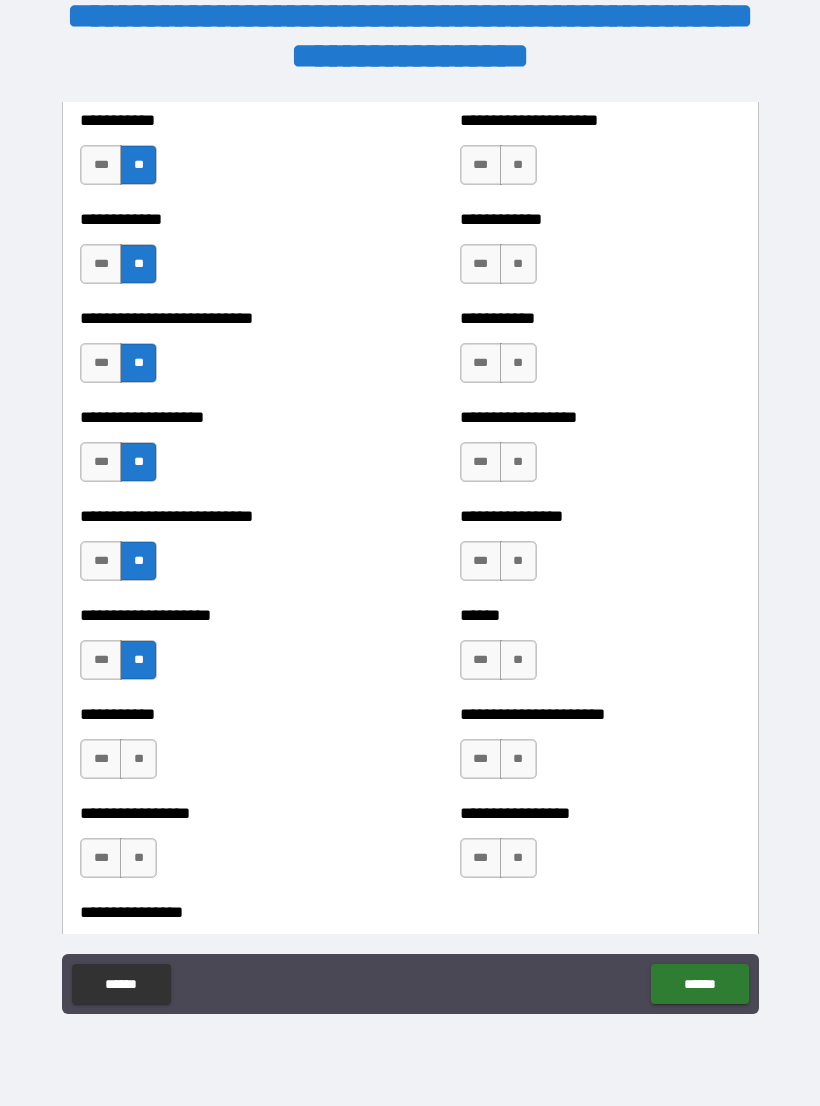 scroll, scrollTop: 5523, scrollLeft: 0, axis: vertical 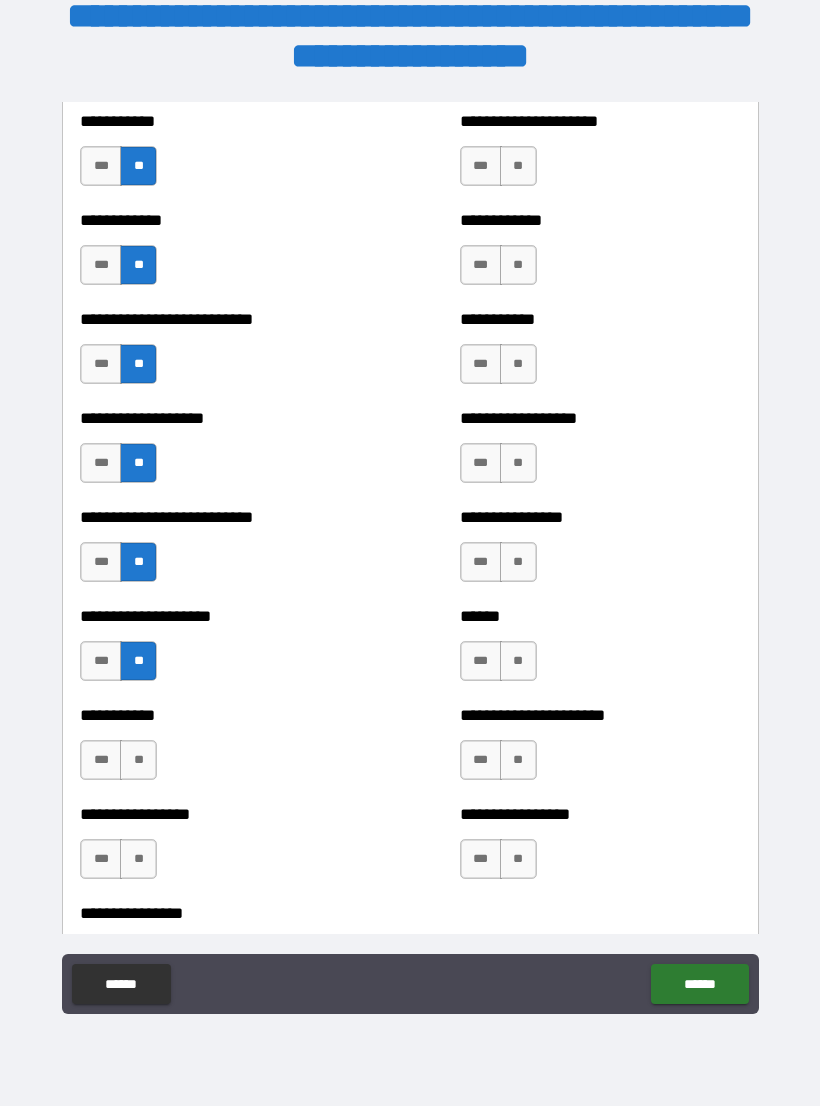 click on "**" at bounding box center [138, 760] 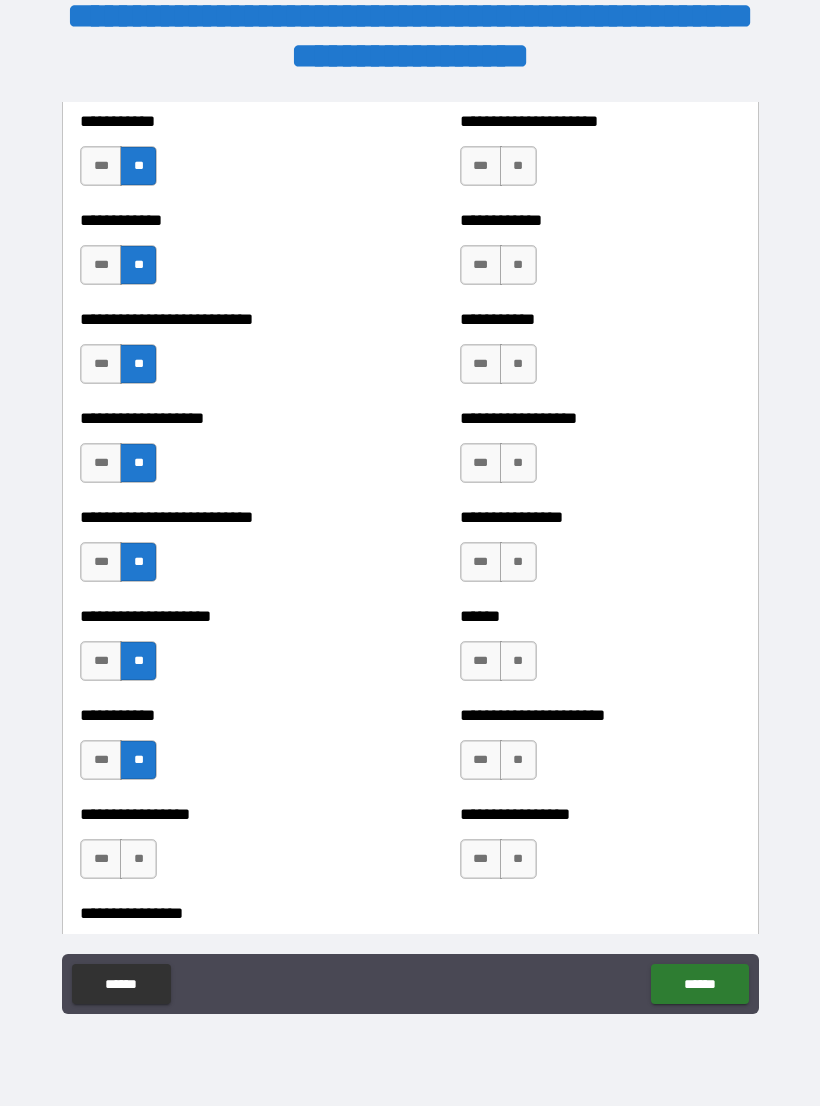 click on "**" at bounding box center (138, 859) 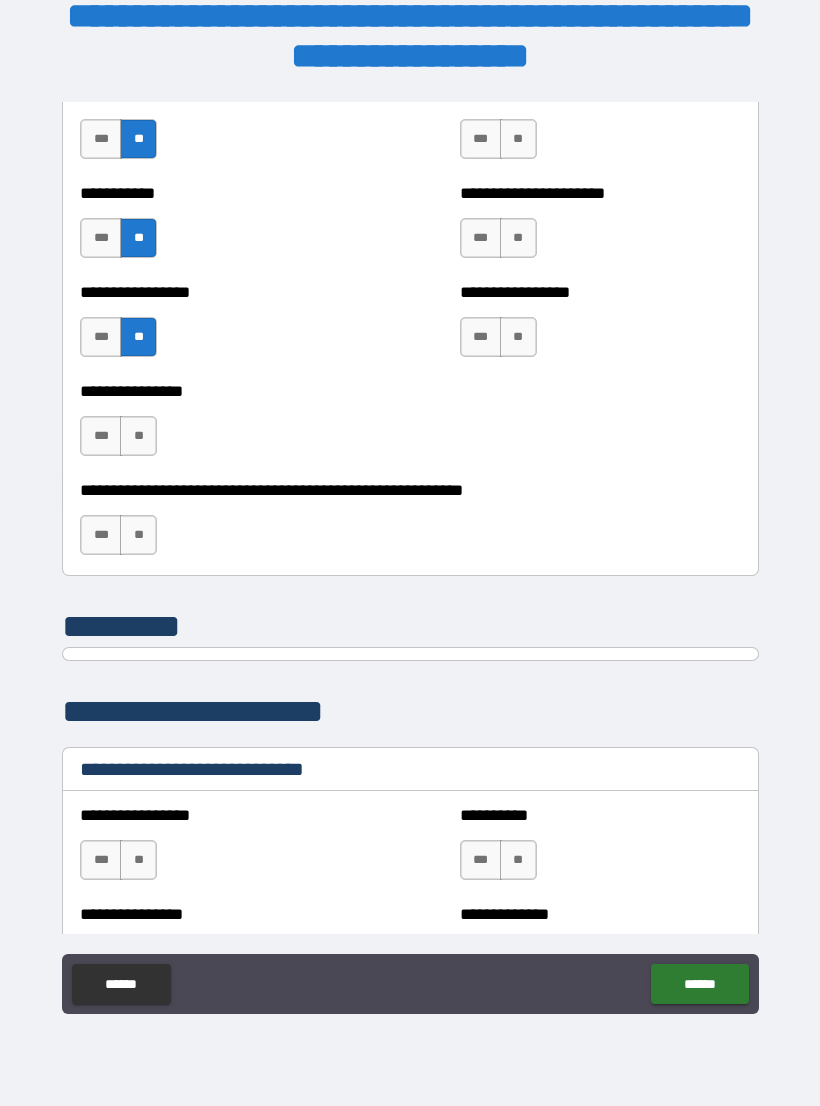 scroll, scrollTop: 6025, scrollLeft: 0, axis: vertical 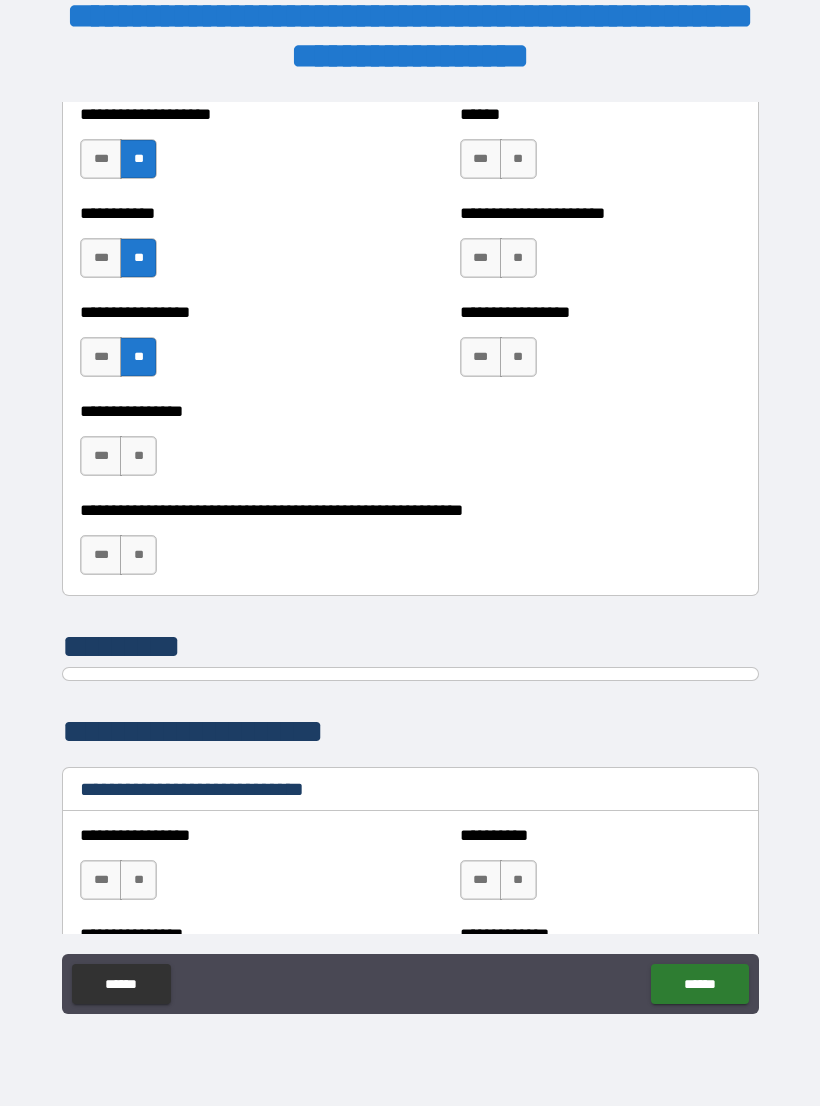 click on "**" at bounding box center (138, 456) 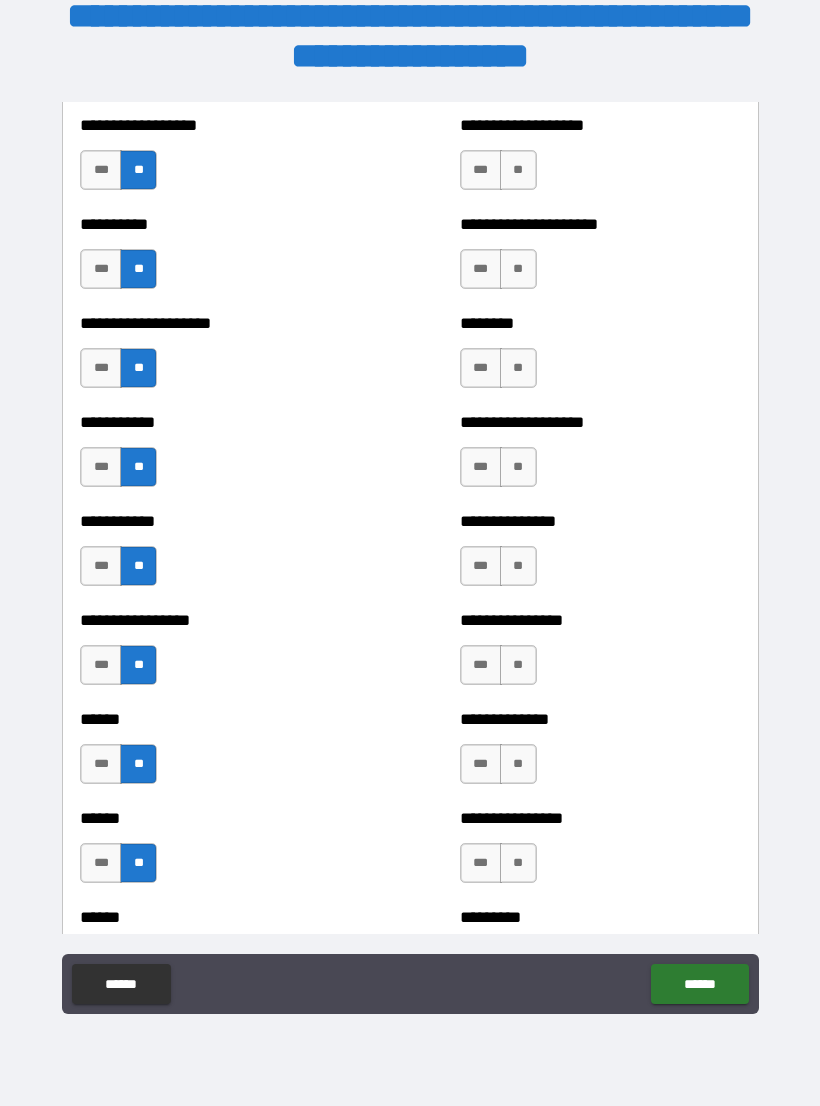 scroll, scrollTop: 2539, scrollLeft: 0, axis: vertical 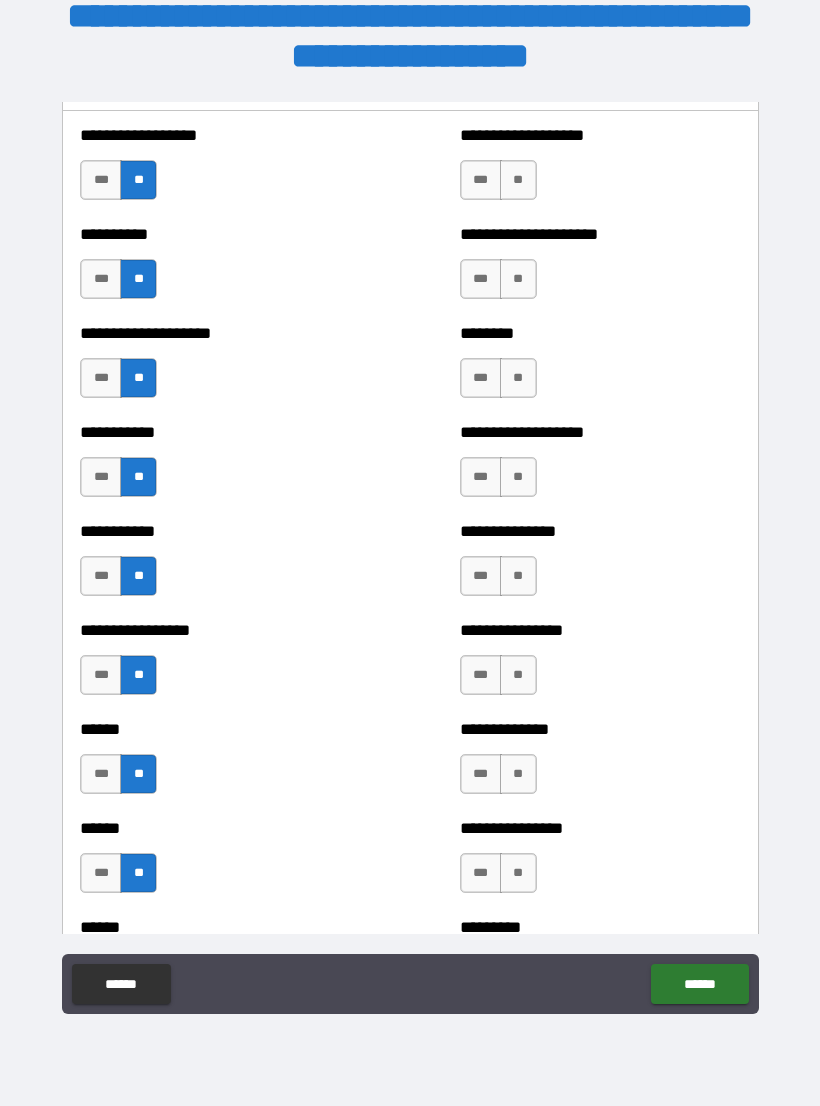 click on "**" at bounding box center (518, 180) 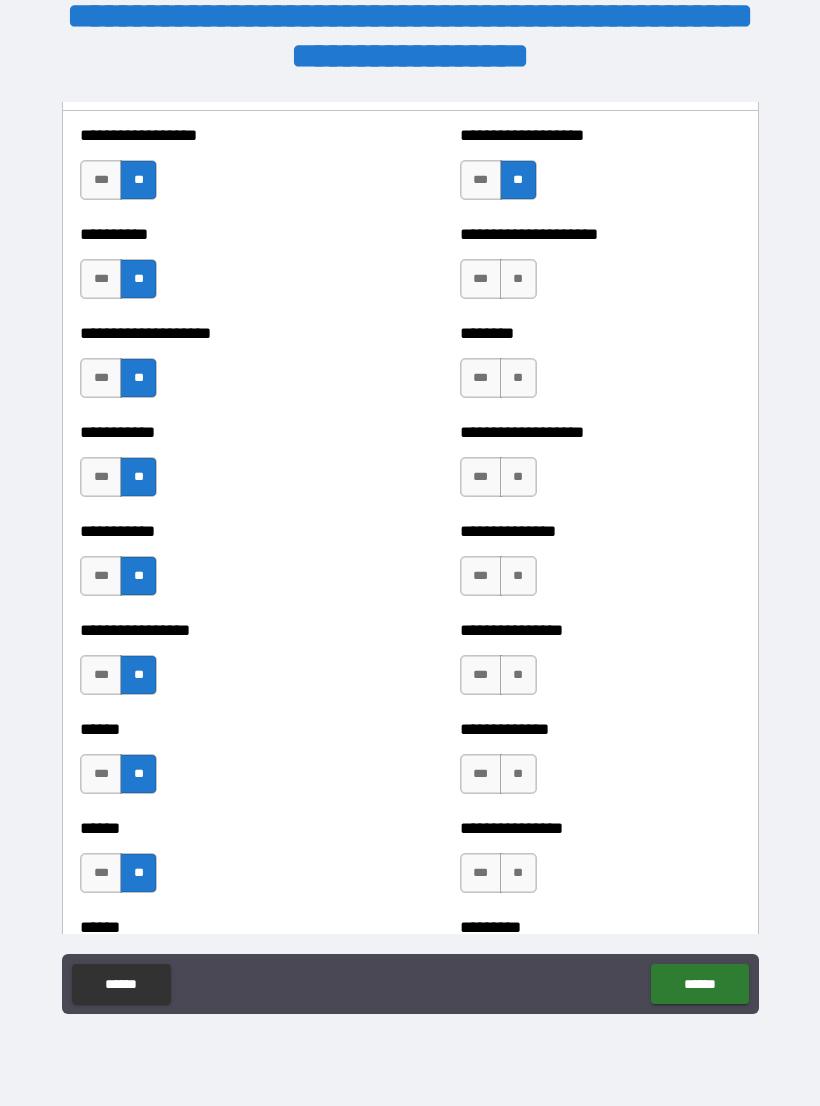click on "**" at bounding box center (518, 279) 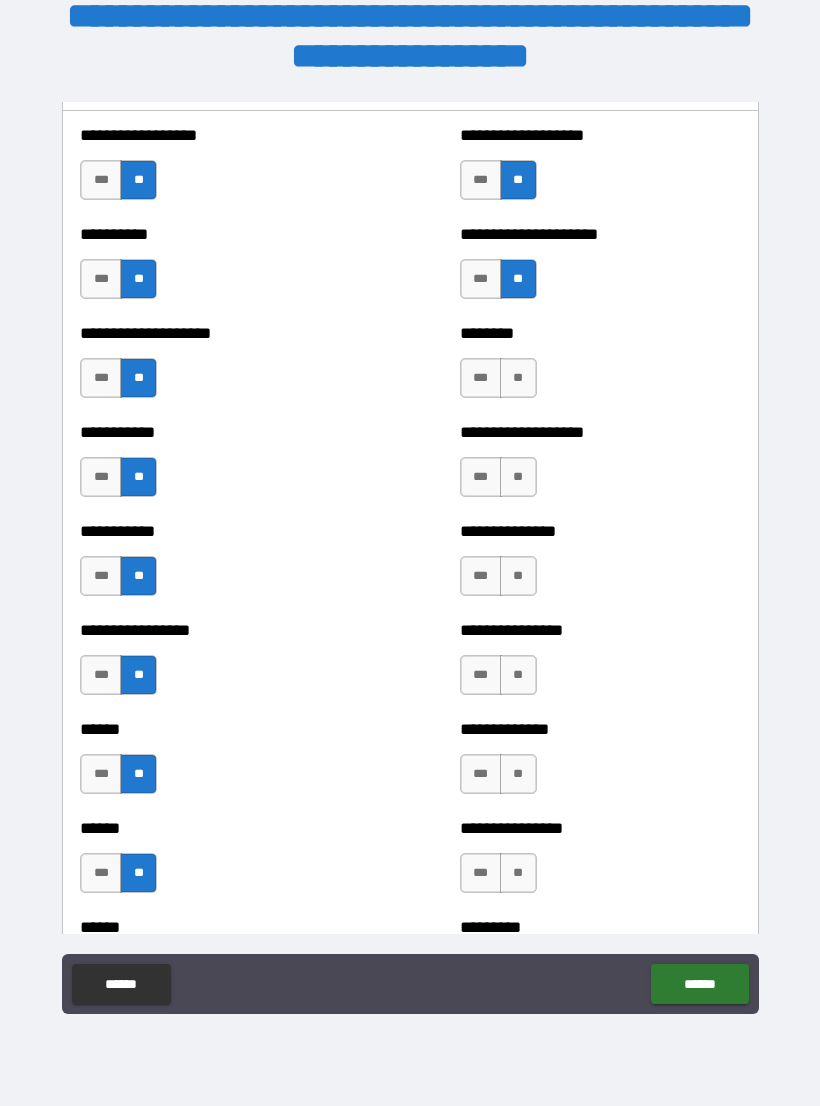 click on "**" at bounding box center (518, 378) 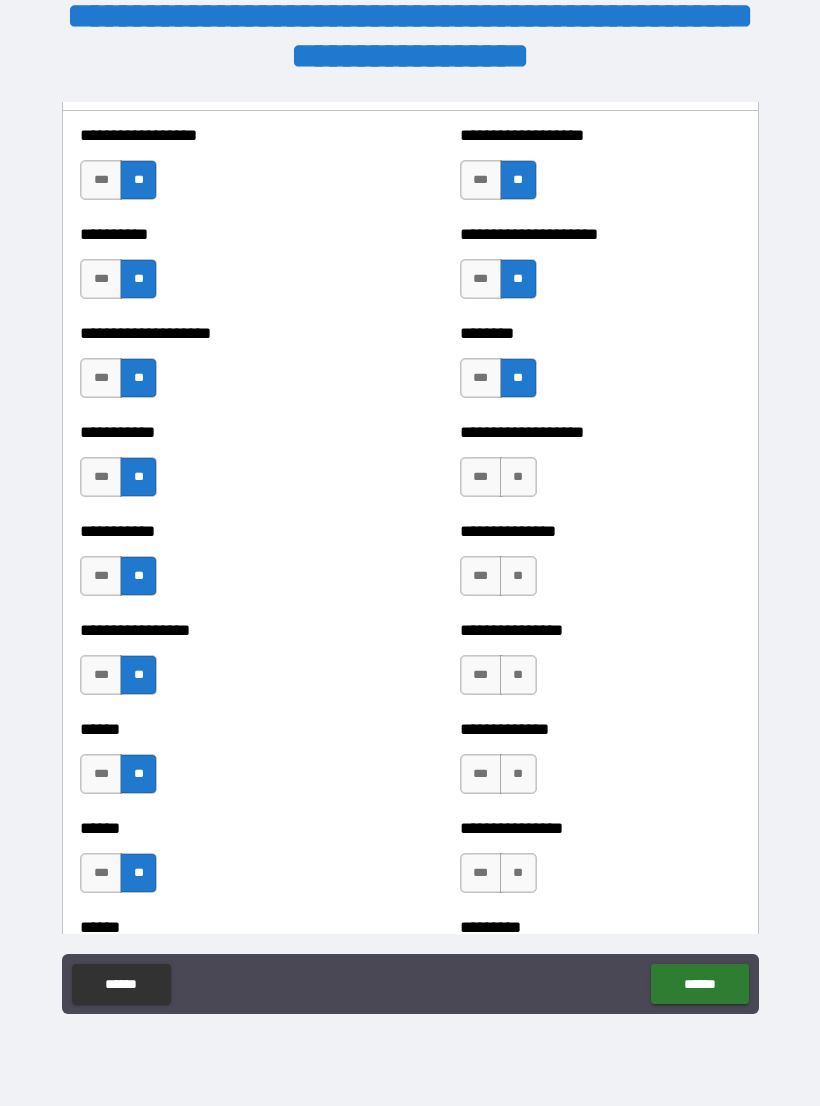 click on "**" at bounding box center (518, 477) 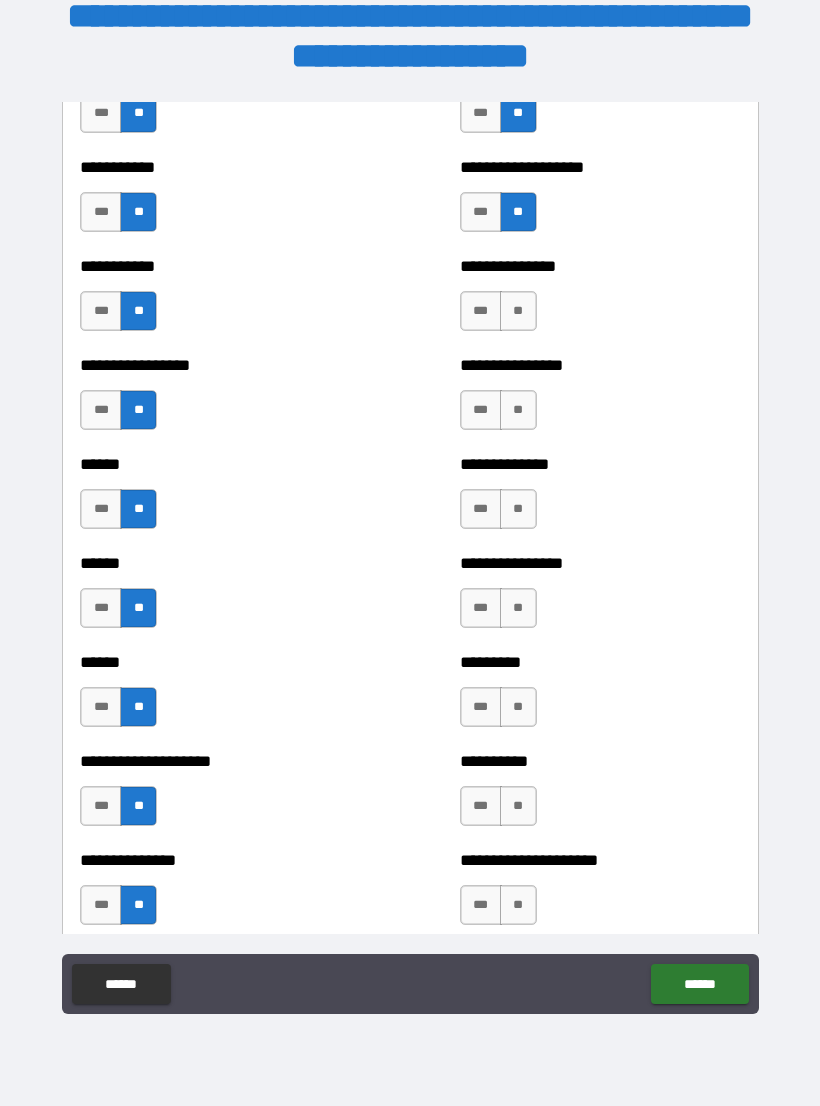 scroll, scrollTop: 2806, scrollLeft: 0, axis: vertical 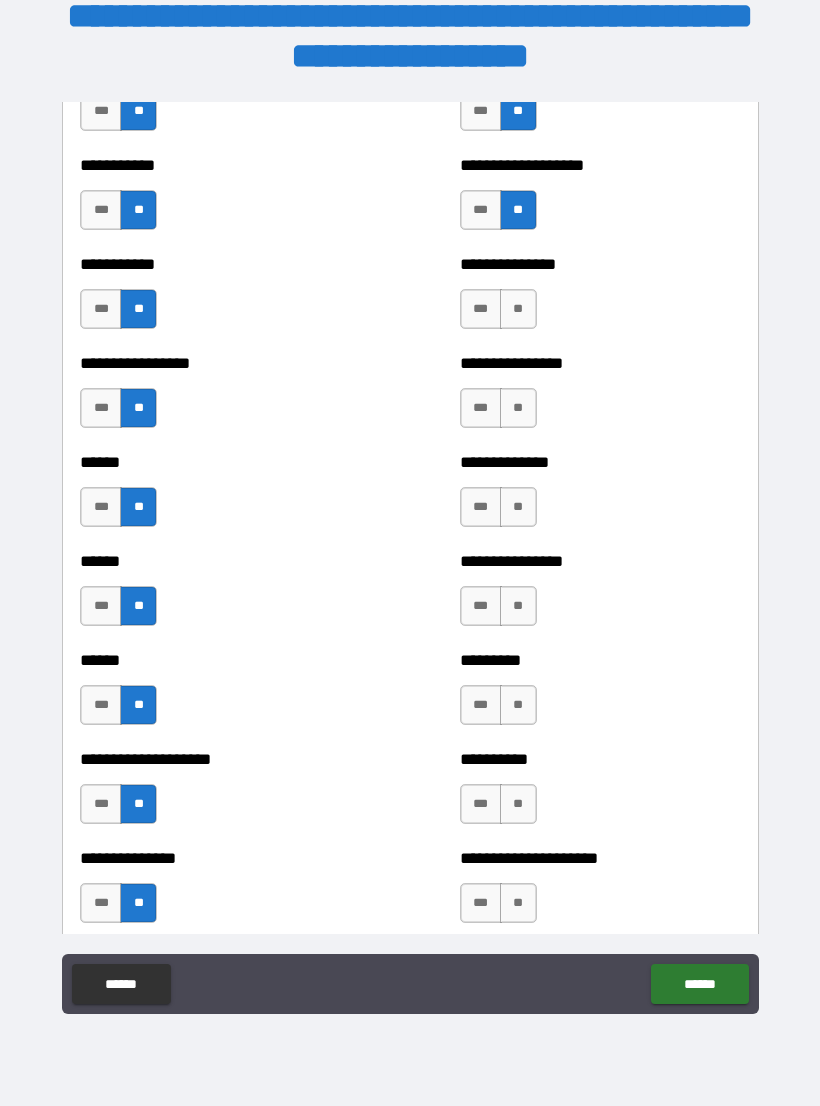 click on "**" at bounding box center (518, 309) 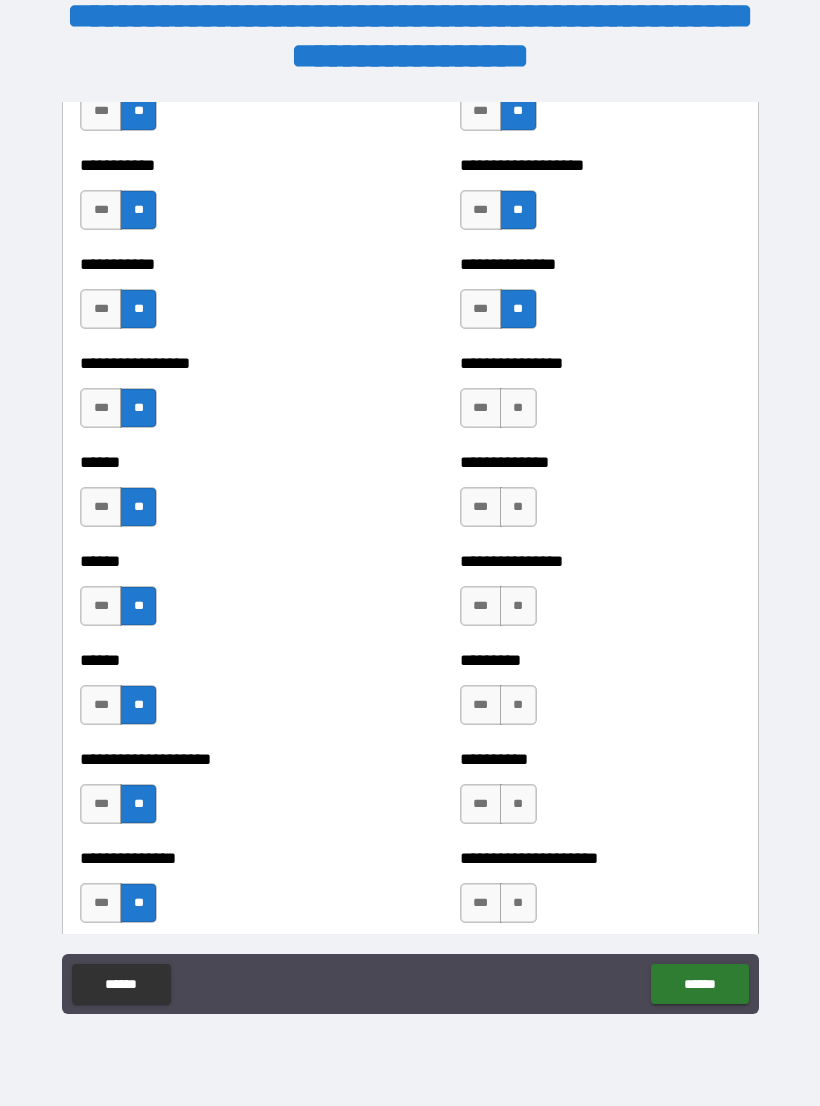 click on "**" at bounding box center (518, 408) 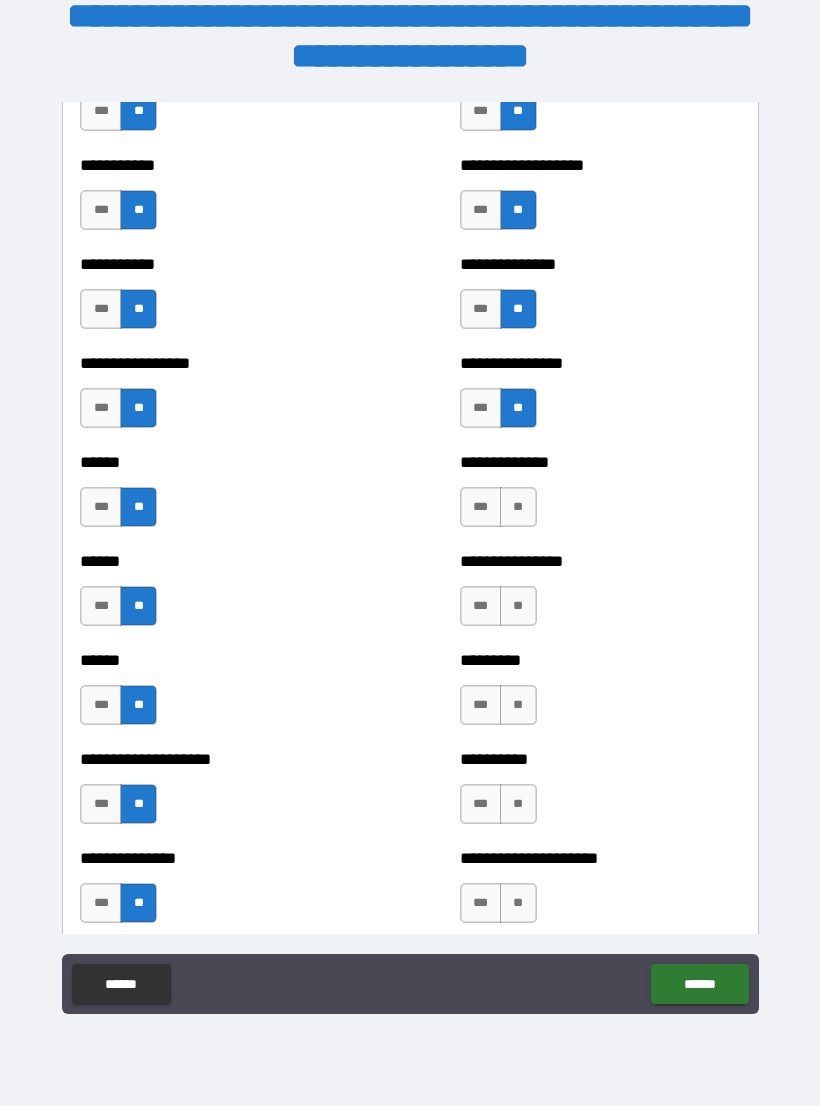 click on "**" at bounding box center (518, 507) 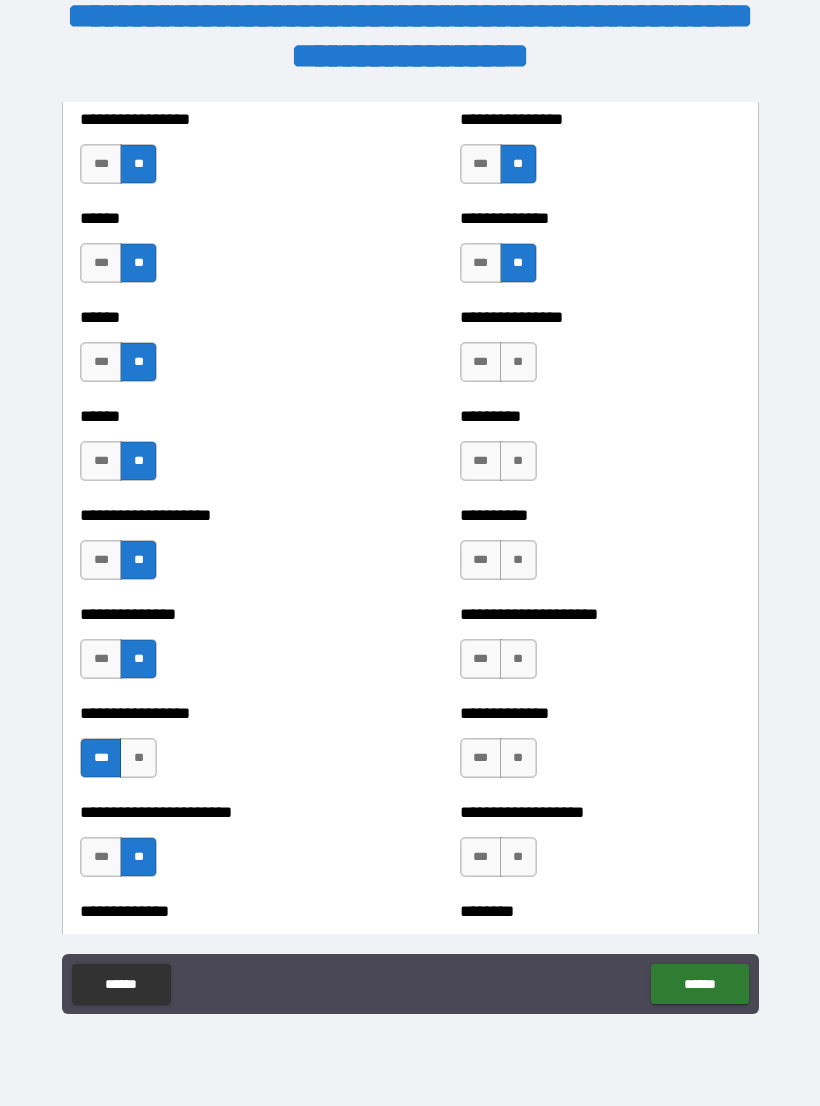 scroll, scrollTop: 3093, scrollLeft: 0, axis: vertical 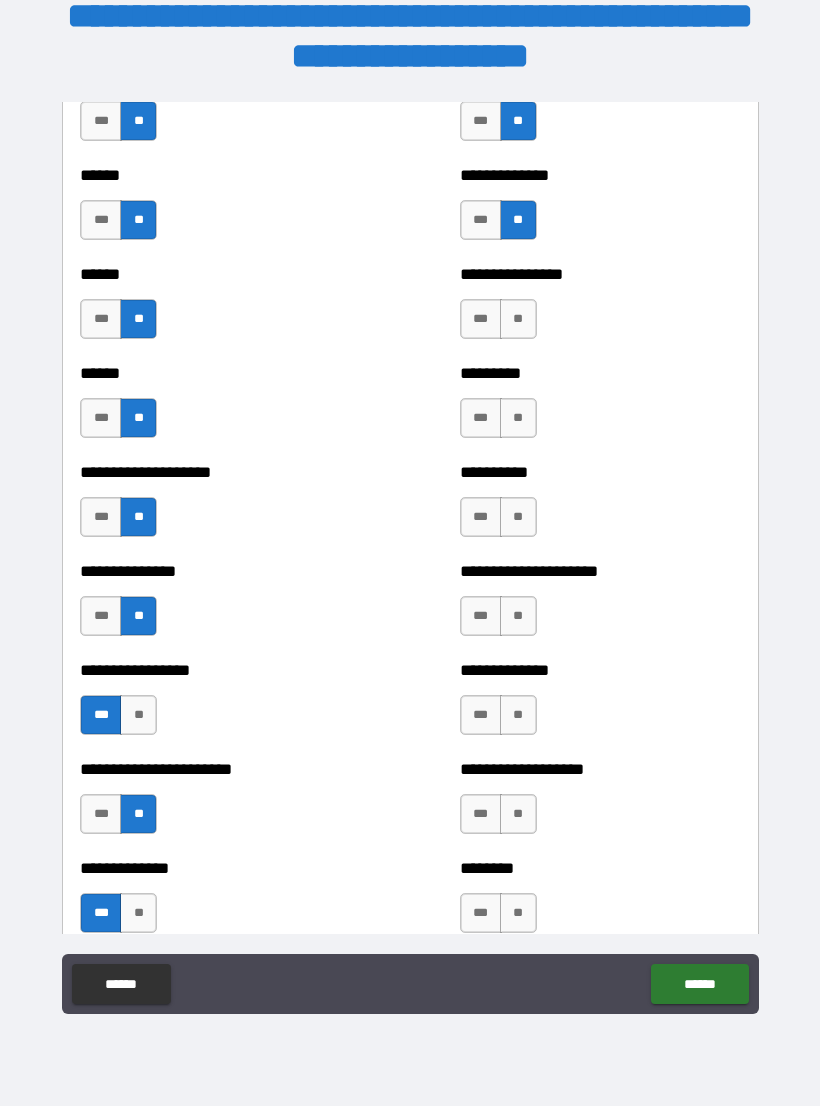 click on "**" at bounding box center (518, 319) 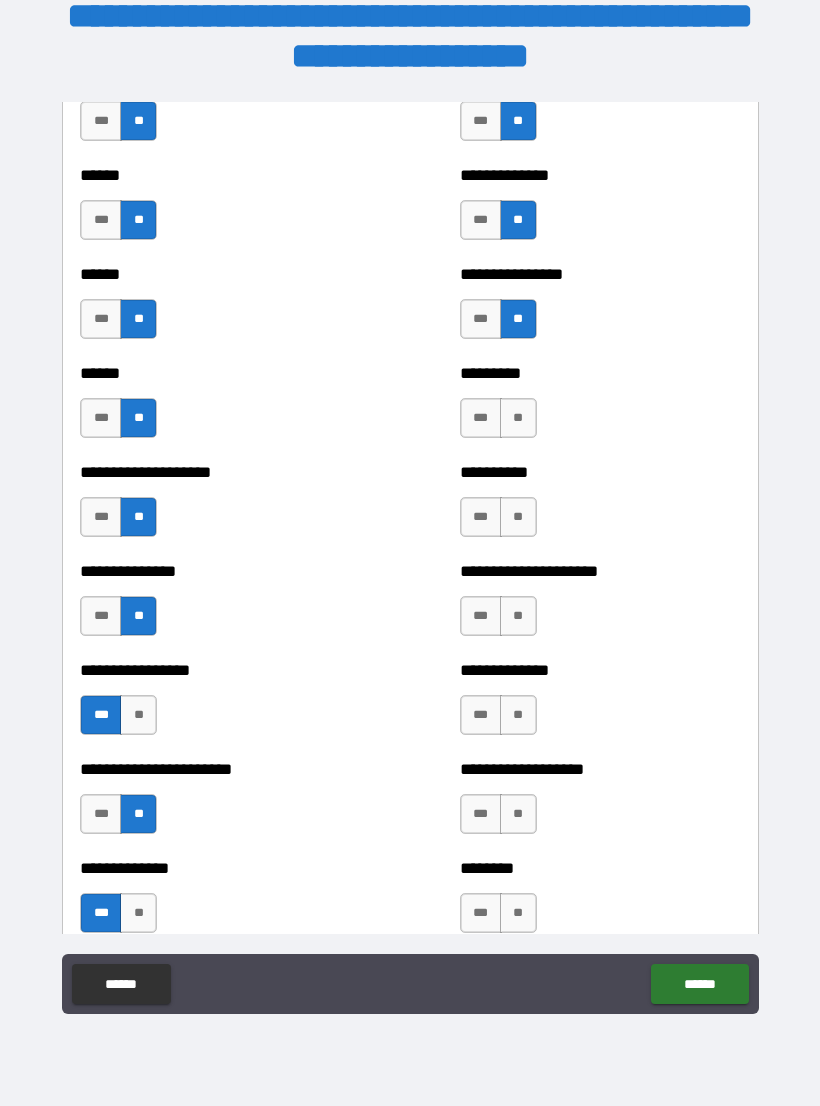 click on "***" at bounding box center (481, 220) 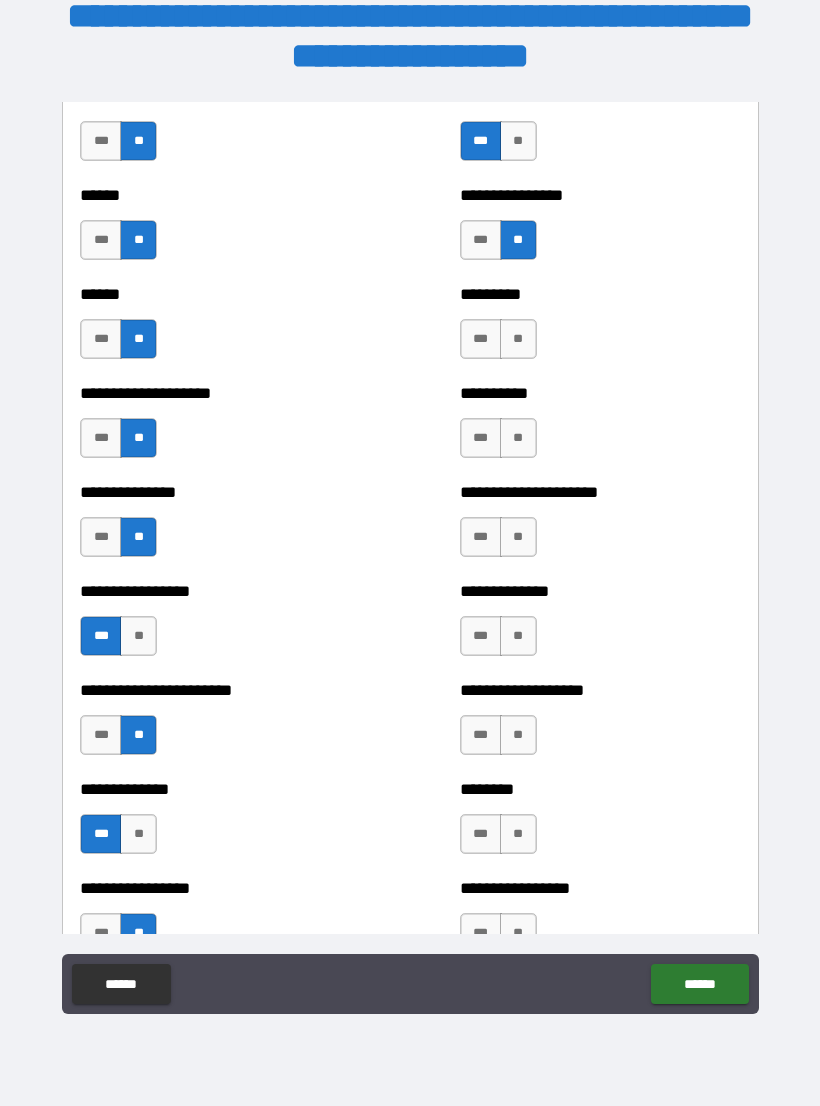scroll, scrollTop: 3188, scrollLeft: 0, axis: vertical 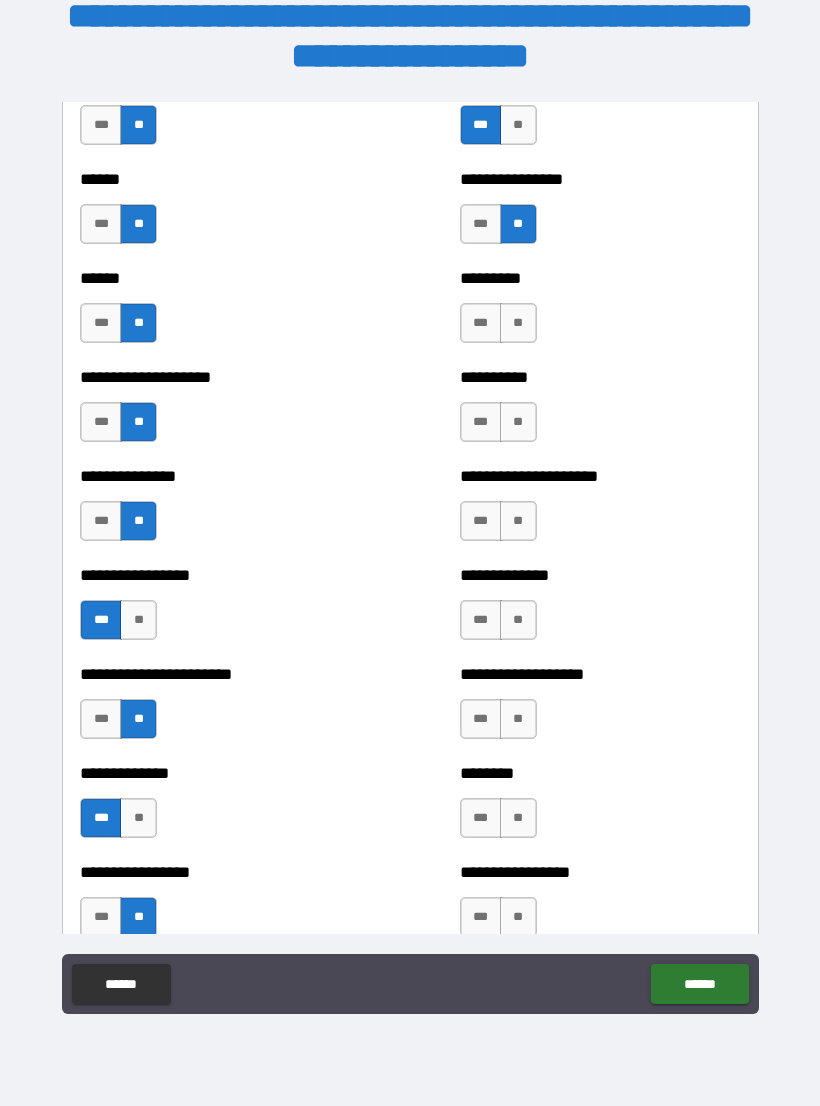 click on "**" at bounding box center [518, 323] 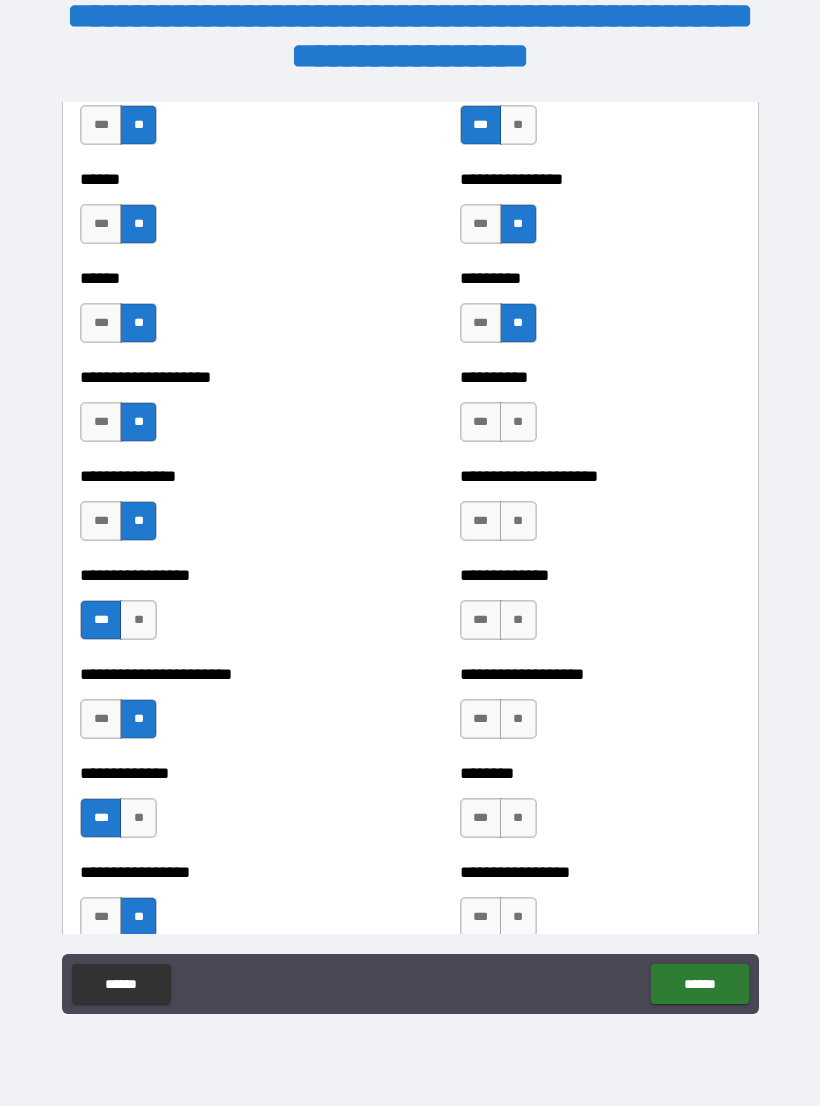 click on "**" at bounding box center [518, 422] 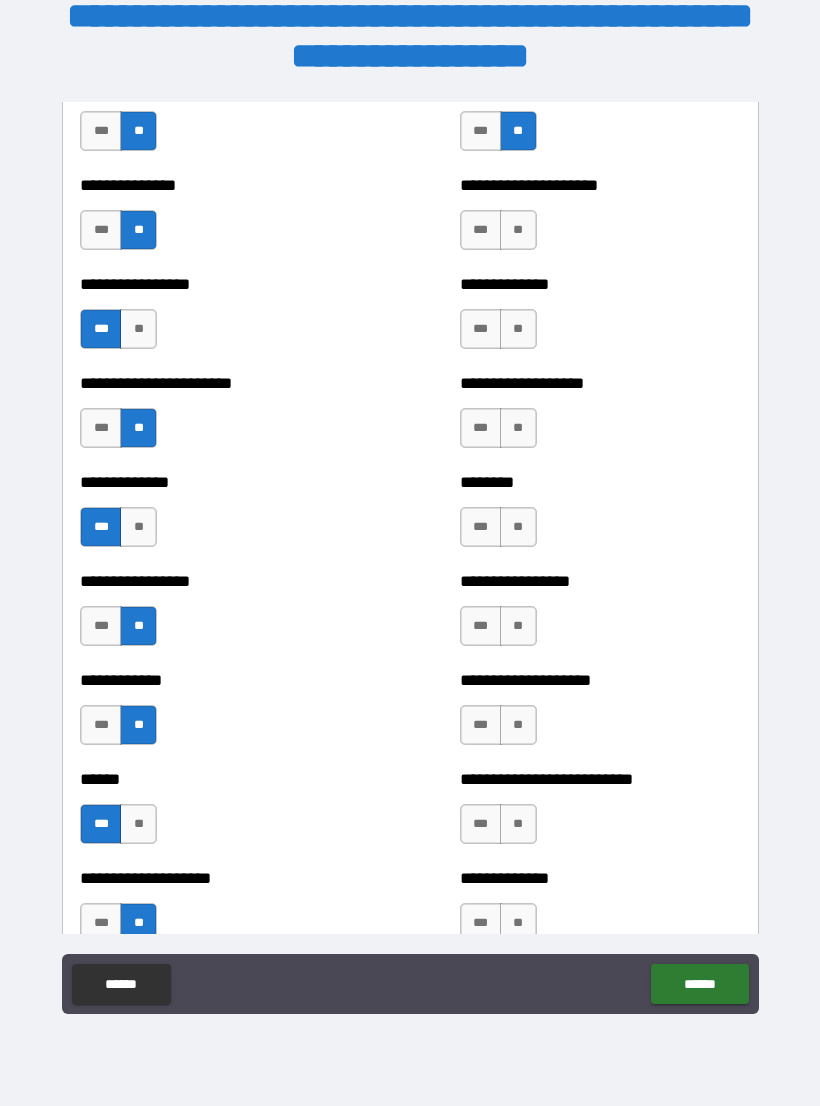 scroll, scrollTop: 3493, scrollLeft: 0, axis: vertical 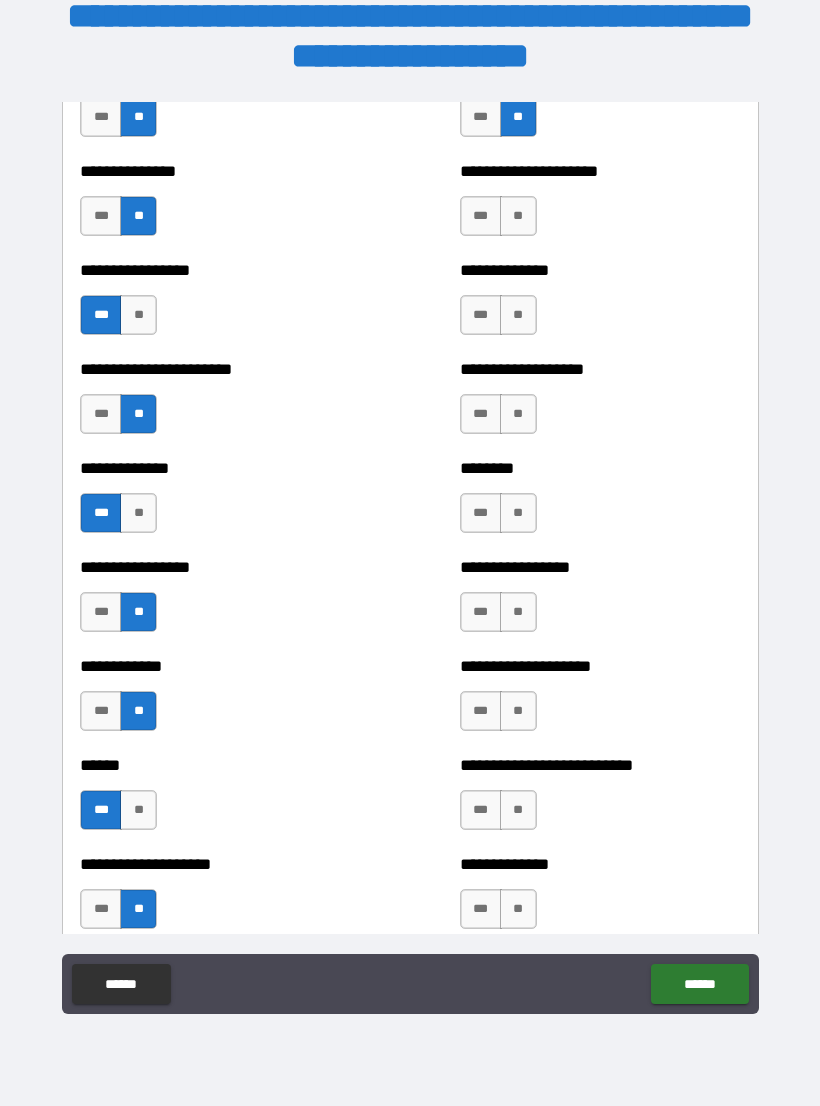 click on "**" at bounding box center (518, 216) 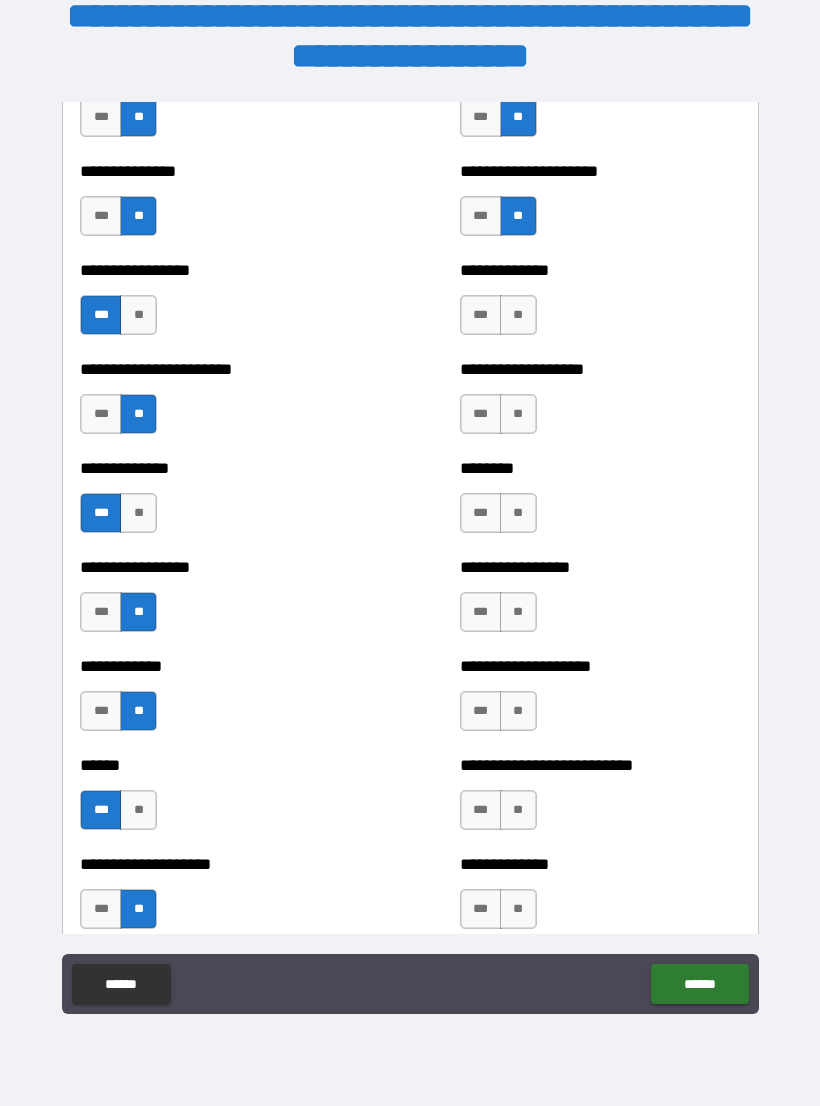 click on "**" at bounding box center [518, 315] 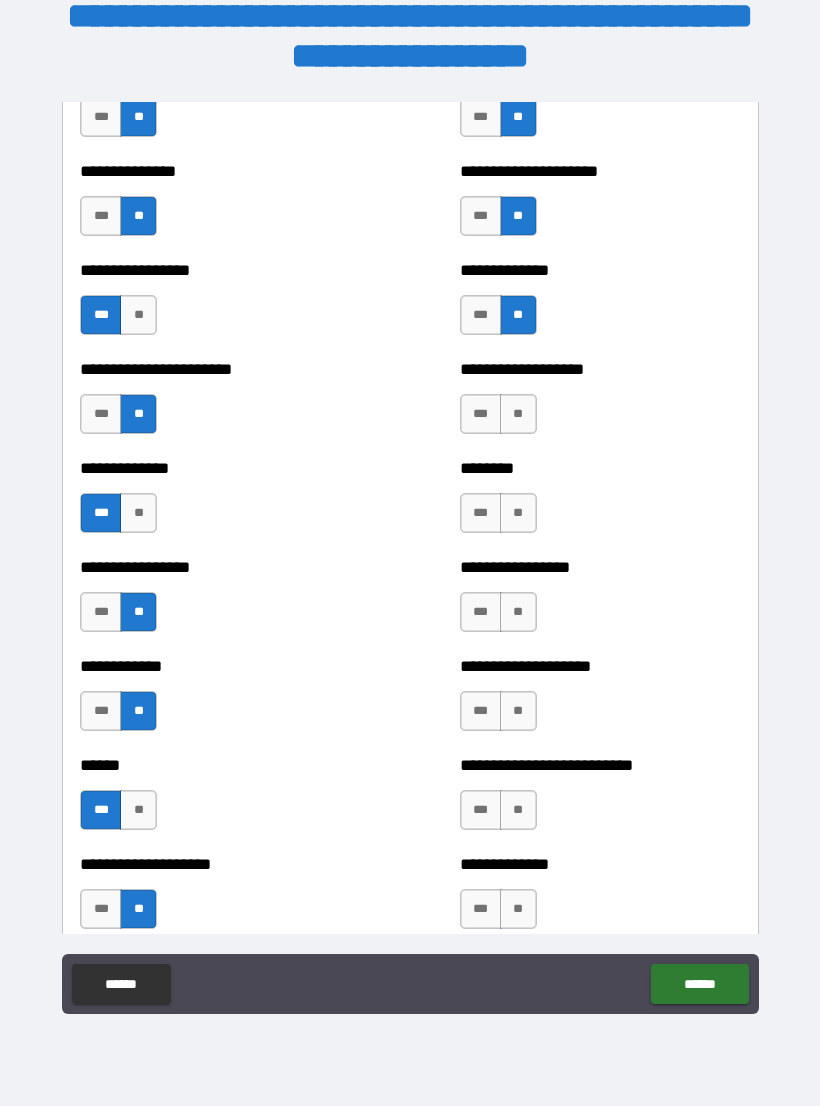 click on "**" at bounding box center (518, 414) 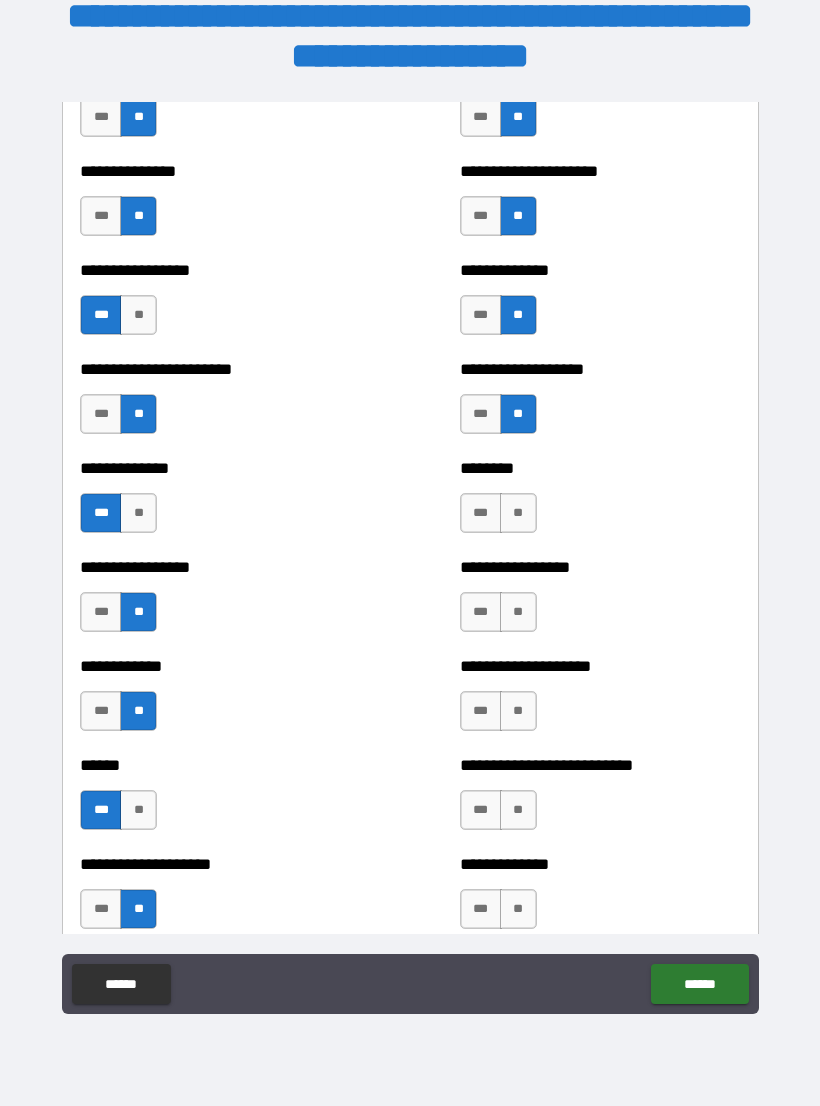 click on "**" at bounding box center [518, 513] 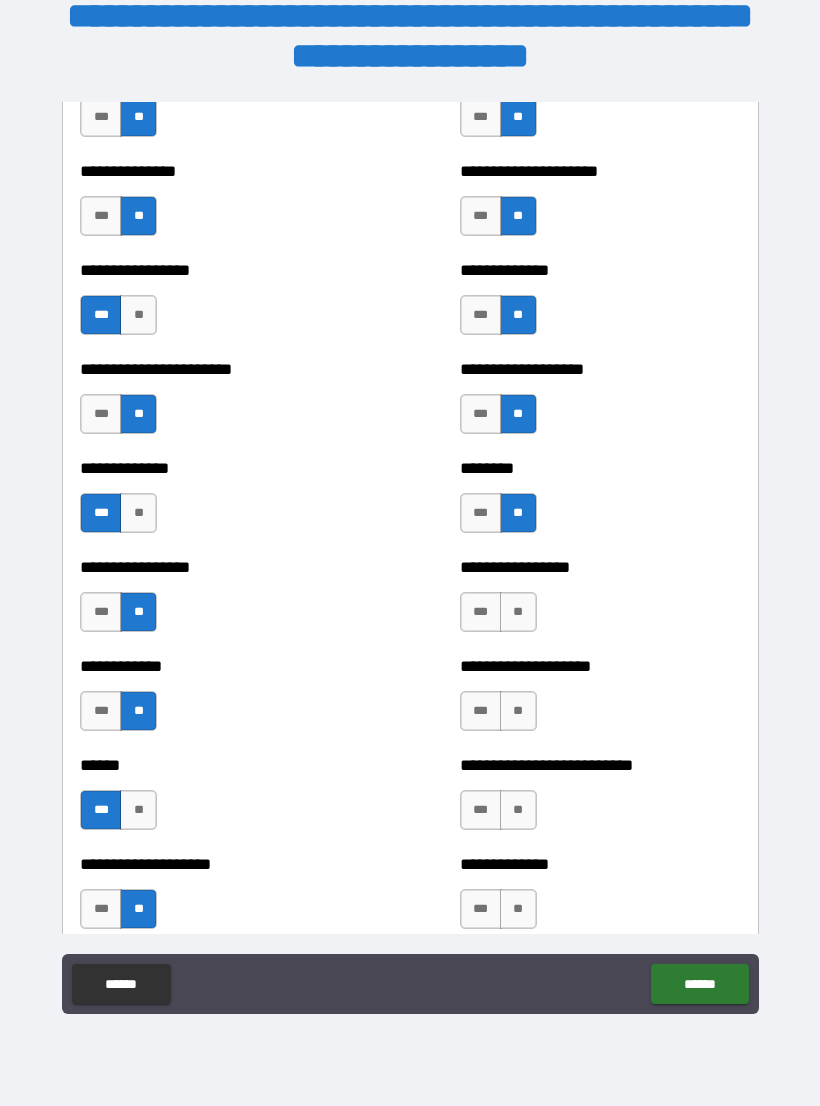 click on "**" at bounding box center (518, 612) 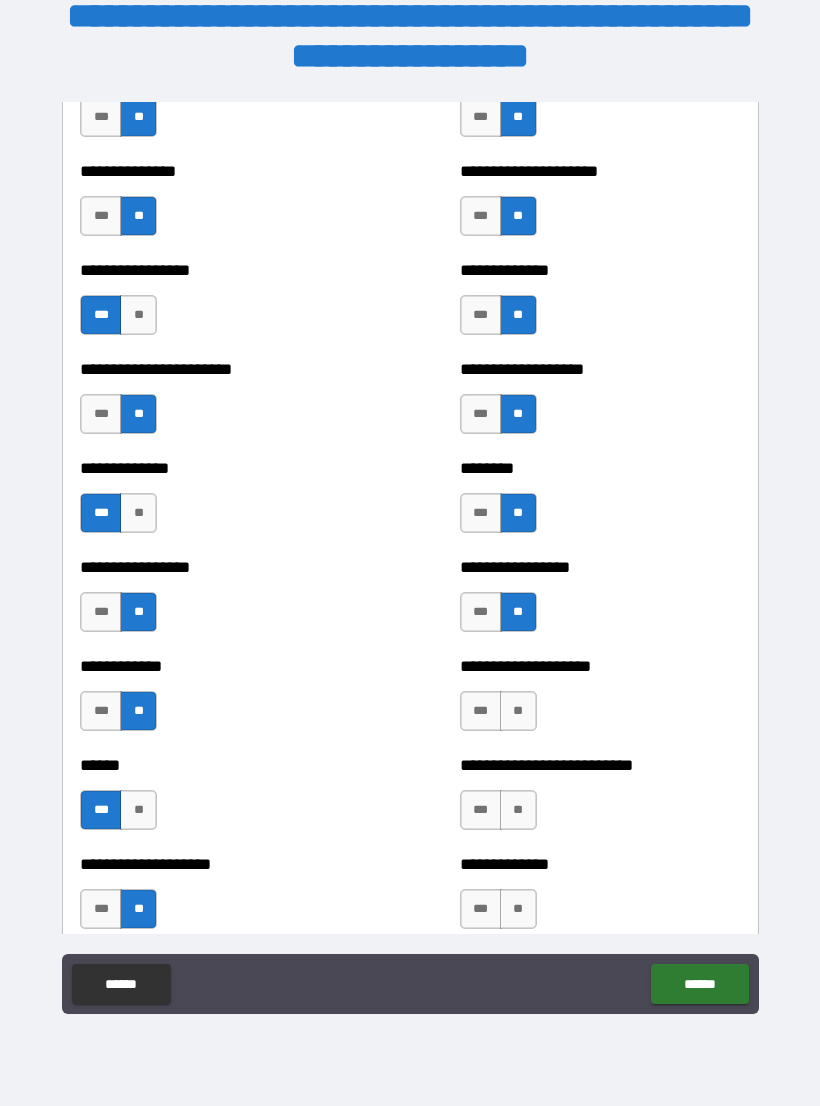 click on "**" at bounding box center [518, 711] 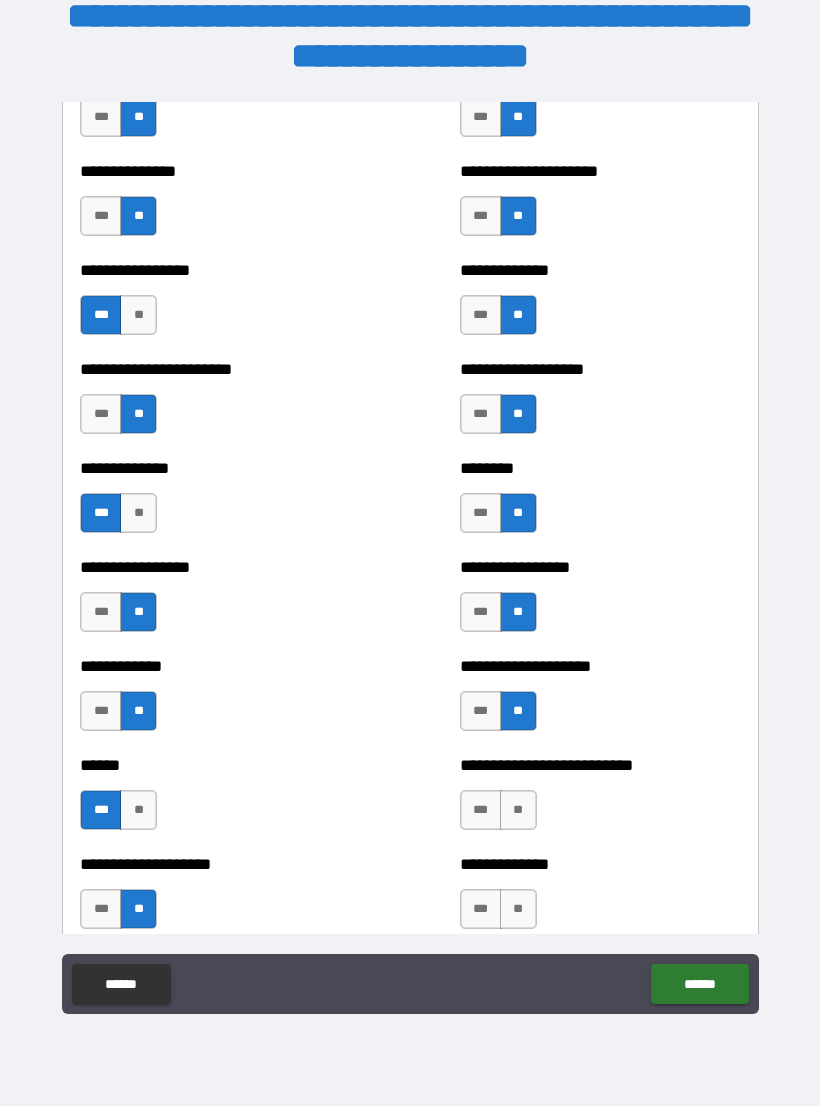 click on "**" at bounding box center [518, 810] 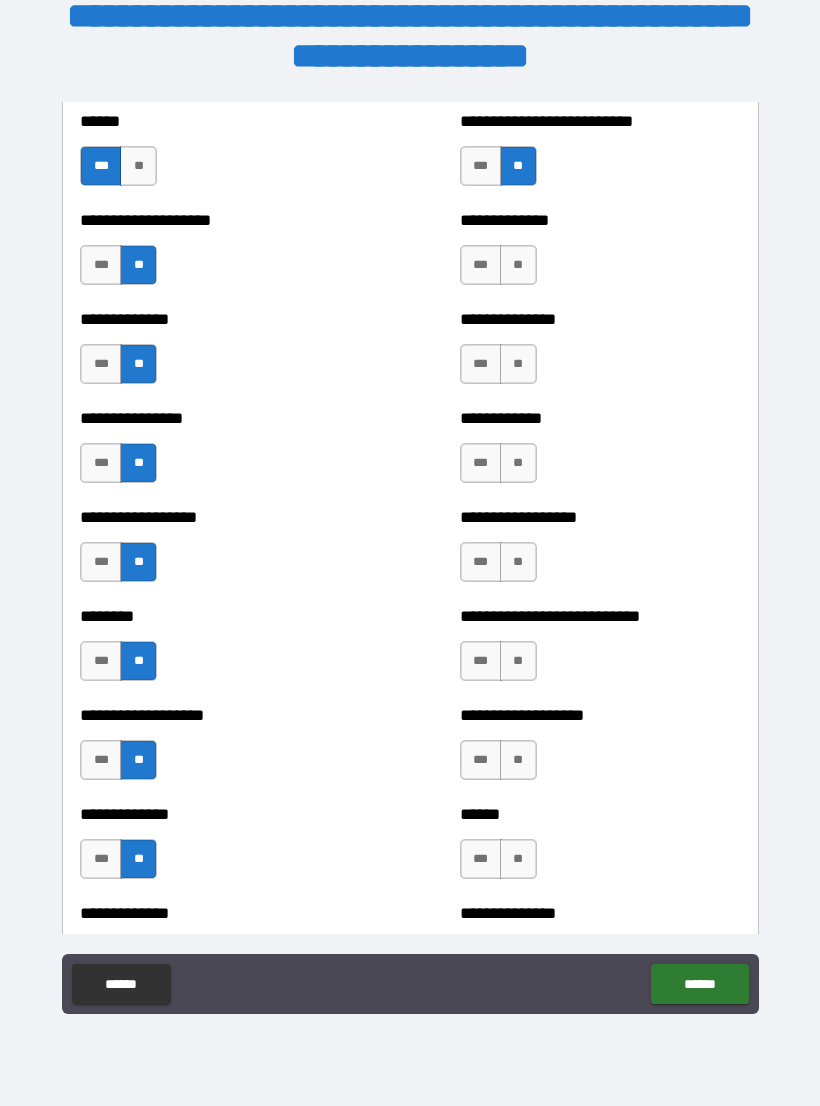scroll, scrollTop: 4138, scrollLeft: 0, axis: vertical 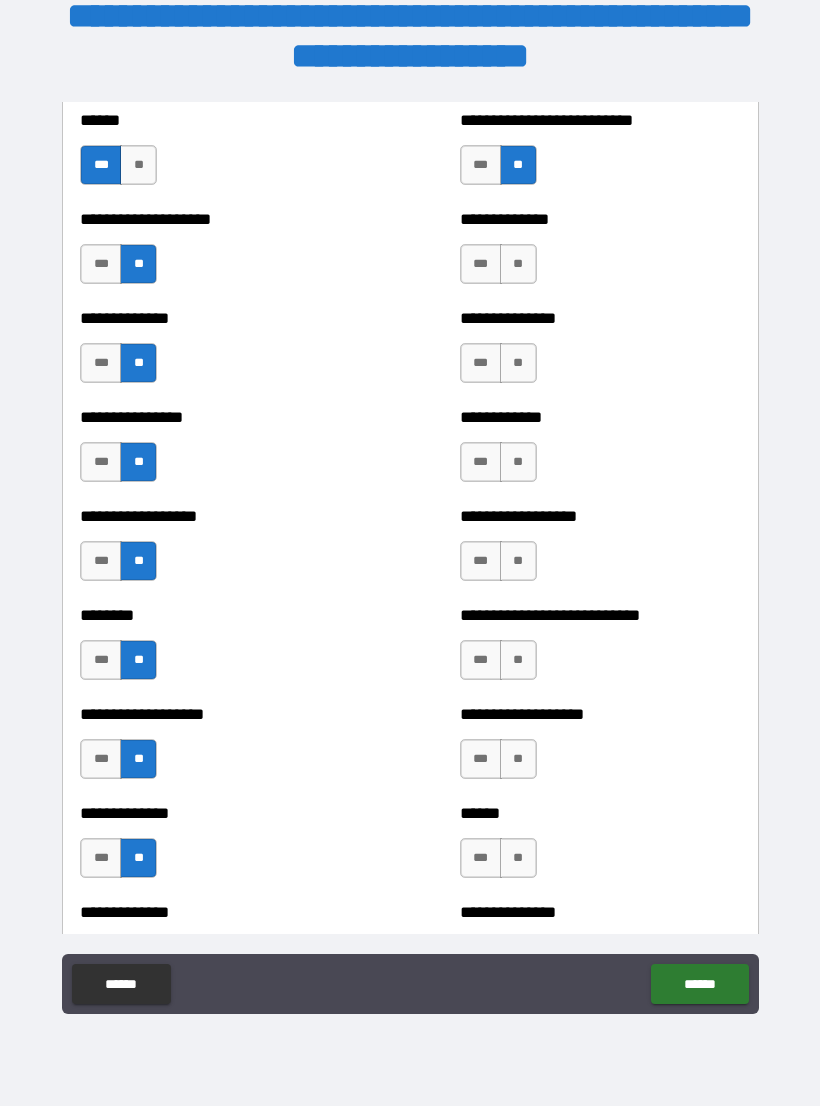 click on "**" at bounding box center (518, 264) 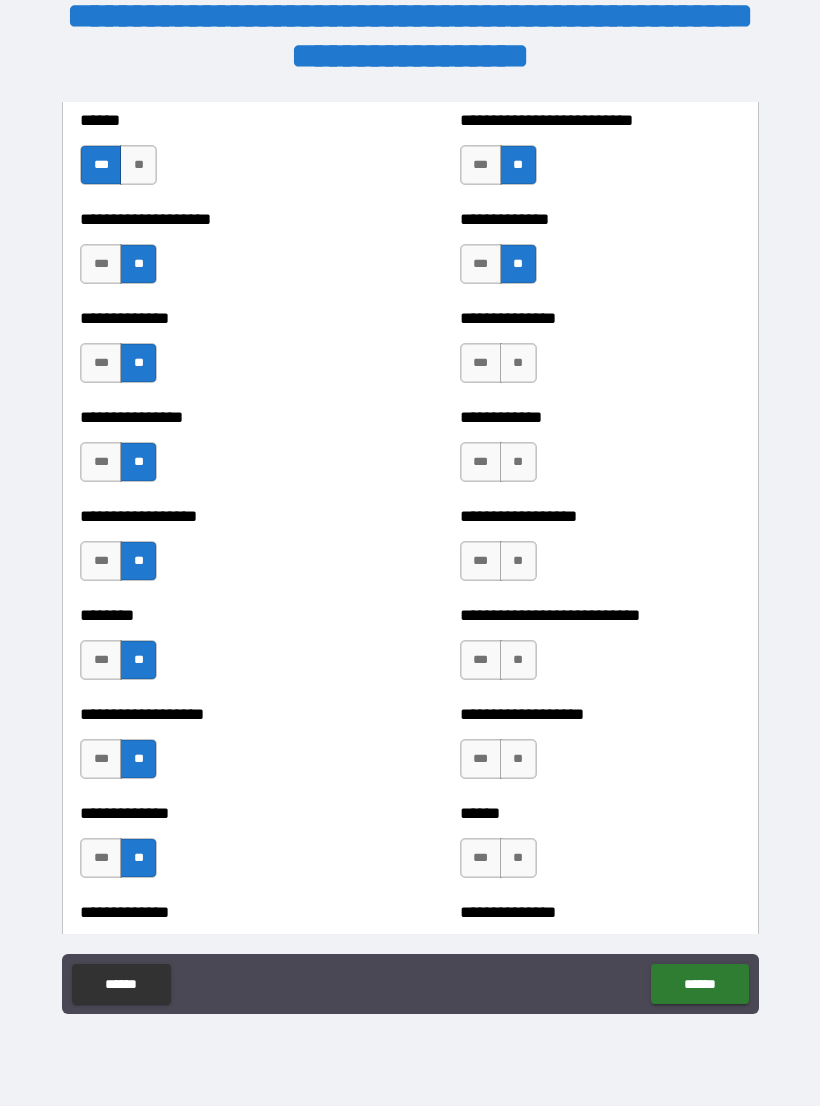click on "**" at bounding box center [518, 363] 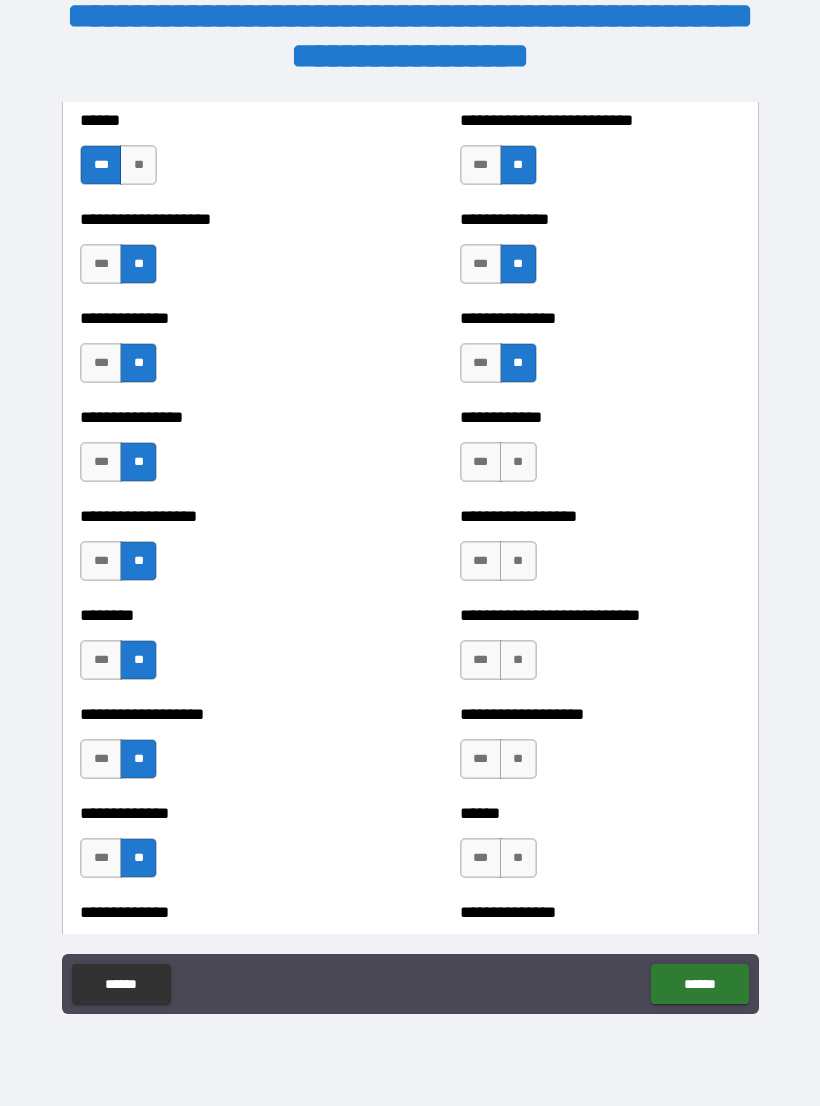 click on "**" at bounding box center [518, 462] 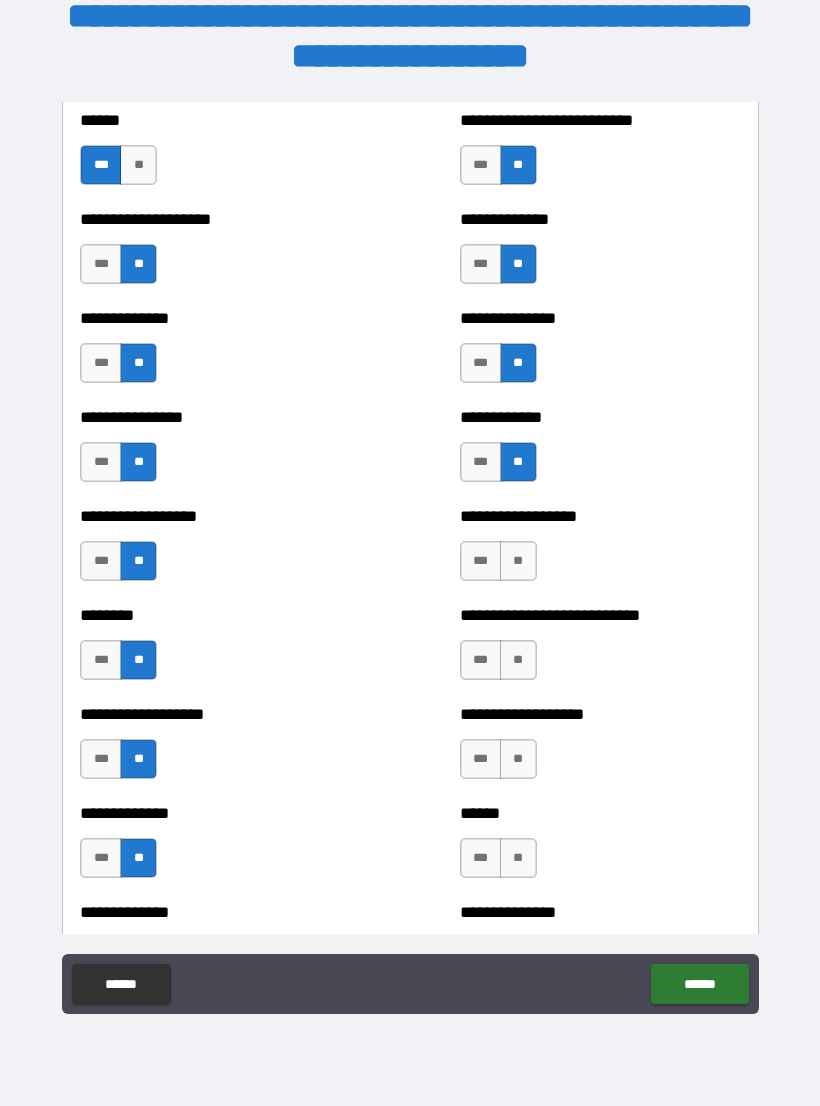 click on "**" at bounding box center [518, 561] 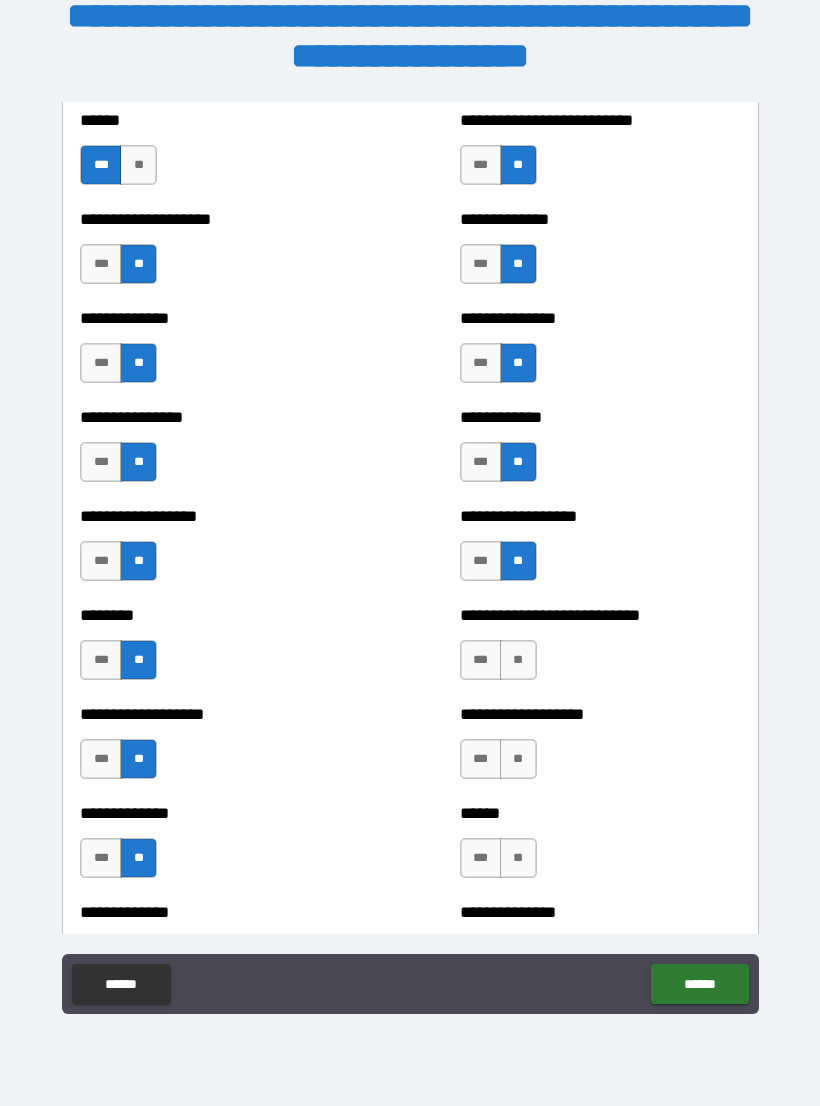 click on "**" at bounding box center (518, 660) 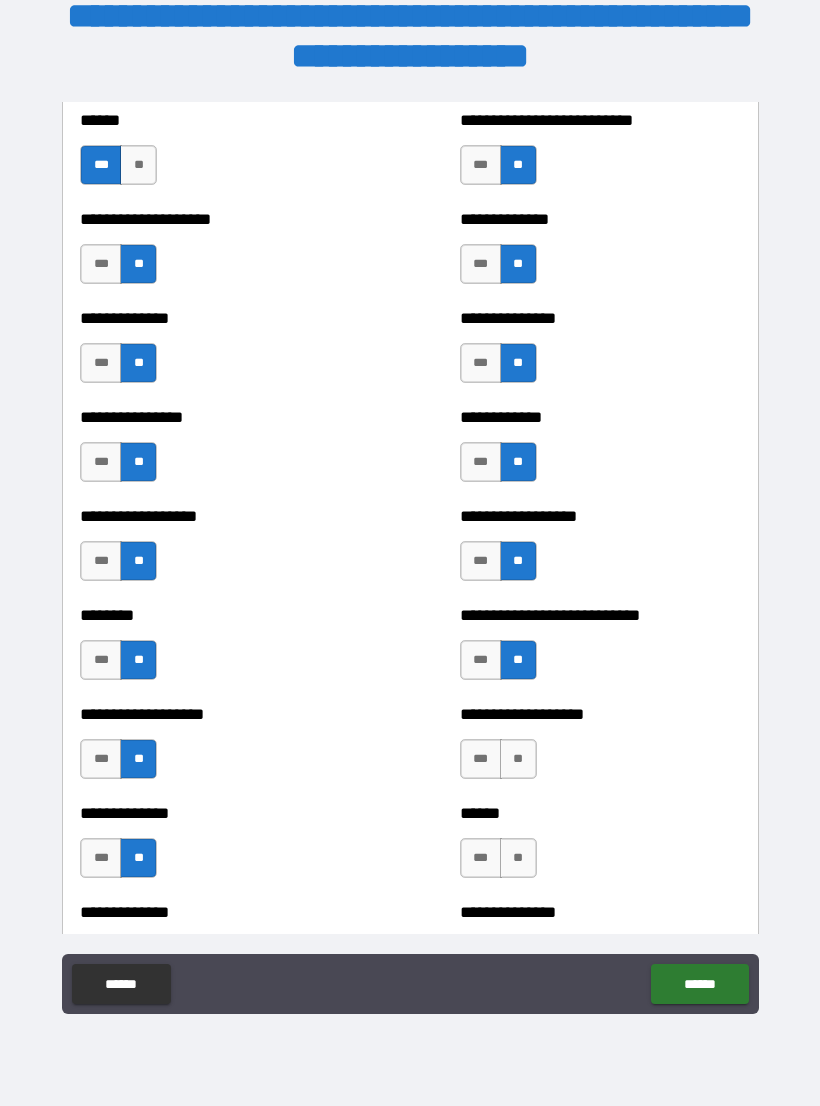 click on "**" at bounding box center (518, 759) 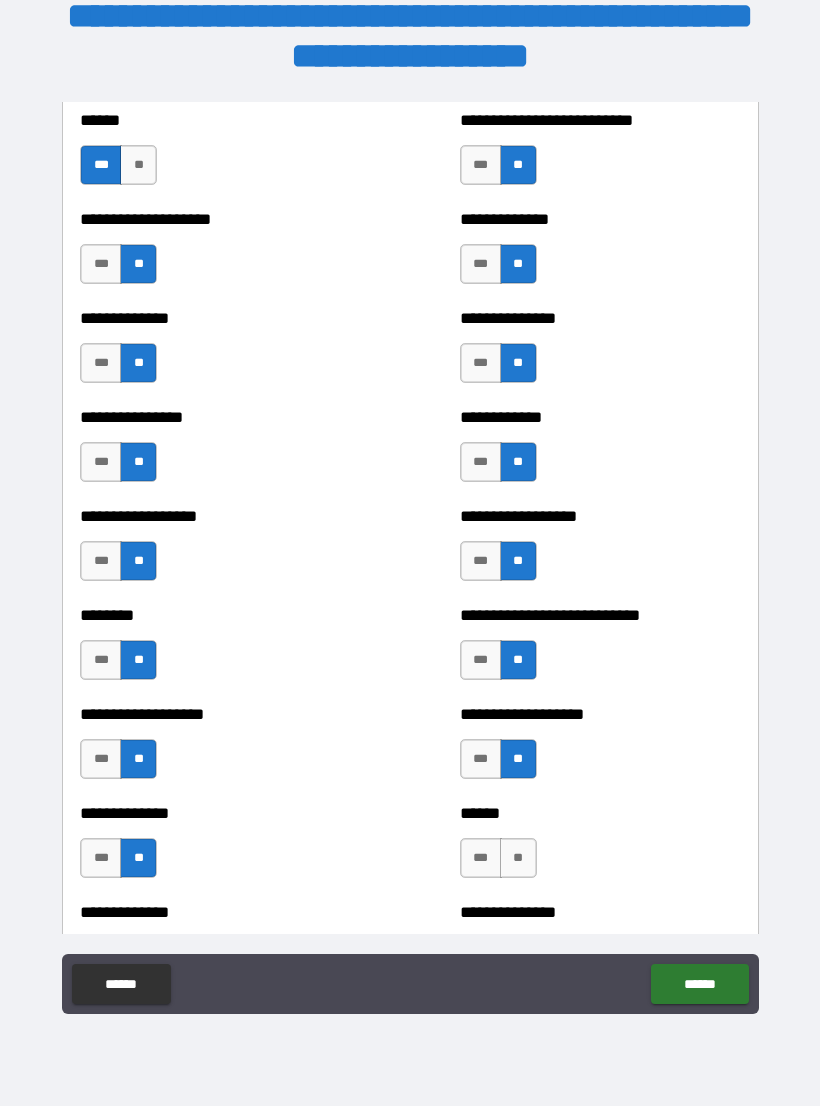 click on "**" at bounding box center [518, 858] 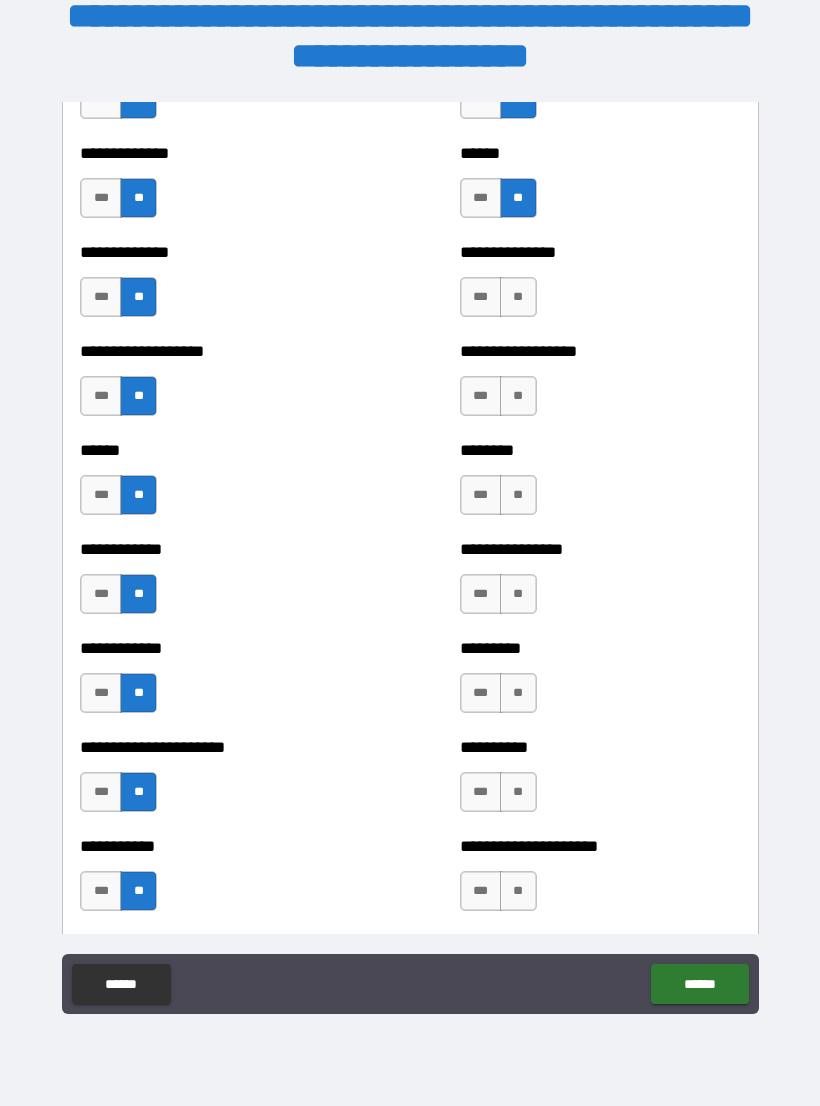 scroll, scrollTop: 4824, scrollLeft: 0, axis: vertical 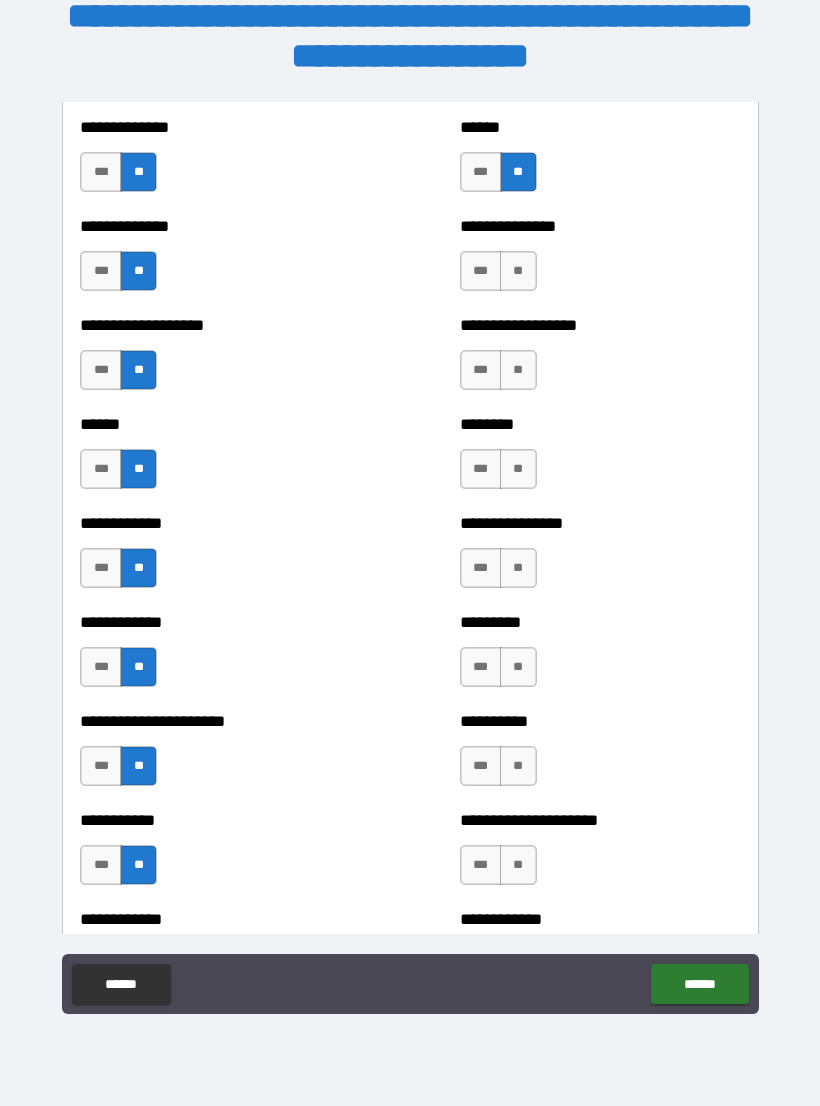 click on "**" at bounding box center [518, 271] 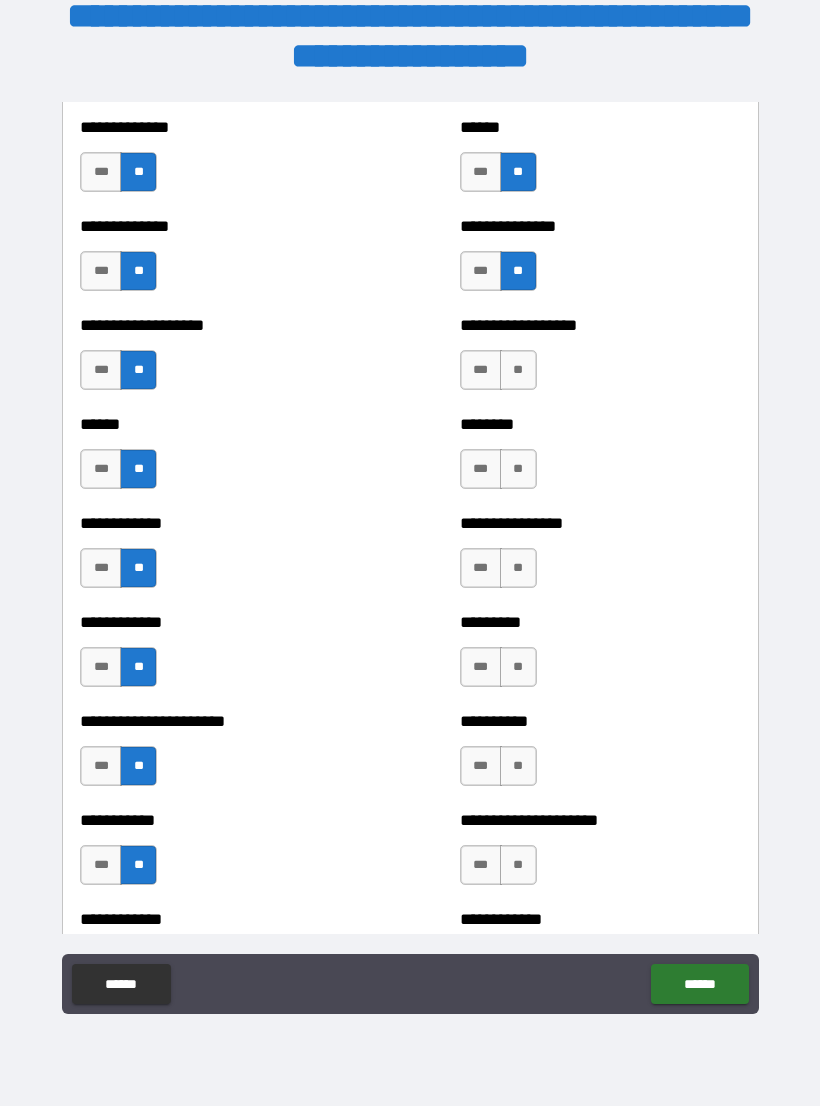 click on "**" at bounding box center [518, 370] 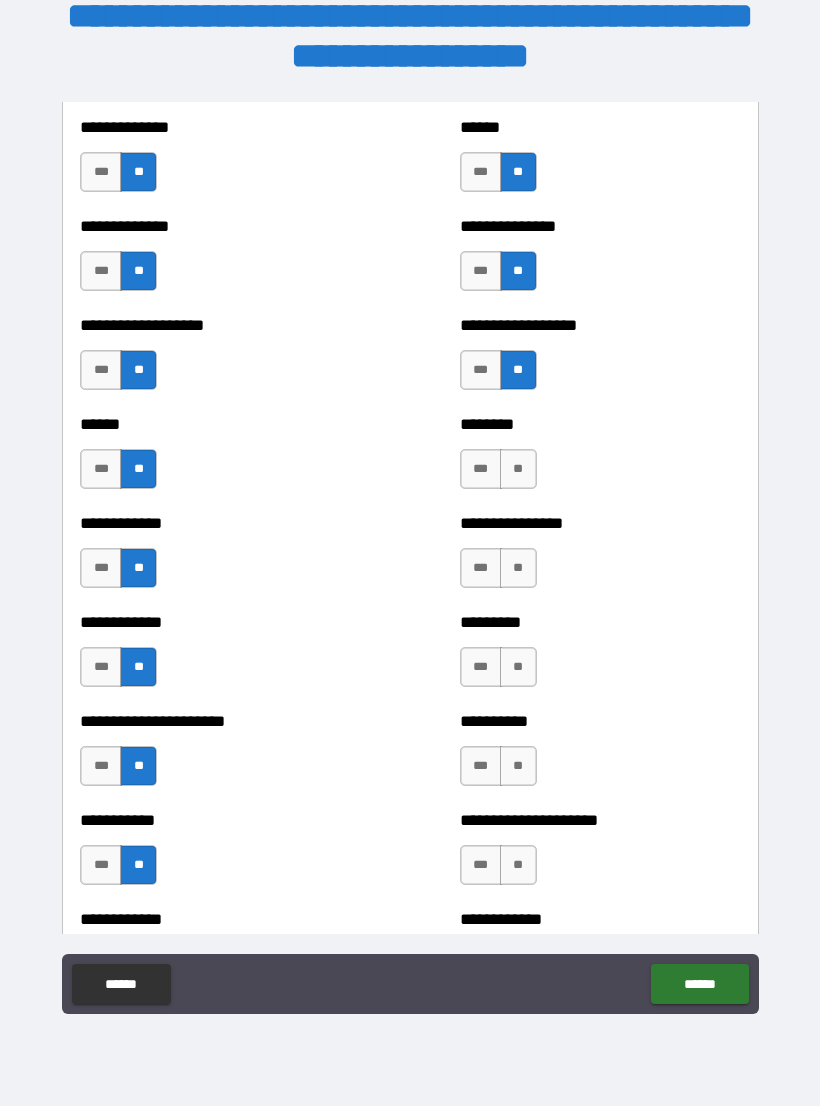 click on "**" at bounding box center (518, 469) 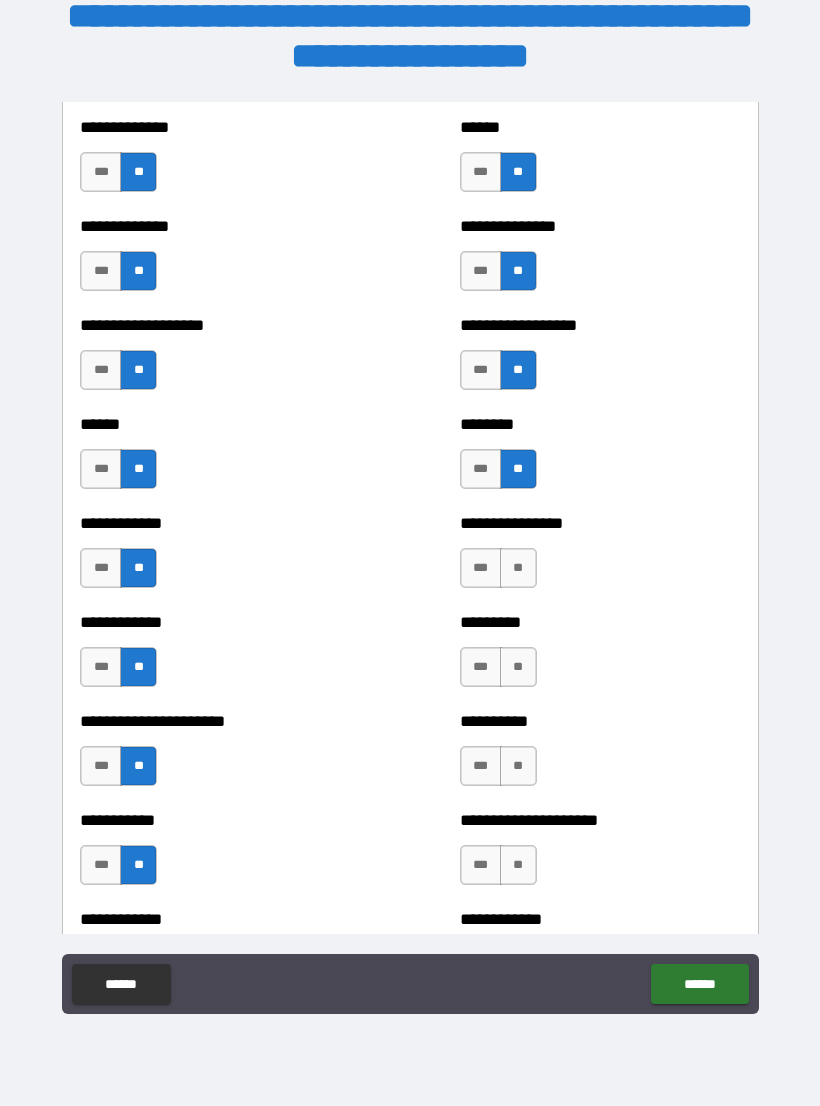 click on "**" at bounding box center [518, 568] 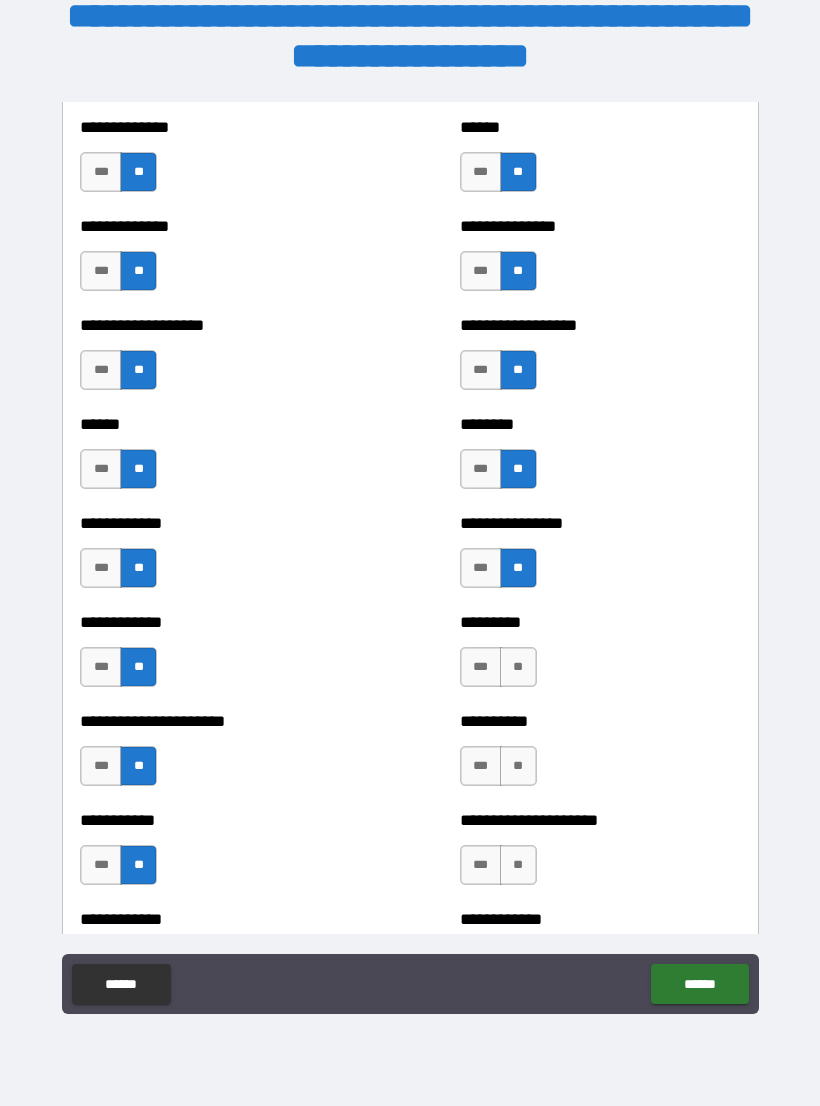 click on "***" at bounding box center [481, 568] 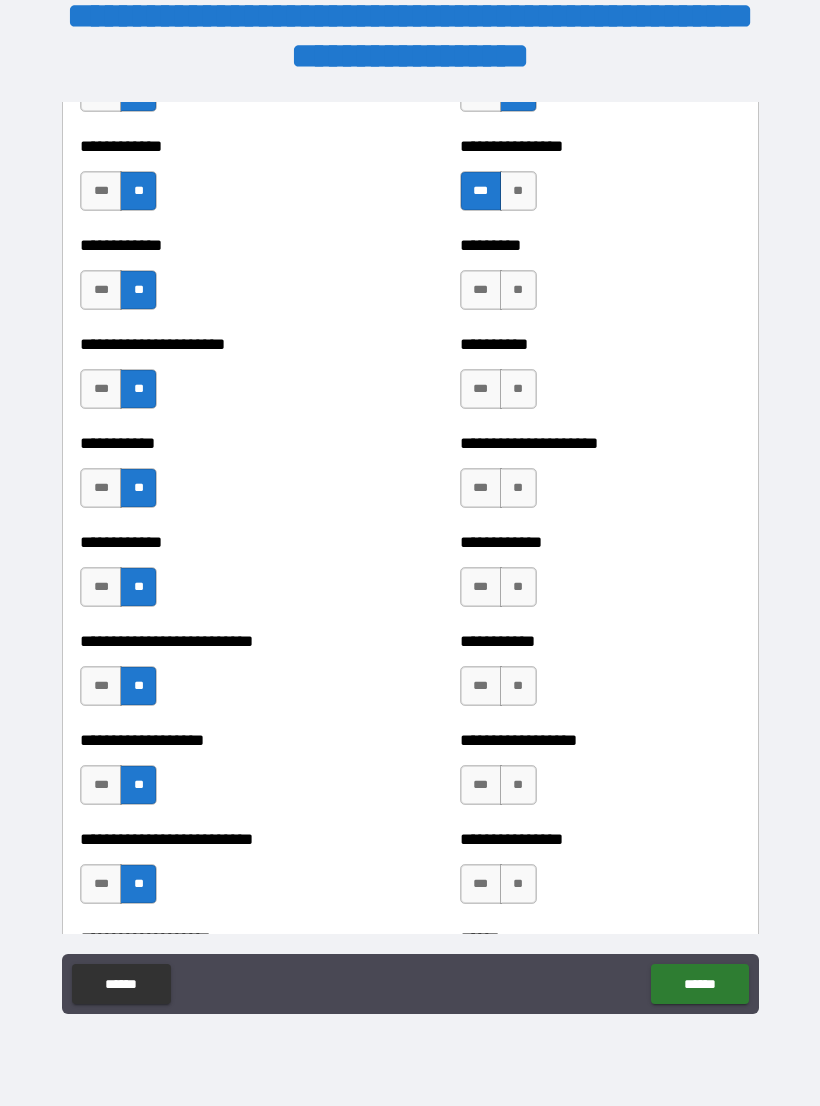 scroll, scrollTop: 5212, scrollLeft: 0, axis: vertical 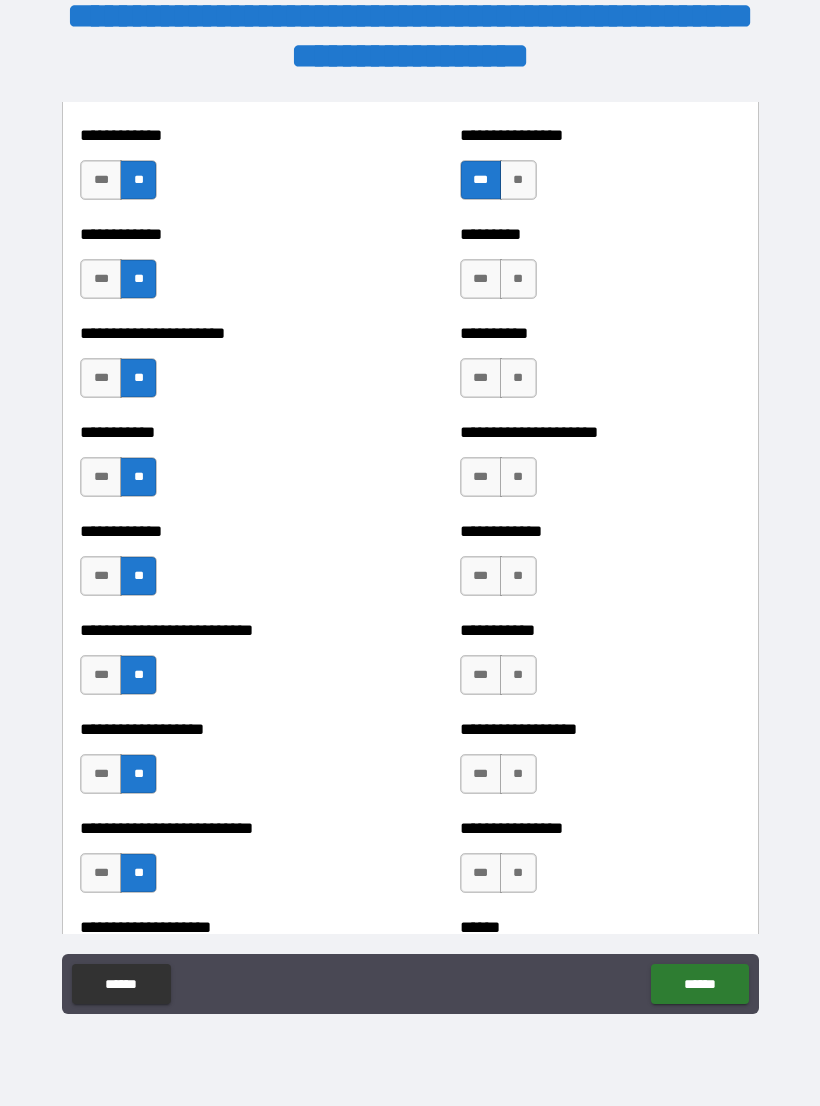 click on "**" at bounding box center (518, 279) 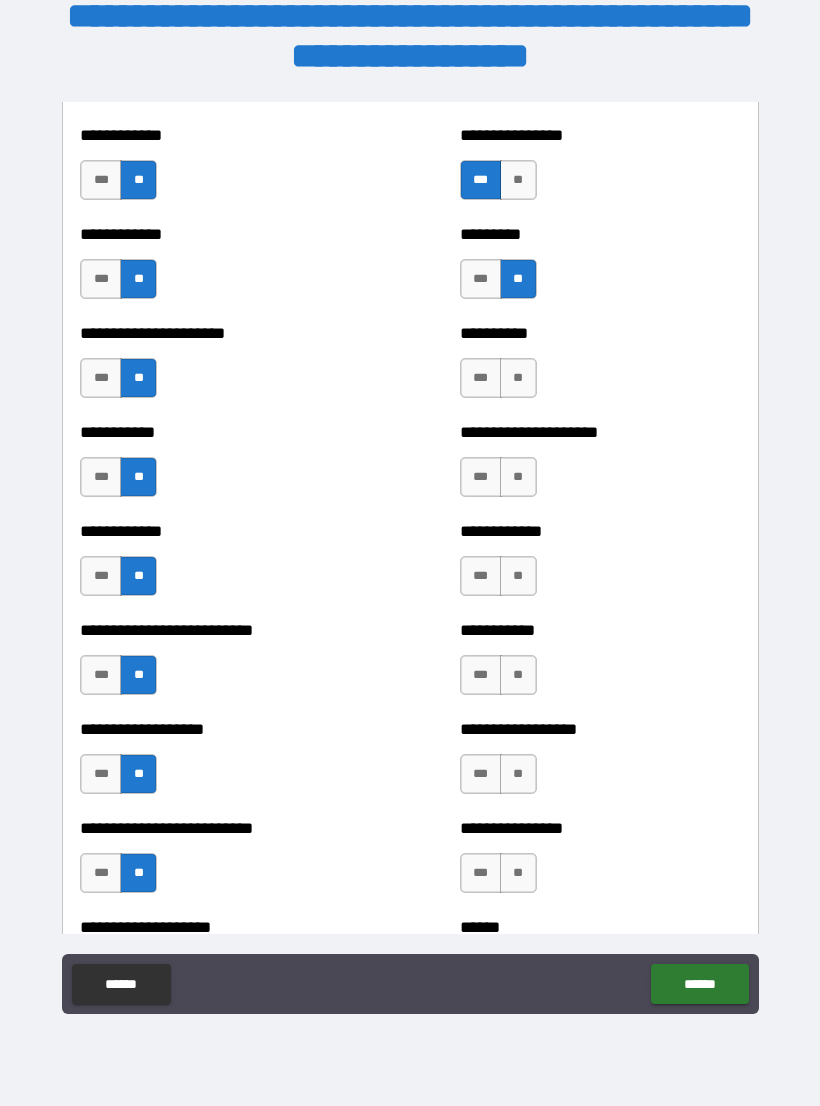 click on "**" at bounding box center (518, 378) 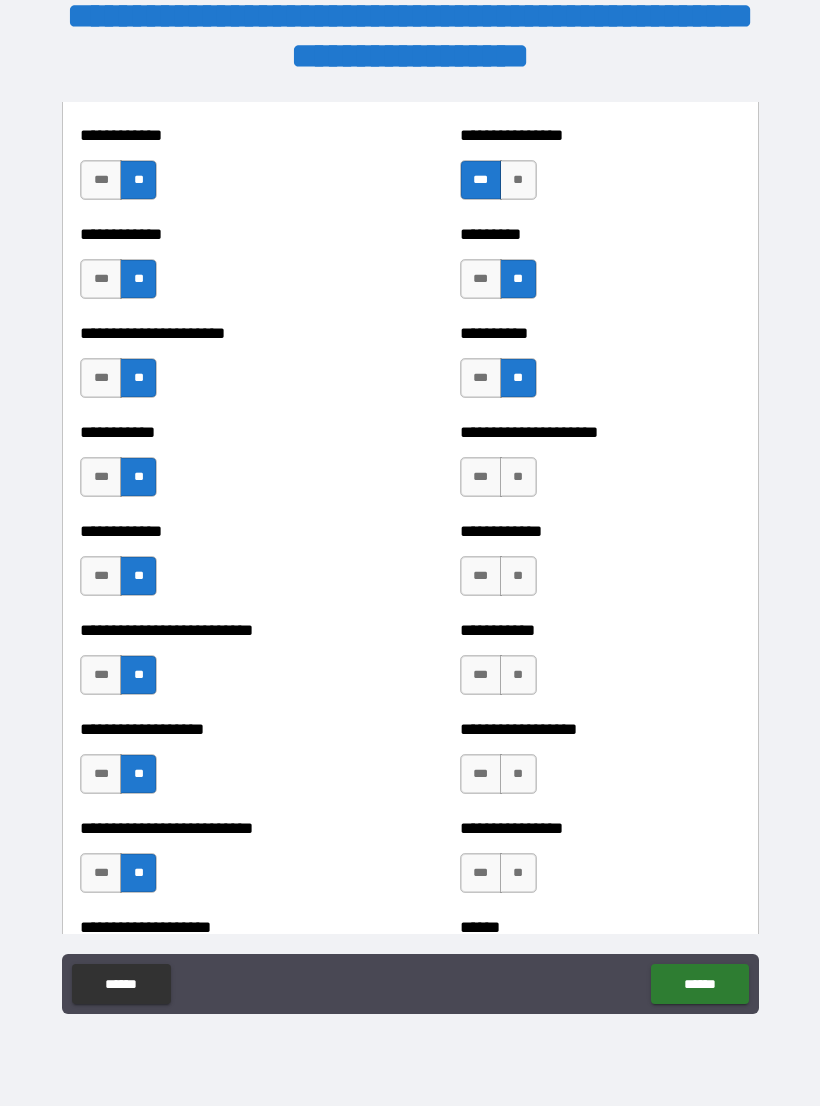 click on "**" at bounding box center (518, 477) 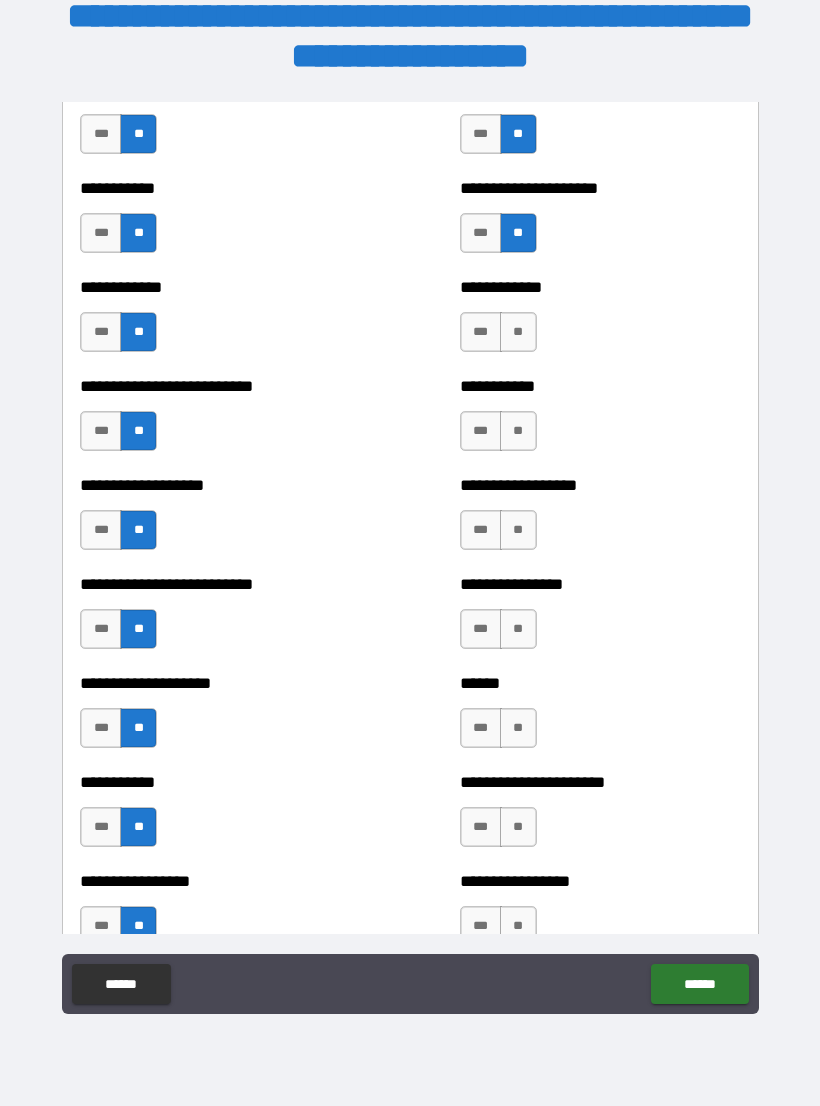 scroll, scrollTop: 5541, scrollLeft: 0, axis: vertical 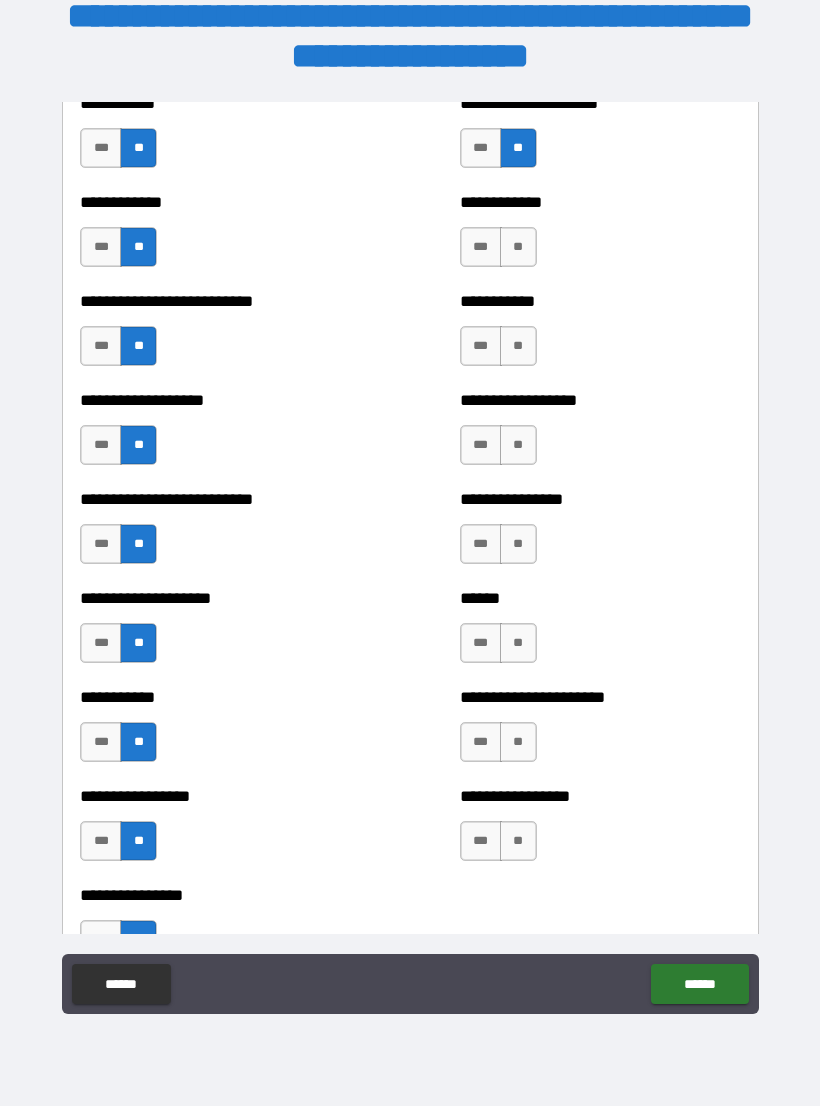 click on "**" at bounding box center (518, 247) 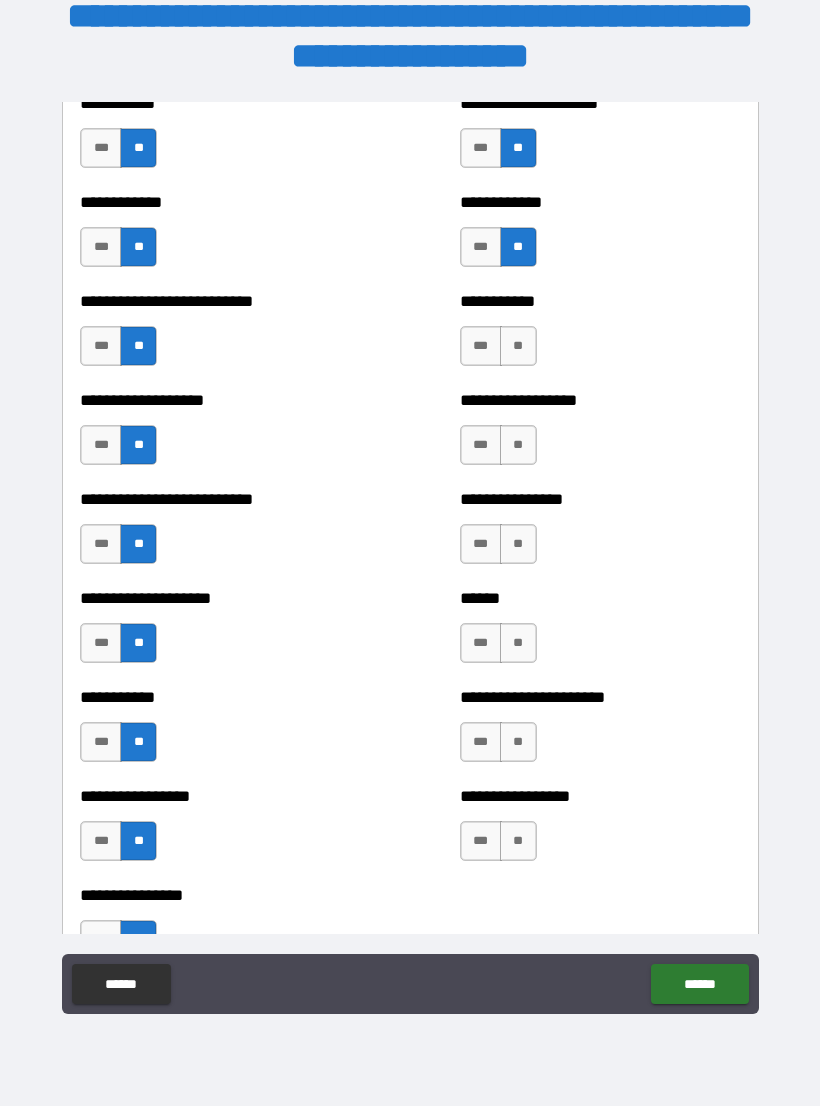 click on "**" at bounding box center (518, 346) 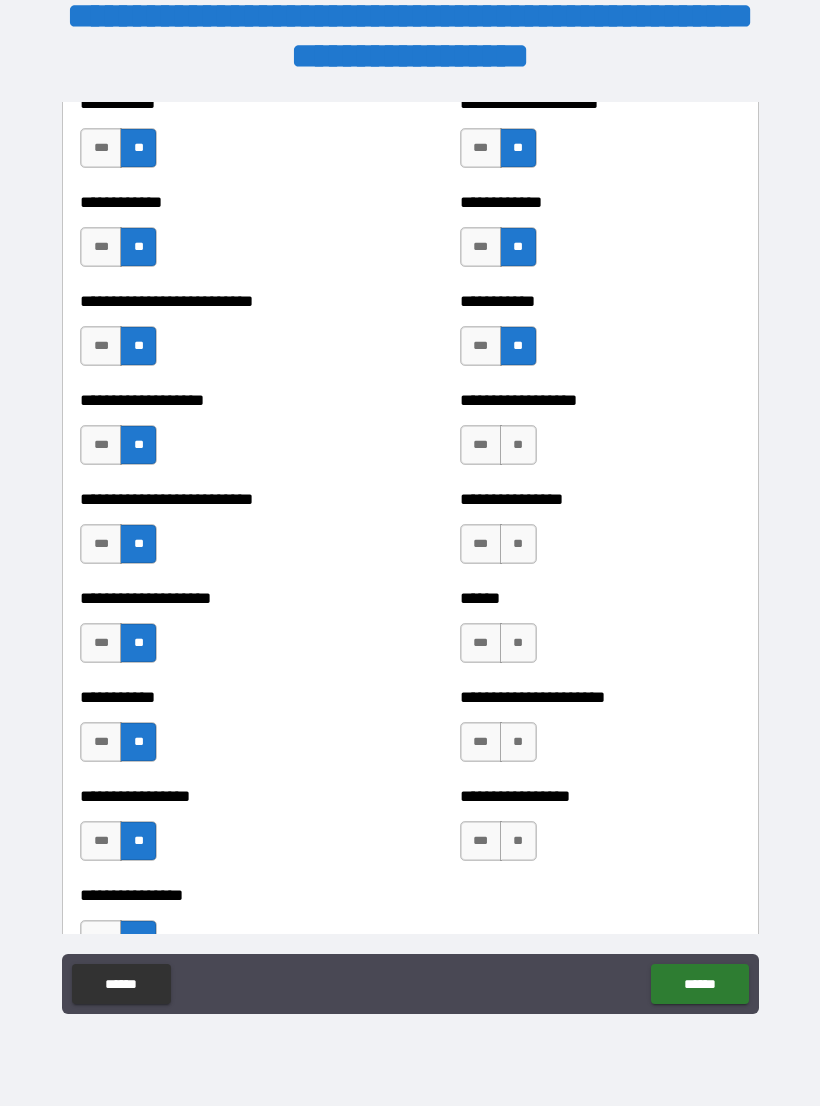 click on "**" at bounding box center [518, 445] 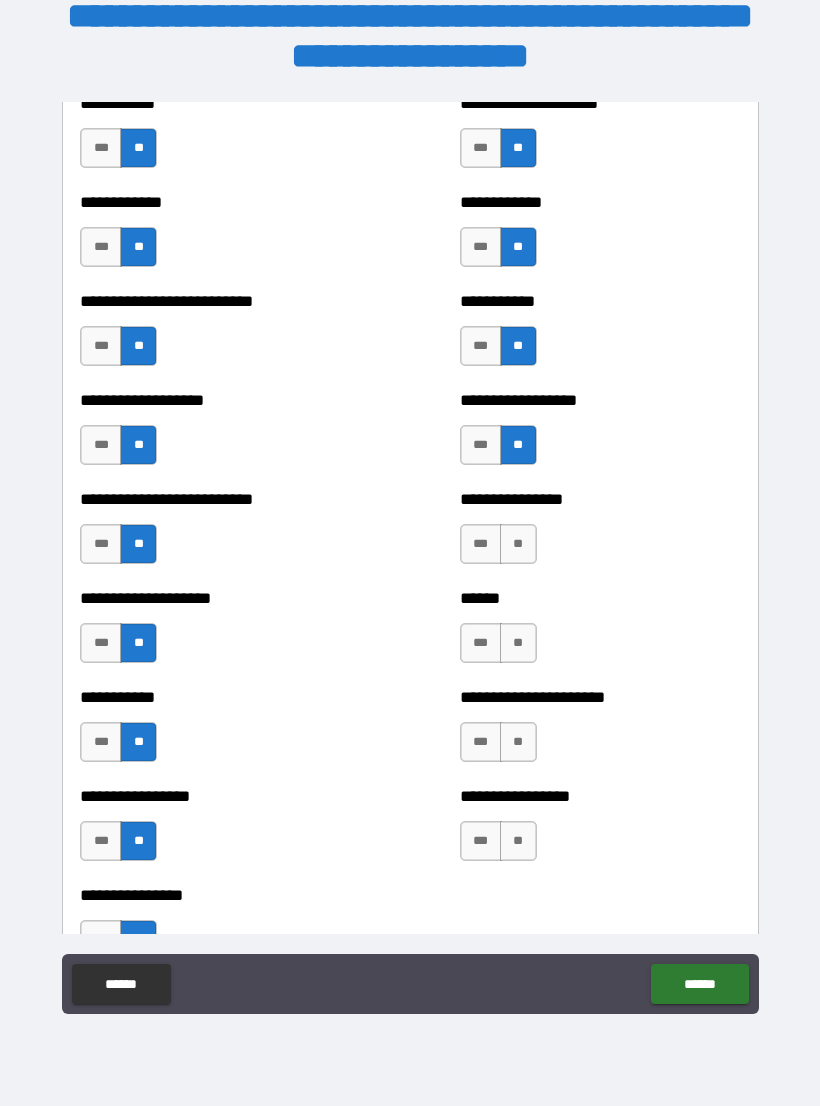 click on "**" at bounding box center [518, 544] 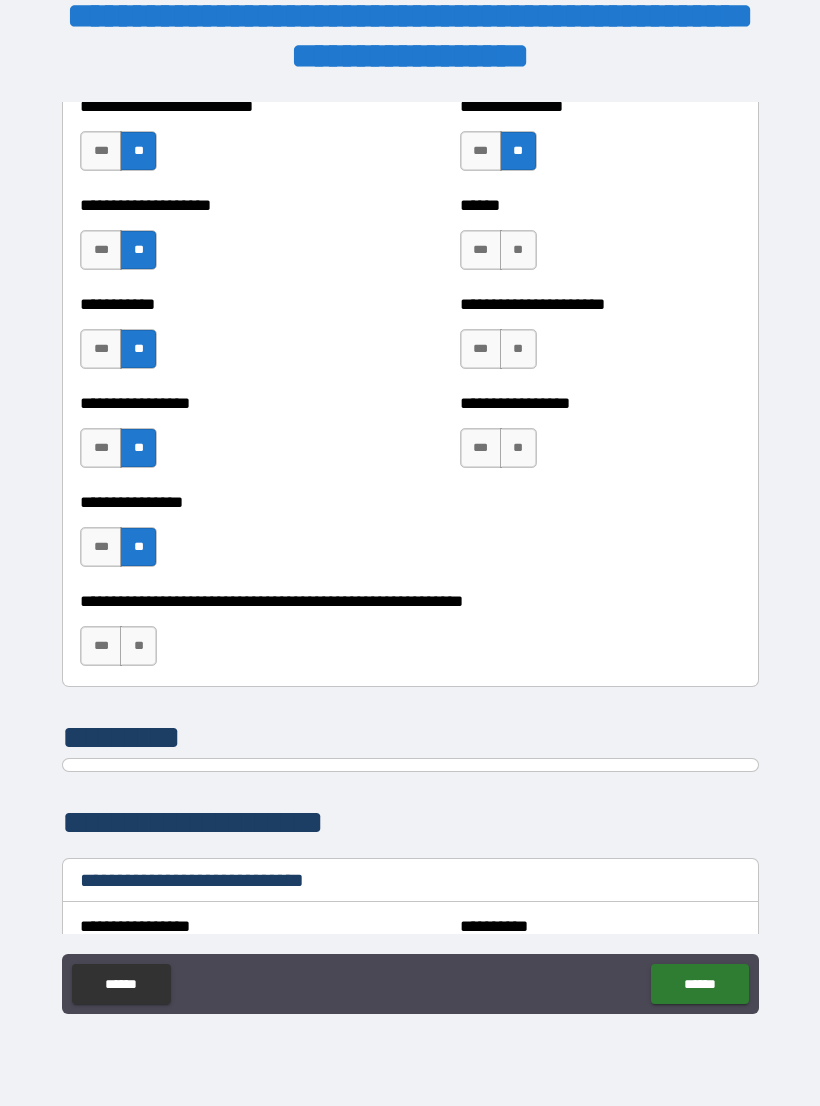 scroll, scrollTop: 5939, scrollLeft: 0, axis: vertical 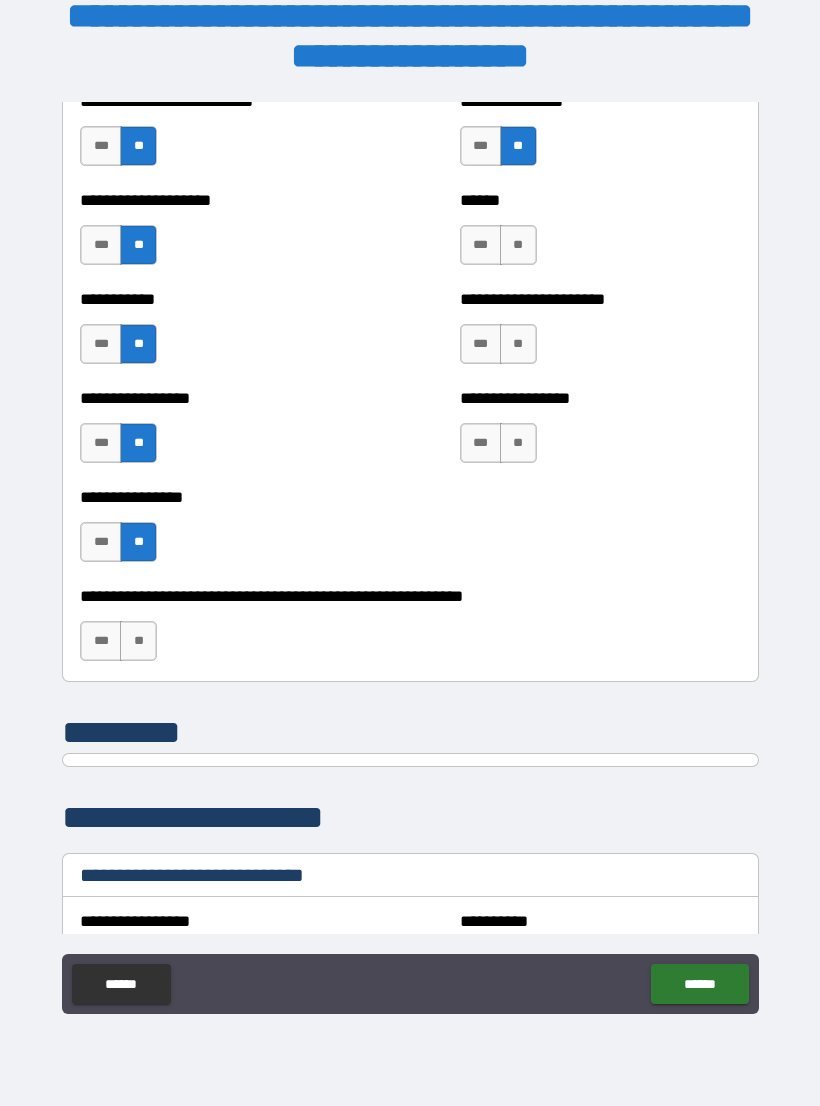 click on "**" at bounding box center (518, 245) 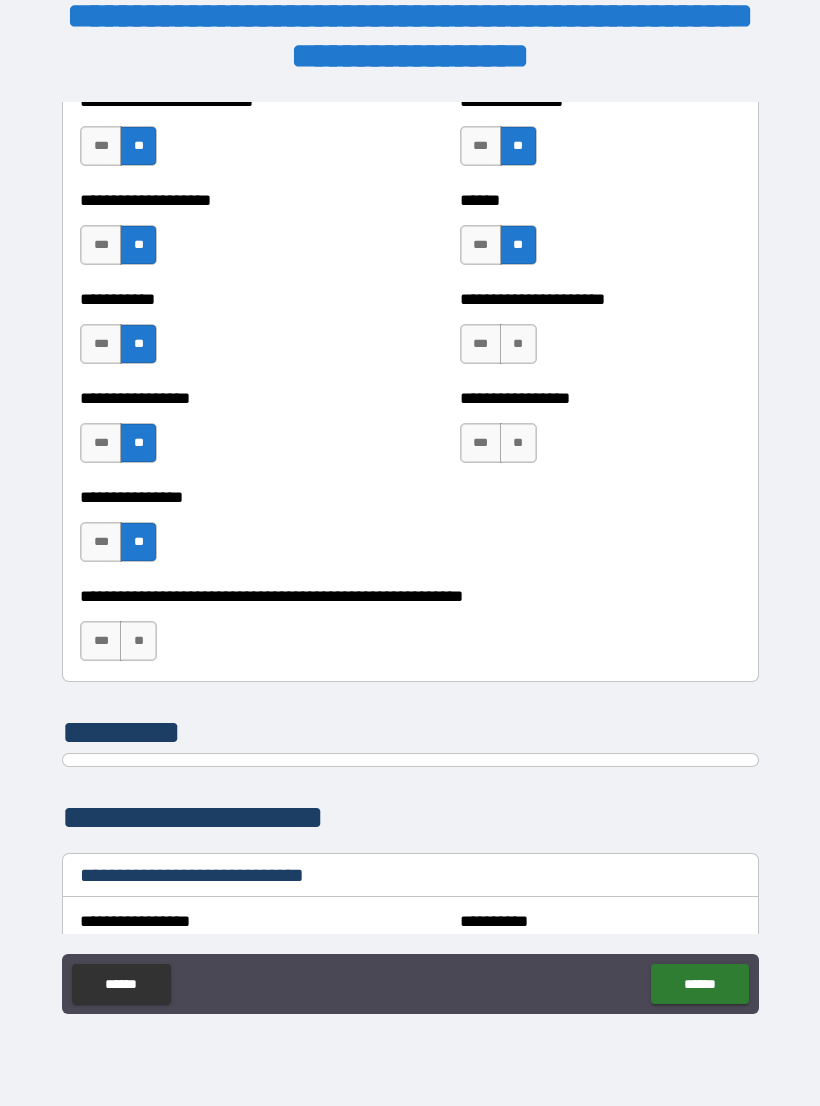 click on "**" at bounding box center (518, 344) 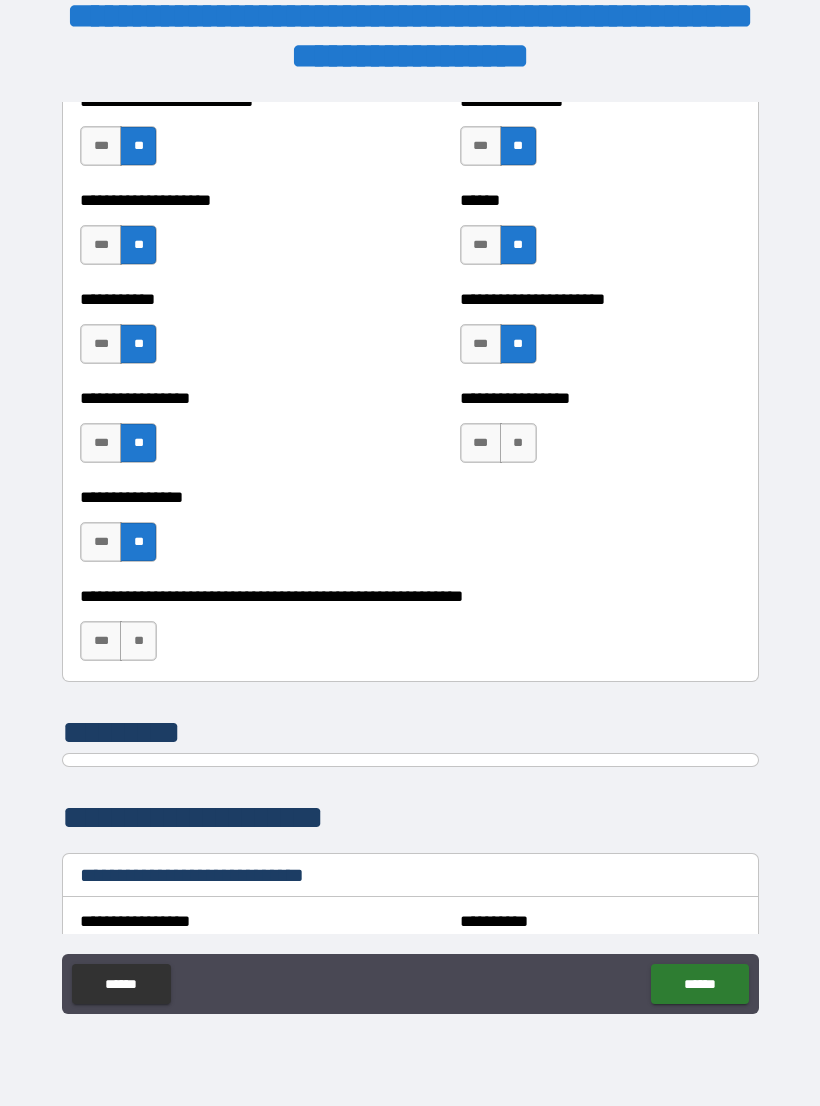 click on "**" at bounding box center (518, 443) 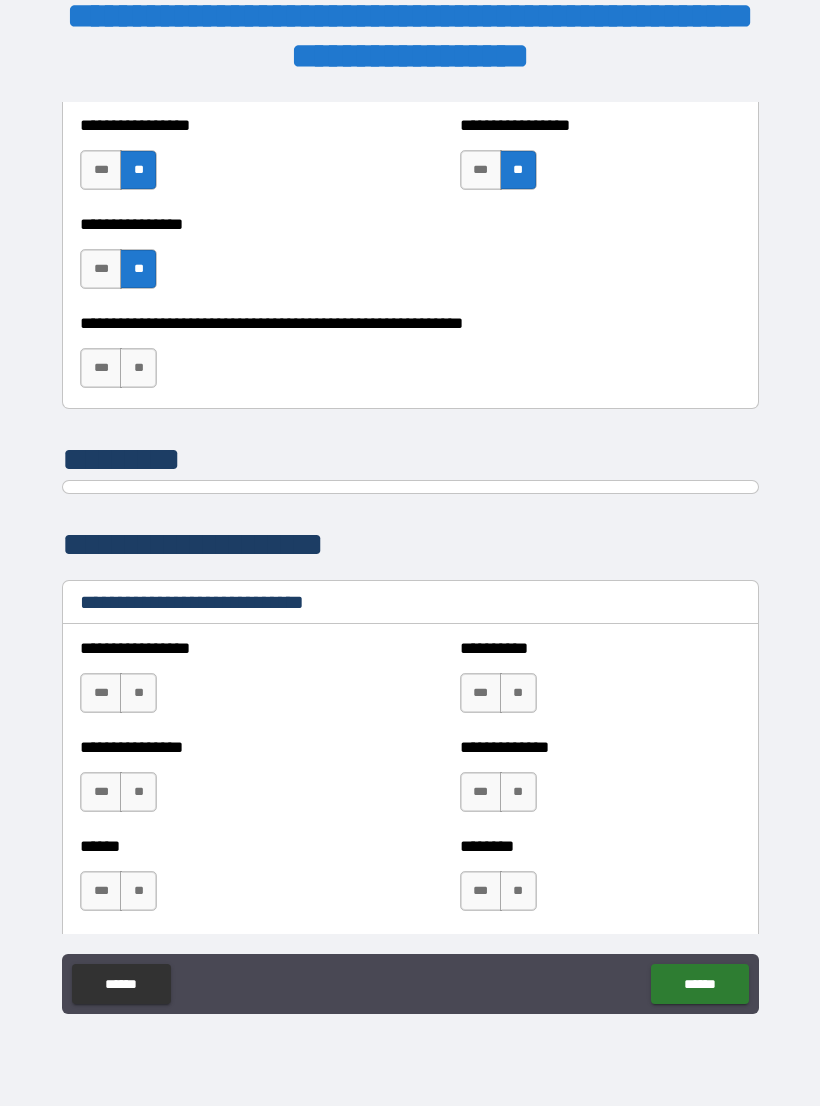 scroll, scrollTop: 6213, scrollLeft: 0, axis: vertical 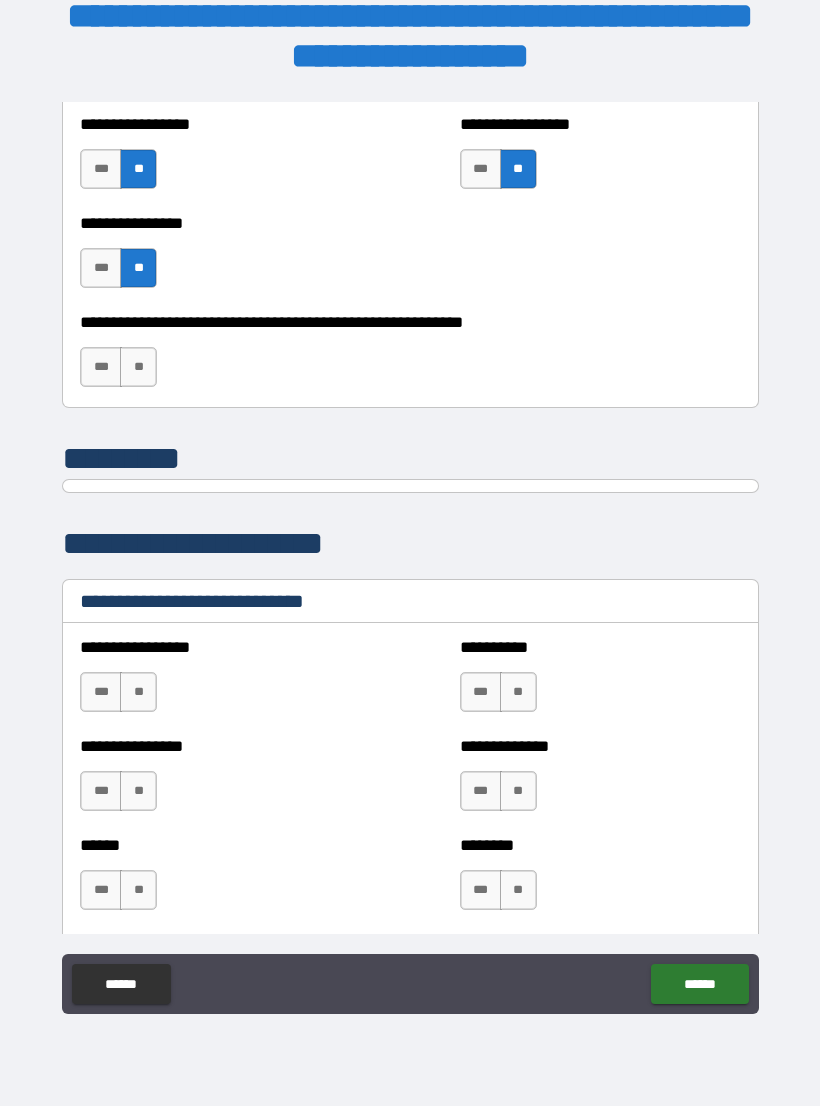 click on "**" at bounding box center (138, 367) 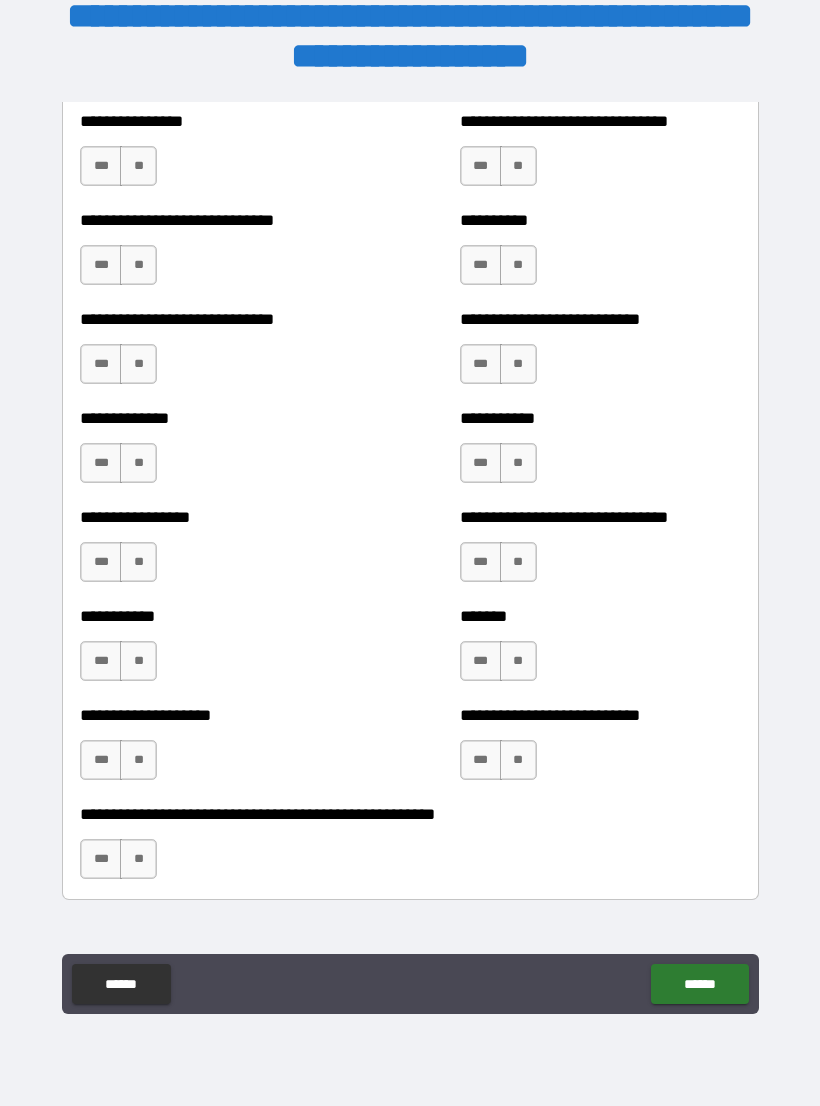 scroll, scrollTop: 7535, scrollLeft: 0, axis: vertical 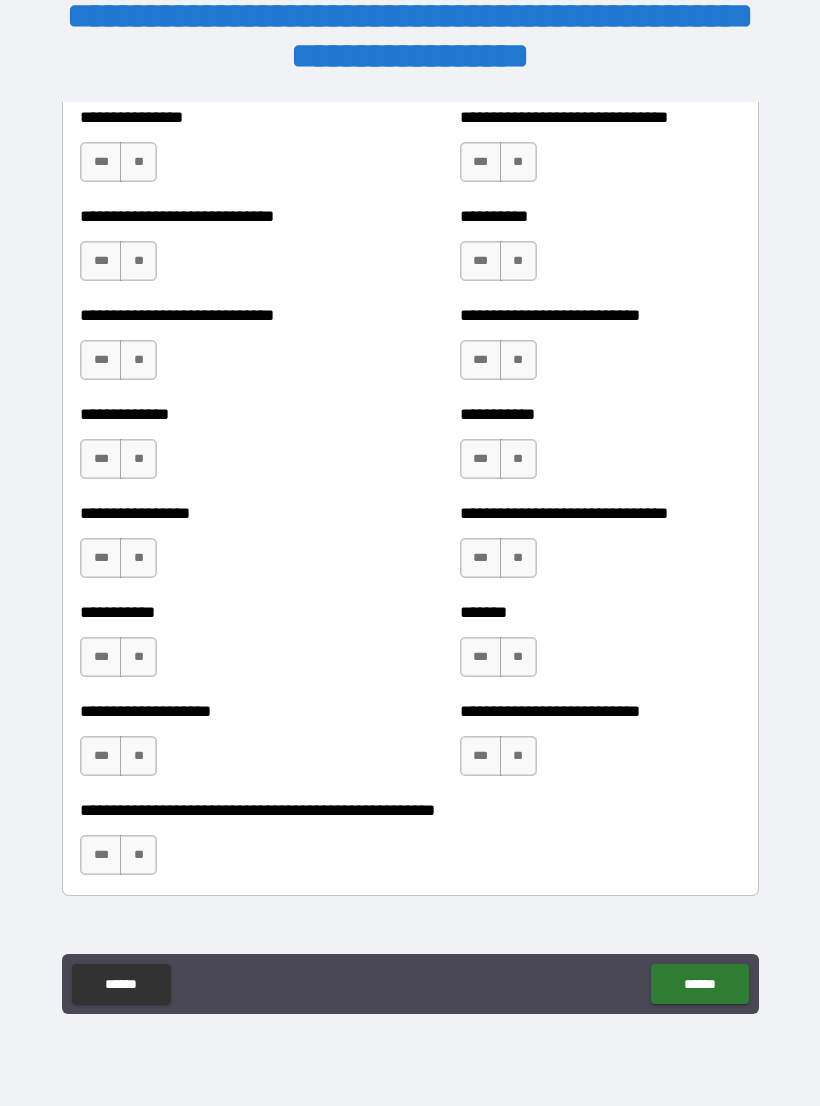 click on "**" at bounding box center (138, 459) 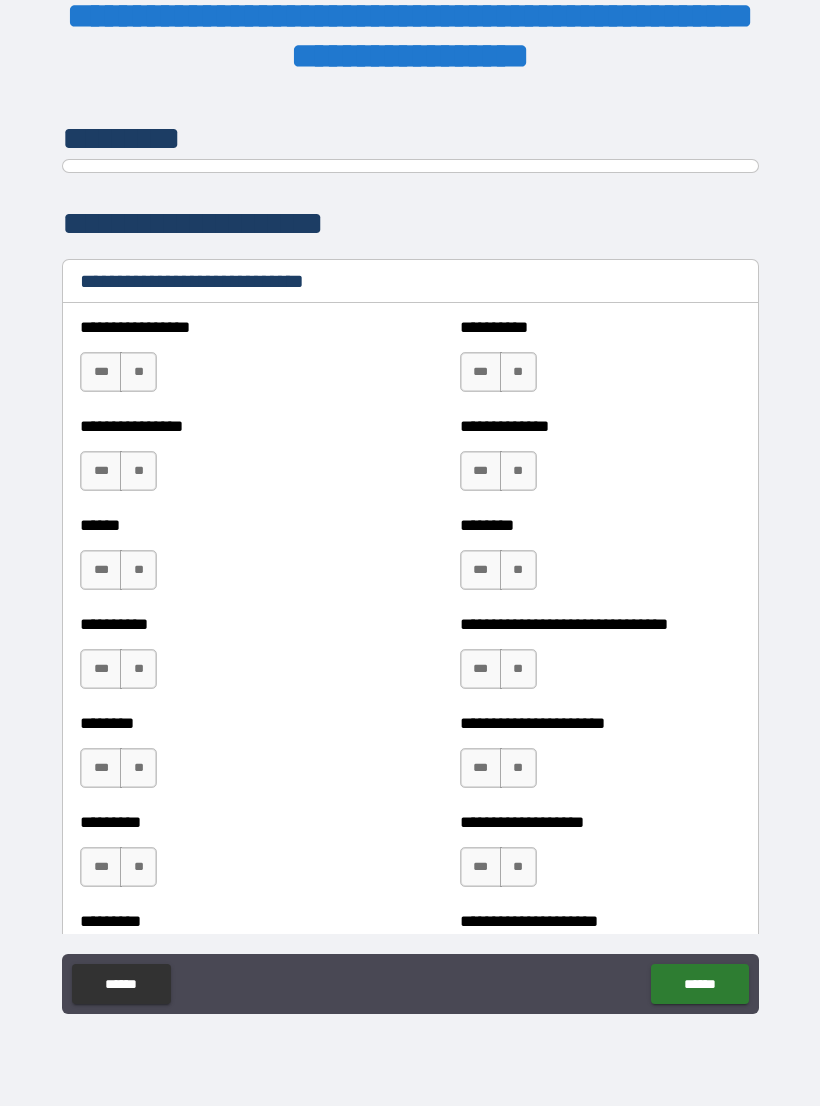 scroll, scrollTop: 6536, scrollLeft: 0, axis: vertical 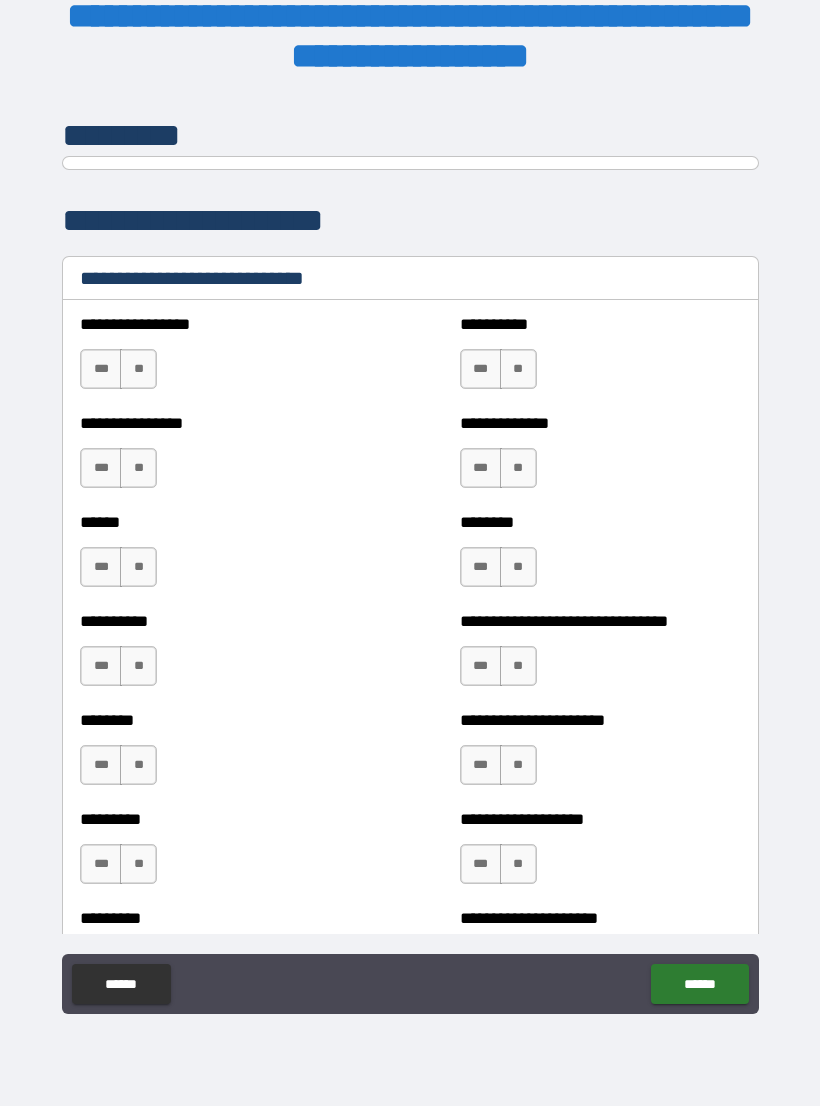 click on "***" at bounding box center (101, 369) 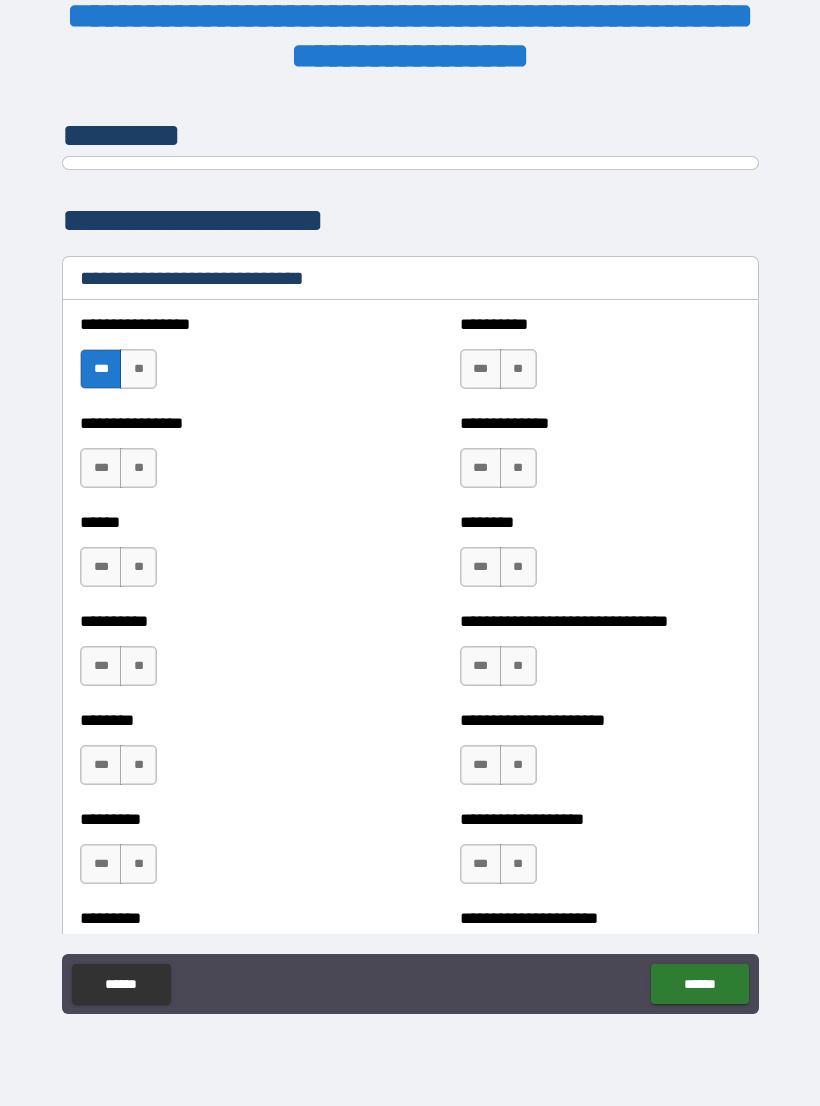 click on "***" at bounding box center (101, 468) 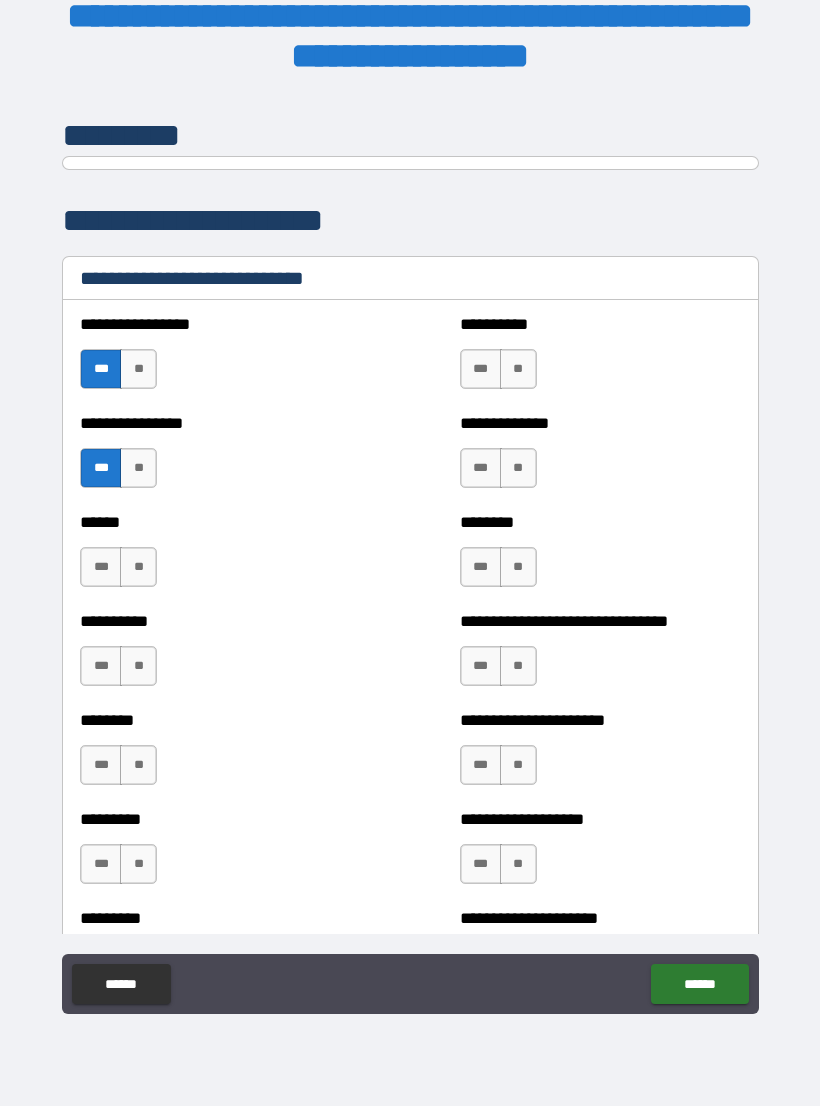 click on "**" at bounding box center [138, 567] 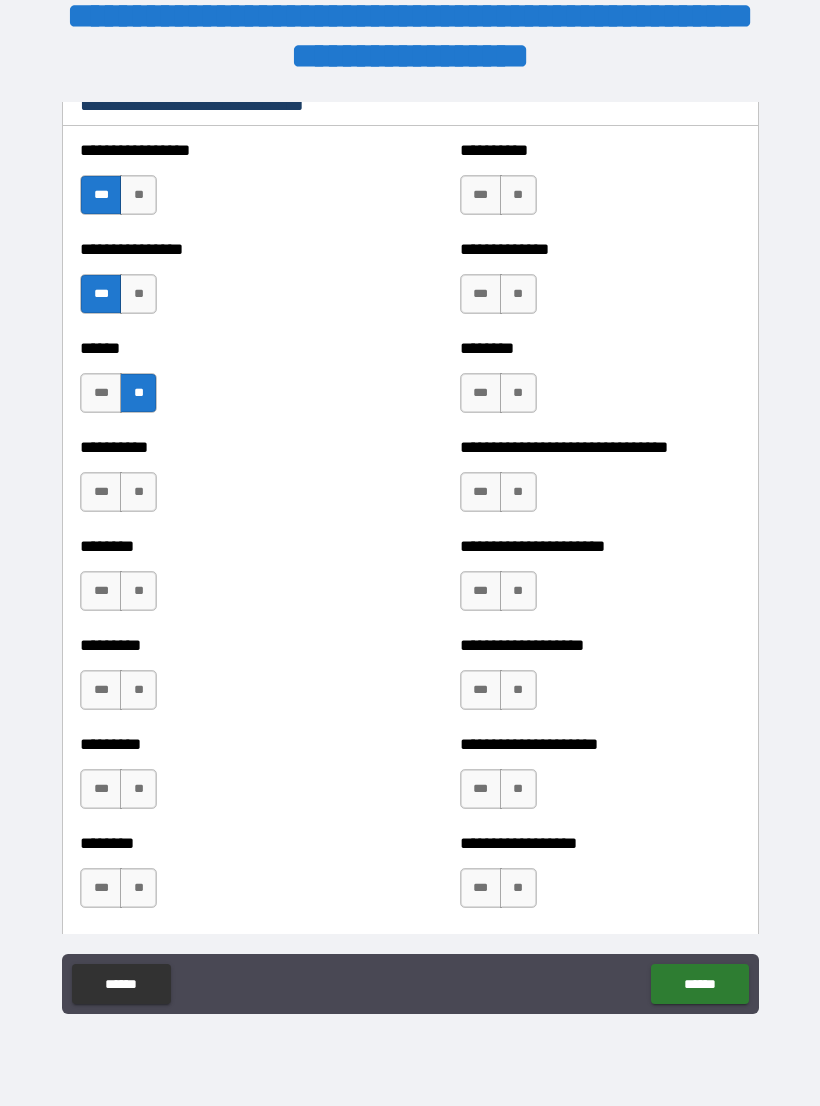 scroll, scrollTop: 6718, scrollLeft: 0, axis: vertical 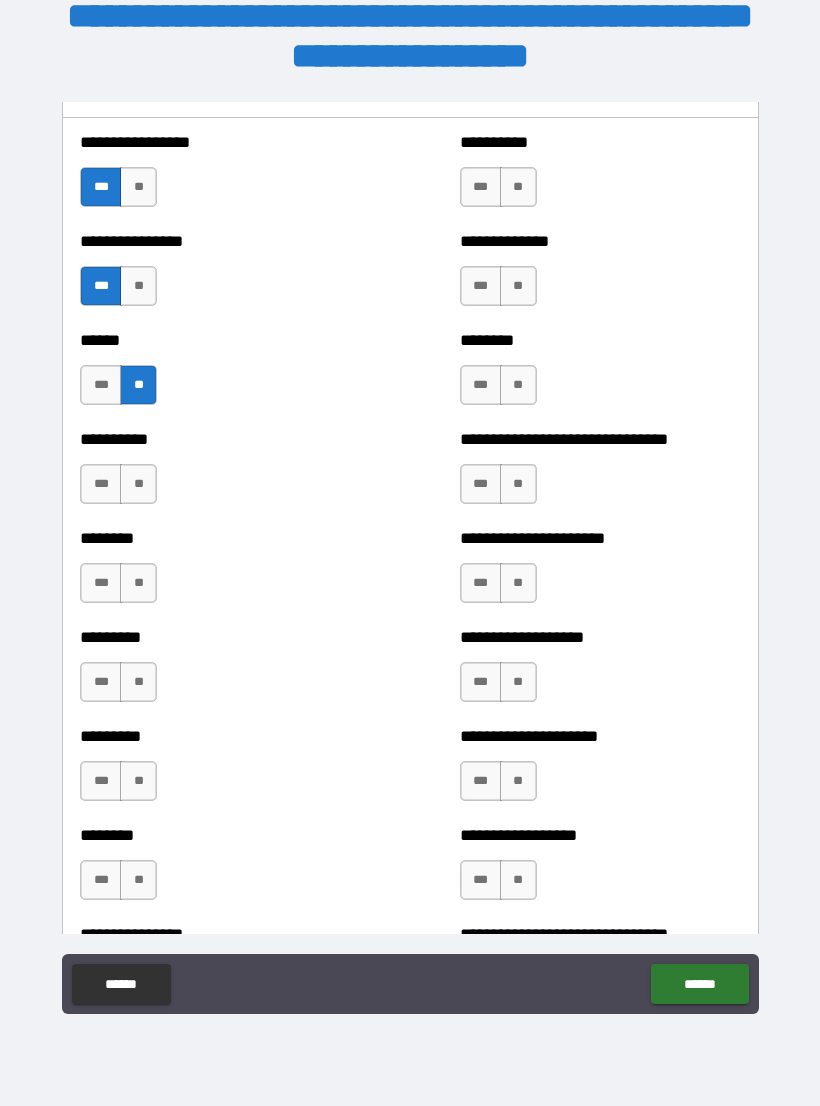 click on "**" at bounding box center (138, 484) 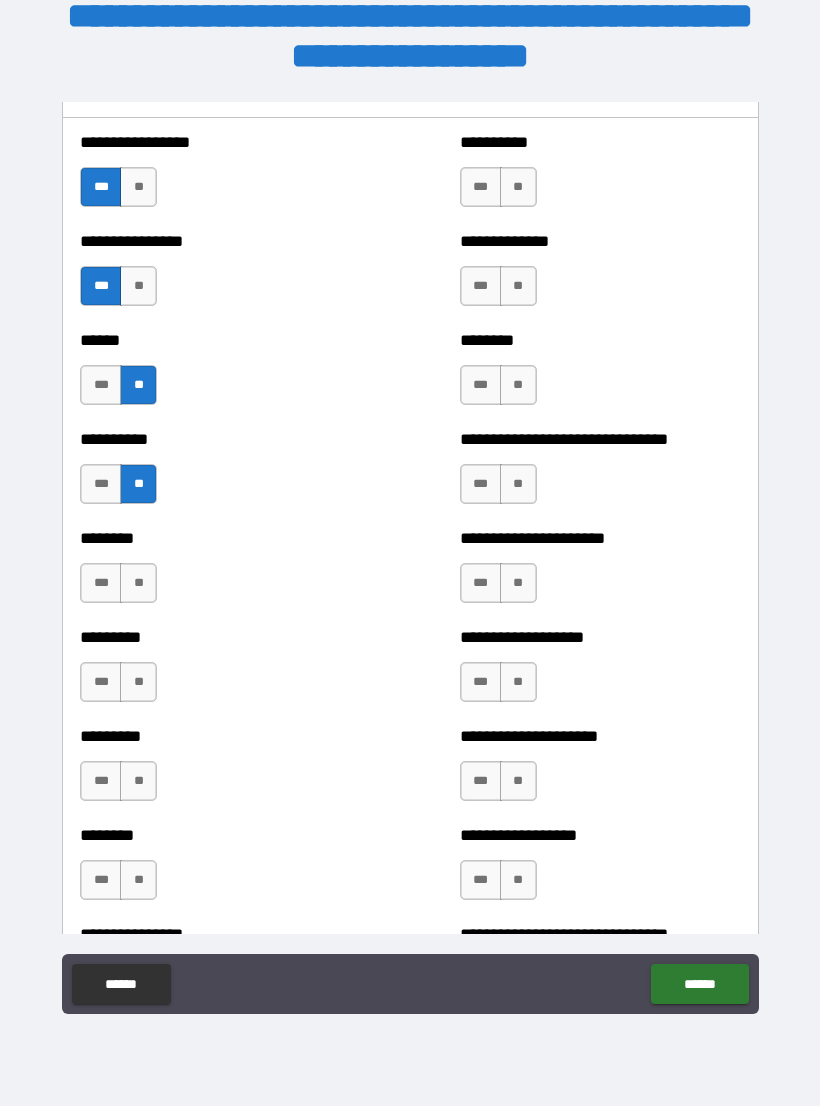 scroll, scrollTop: 6850, scrollLeft: 0, axis: vertical 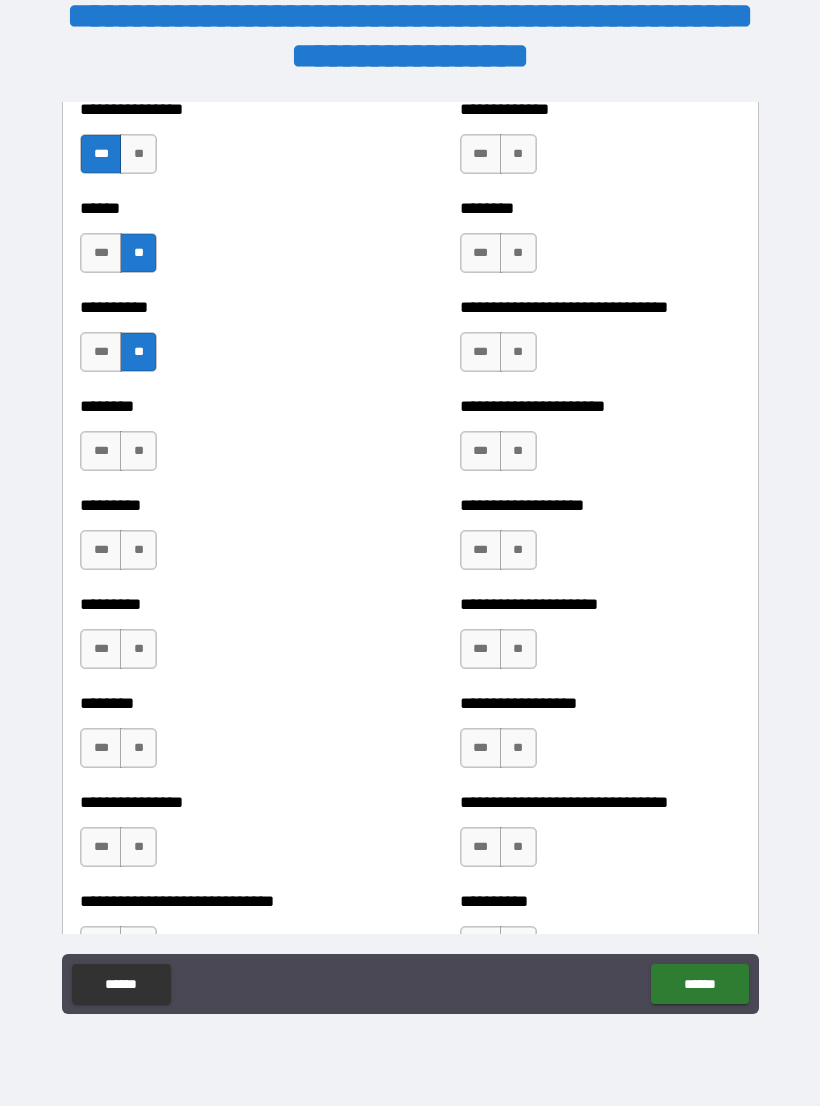 click on "**" at bounding box center (138, 451) 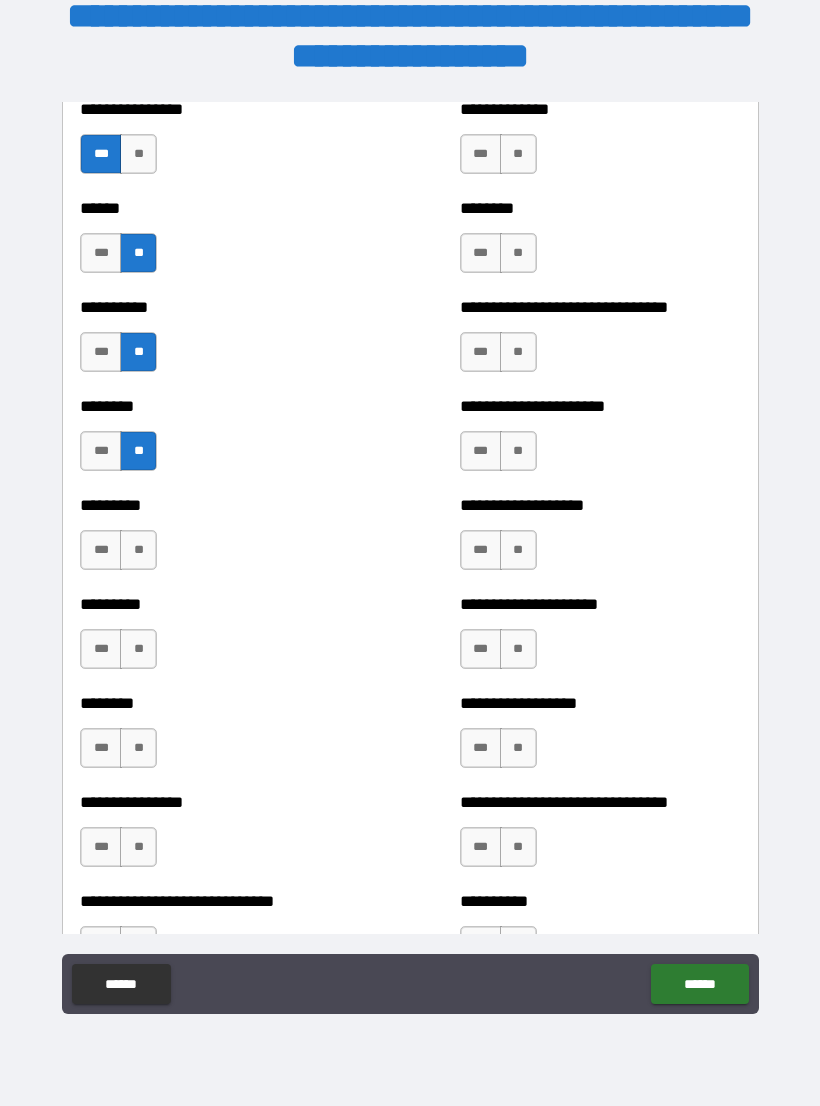 click on "**" at bounding box center (138, 550) 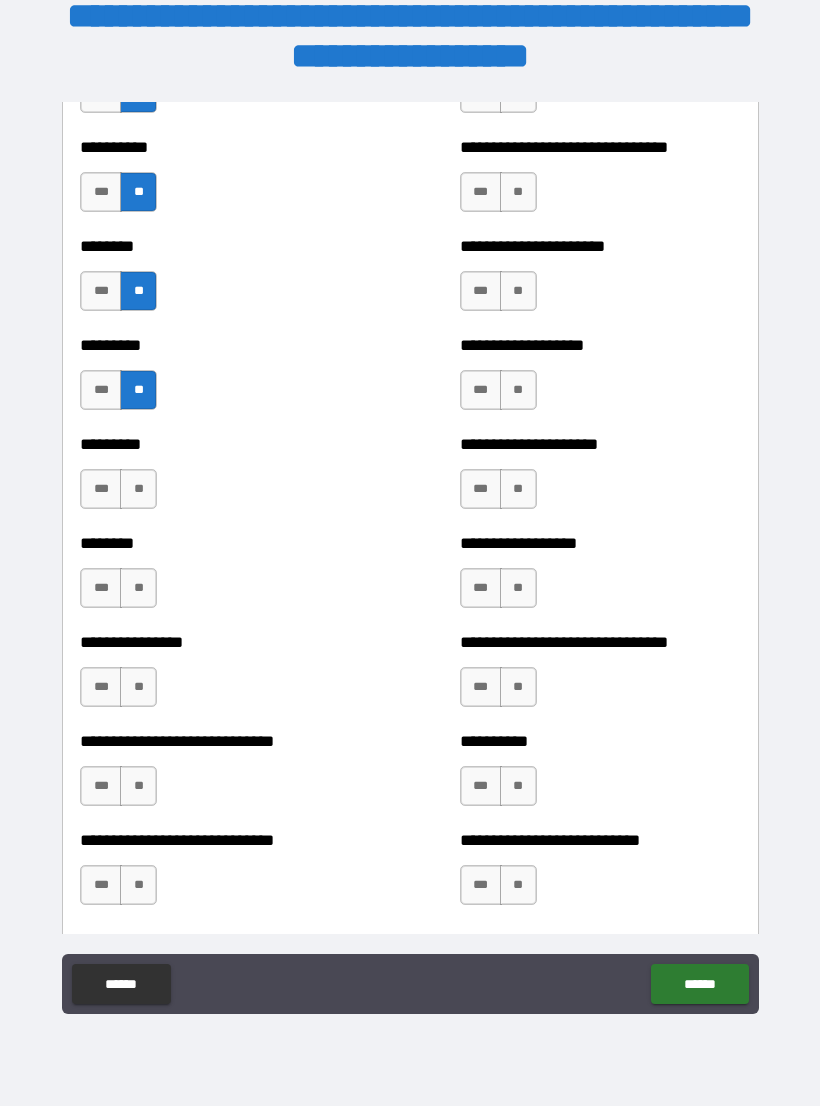 scroll, scrollTop: 7018, scrollLeft: 0, axis: vertical 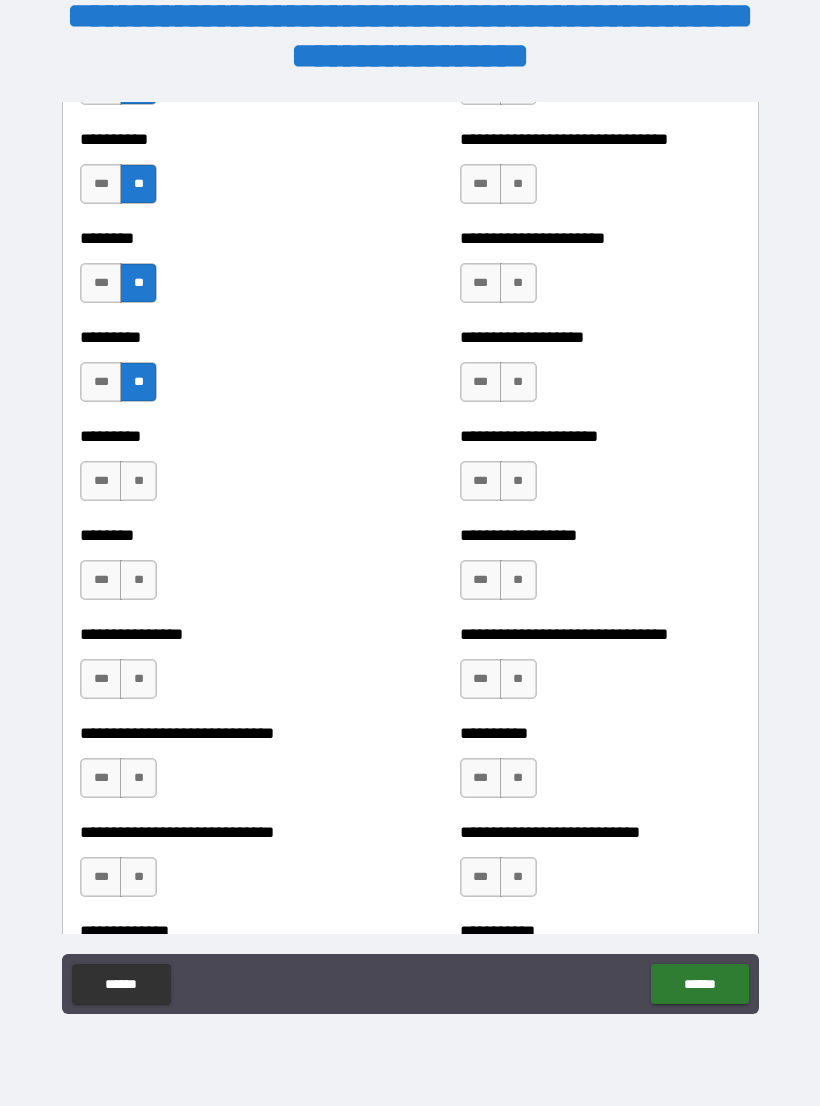 click on "**" at bounding box center (138, 481) 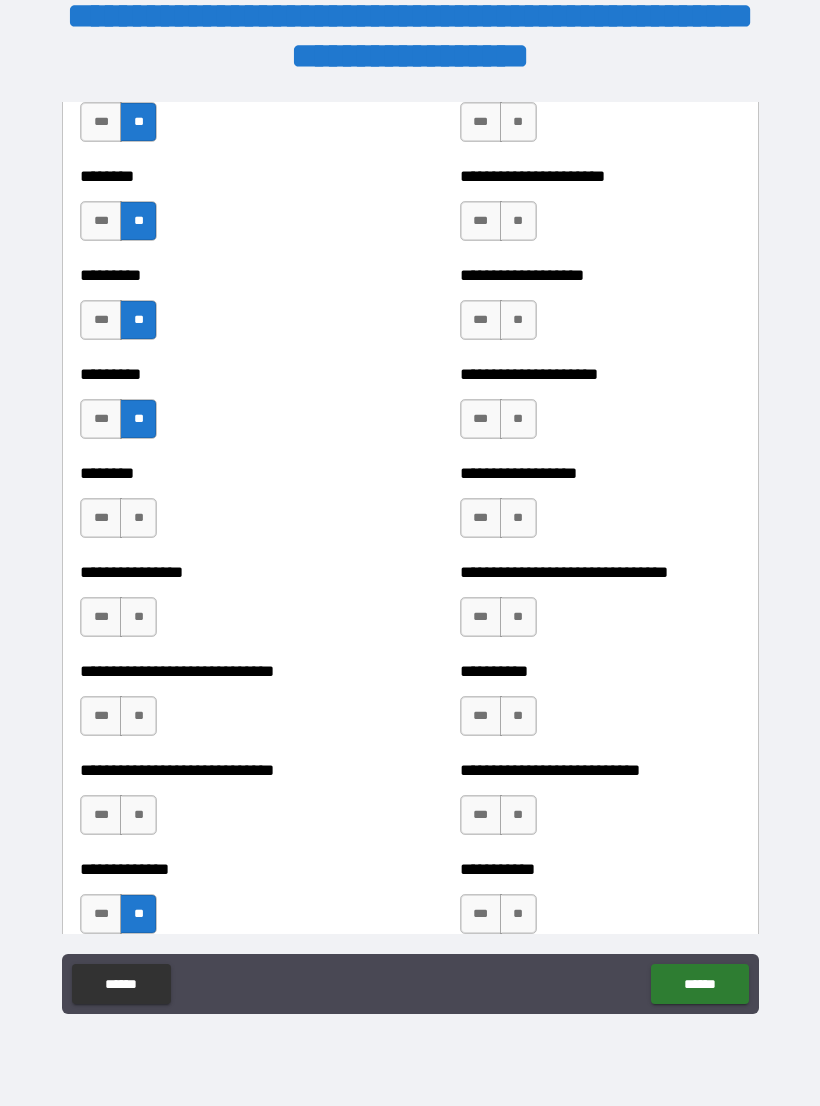 scroll, scrollTop: 7091, scrollLeft: 0, axis: vertical 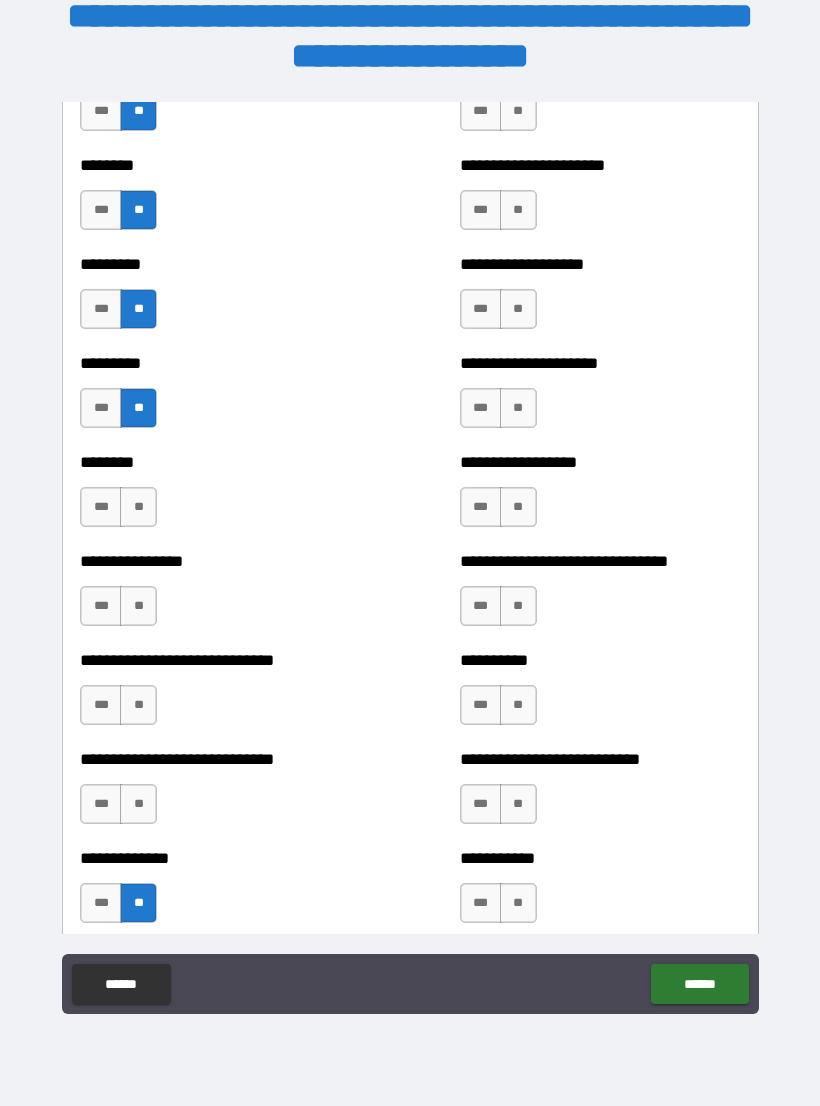 click on "**" at bounding box center [138, 507] 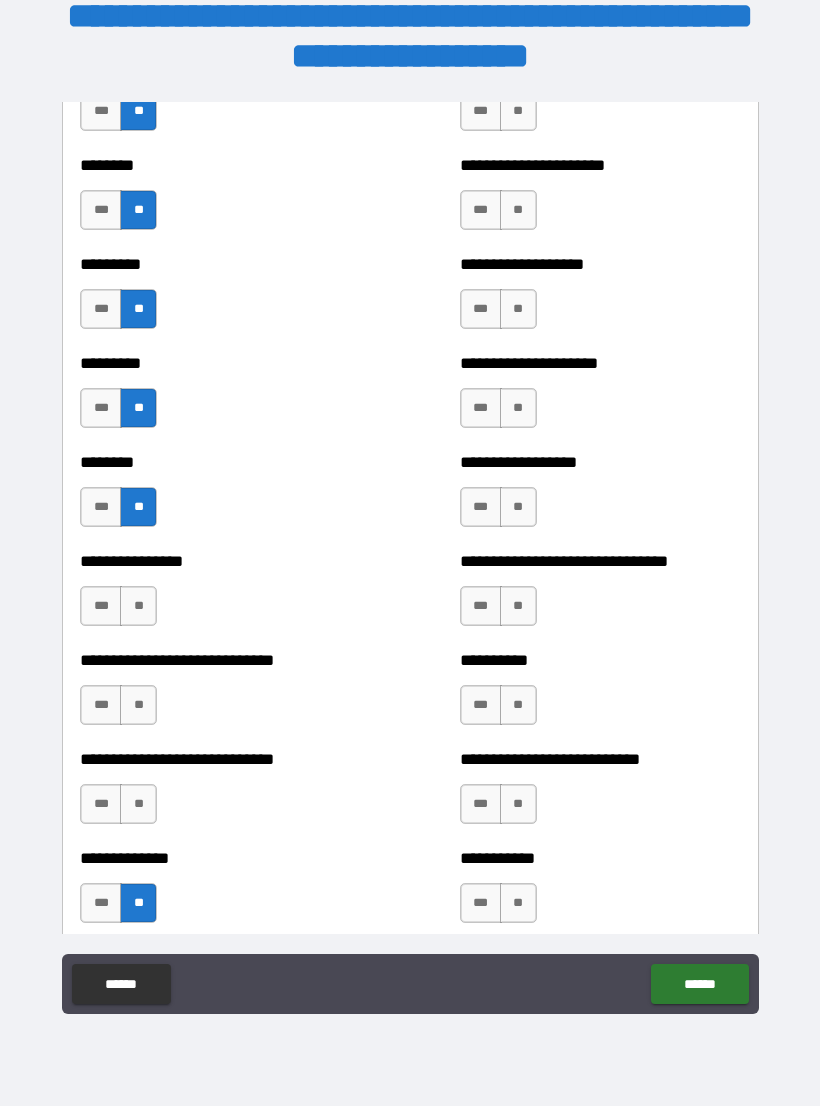 click on "**" at bounding box center [138, 606] 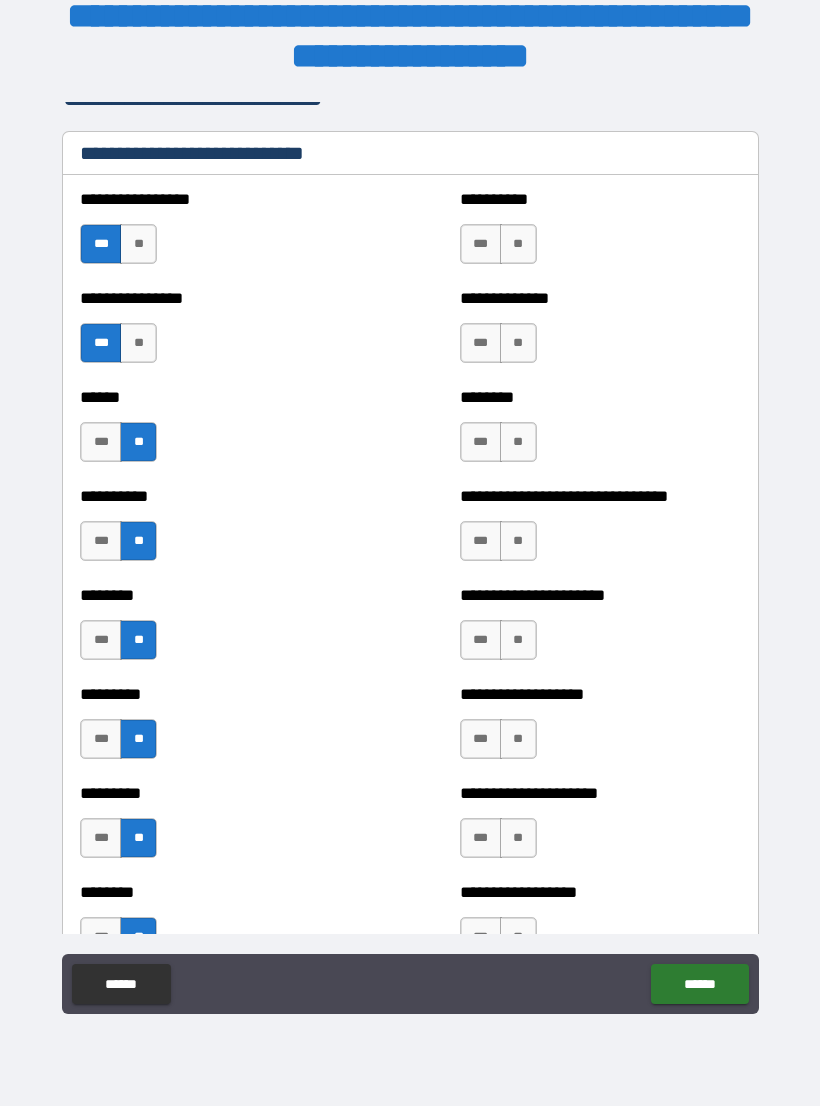 scroll, scrollTop: 6727, scrollLeft: 0, axis: vertical 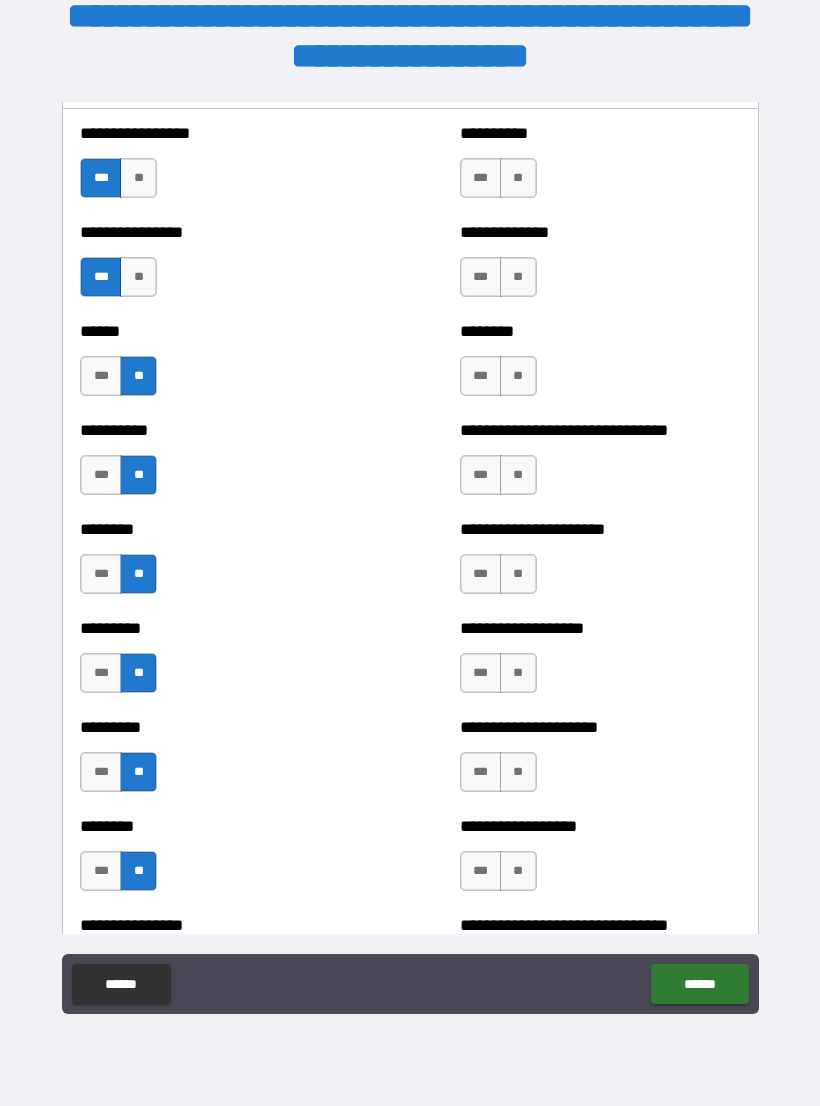 click on "**" at bounding box center [518, 178] 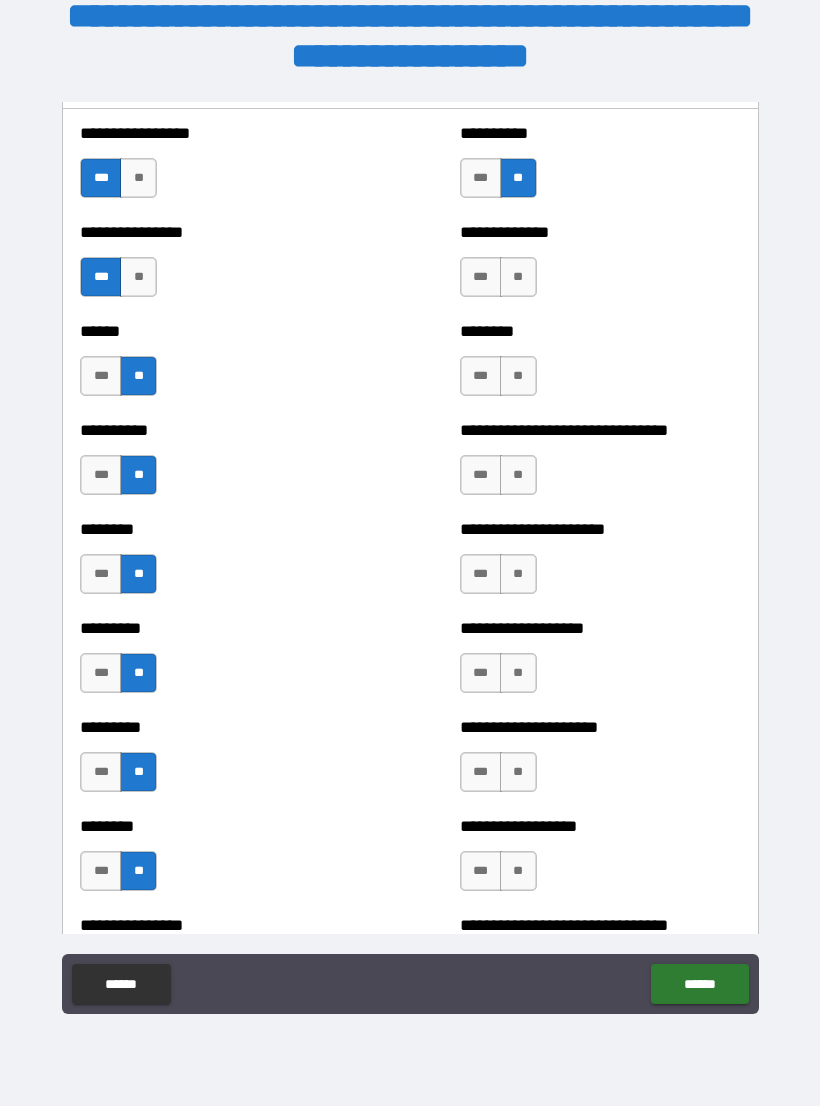click on "***" at bounding box center (481, 277) 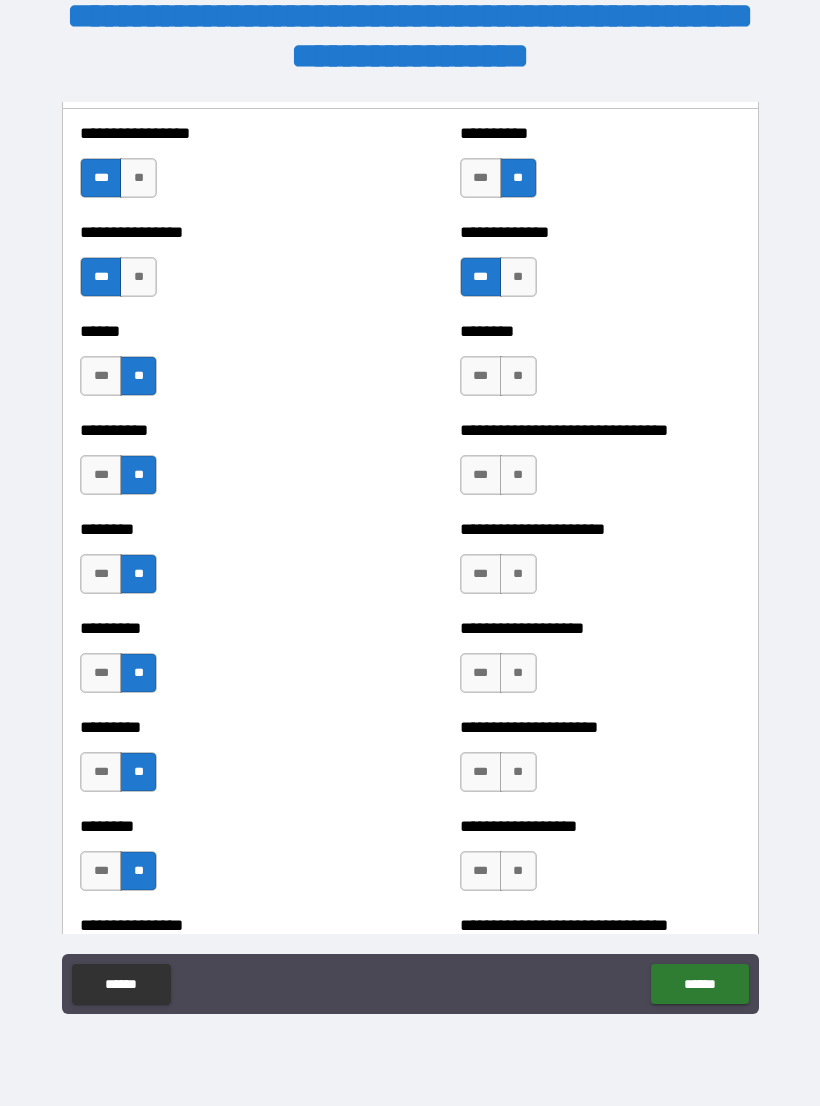 click on "**" at bounding box center (518, 178) 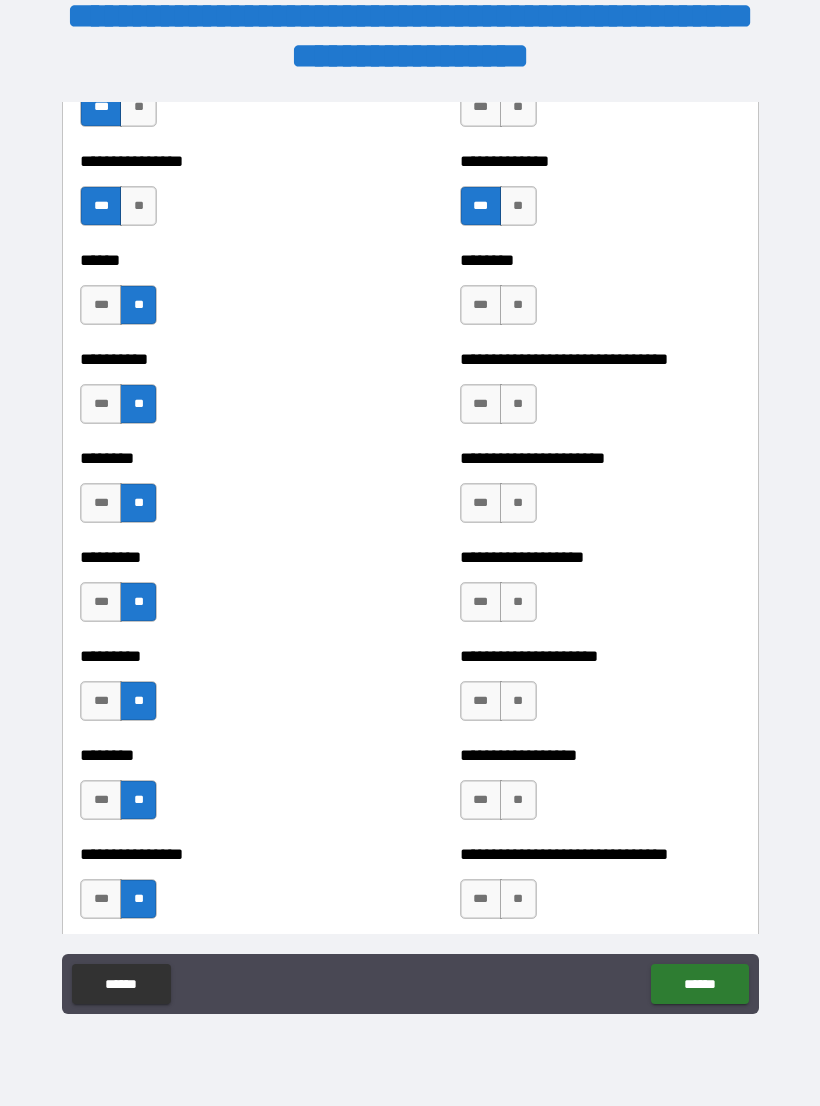 scroll, scrollTop: 6814, scrollLeft: 0, axis: vertical 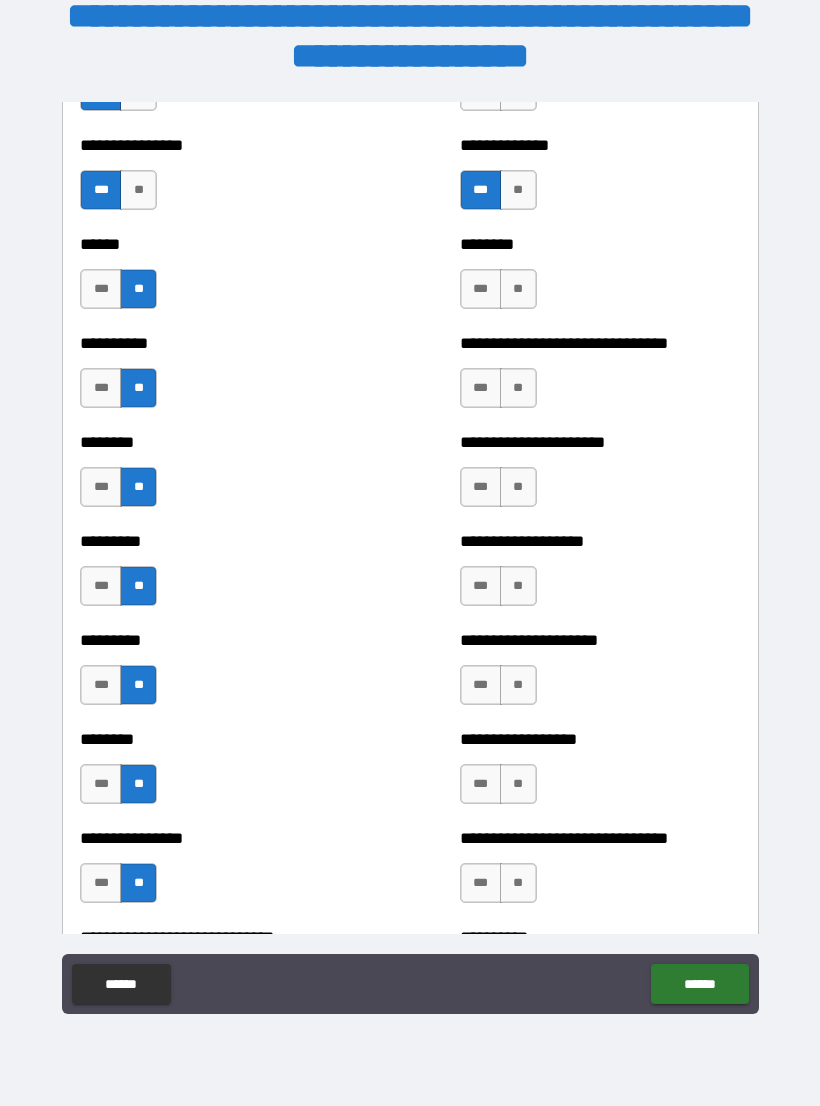 click on "***" at bounding box center (481, 388) 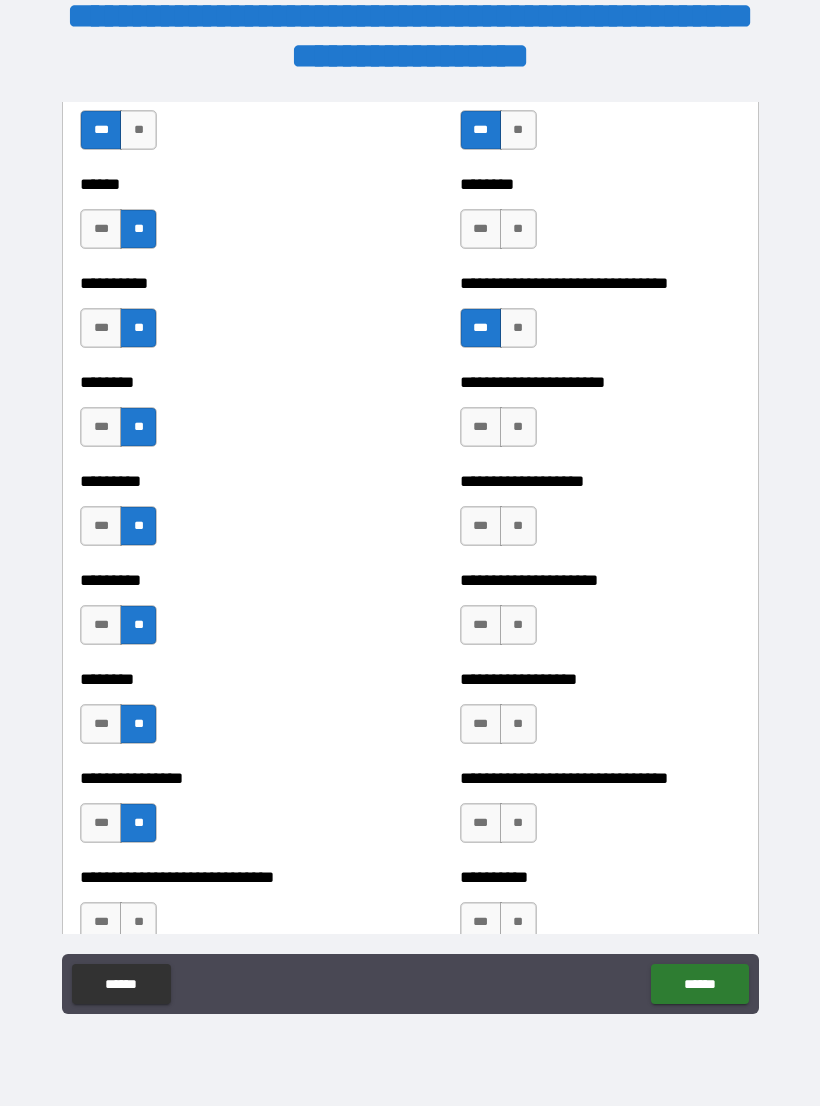 scroll, scrollTop: 6937, scrollLeft: 0, axis: vertical 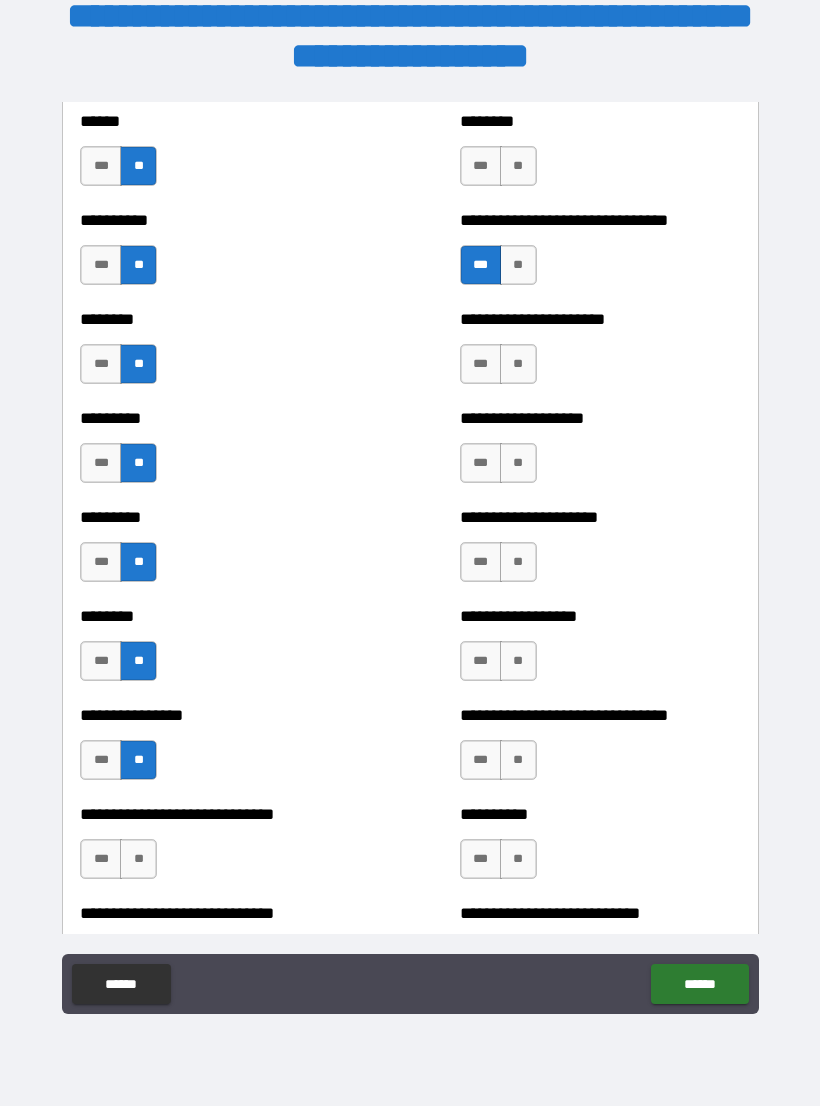 click on "***" at bounding box center [481, 364] 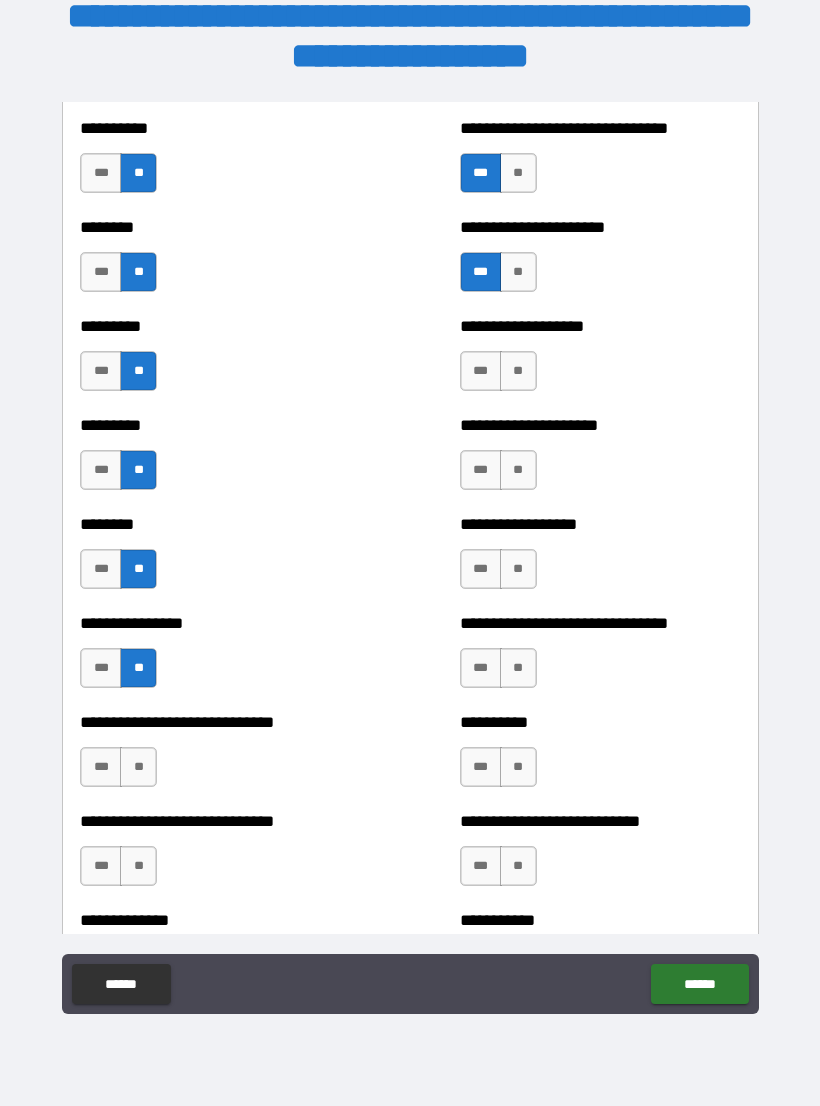scroll, scrollTop: 7061, scrollLeft: 0, axis: vertical 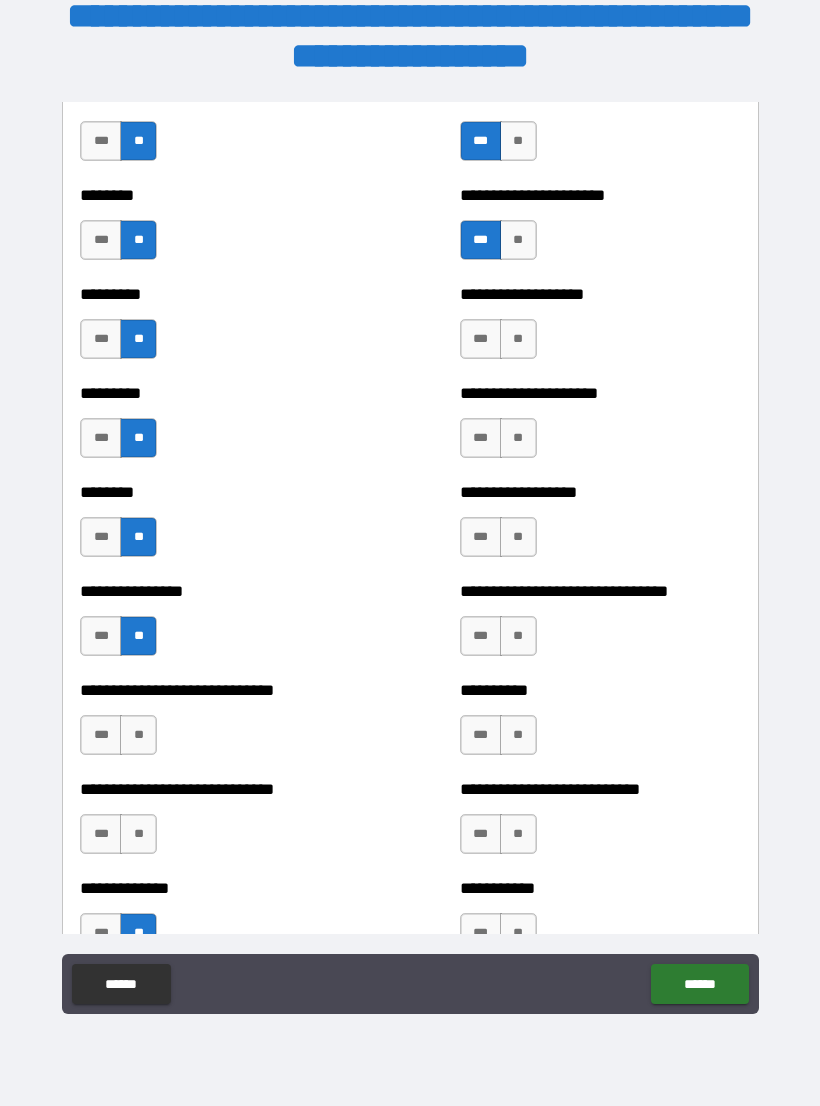 click on "**" at bounding box center (518, 438) 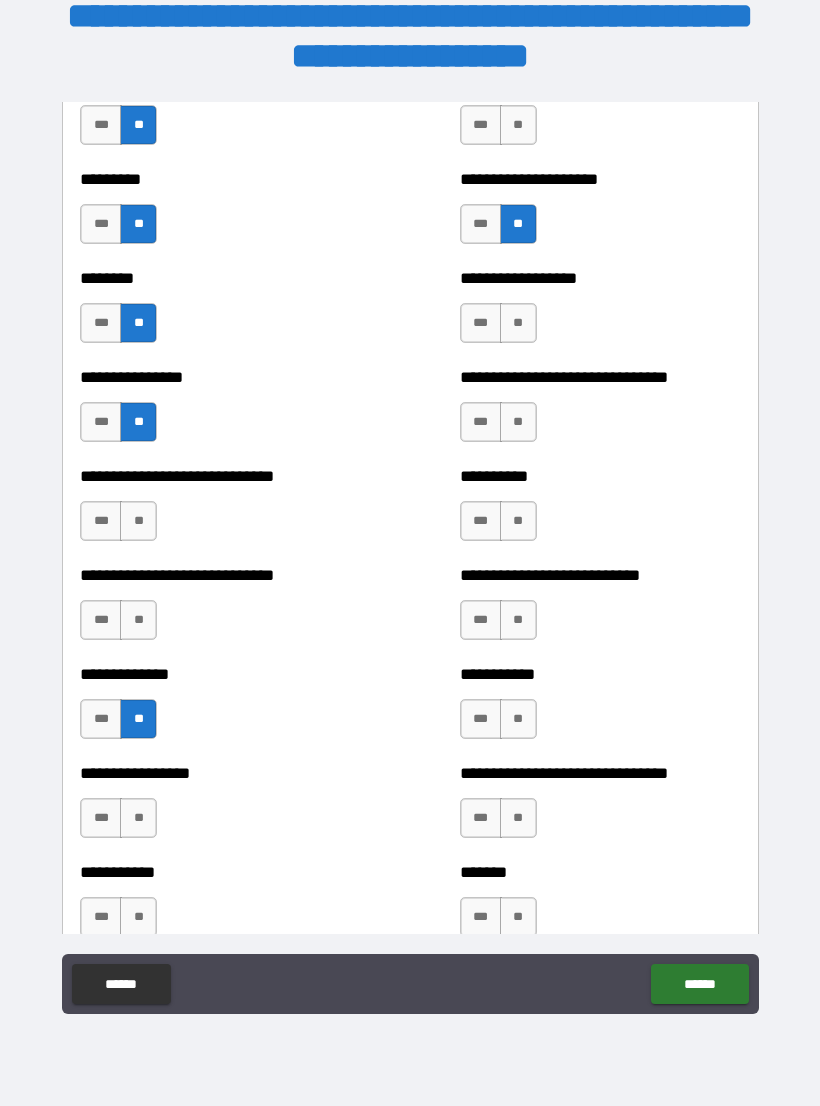 scroll, scrollTop: 7294, scrollLeft: 0, axis: vertical 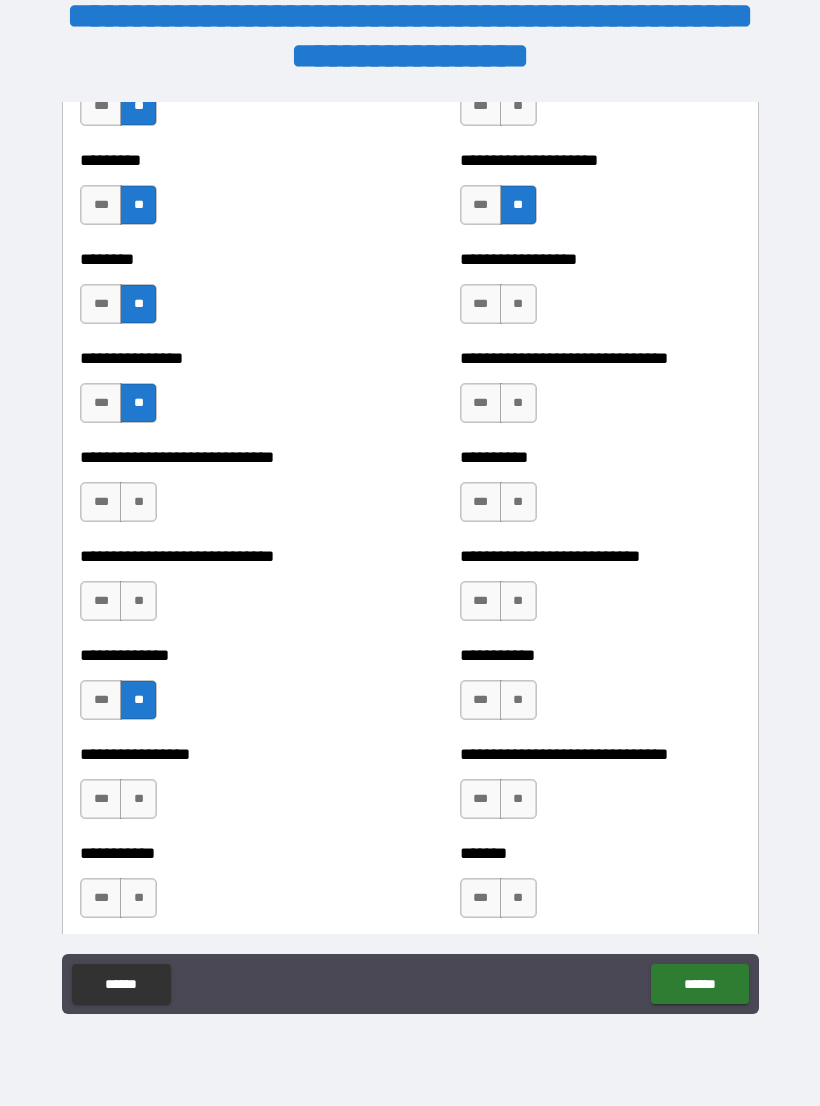 click on "**" at bounding box center [518, 304] 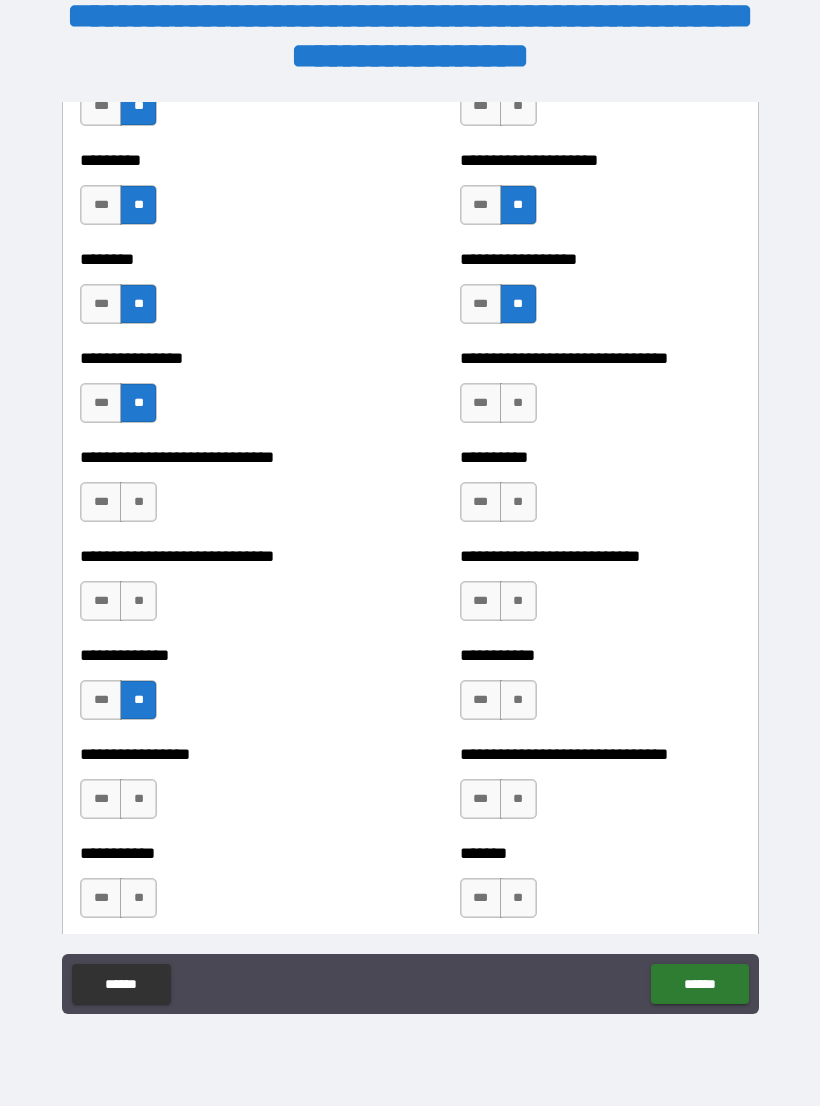 click on "***" at bounding box center [481, 403] 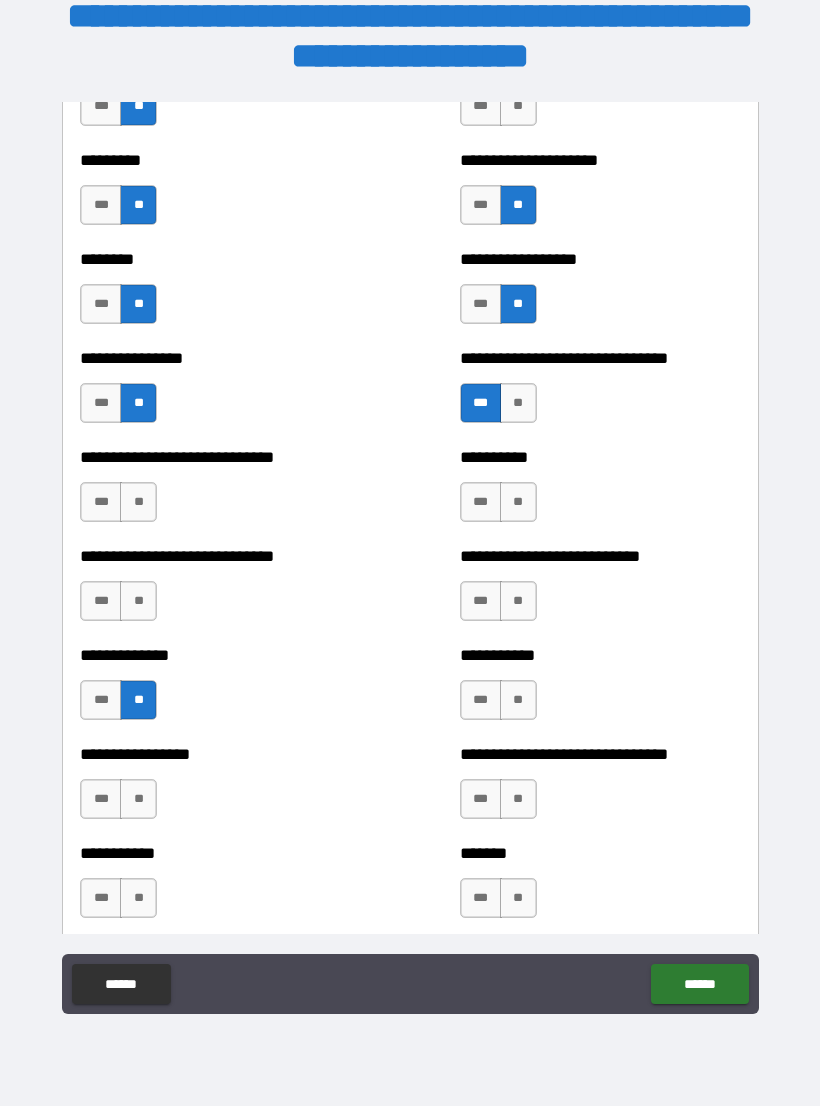 click on "***" at bounding box center (101, 205) 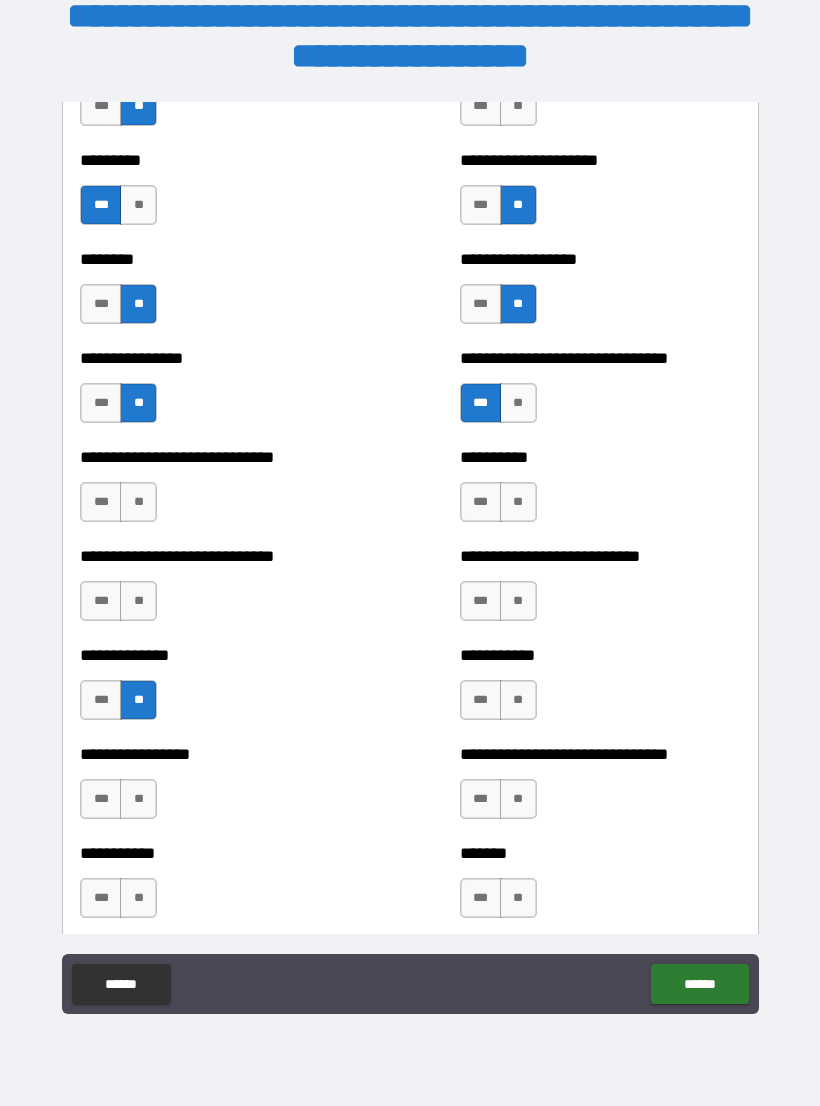 click on "**" at bounding box center (518, 502) 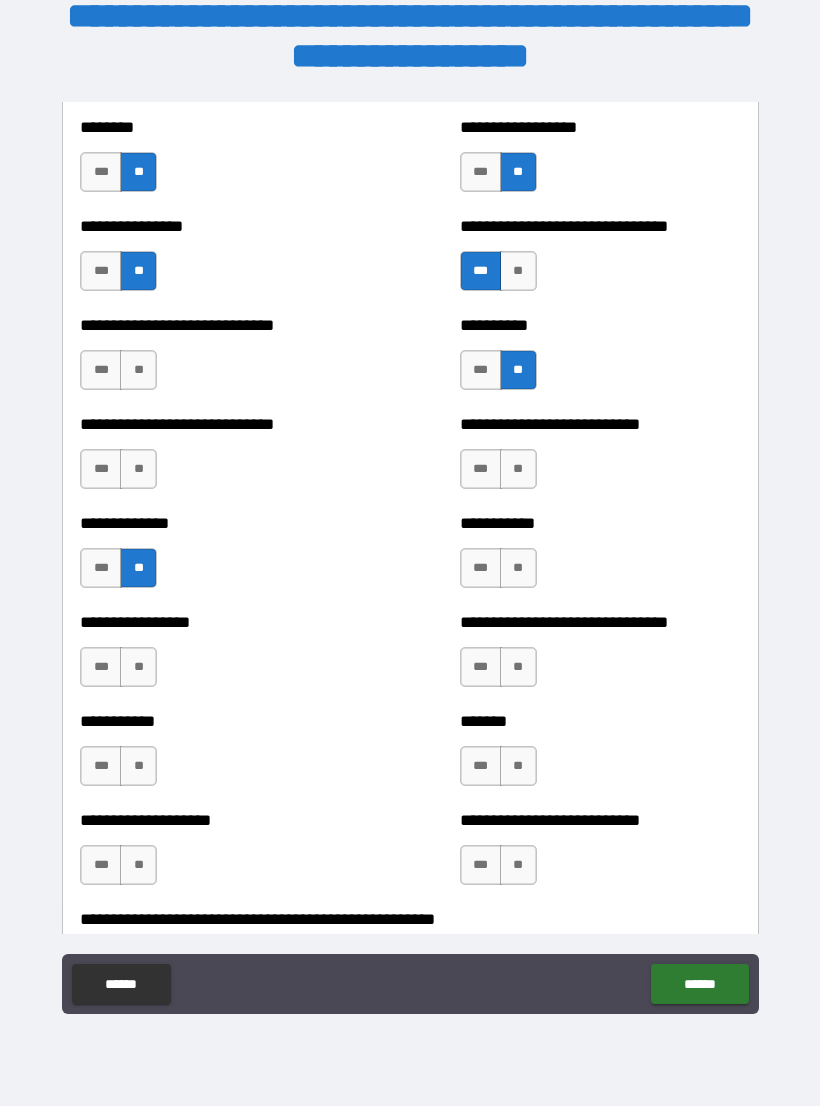 scroll, scrollTop: 7427, scrollLeft: 0, axis: vertical 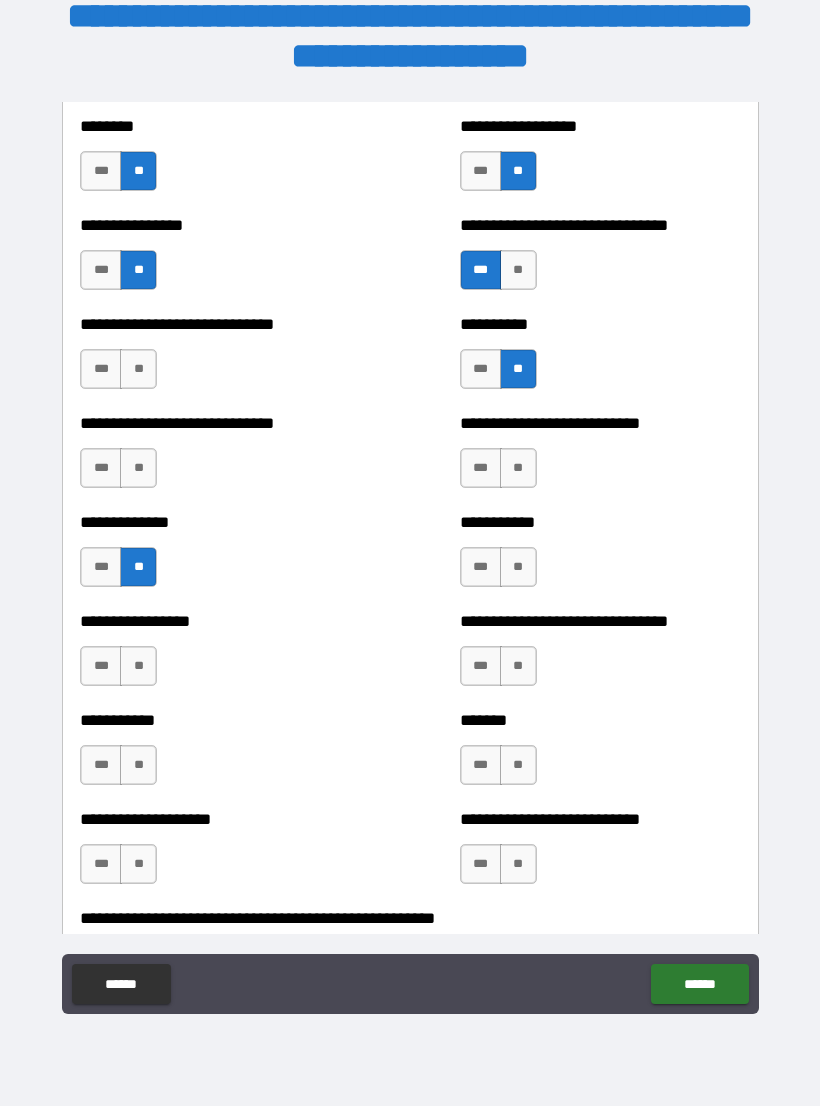 click on "**" at bounding box center (518, 468) 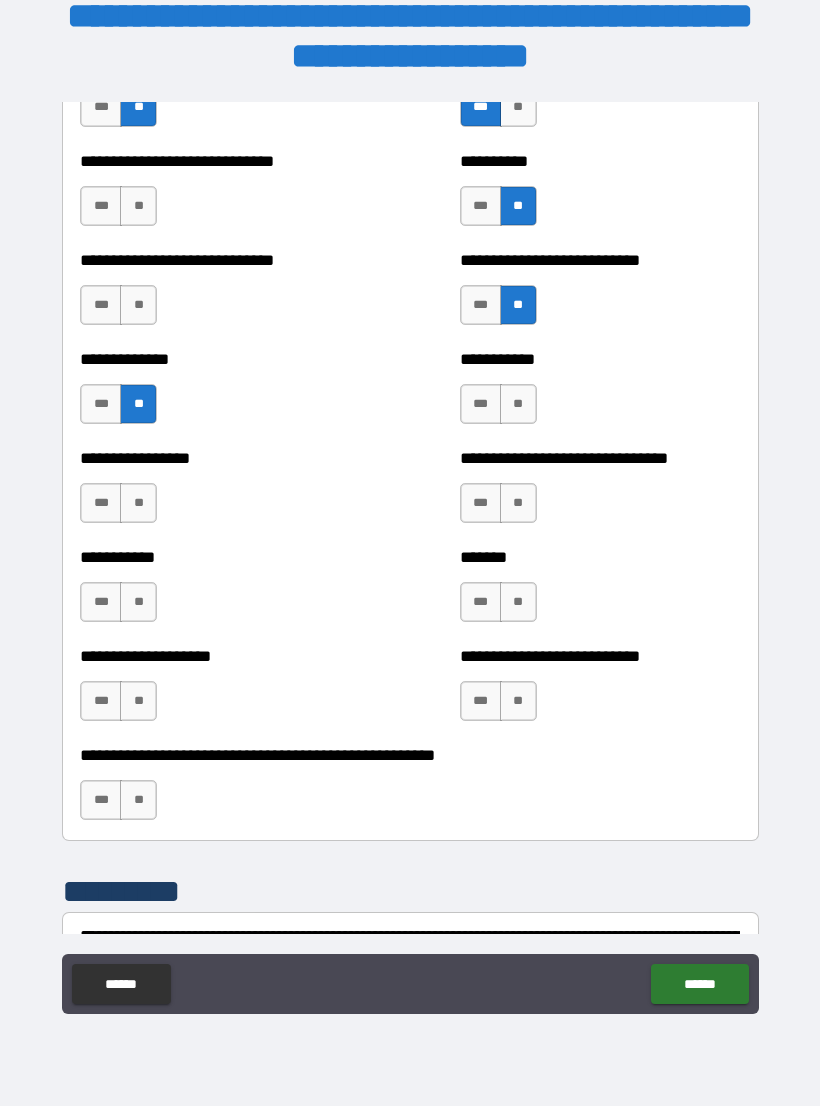 scroll, scrollTop: 7601, scrollLeft: 0, axis: vertical 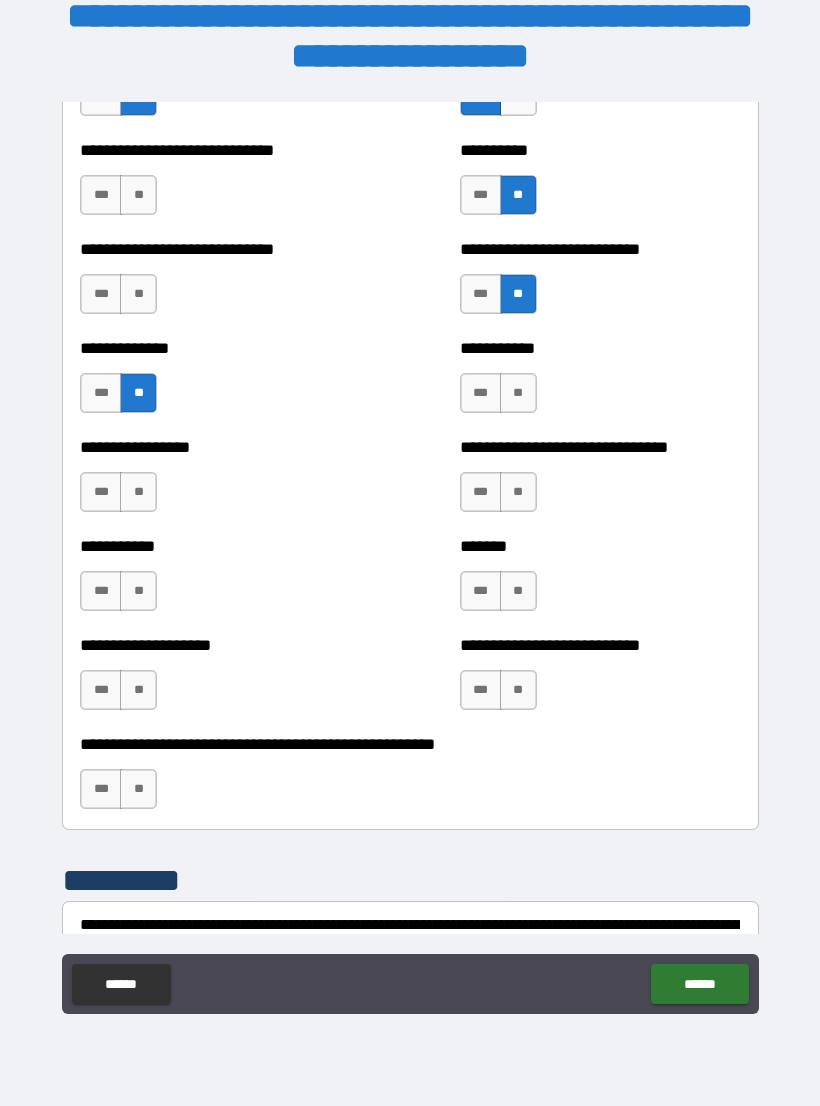 click on "**" at bounding box center (518, 393) 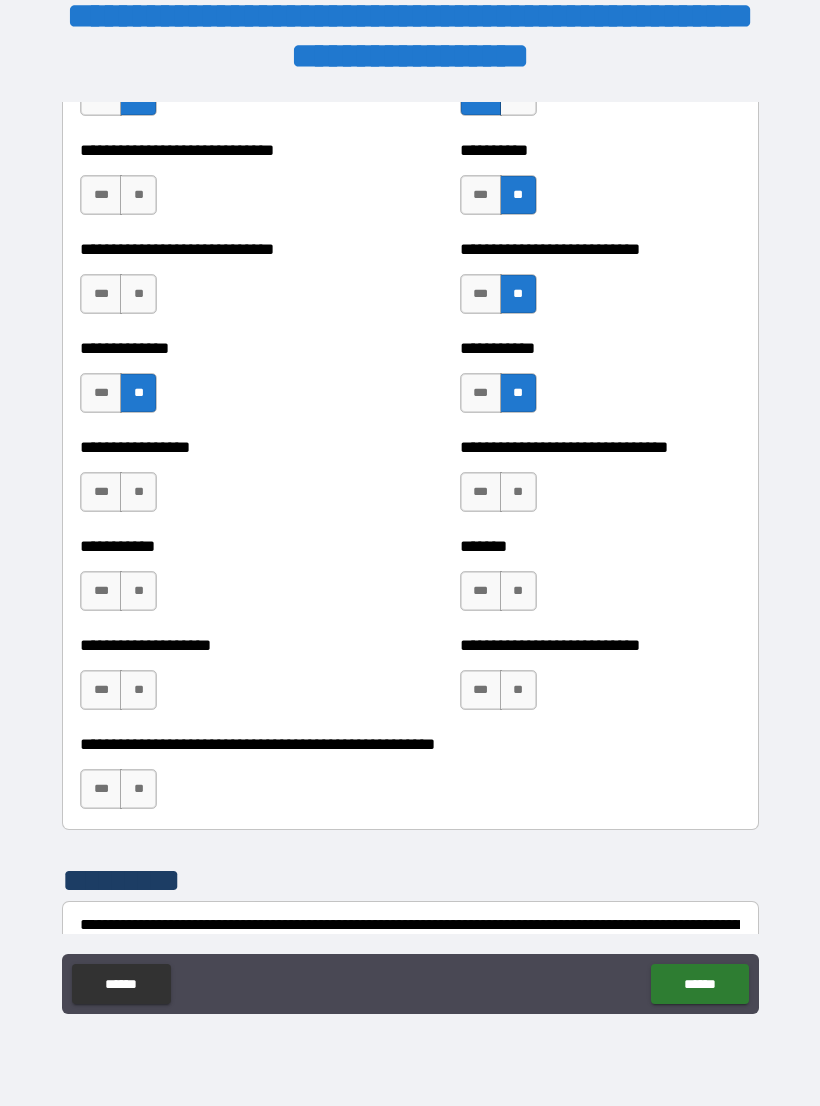 click on "**" at bounding box center [518, 492] 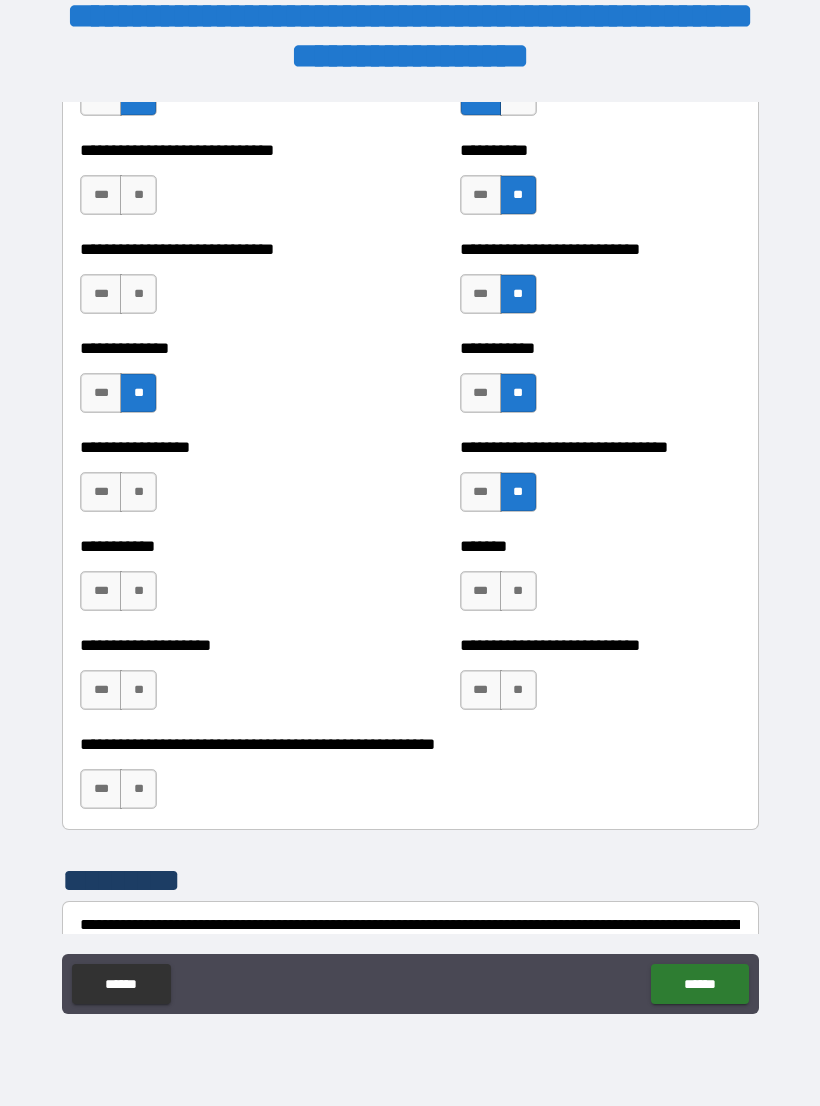 click on "**" at bounding box center (518, 591) 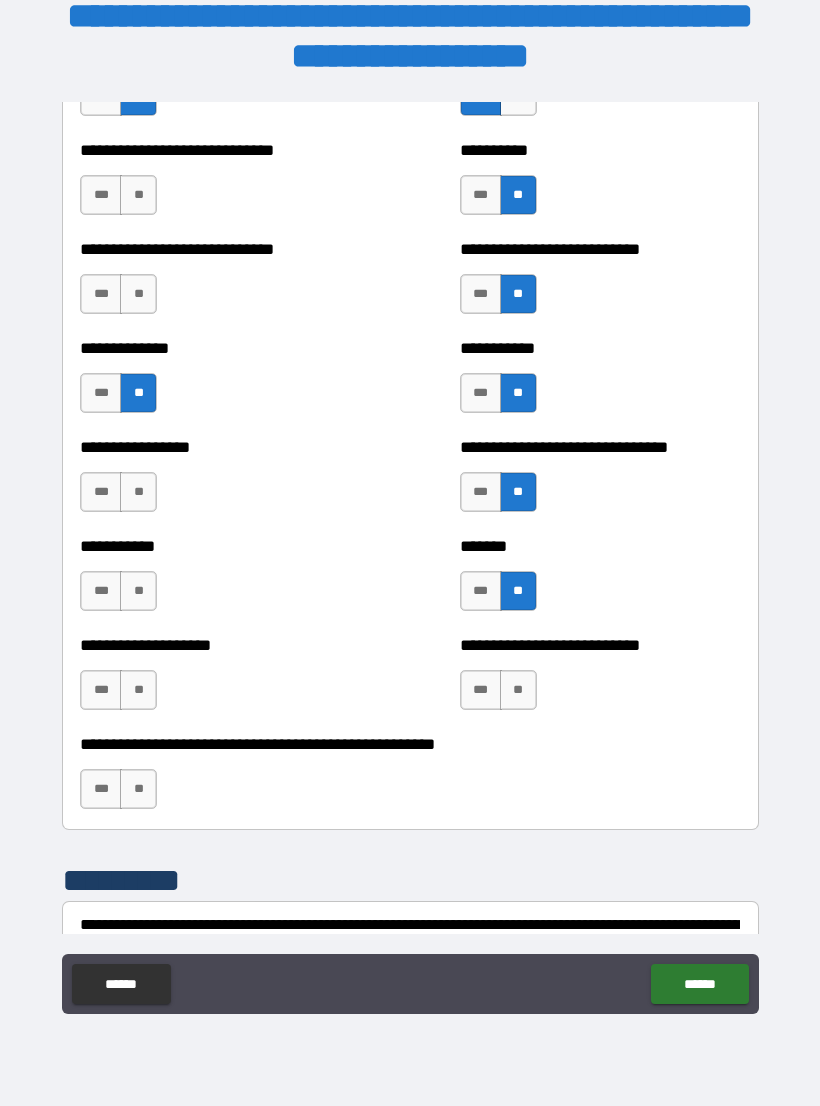 scroll, scrollTop: 7682, scrollLeft: 0, axis: vertical 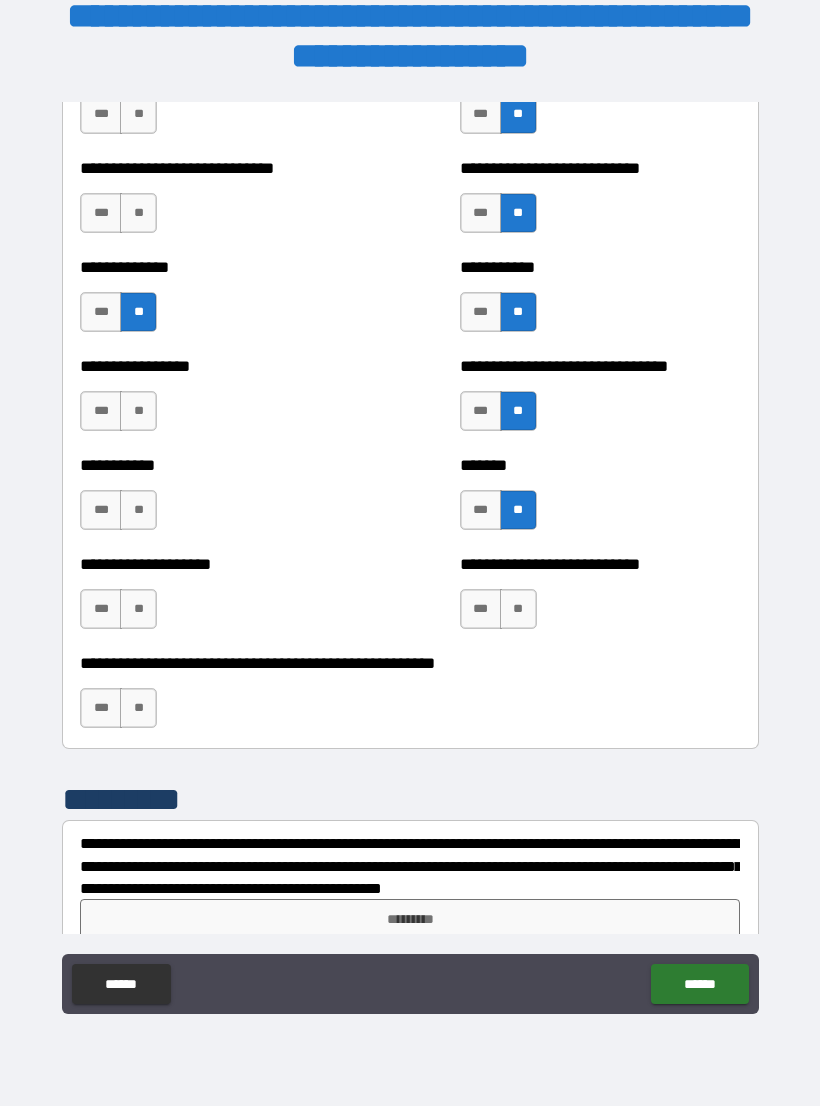 click on "**" at bounding box center [138, 411] 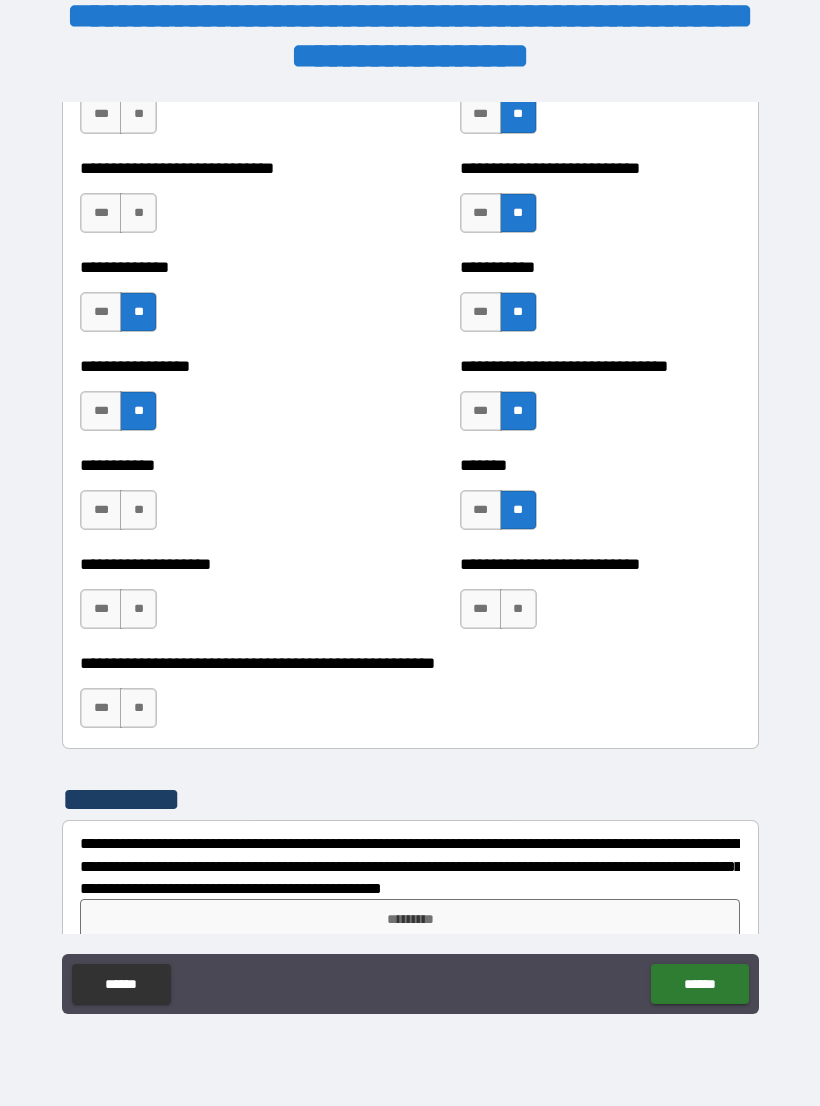 click on "**" at bounding box center (138, 510) 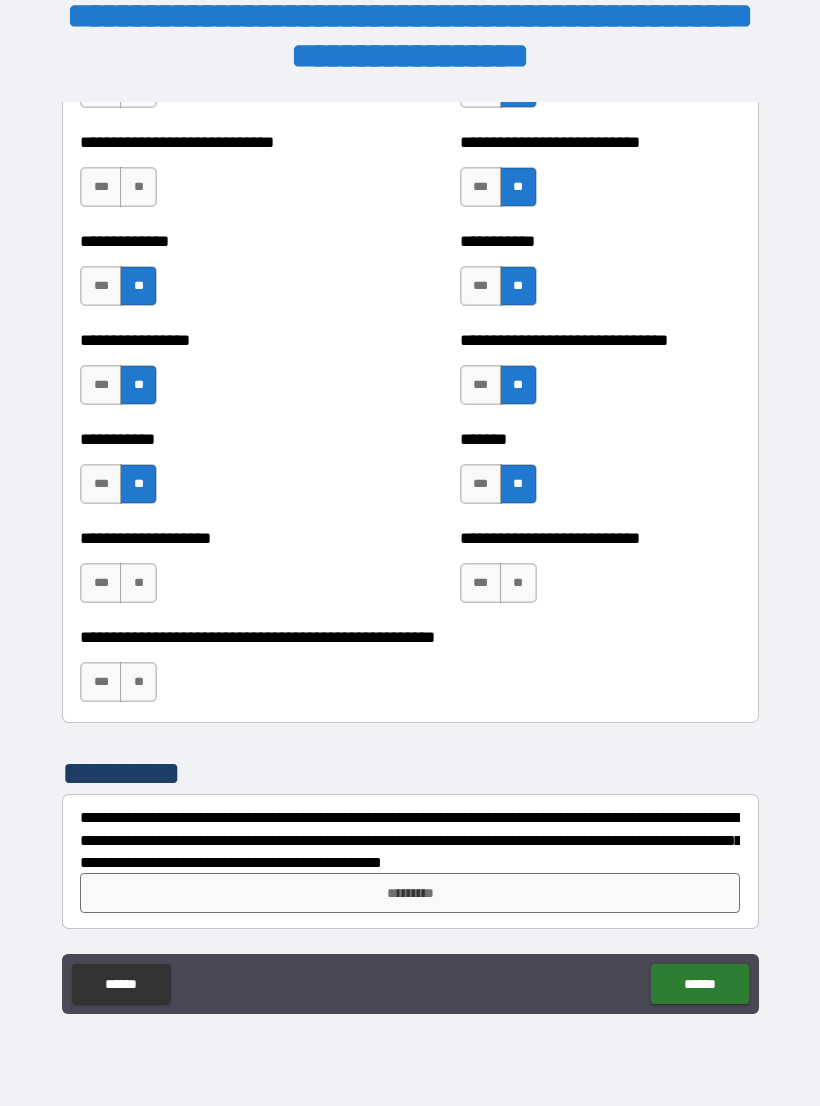 scroll, scrollTop: 7708, scrollLeft: 0, axis: vertical 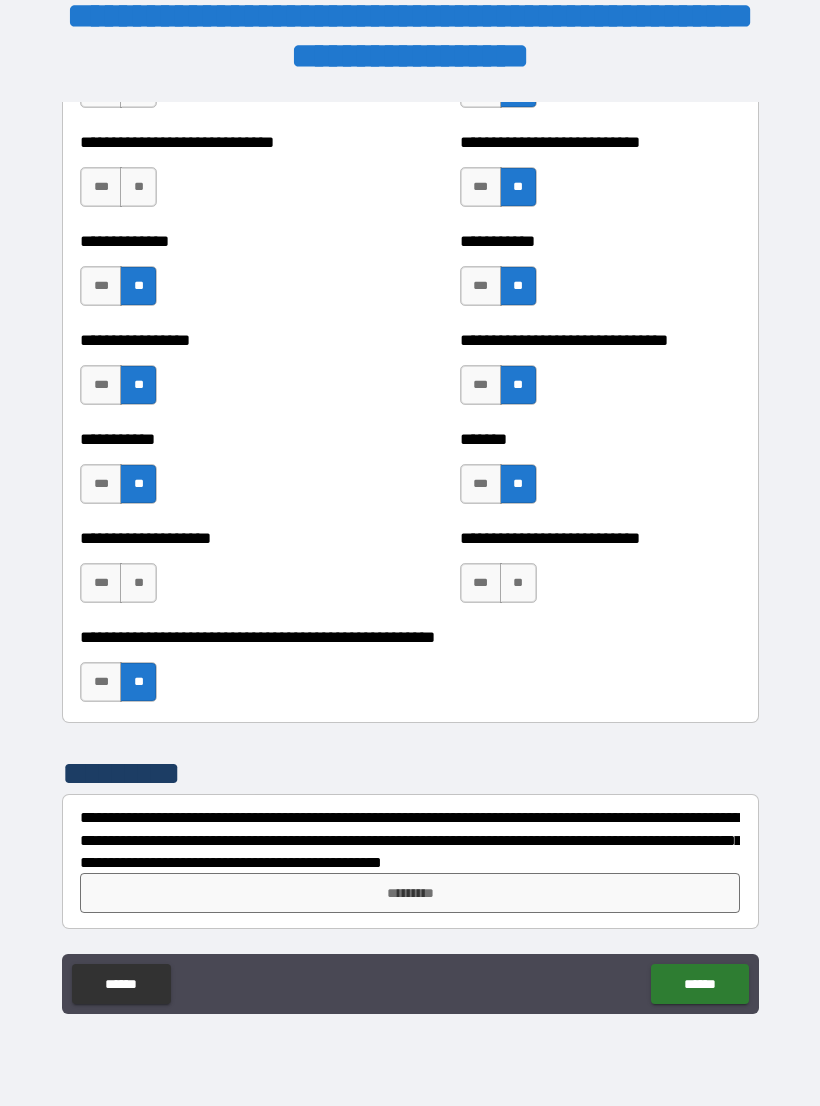 click on "**" at bounding box center (138, 583) 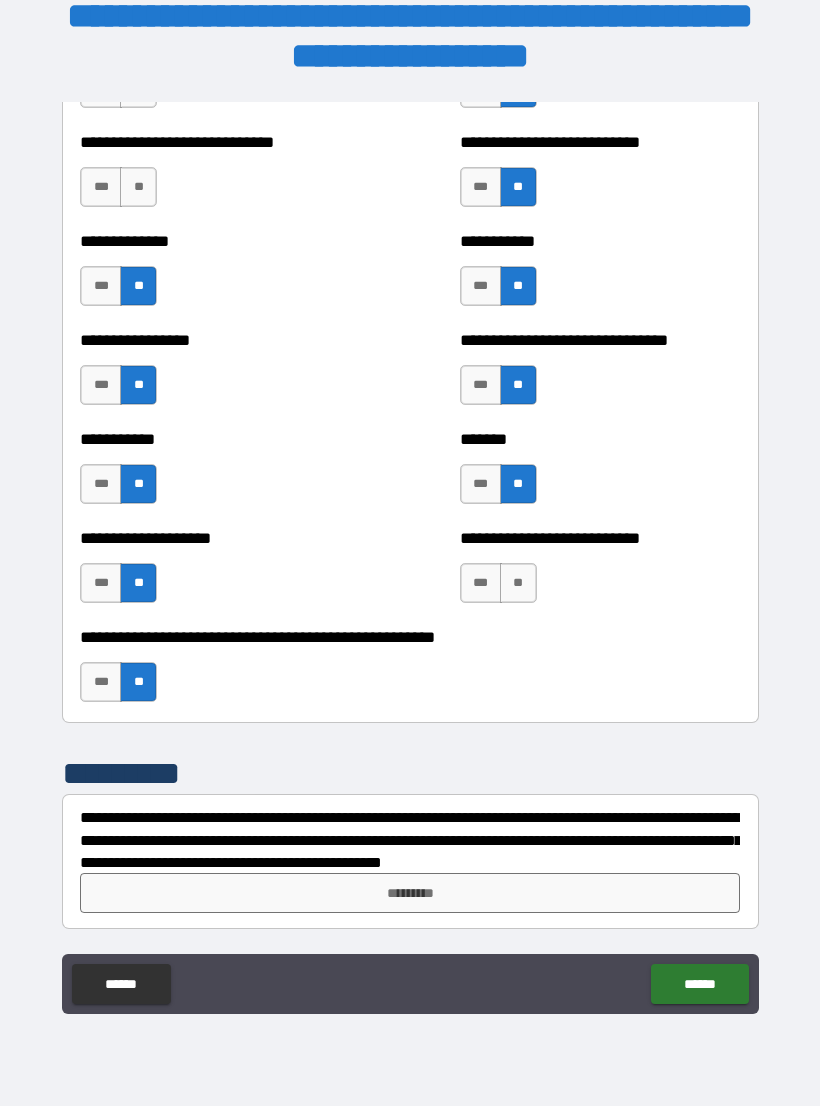 click on "*********" at bounding box center (410, 893) 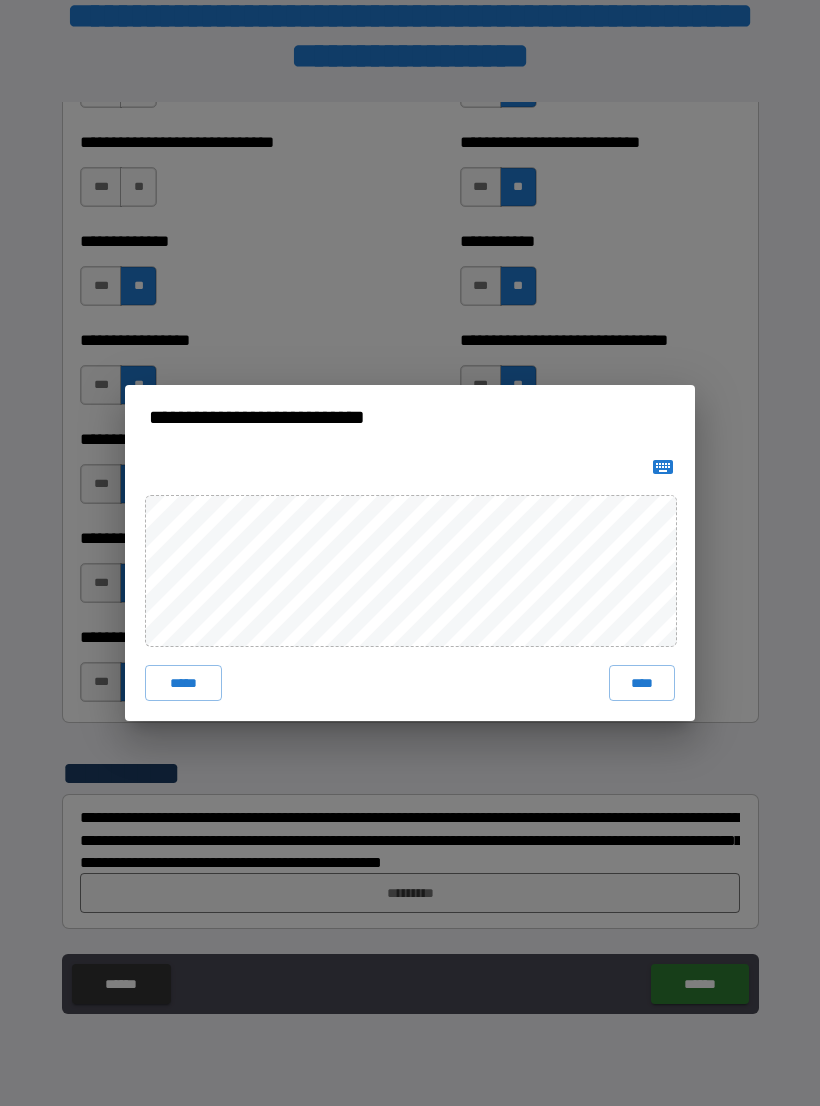 click on "*****" at bounding box center [183, 683] 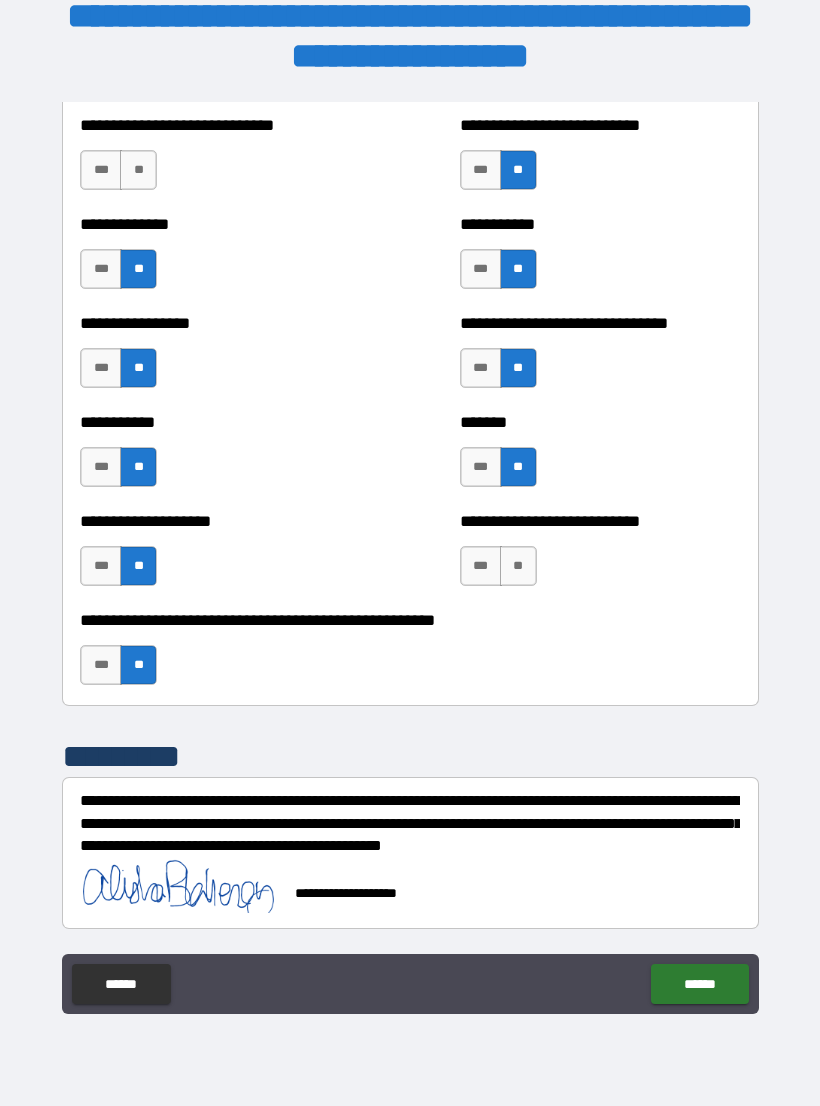 scroll, scrollTop: 7725, scrollLeft: 0, axis: vertical 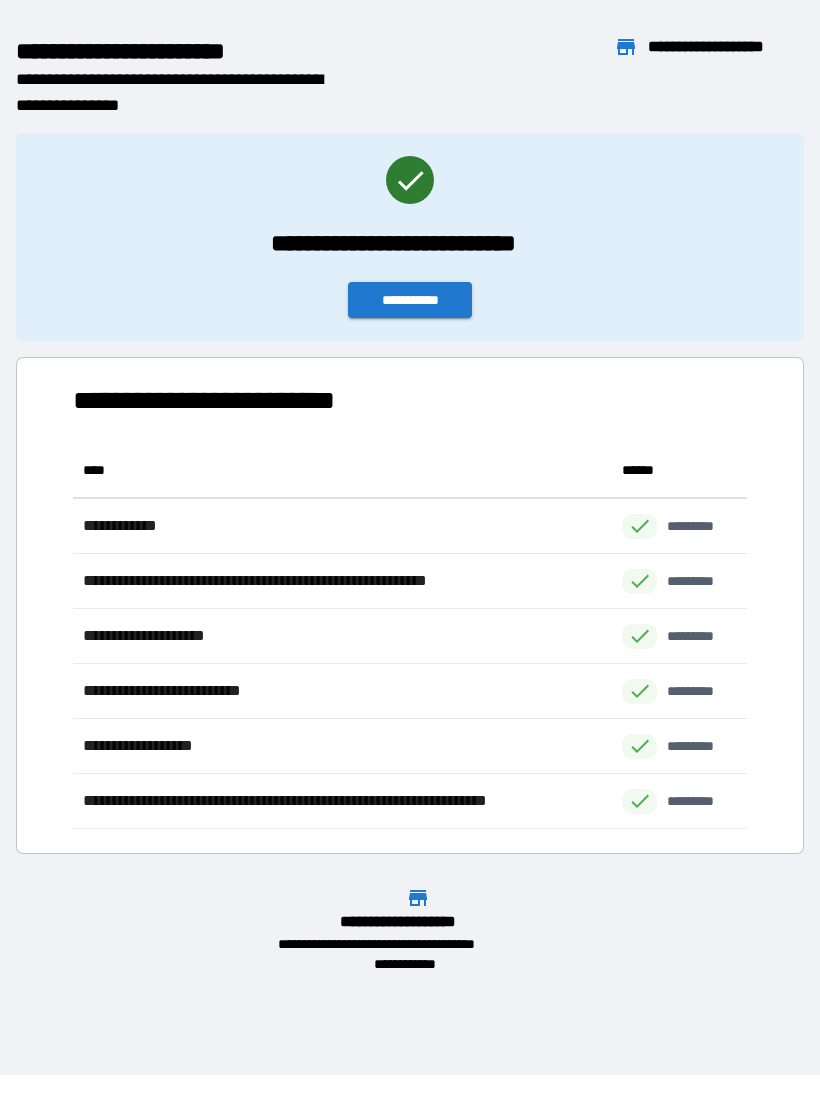 click on "**********" at bounding box center [726, 47] 